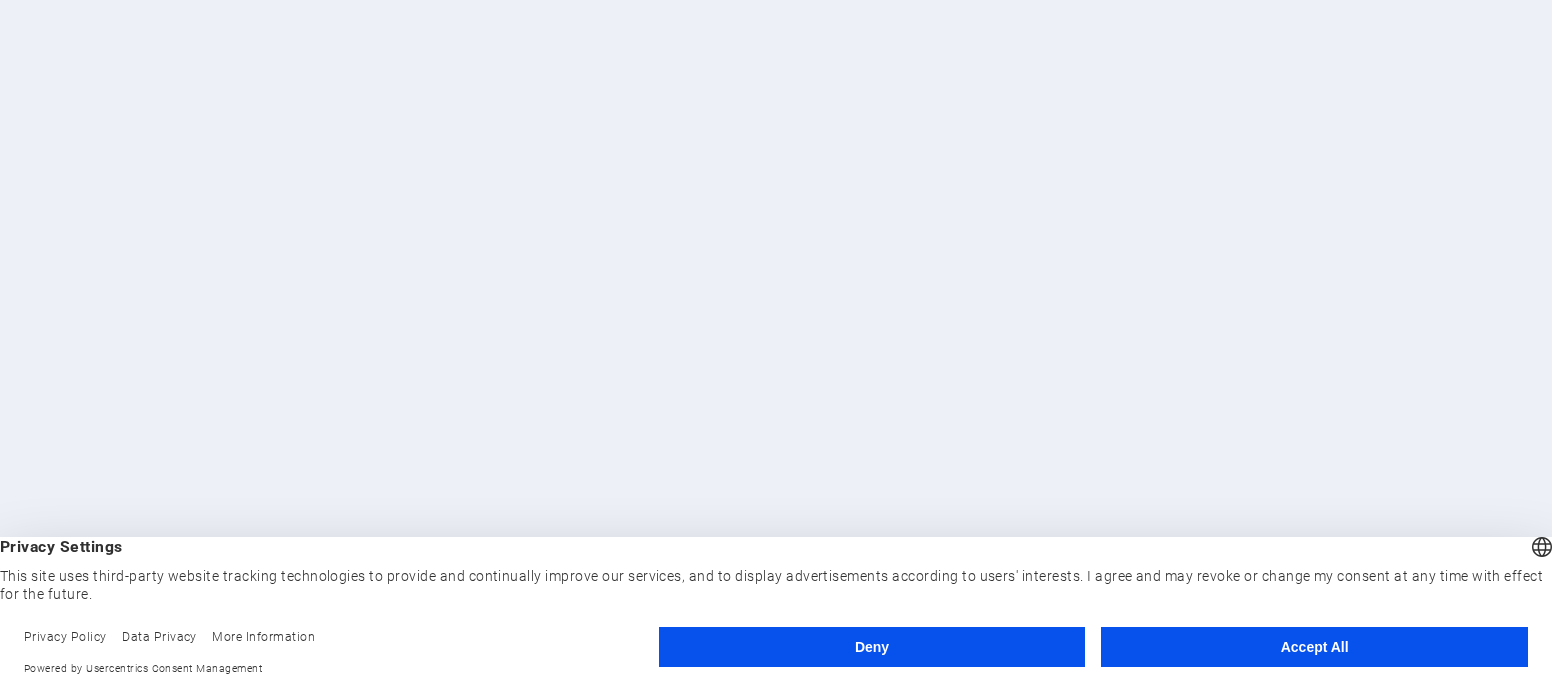 scroll, scrollTop: 0, scrollLeft: 0, axis: both 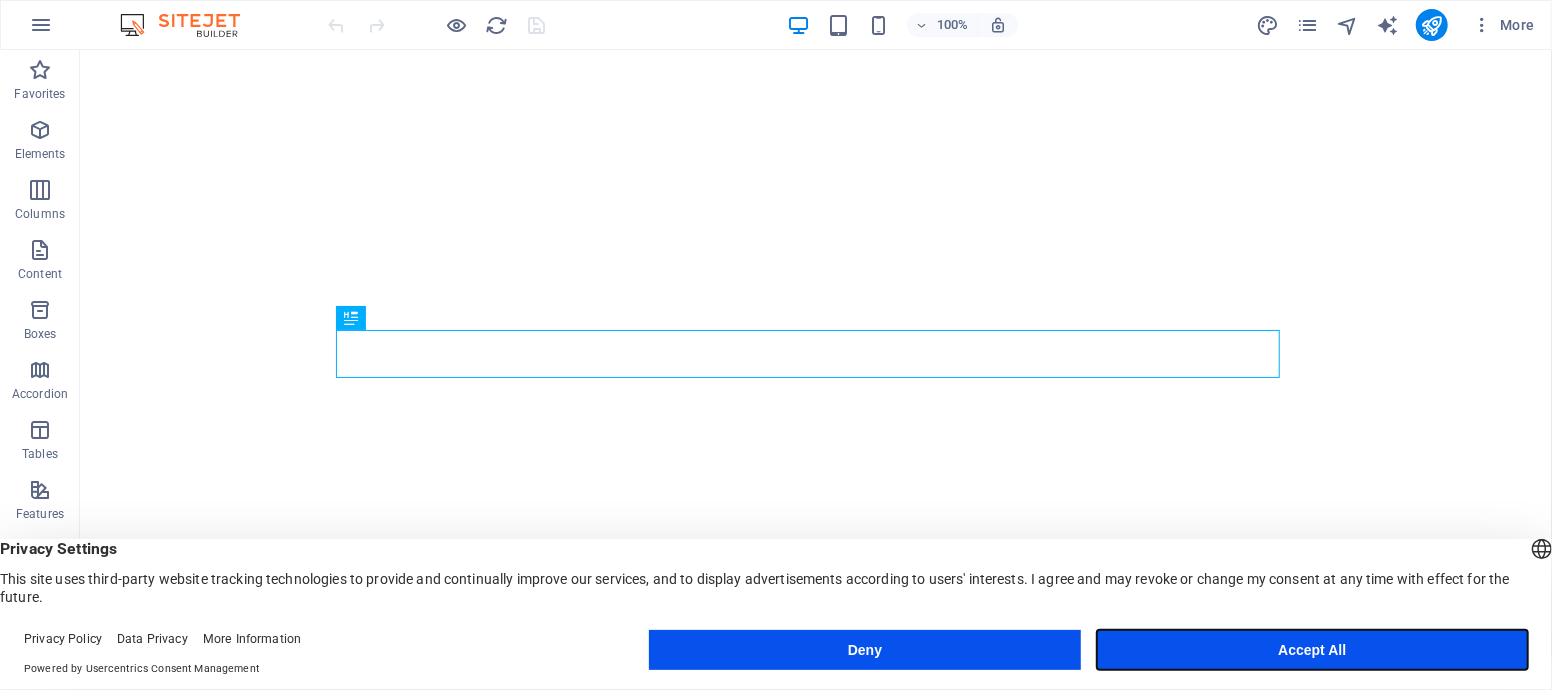 click on "Accept All" at bounding box center [1312, 650] 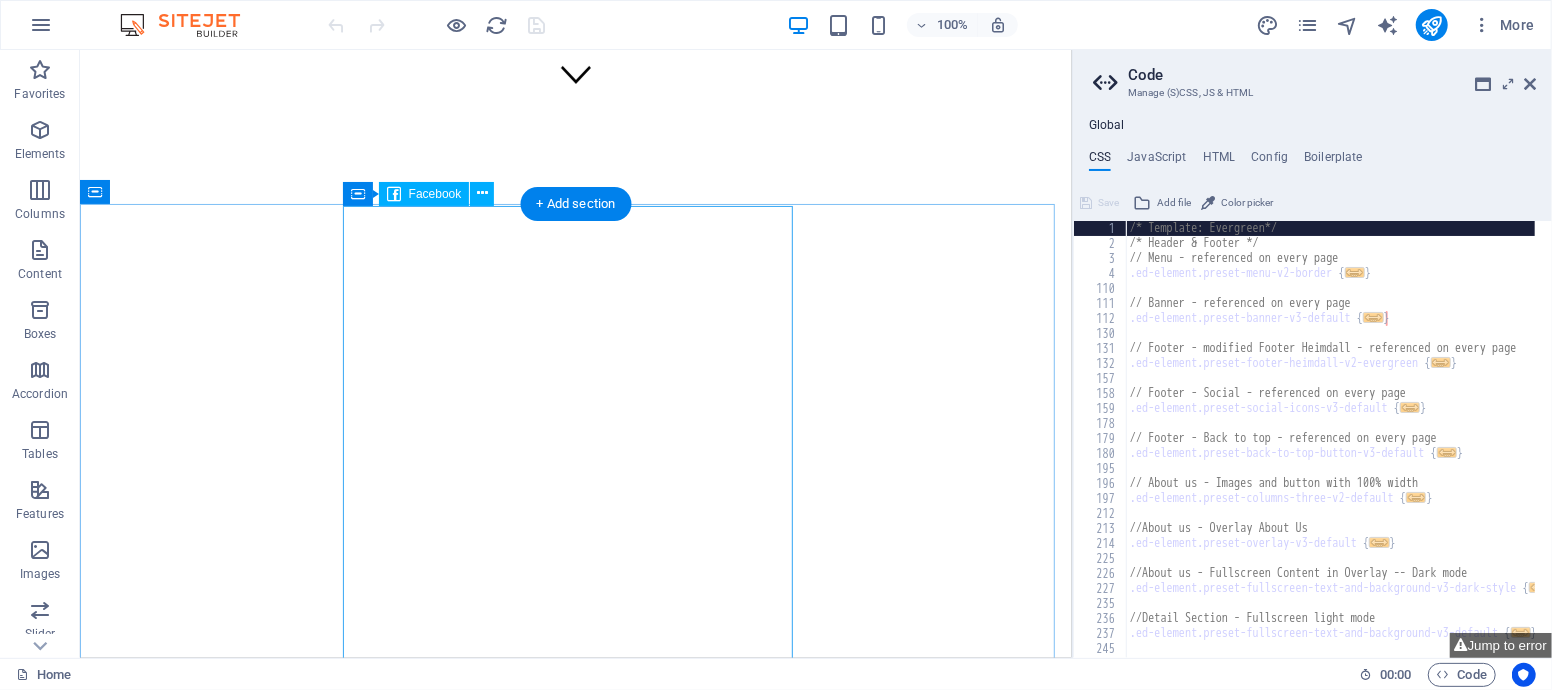 scroll, scrollTop: 585, scrollLeft: 0, axis: vertical 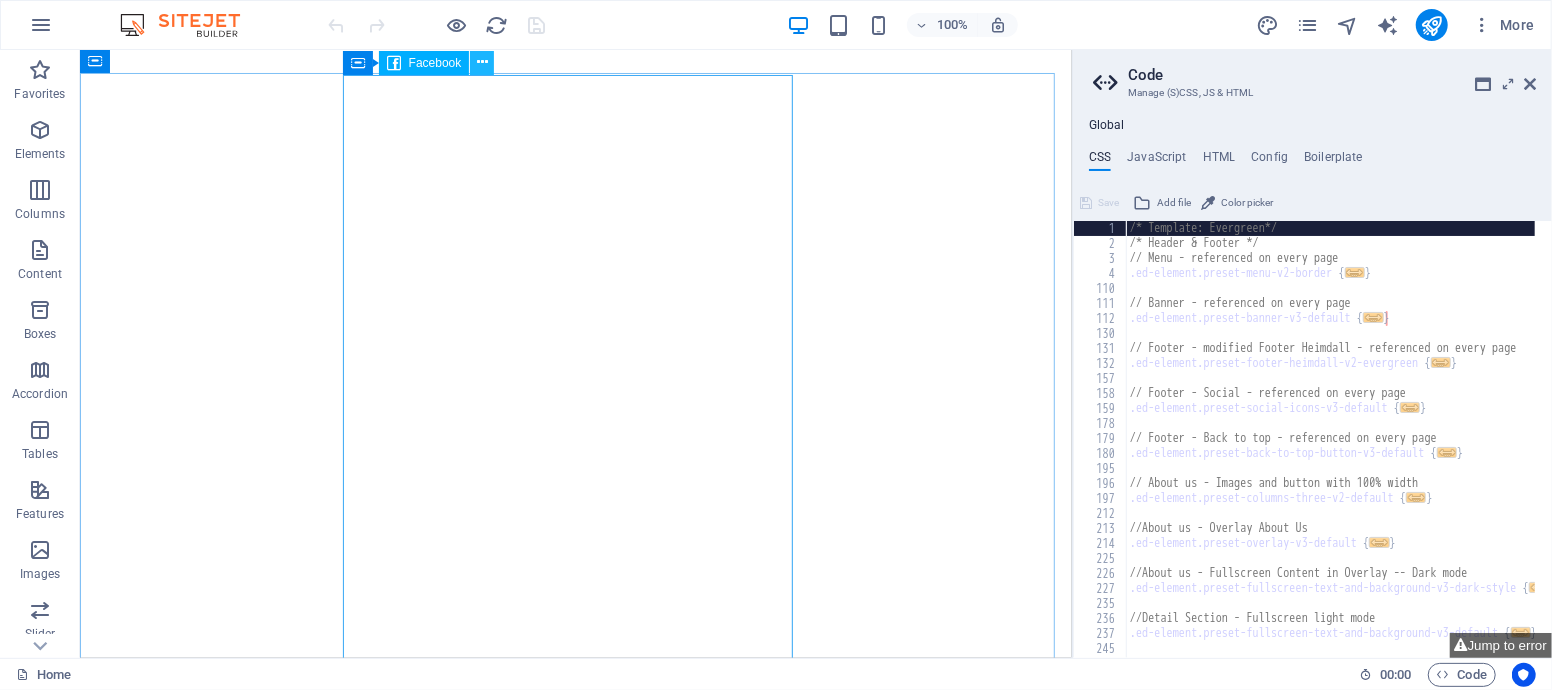 click at bounding box center (482, 62) 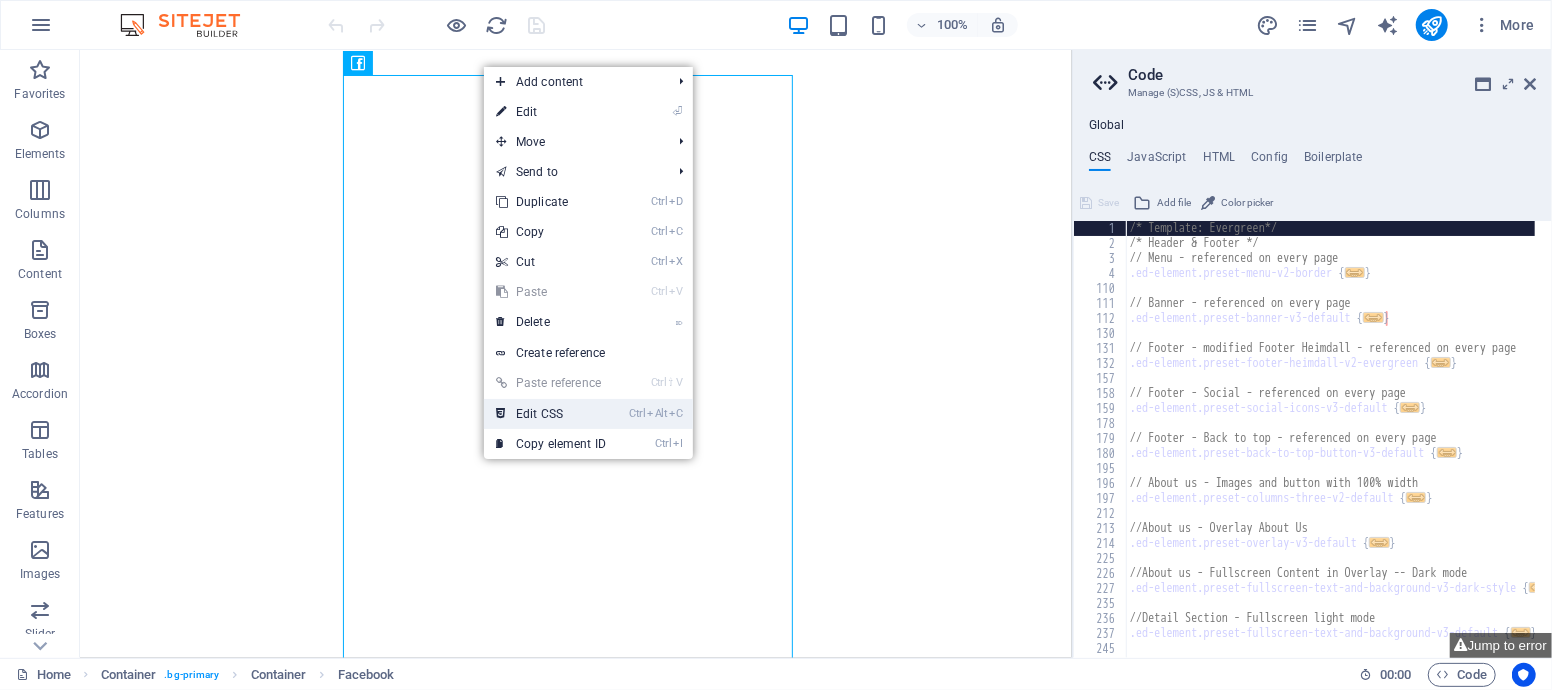 click on "Ctrl Alt C  Edit CSS" at bounding box center [551, 414] 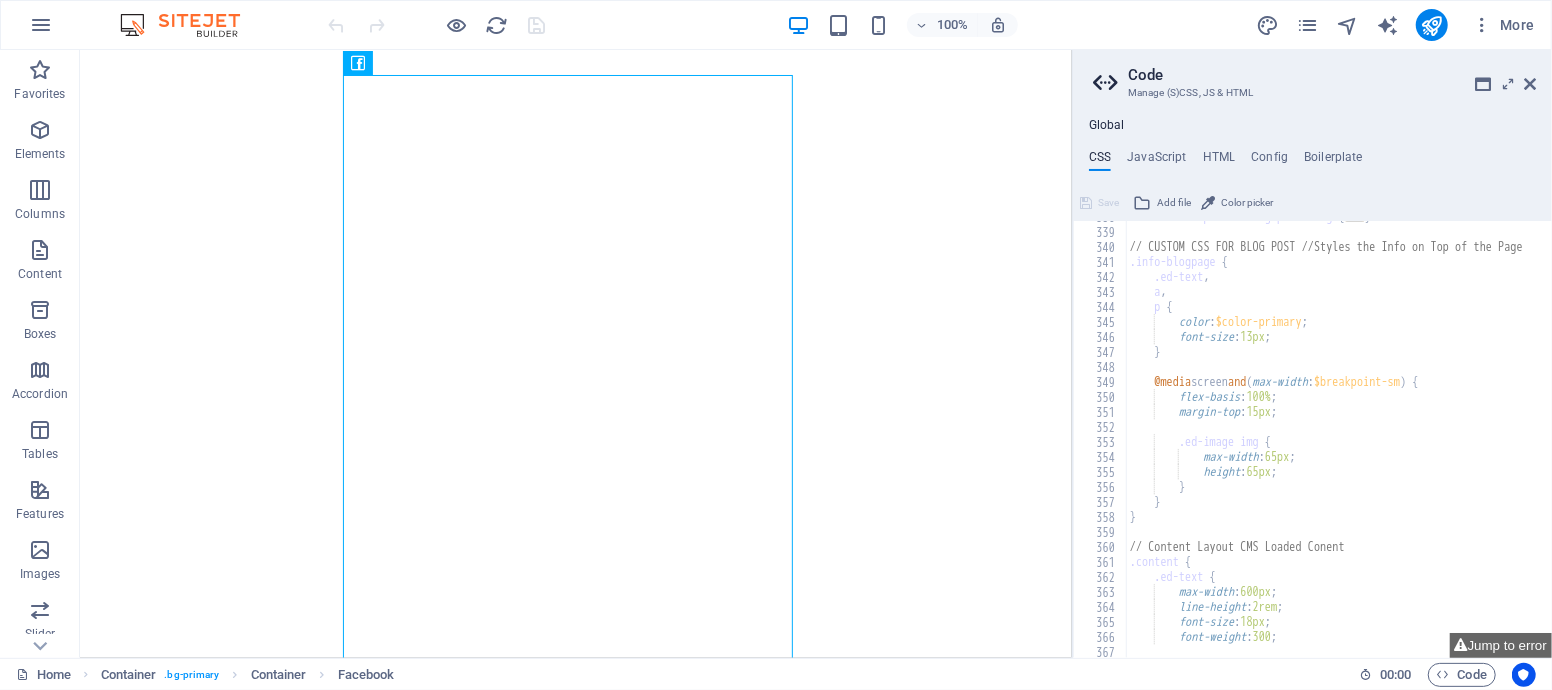 scroll, scrollTop: 731, scrollLeft: 0, axis: vertical 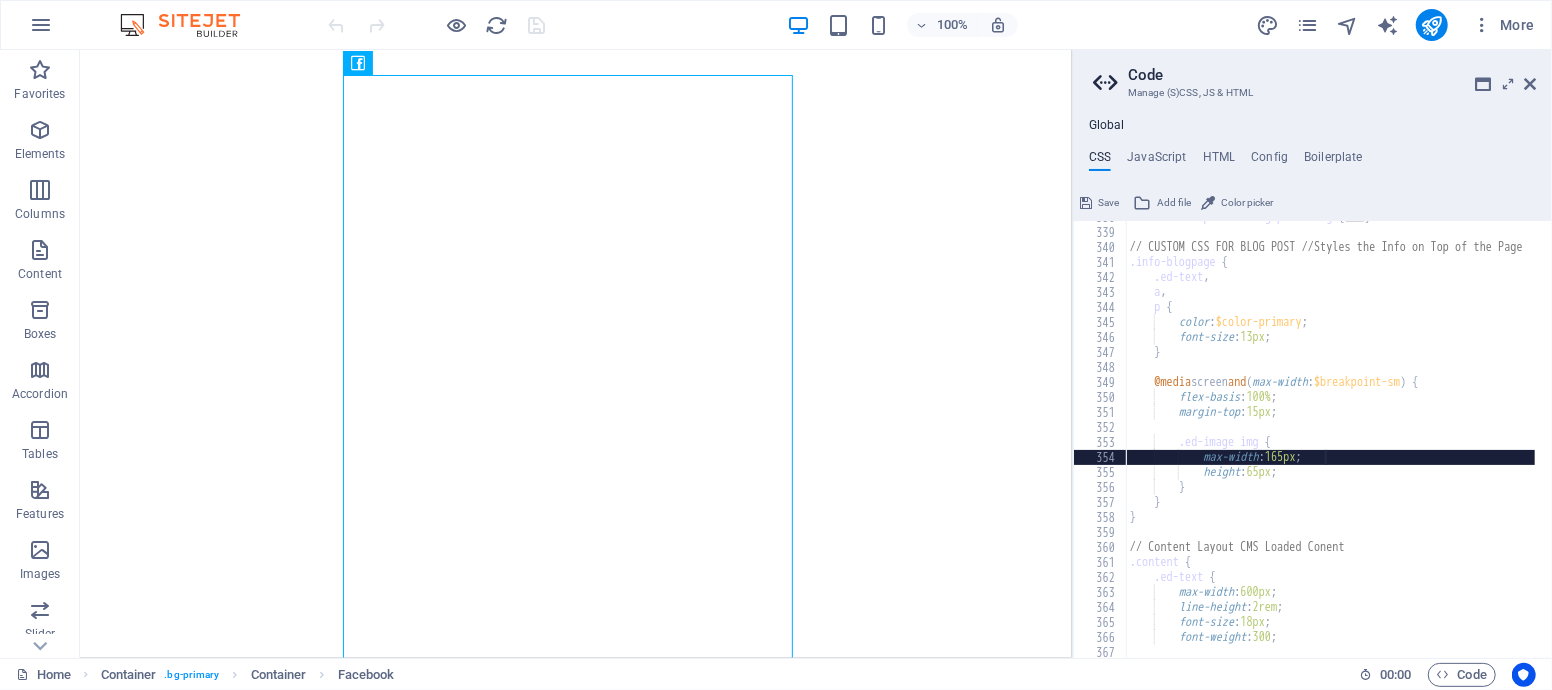 click on ".ed-element.preset-blog-post-blog   { ... } // CUSTOM CSS FOR BLOG POST //Styles the Info on Top of the Page .info-blogpage   {      .ed-text ,      a ,      p   {           color :  $color-primary ;           font-size :  13px ;      }      @media  screen  and ( max-width :  $breakpoint-sm )   {           flex-basis :  100% ;           margin-top :  15px ;                .ed-image   img   {                max-width :  165px ;                height :  65px ;           }      } } // Content Layout CMS Loaded Conent .content   {      .ed-text   {           max-width :  600px ;           line-height :  2rem ;           font-size :  18px ;           font-weight :  300 ;" at bounding box center (1349, 435) 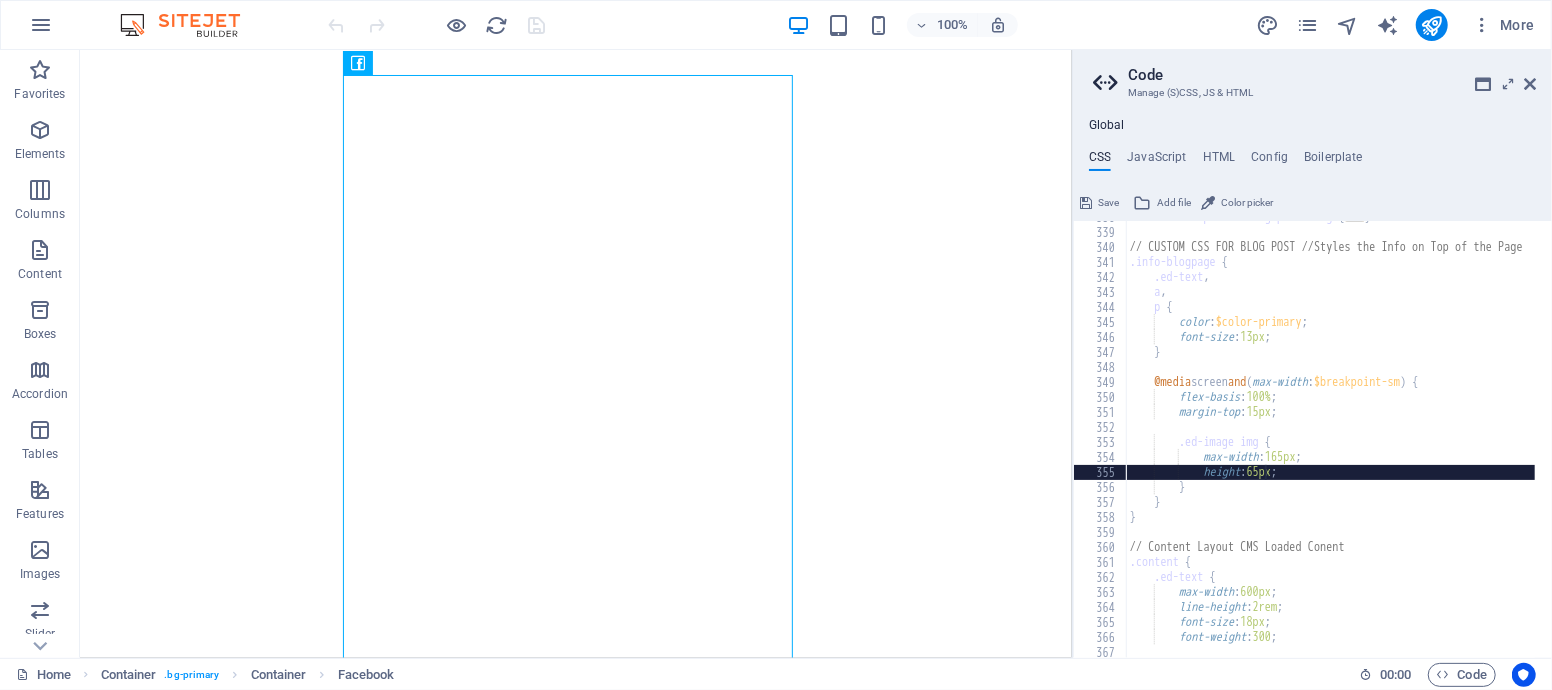 click on ".ed-element.preset-blog-post-blog   { ... } // CUSTOM CSS FOR BLOG POST //Styles the Info on Top of the Page .info-blogpage   {      .ed-text ,      a ,      p   {           color :  $color-primary ;           font-size :  13px ;      }      @media  screen  and ( max-width :  $breakpoint-sm )   {           flex-basis :  100% ;           margin-top :  15px ;                .ed-image   img   {                max-width :  165px ;                height :  65px ;           }      } } // Content Layout CMS Loaded Conent .content   {      .ed-text   {           max-width :  600px ;           line-height :  2rem ;           font-size :  18px ;           font-weight :  300 ;" at bounding box center (1349, 435) 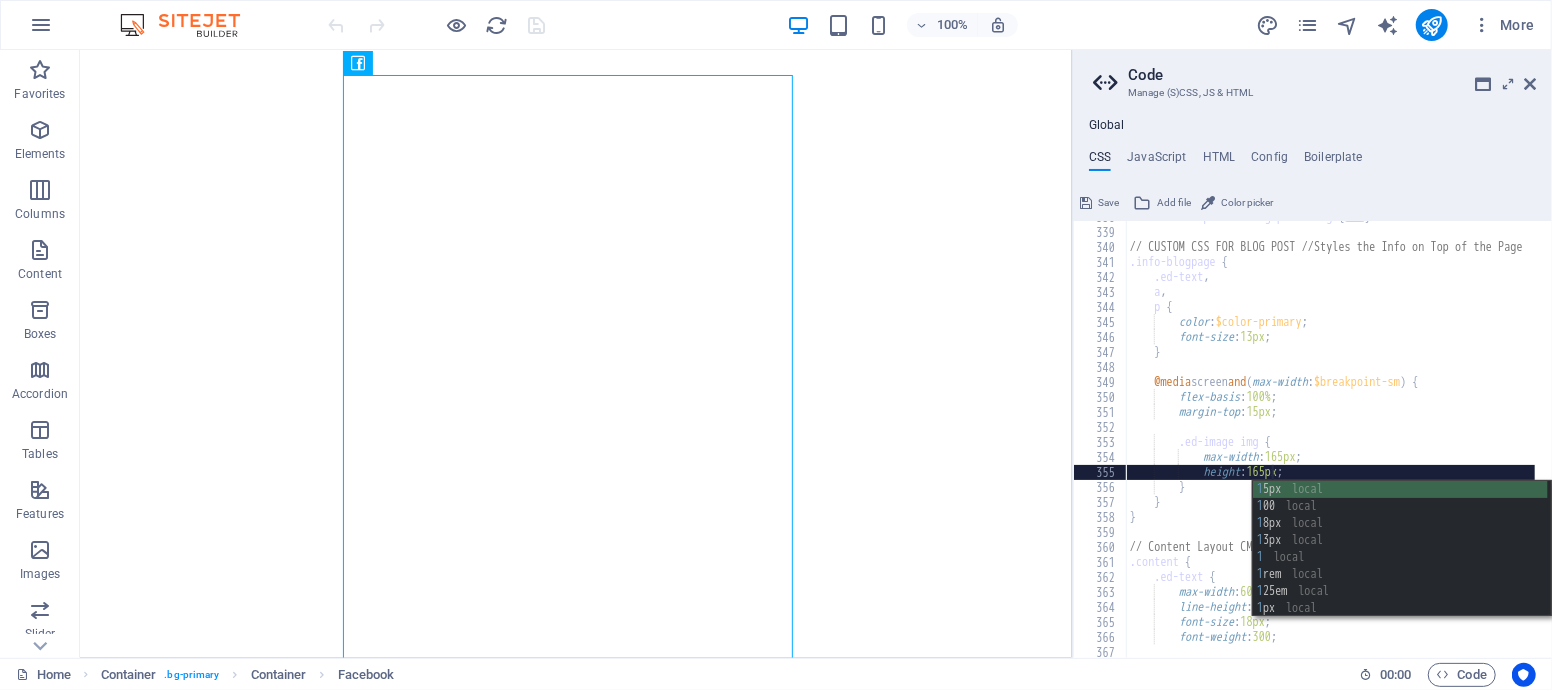 click on ".ed-element.preset-blog-post-blog   { ... } // CUSTOM CSS FOR BLOG POST //Styles the Info on Top of the Page .info-blogpage   {      .ed-text ,      a ,      p   {           color :  $color-primary ;           font-size :  13px ;      }      @media  screen  and ( max-width :  $breakpoint-sm )   {           flex-basis :  100% ;           margin-top :  15px ;                .ed-image   img   {                max-width :  165px ;                height :  165px ;           }      } } // Content Layout CMS Loaded Conent .content   {      .ed-text   {           max-width :  600px ;           line-height :  2rem ;           font-size :  18px ;           font-weight :  300 ;" at bounding box center (1349, 435) 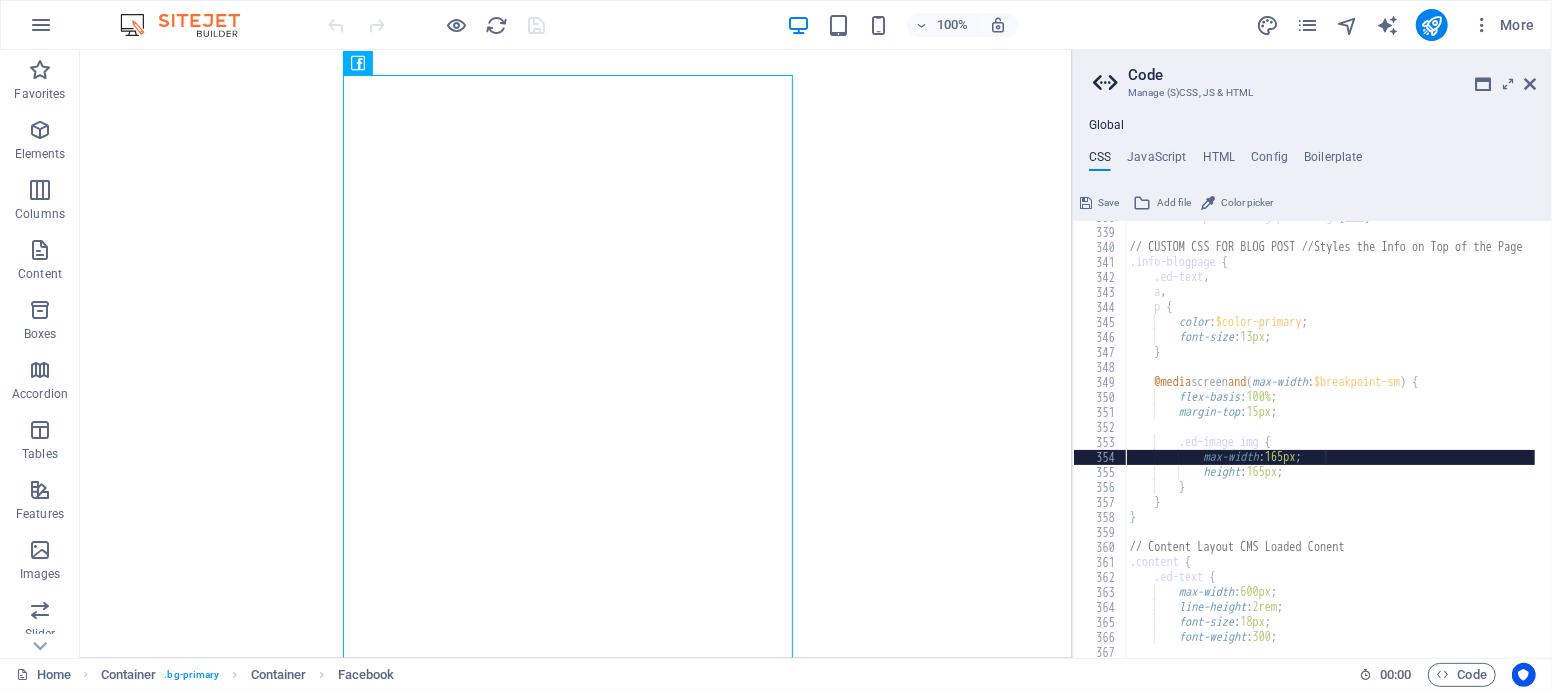 type on "max-width: 165px;" 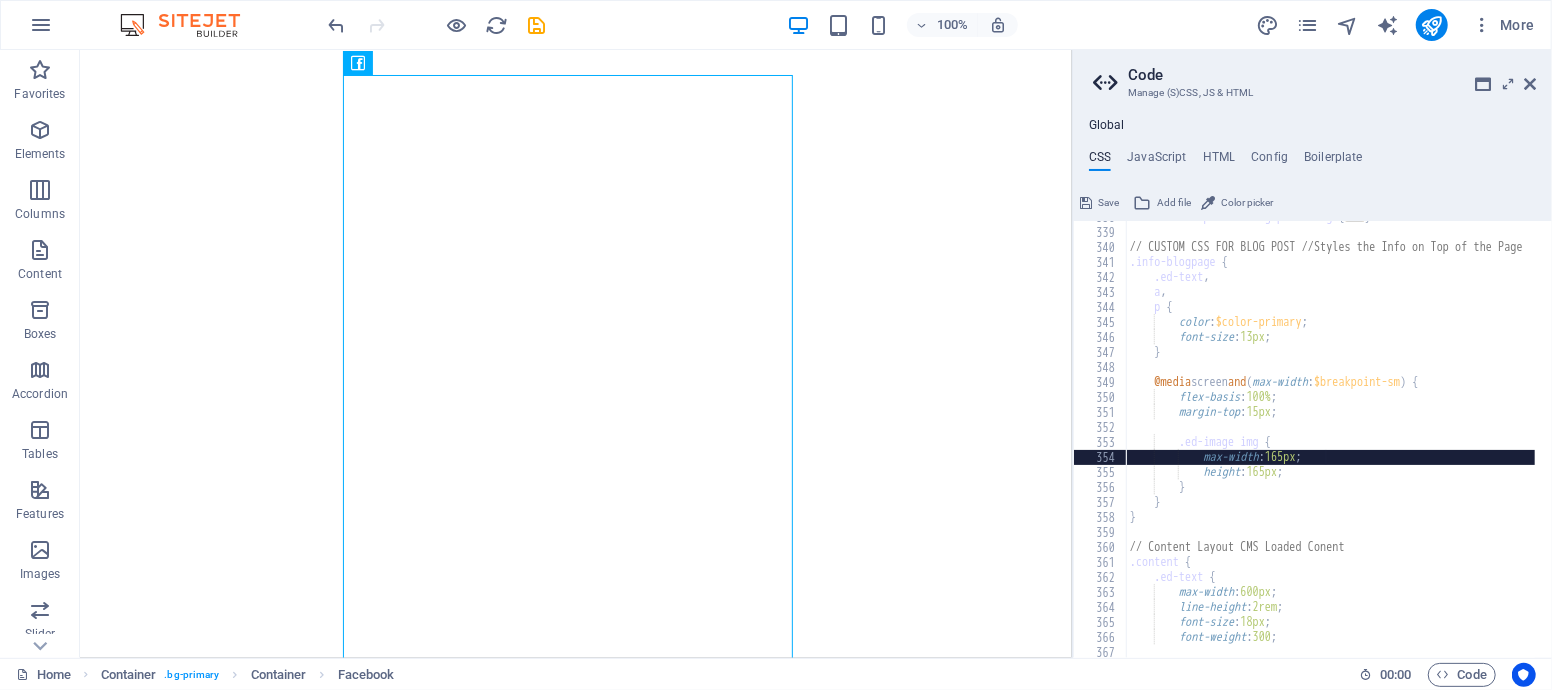 click on "Save" at bounding box center (1108, 203) 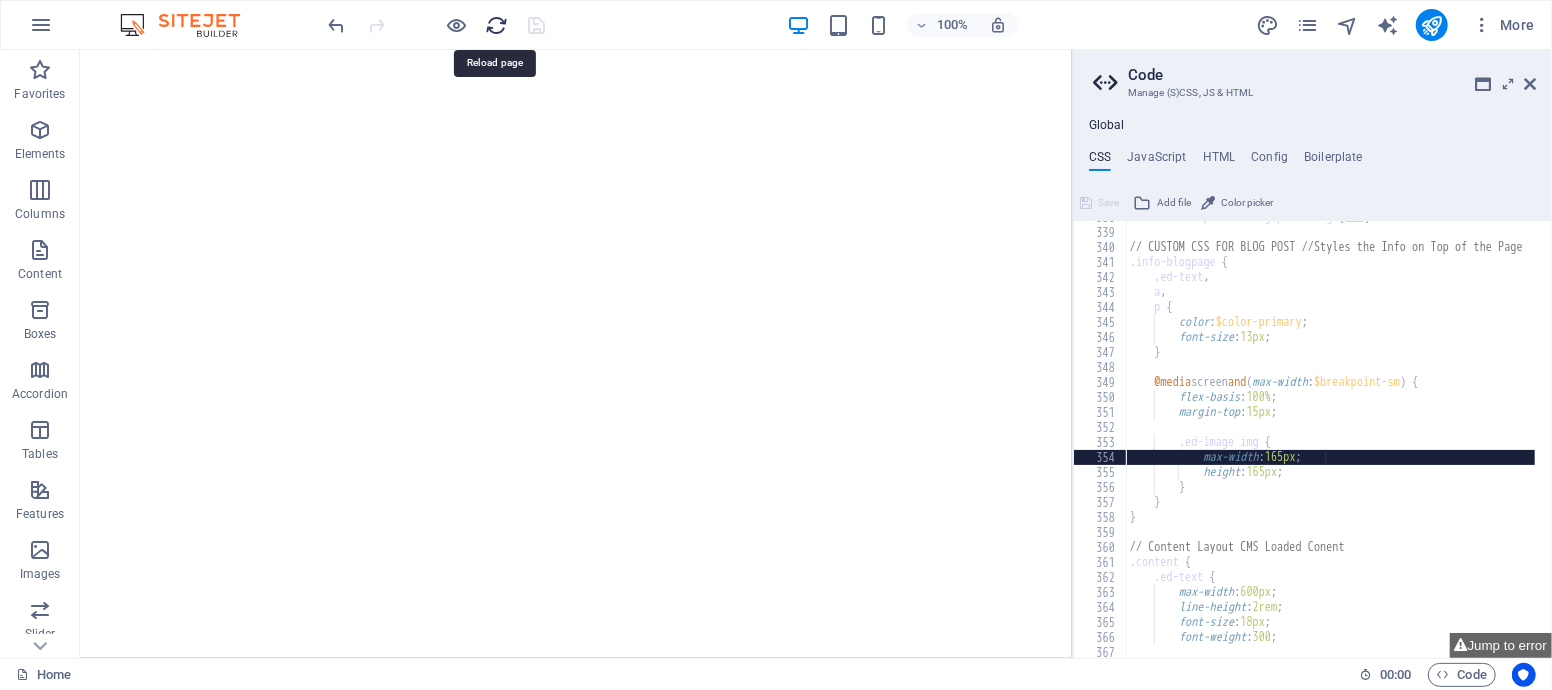 click at bounding box center (497, 25) 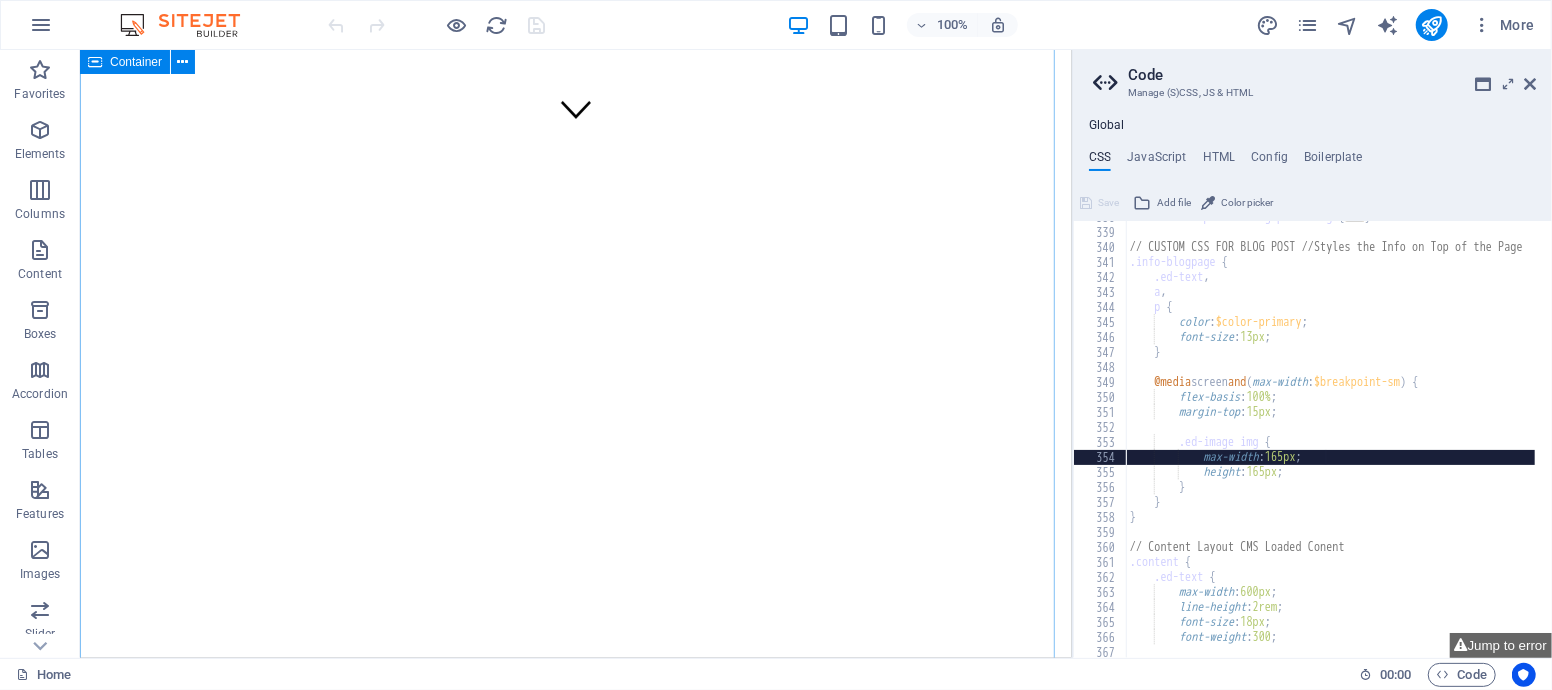scroll, scrollTop: 444, scrollLeft: 0, axis: vertical 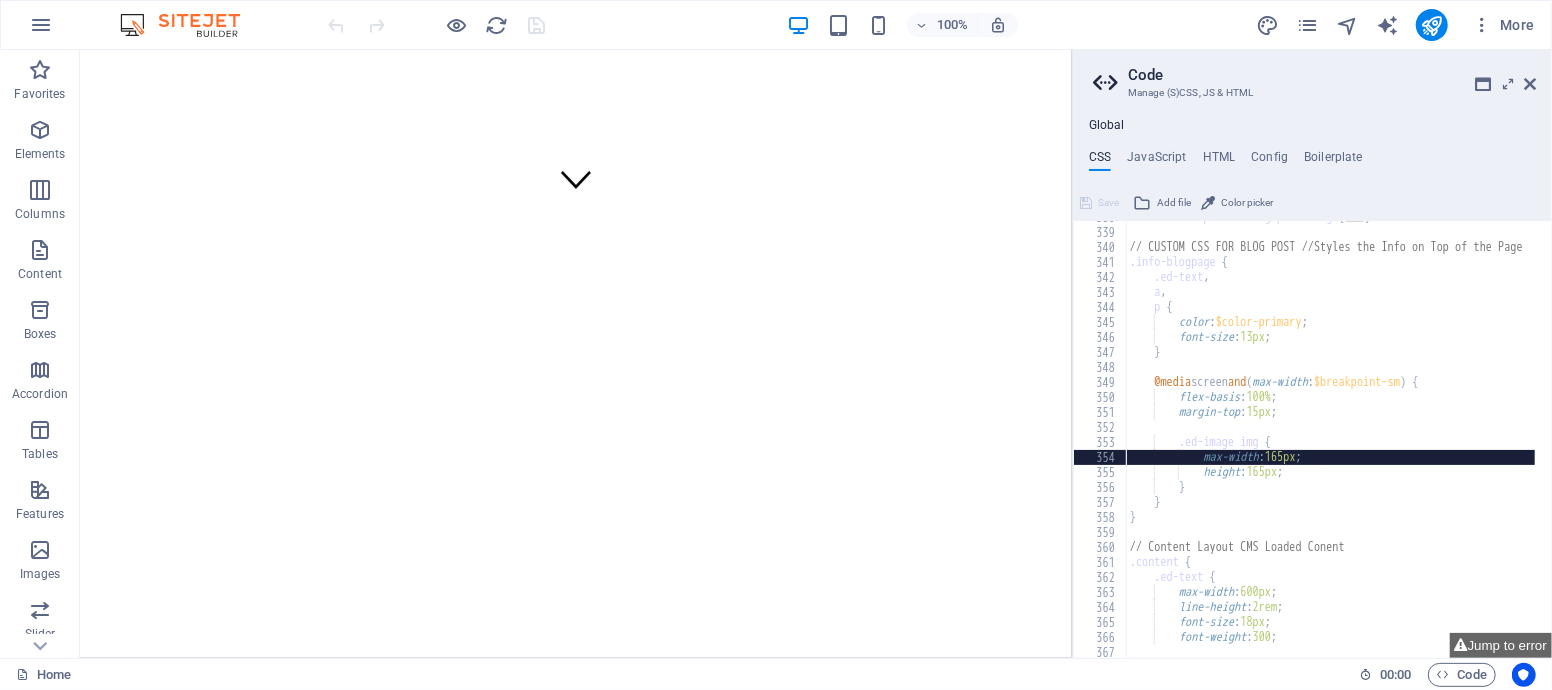 click on ".ed-element.preset-blog-post-blog   { ... } // CUSTOM CSS FOR BLOG POST //Styles the Info on Top of the Page .info-blogpage   {      .ed-text ,      a ,      p   {           color :  $color-primary ;           font-size :  13px ;      }      @media  screen  and ( max-width :  $breakpoint-sm )   {           flex-basis :  100% ;           margin-top :  15px ;                .ed-image   img   {                max-width :  165px ;                height :  165px ;           }      } } // Content Layout CMS Loaded Conent .content   {      .ed-text   {           max-width :  600px ;           line-height :  2rem ;           font-size :  18px ;           font-weight :  300 ;" at bounding box center [1349, 435] 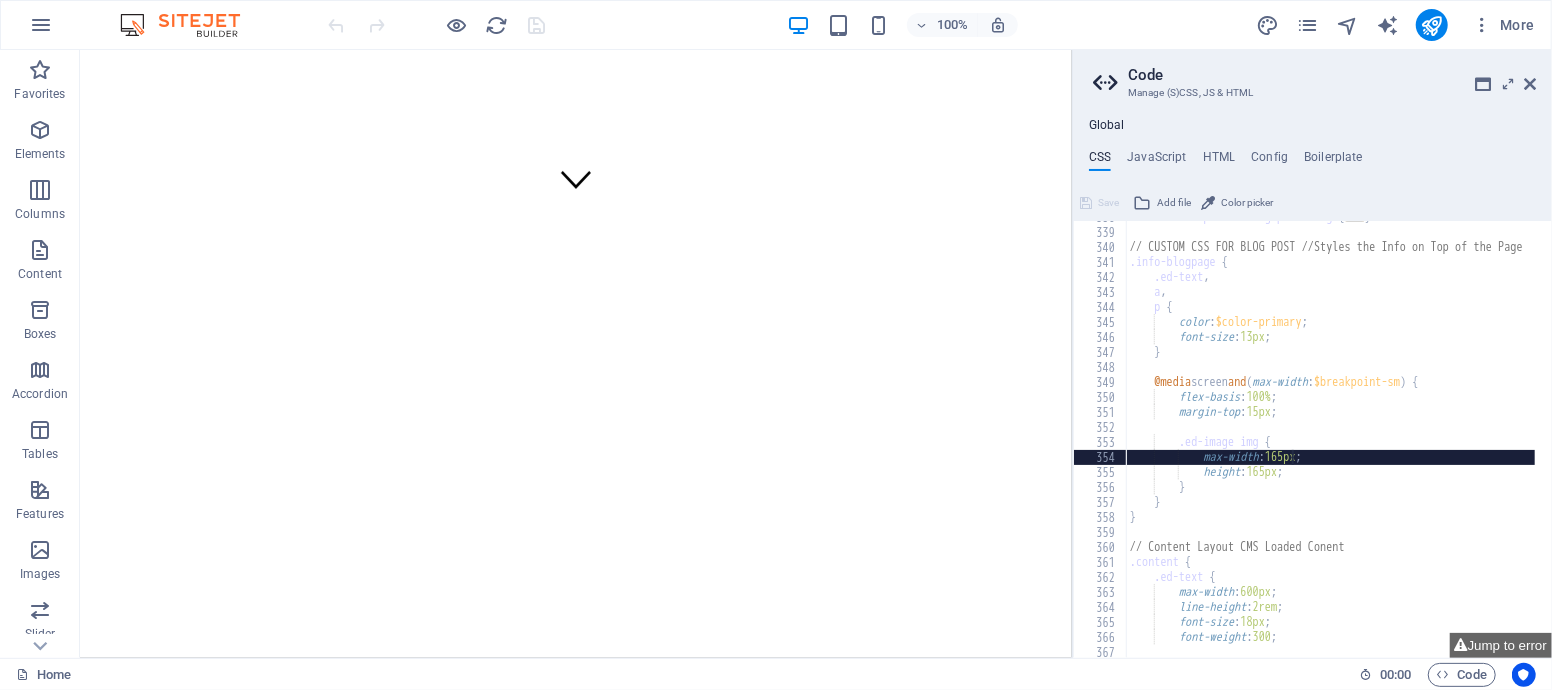 click on ".ed-element.preset-blog-post-blog   { ... } // CUSTOM CSS FOR BLOG POST //Styles the Info on Top of the Page .info-blogpage   {      .ed-text ,      a ,      p   {           color :  $color-primary ;           font-size :  13px ;      }      @media  screen  and ( max-width :  $breakpoint-sm )   {           flex-basis :  100% ;           margin-top :  15px ;                .ed-image   img   {                max-width :  165px ;                height :  165px ;           }      } } // Content Layout CMS Loaded Conent .content   {      .ed-text   {           max-width :  600px ;           line-height :  2rem ;           font-size :  18px ;           font-weight :  300 ;" at bounding box center (1349, 435) 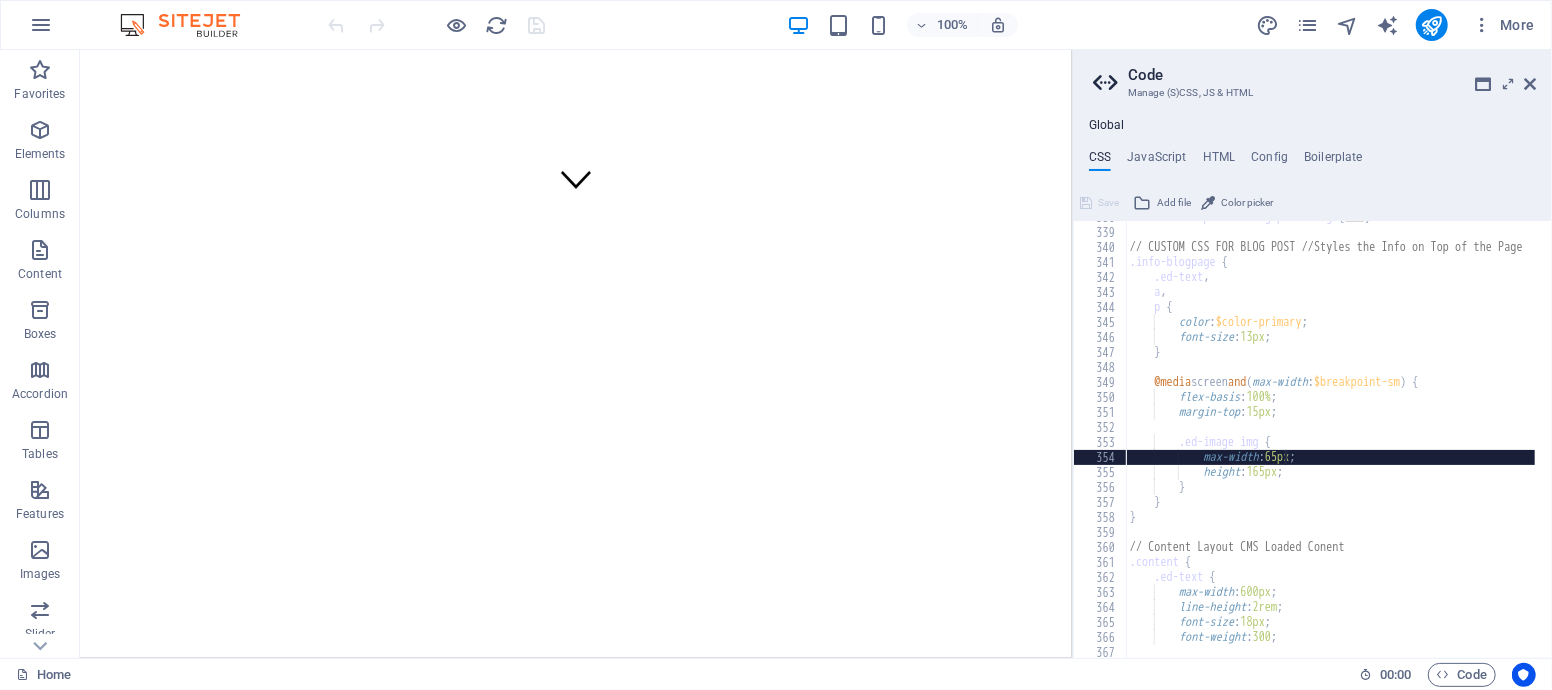 scroll, scrollTop: 731, scrollLeft: 0, axis: vertical 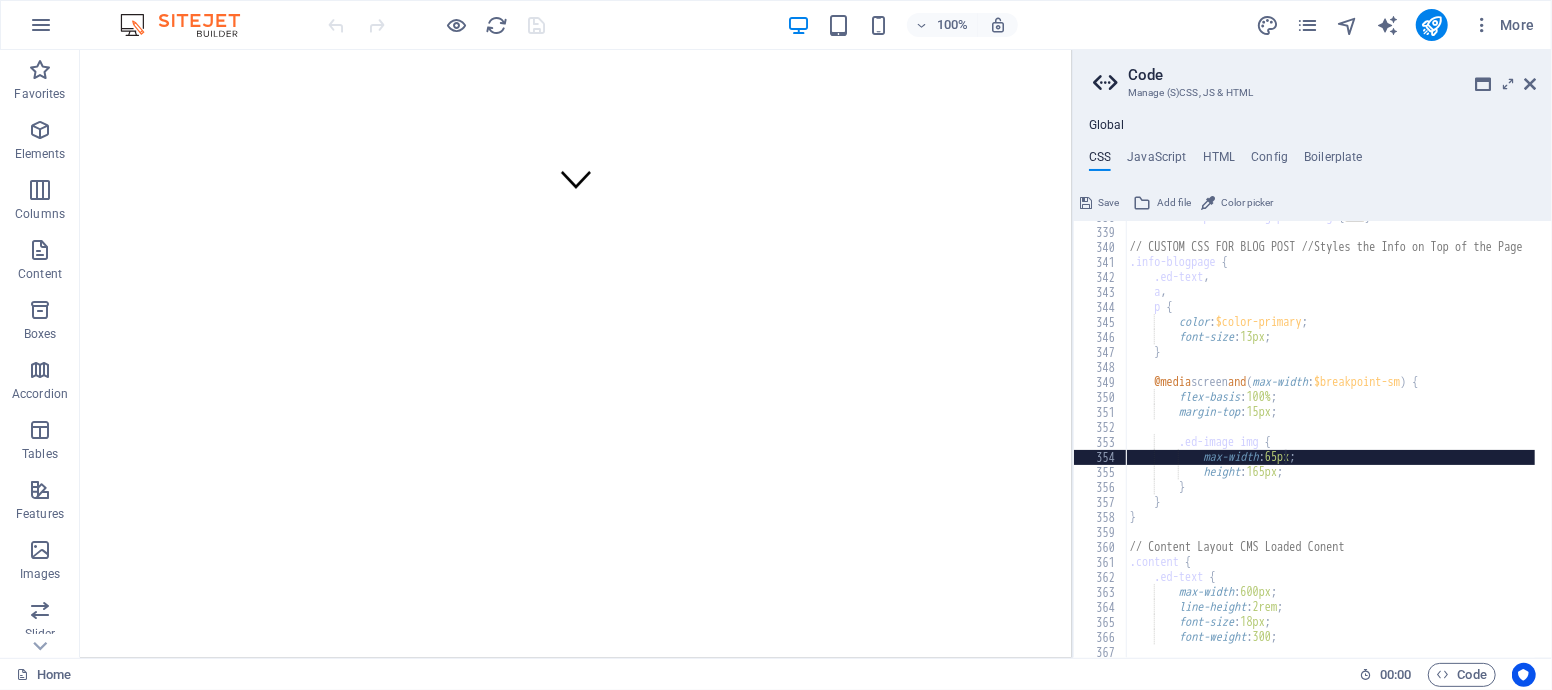 click on ".ed-element.preset-blog-post-blog   { ... } // CUSTOM CSS FOR BLOG POST //Styles the Info on Top of the Page .info-blogpage   {      .ed-text ,      a ,      p   {           color :  $color-primary ;           font-size :  13px ;      }      @media  screen  and ( max-width :  $breakpoint-sm )   {           flex-basis :  100% ;           margin-top :  15px ;                .ed-image   img   {                max-width :  65px ;                height :  165px ;           }      } } // Content Layout CMS Loaded Conent .content   {      .ed-text   {           max-width :  600px ;           line-height :  2rem ;           font-size :  18px ;           font-weight :  300 ;" at bounding box center (1349, 435) 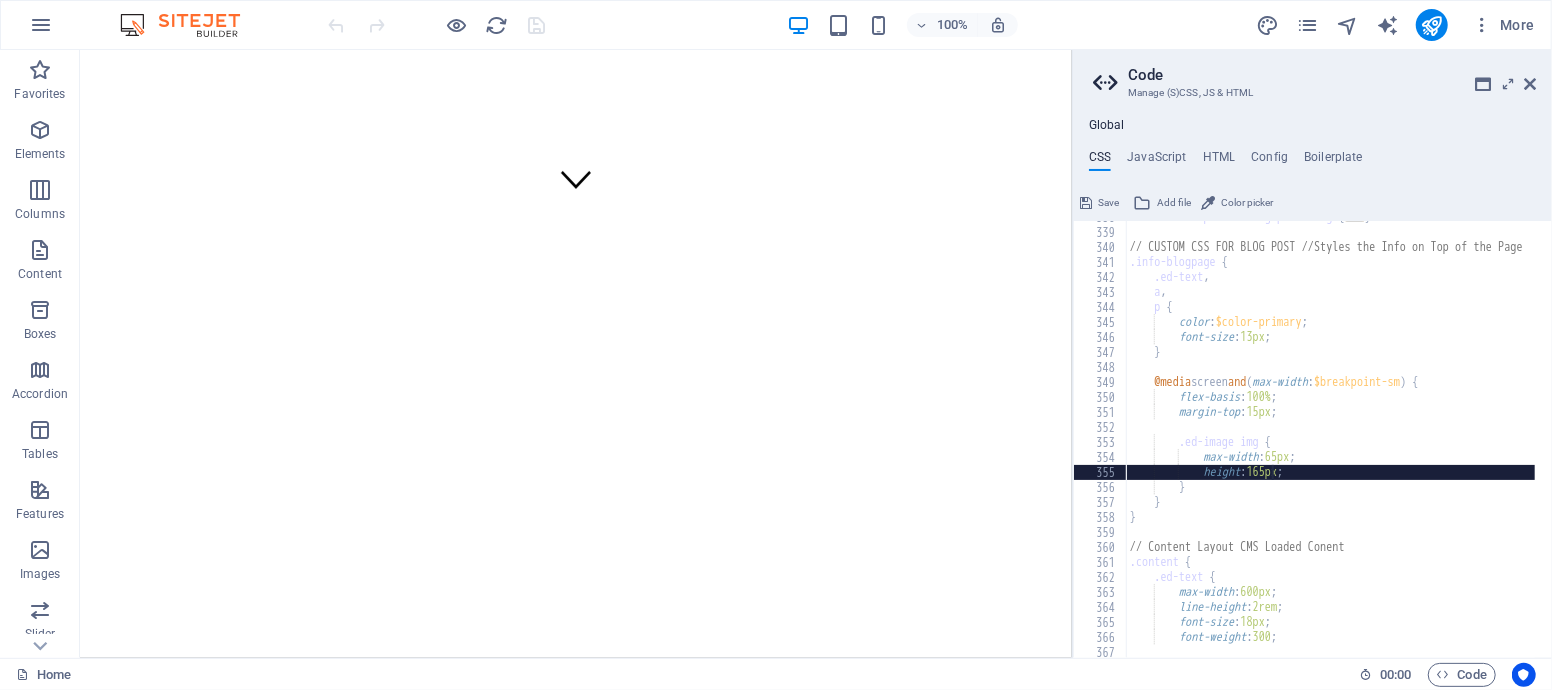 type on "height: 65px;" 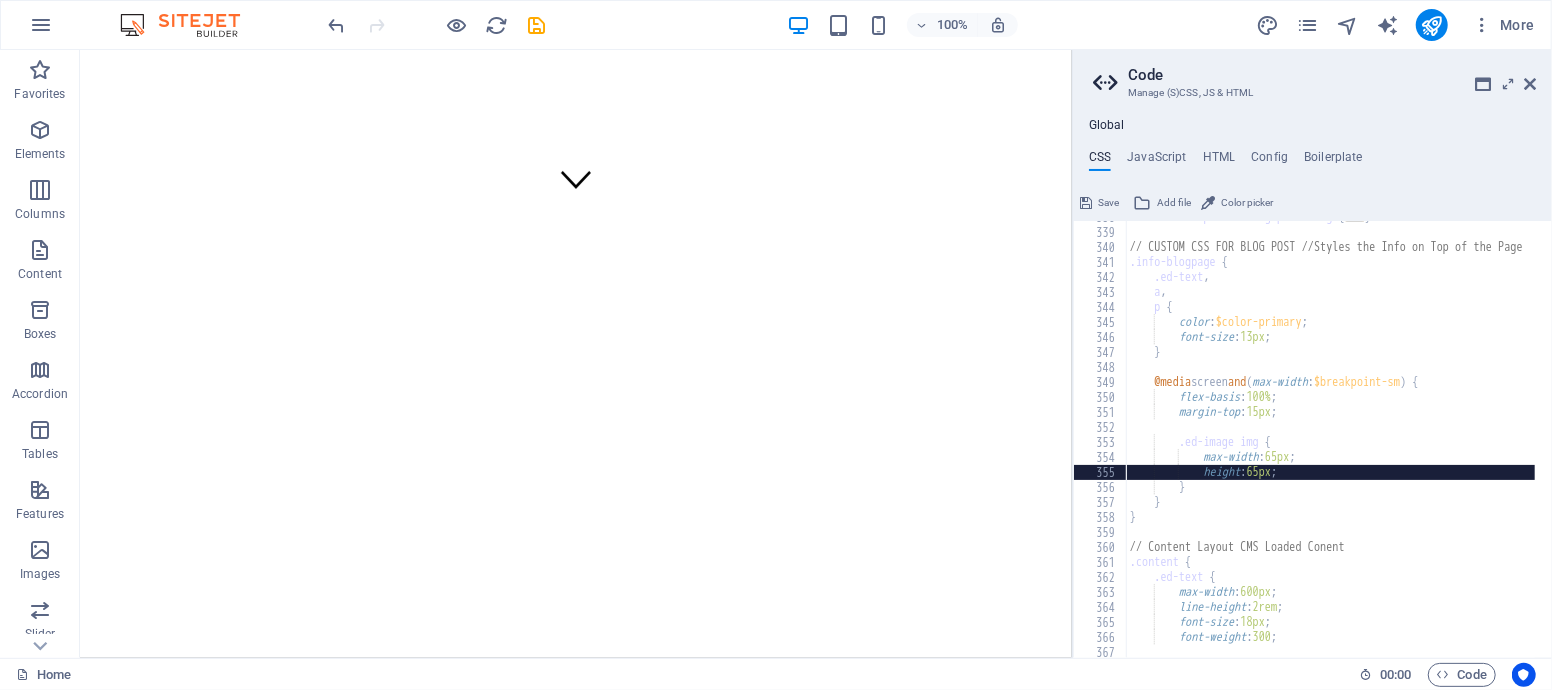 click at bounding box center (1086, 203) 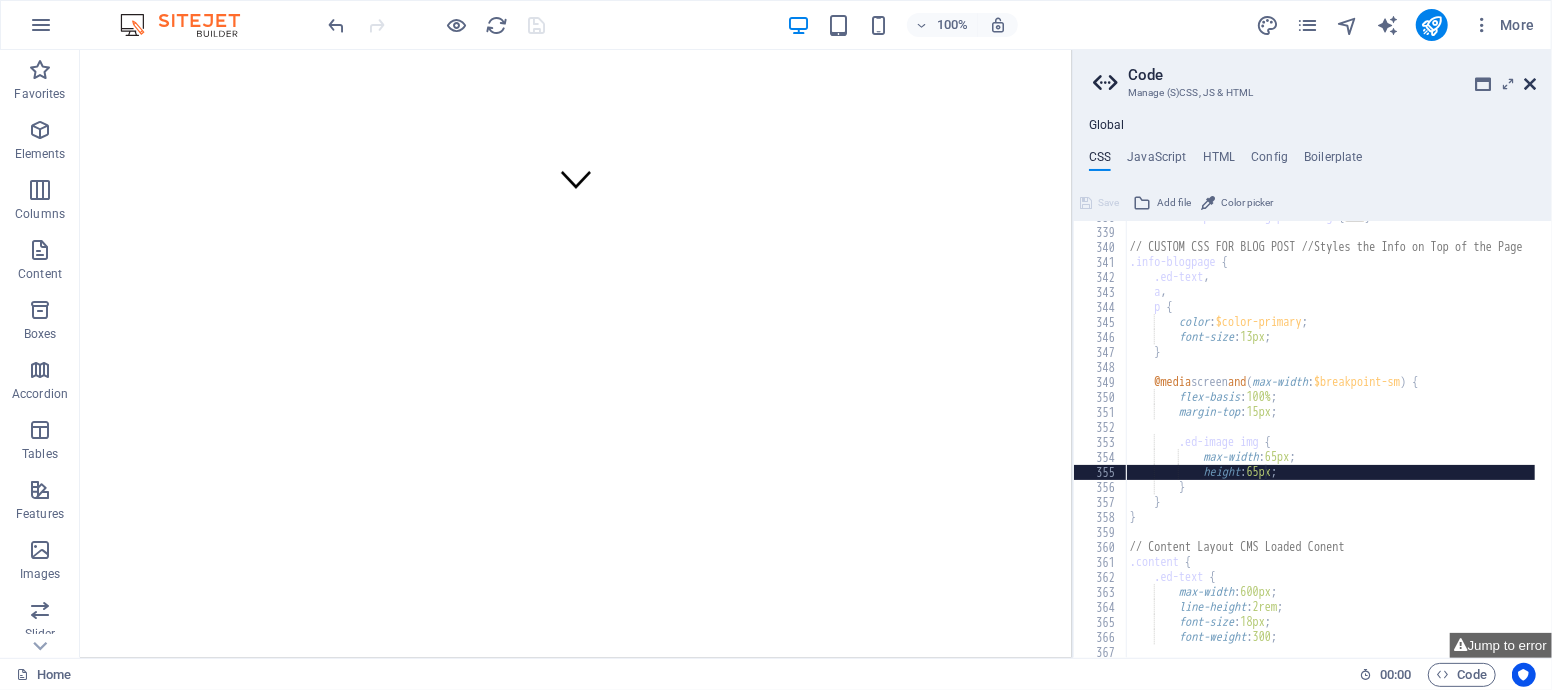 click at bounding box center (1530, 84) 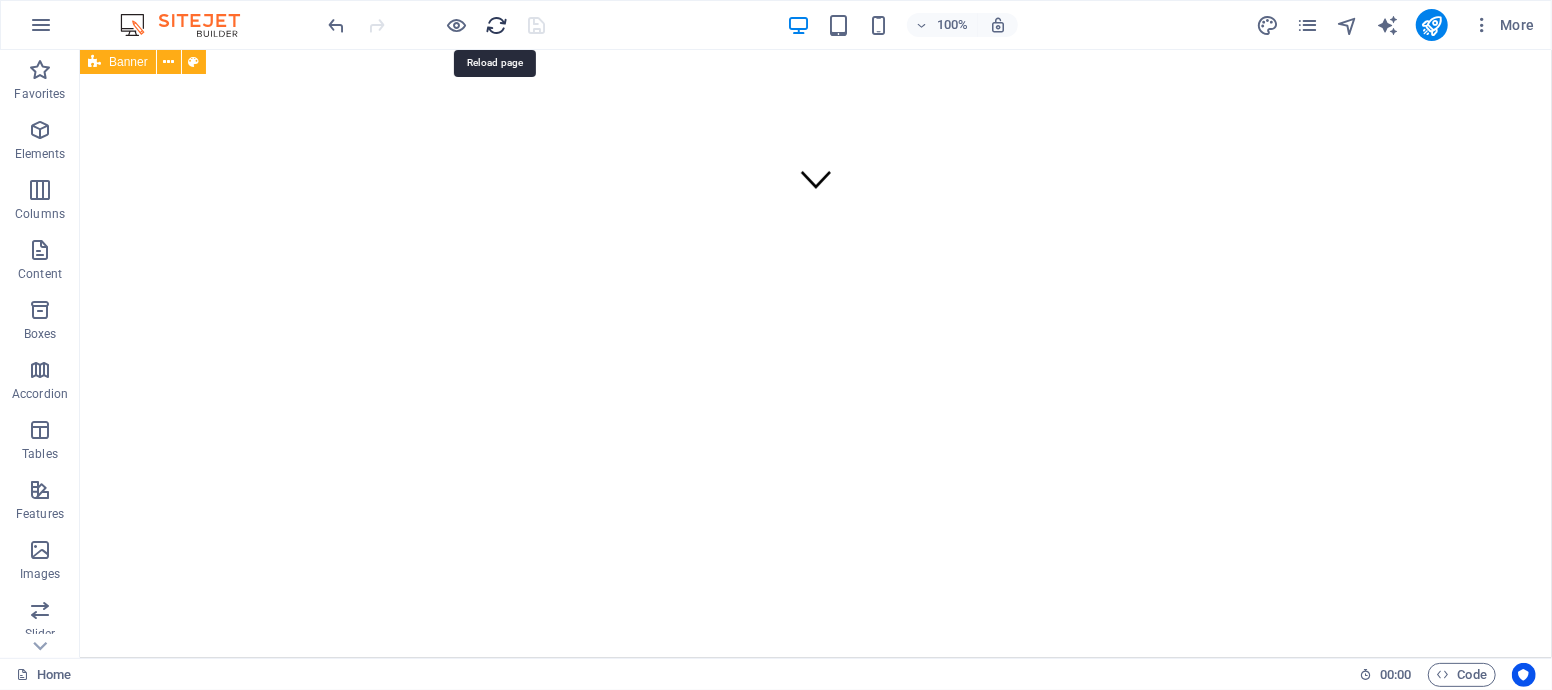 drag, startPoint x: 500, startPoint y: 19, endPoint x: 416, endPoint y: 4, distance: 85.32877 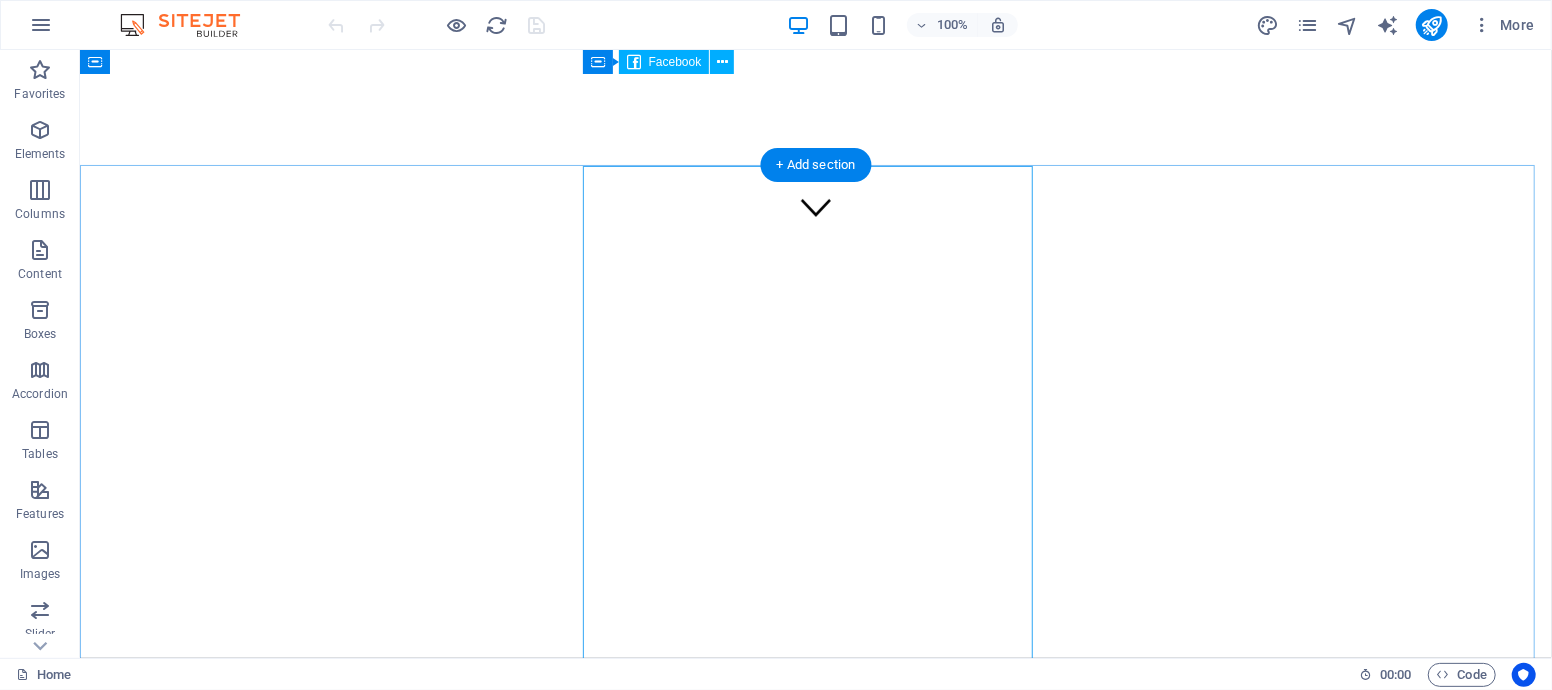 scroll, scrollTop: 333, scrollLeft: 0, axis: vertical 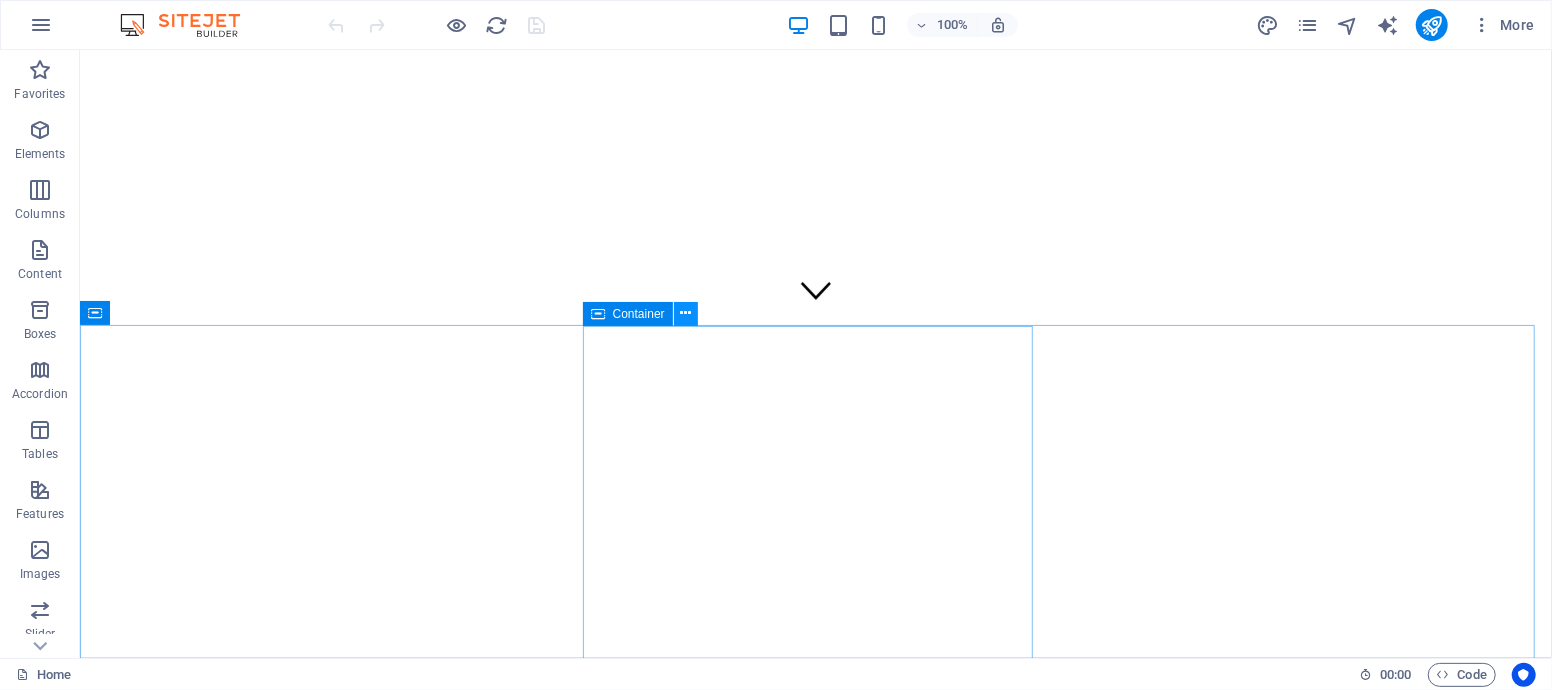 click at bounding box center (685, 313) 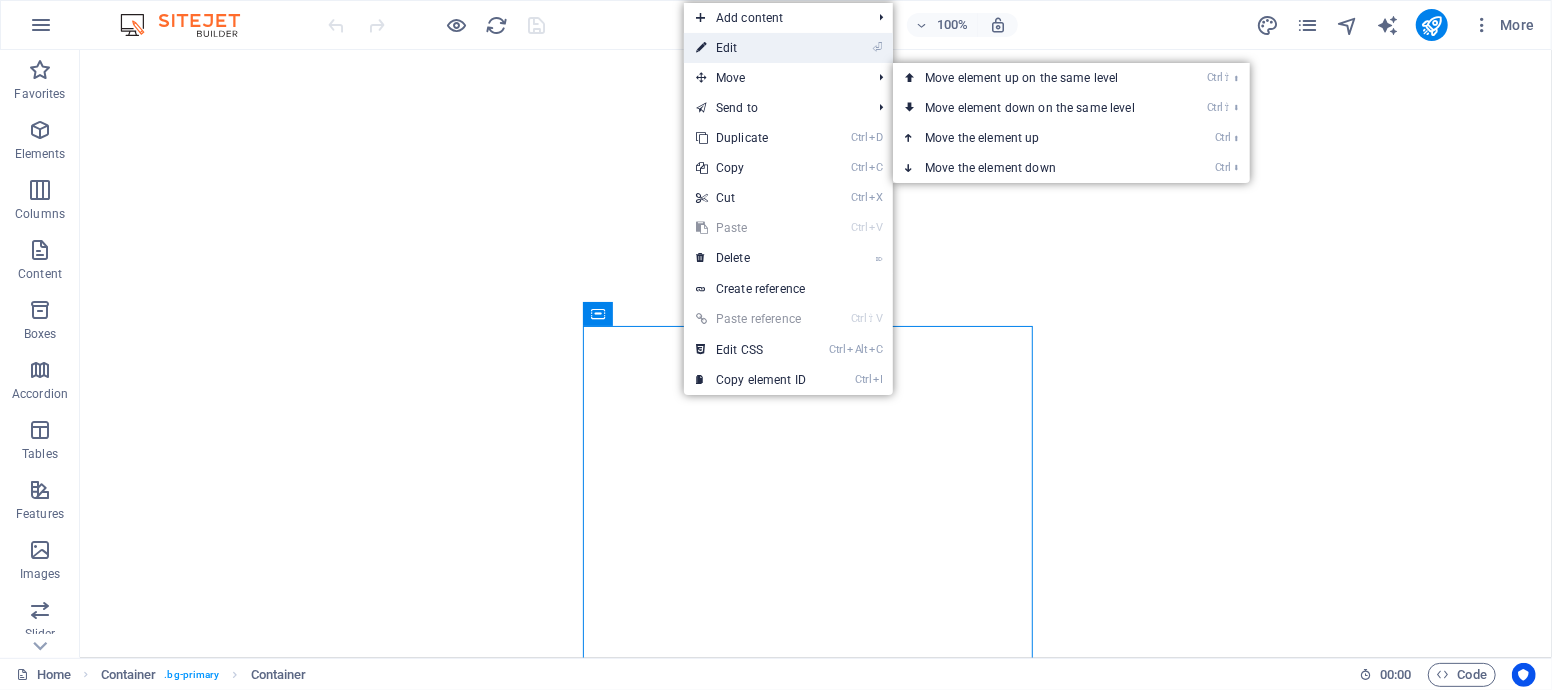 click on "⏎  Edit" at bounding box center (751, 48) 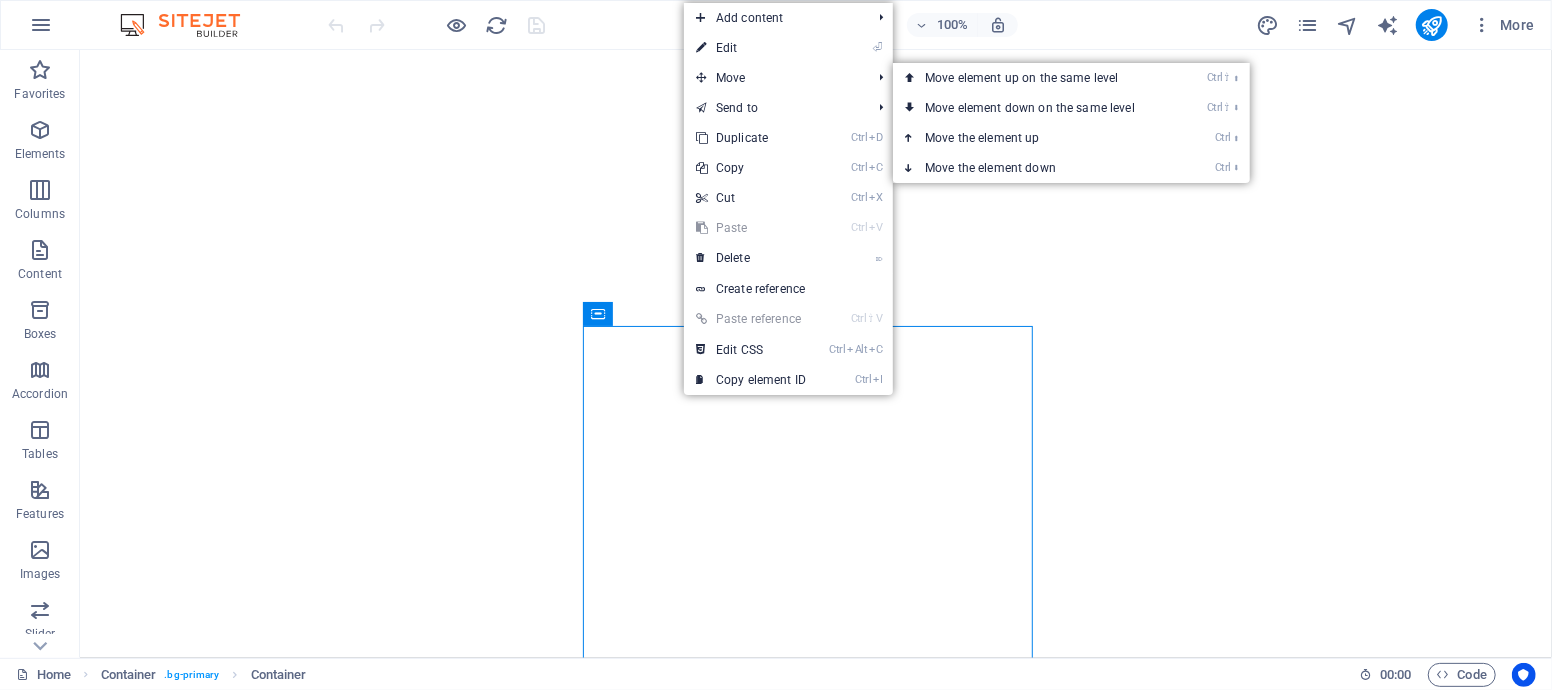 select on "%" 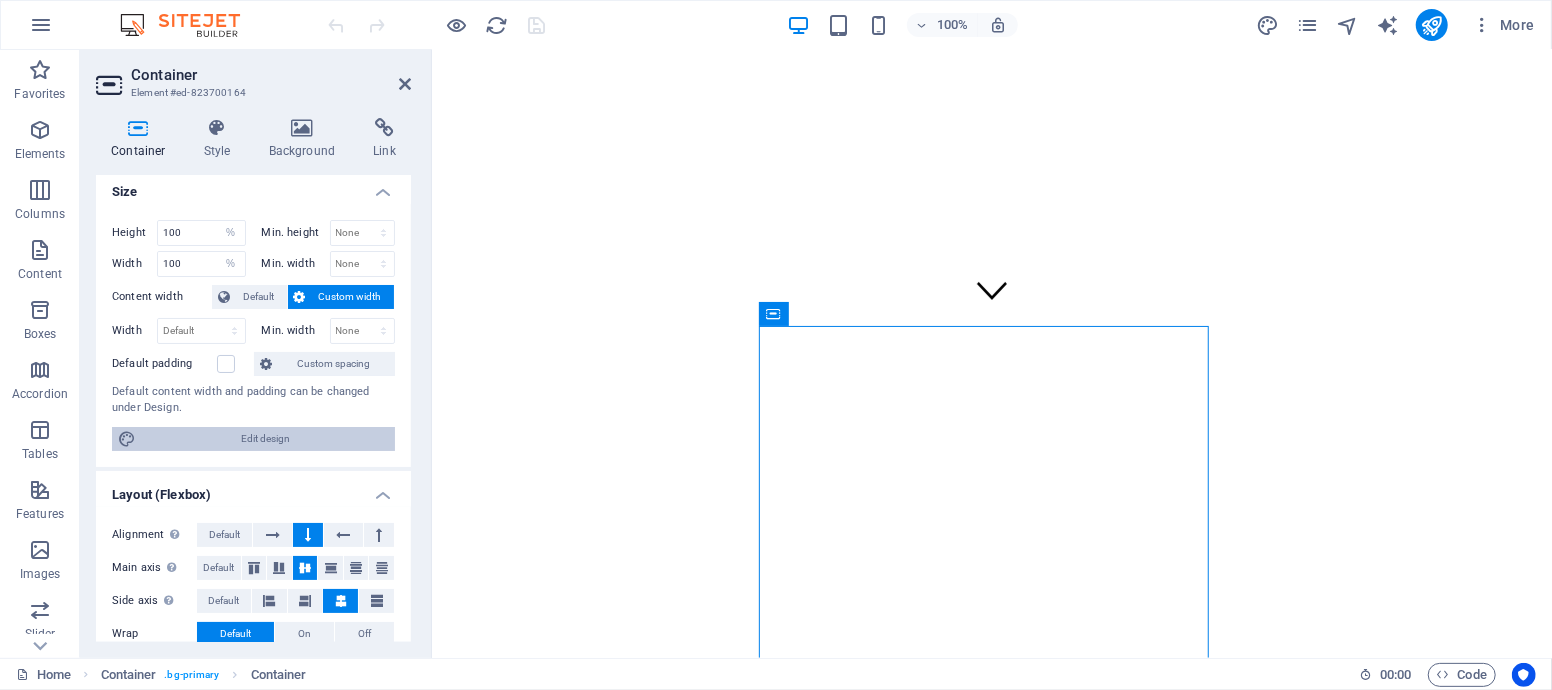 scroll, scrollTop: 0, scrollLeft: 0, axis: both 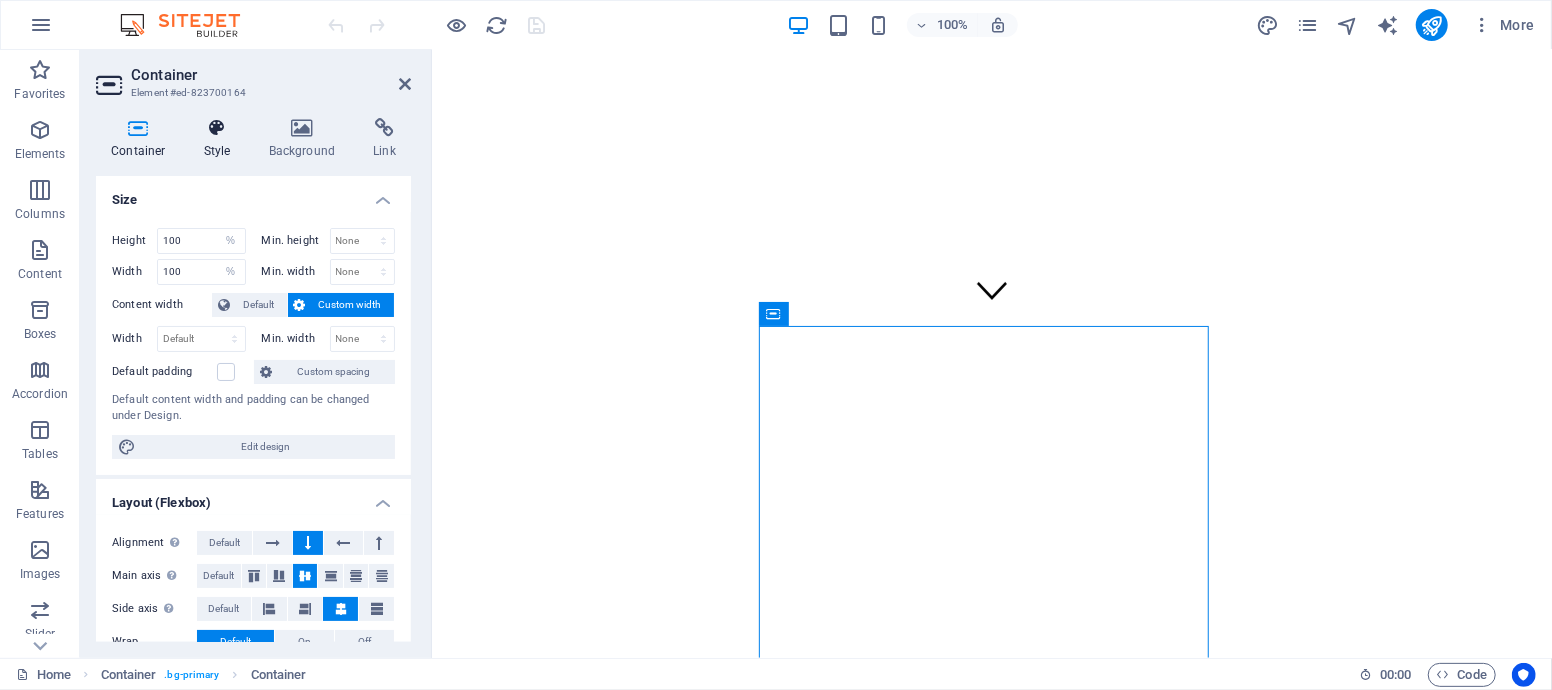 click on "Style" at bounding box center [221, 139] 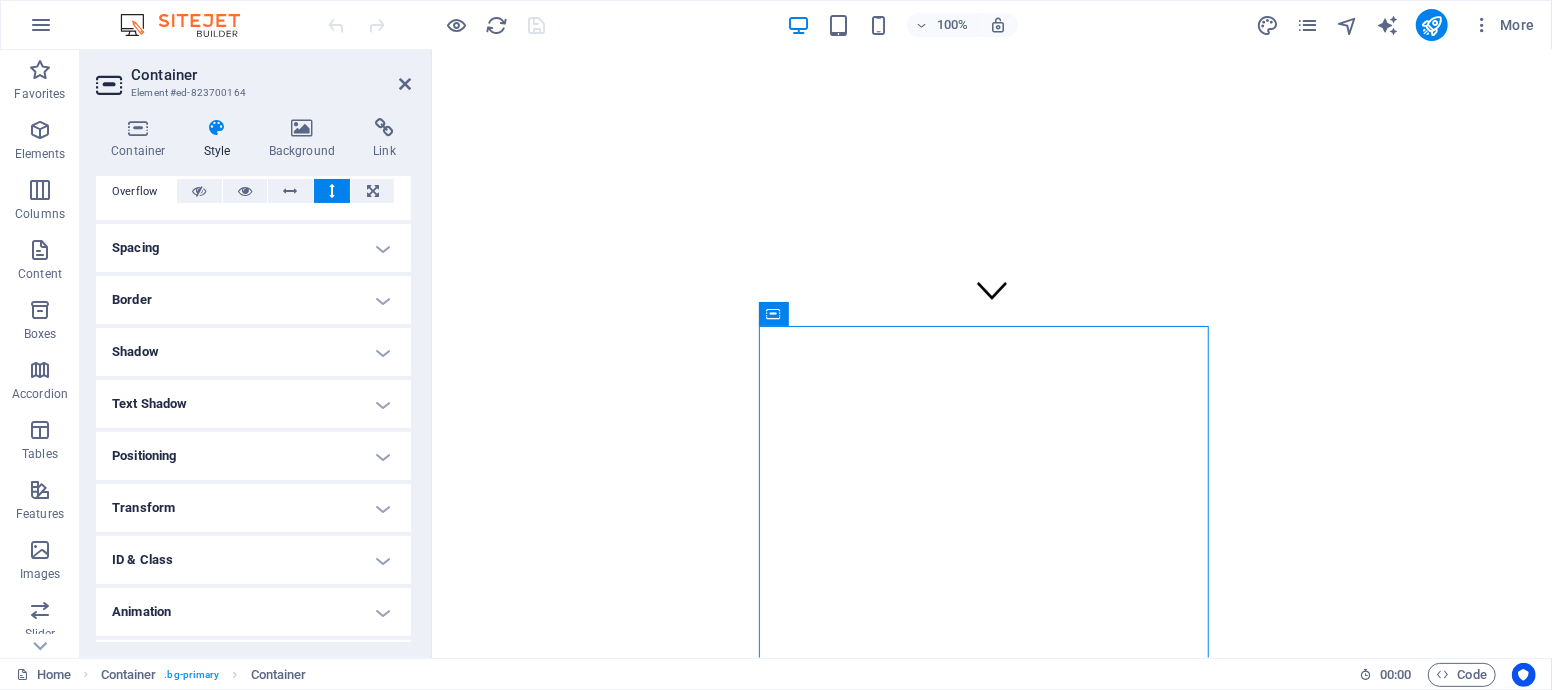 scroll, scrollTop: 378, scrollLeft: 0, axis: vertical 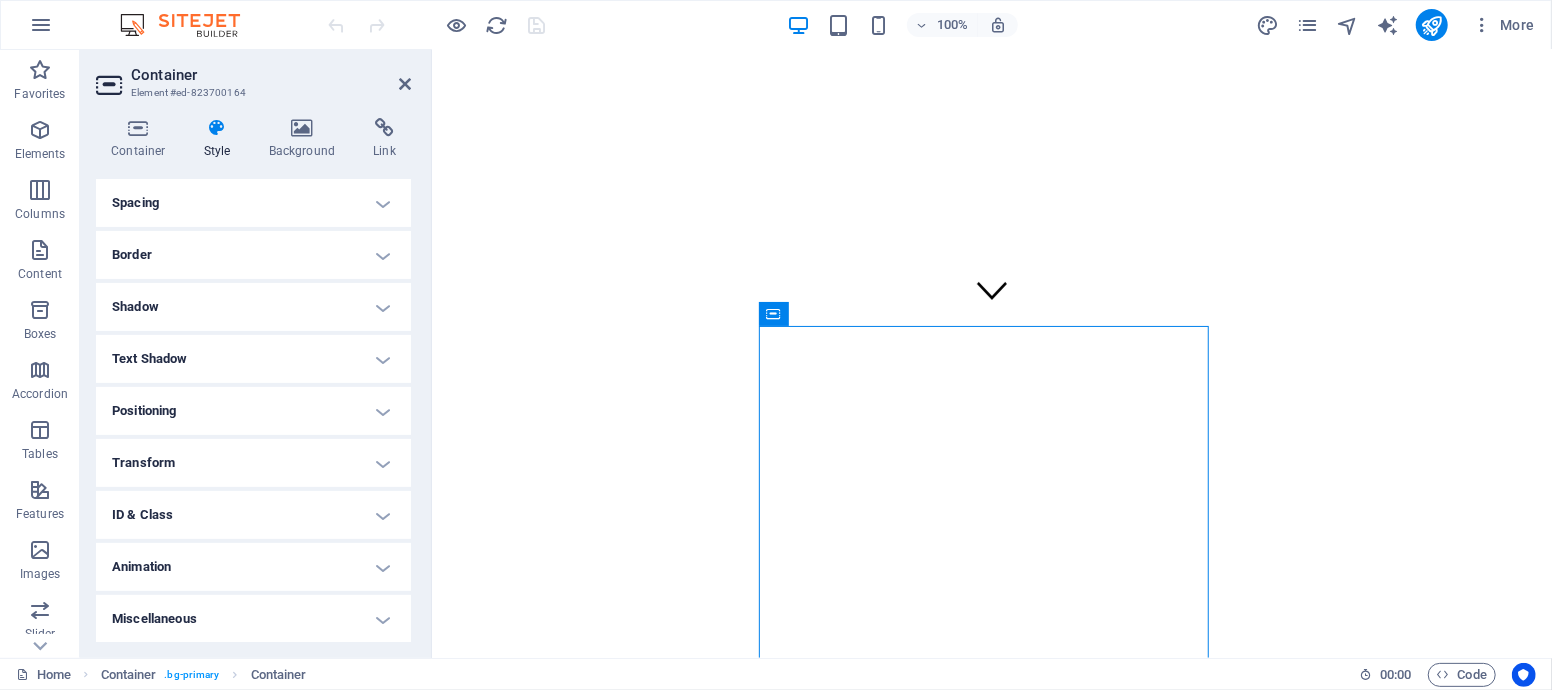 click on "Transform" at bounding box center (253, 463) 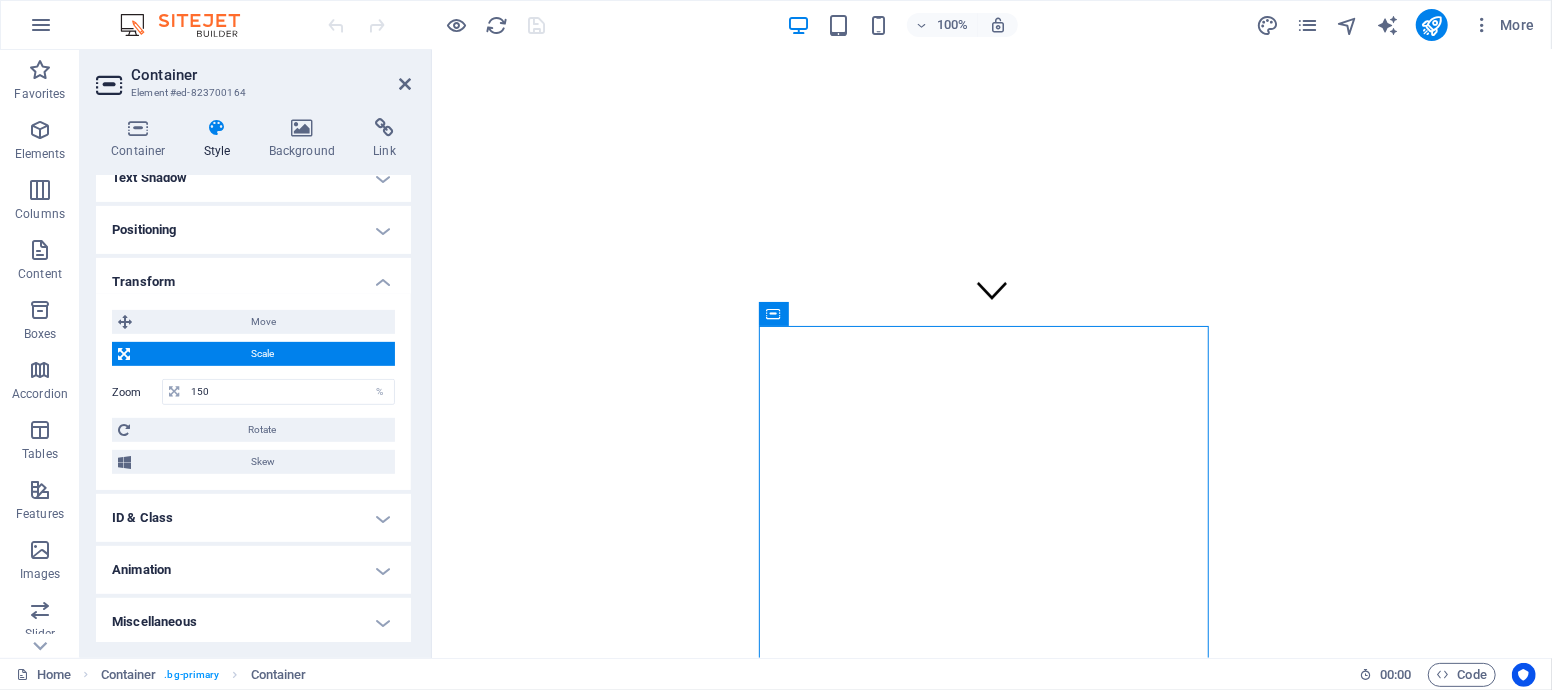 scroll, scrollTop: 561, scrollLeft: 0, axis: vertical 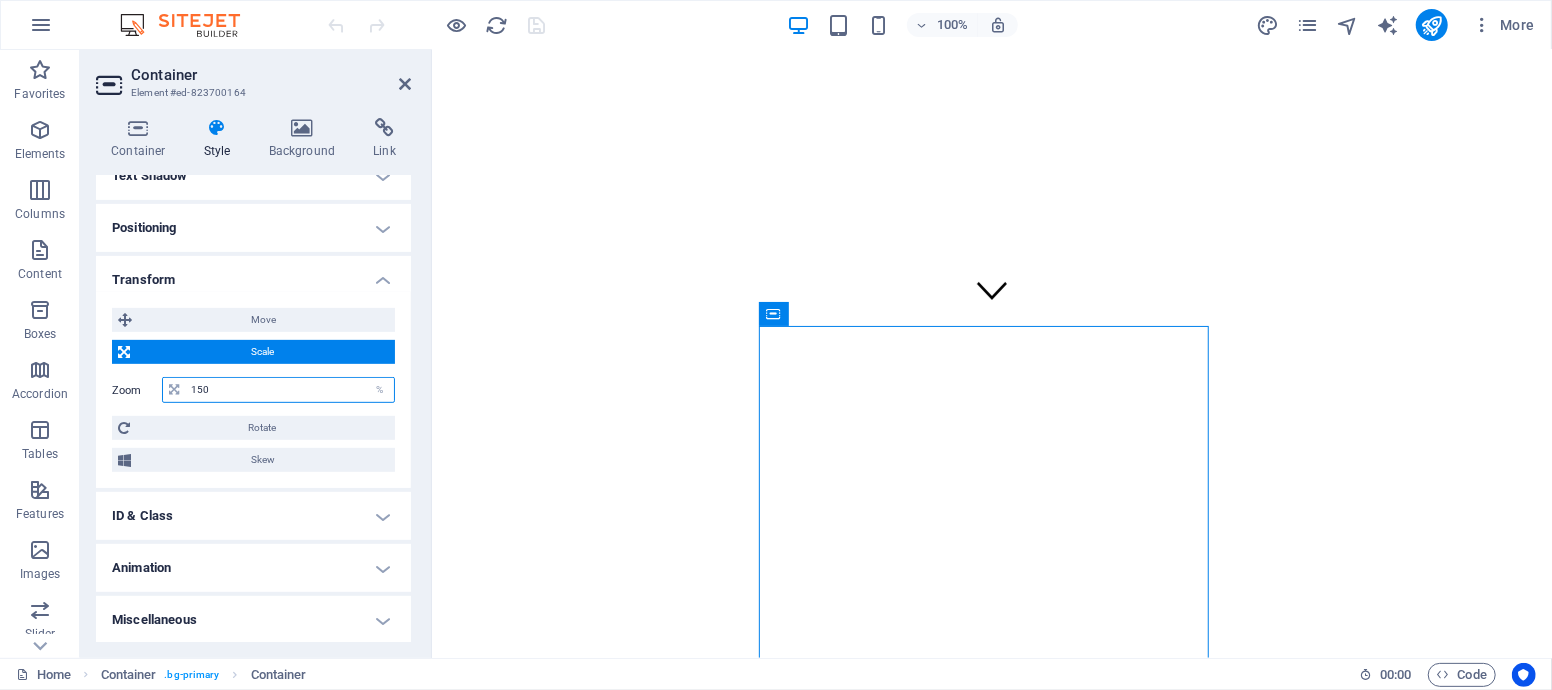 click on "150" at bounding box center (290, 390) 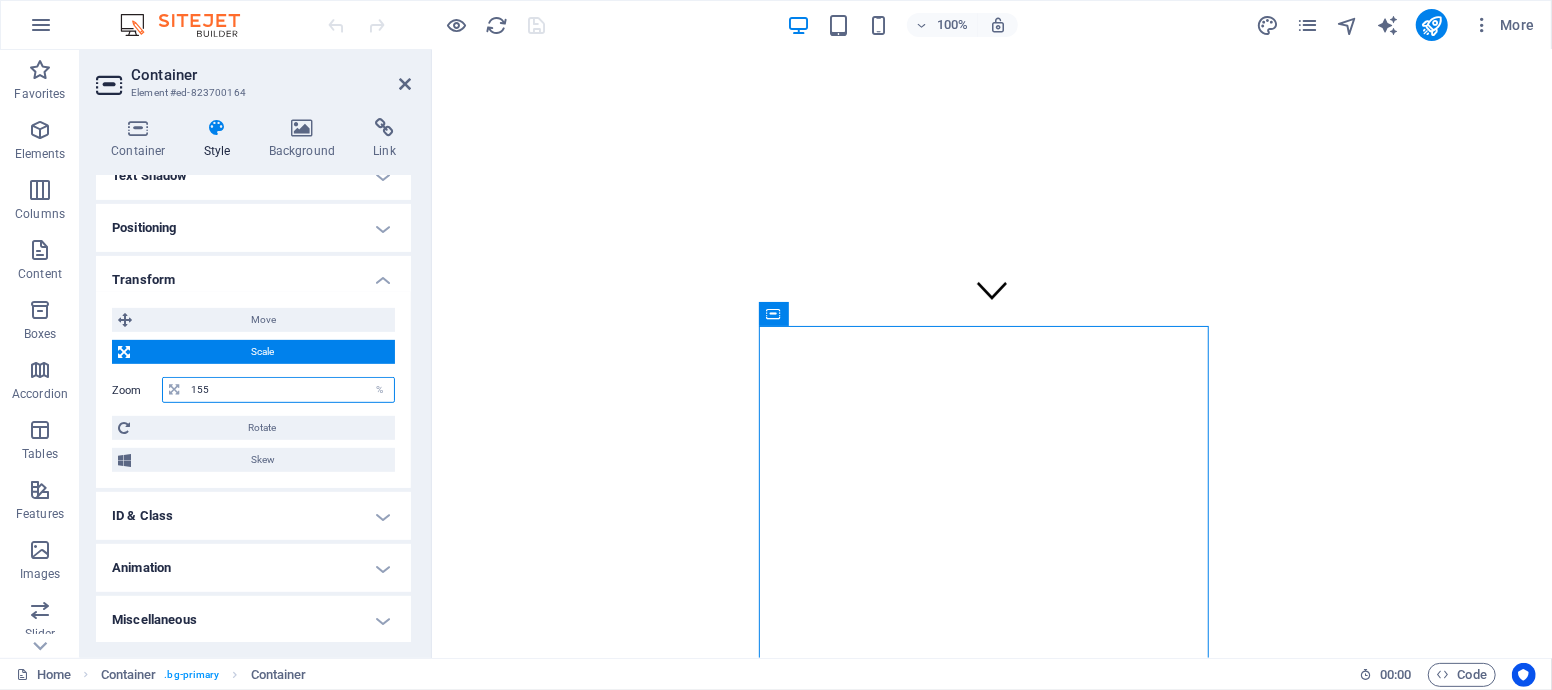 type on "155" 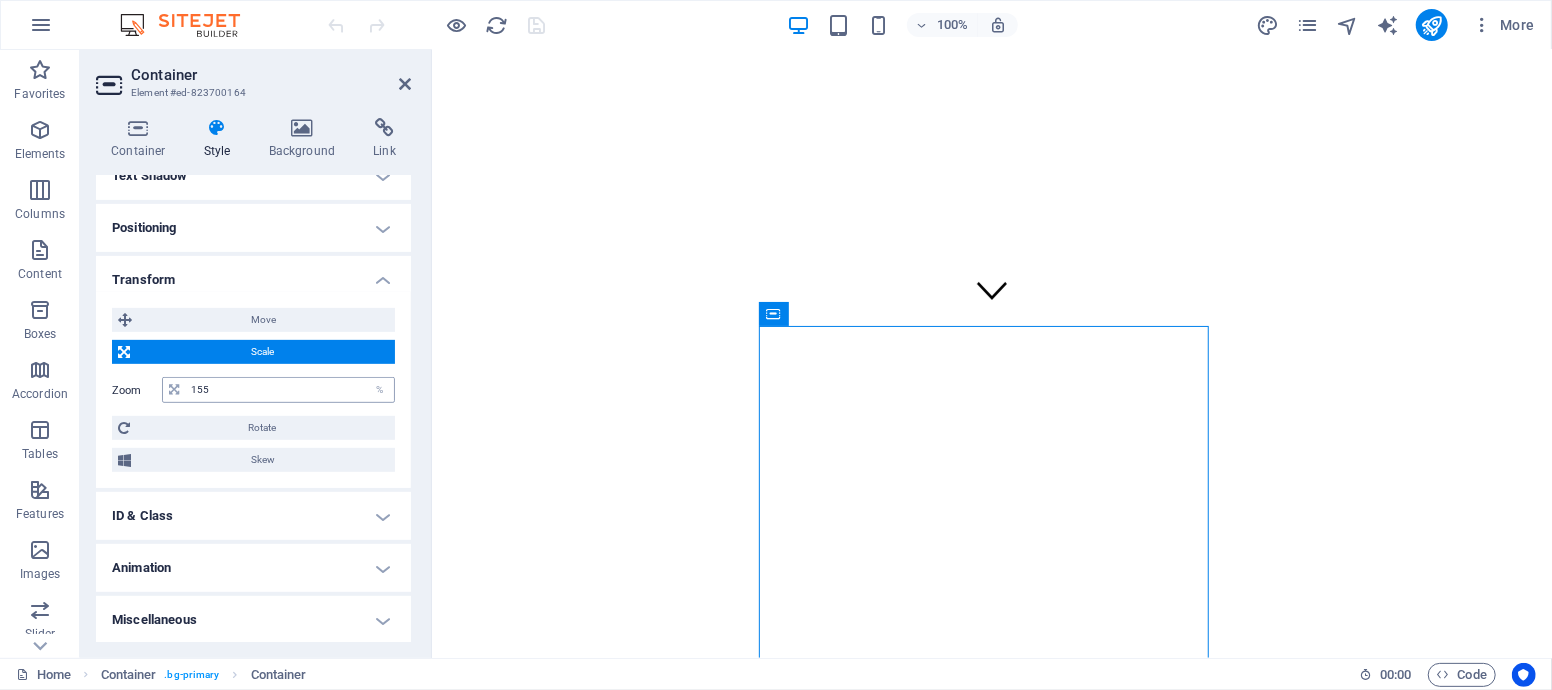 type 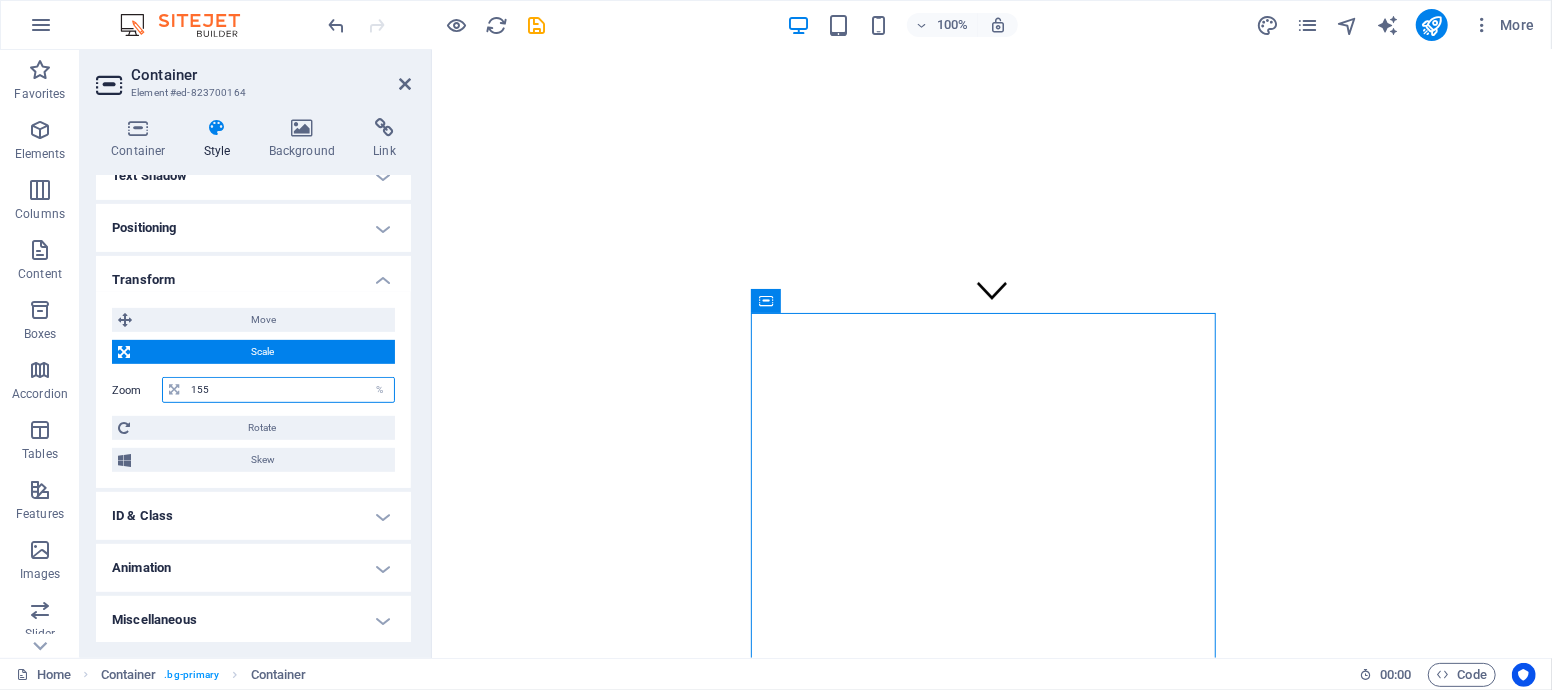 click on "155" at bounding box center (290, 390) 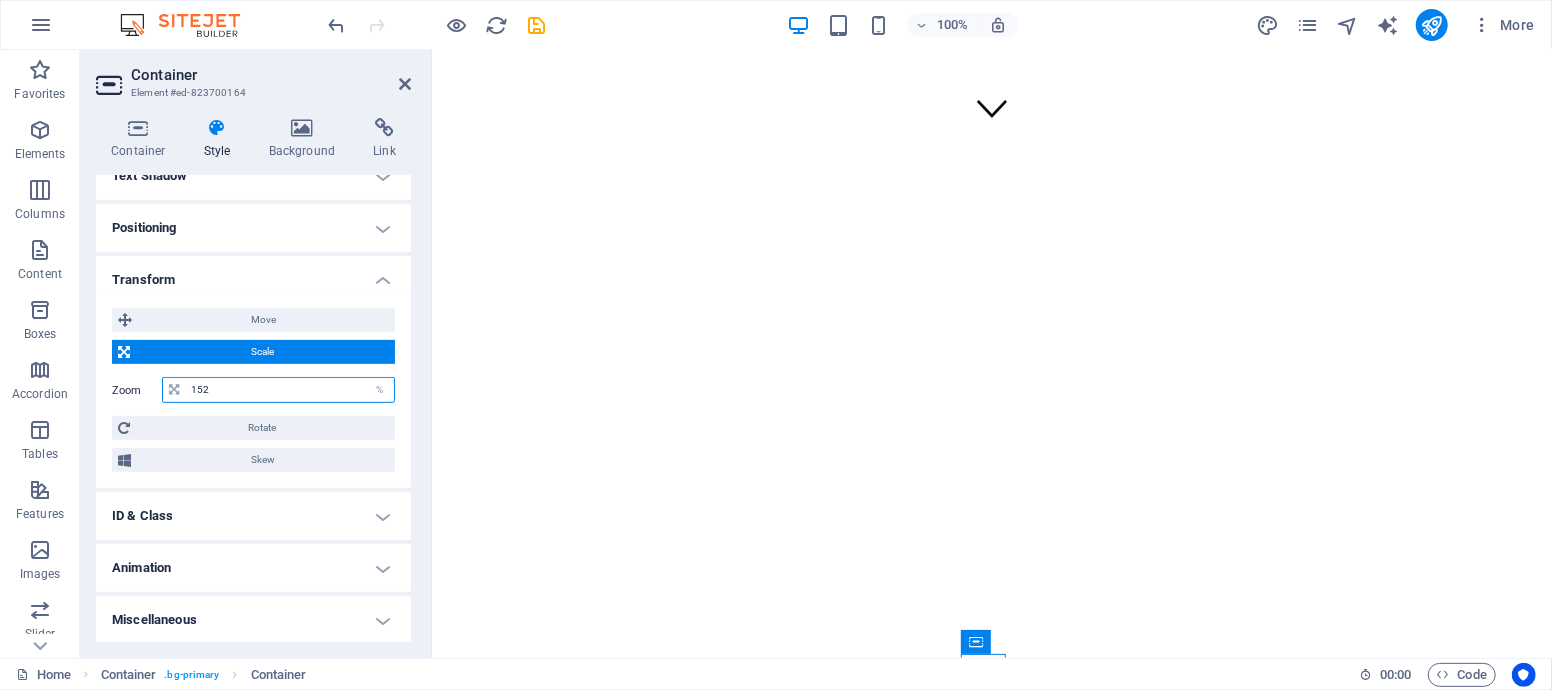 scroll, scrollTop: 901, scrollLeft: 0, axis: vertical 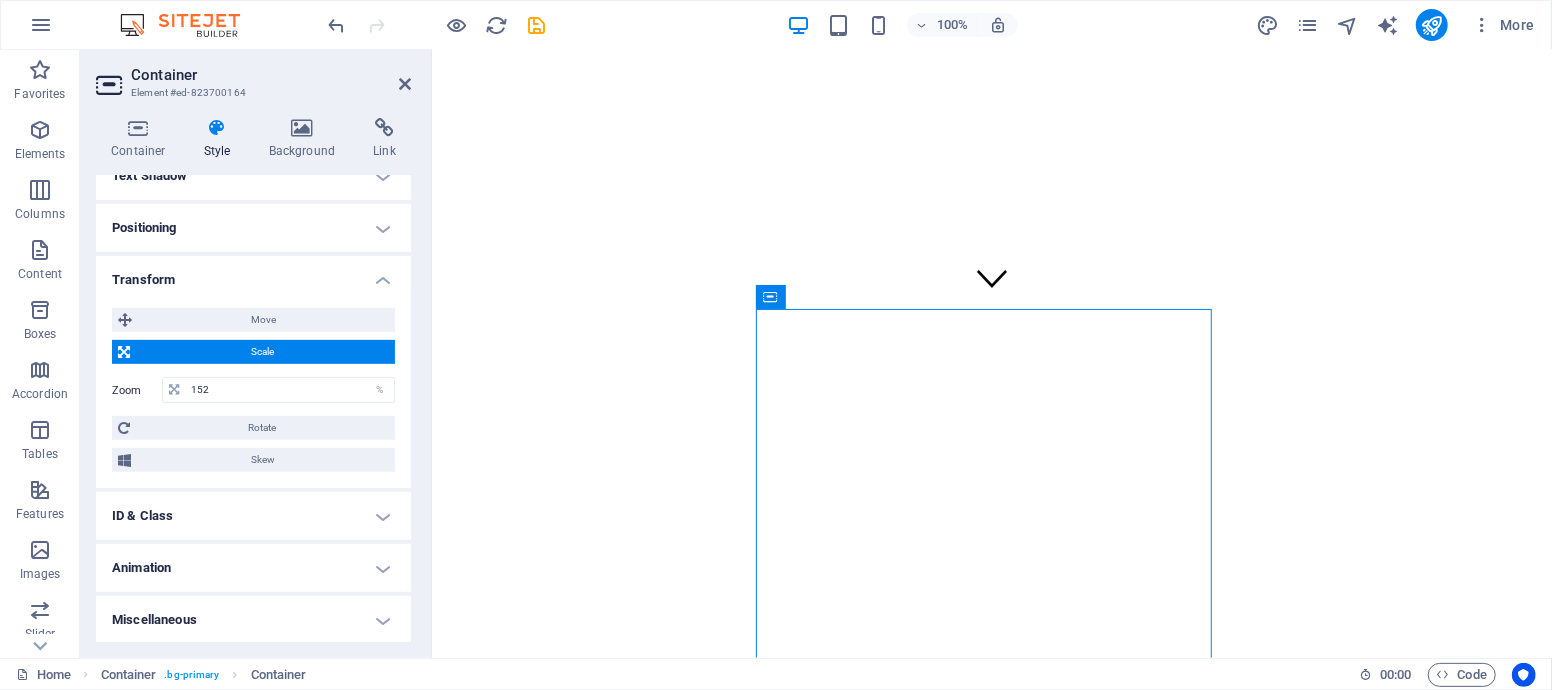 click on "Zoom 152 %" at bounding box center (253, 390) 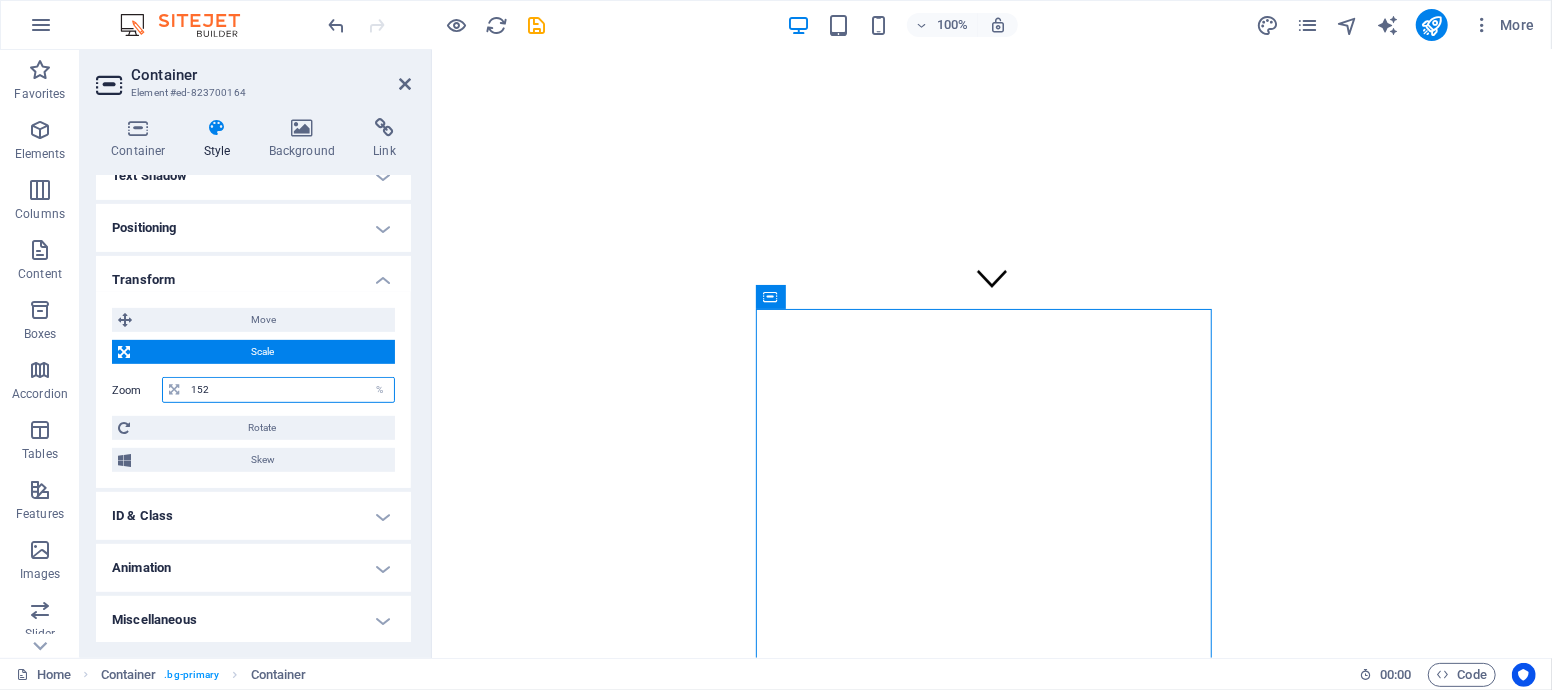 click on "152" at bounding box center [290, 390] 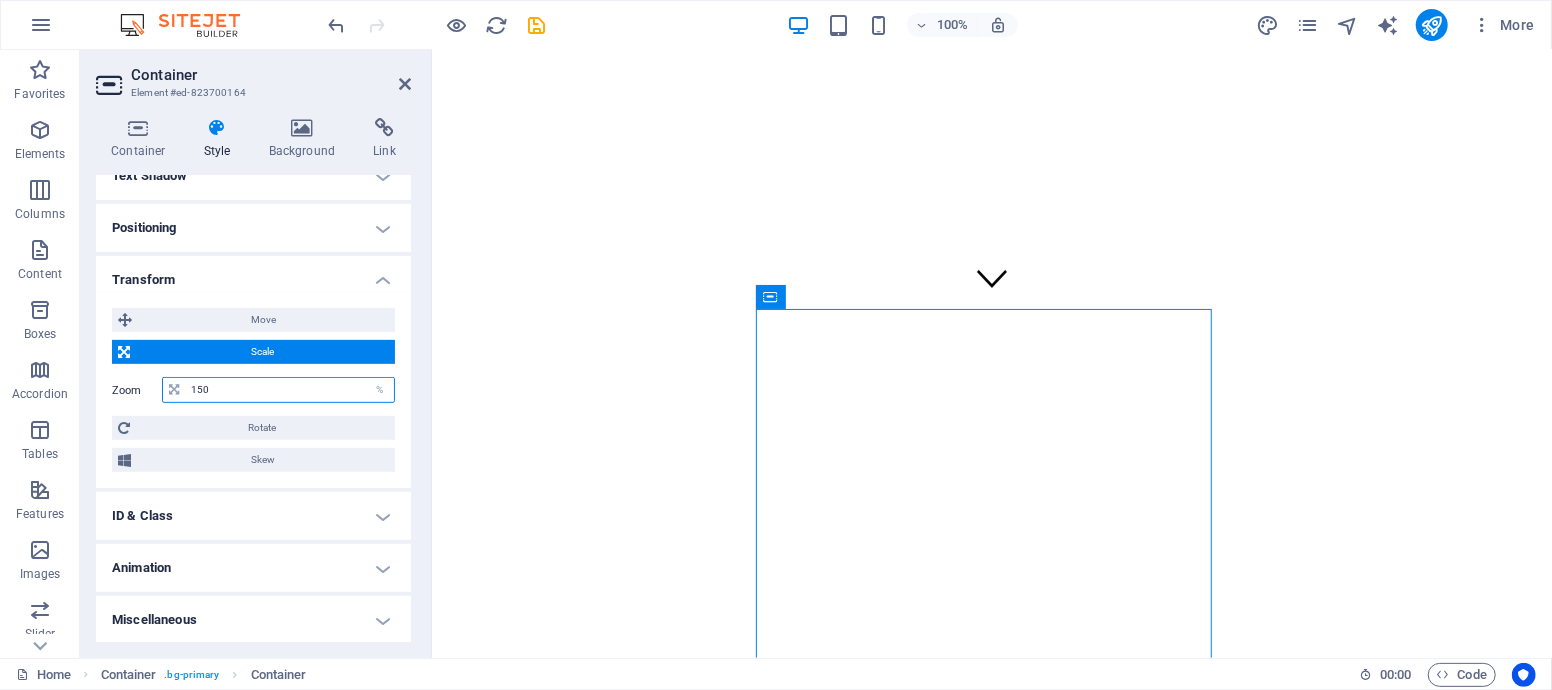 type on "150" 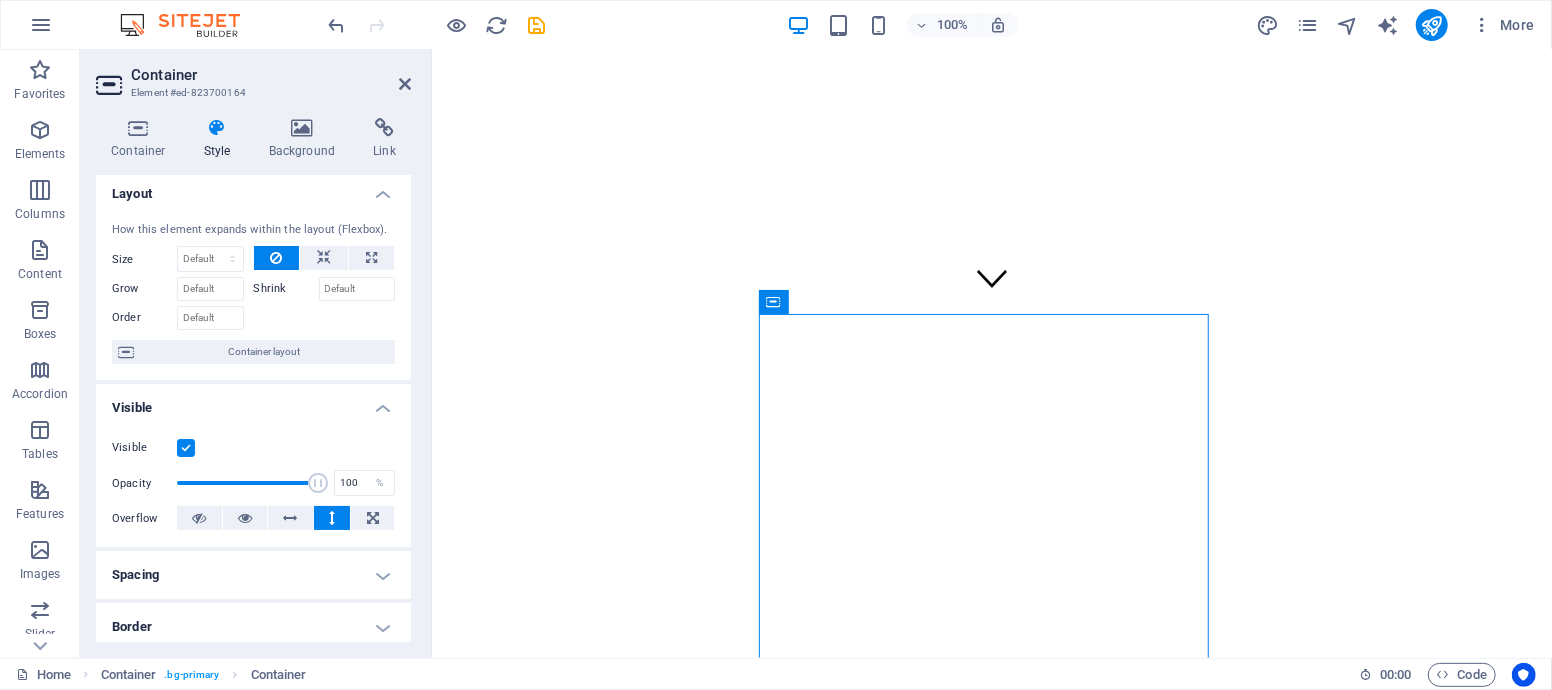 scroll, scrollTop: 0, scrollLeft: 0, axis: both 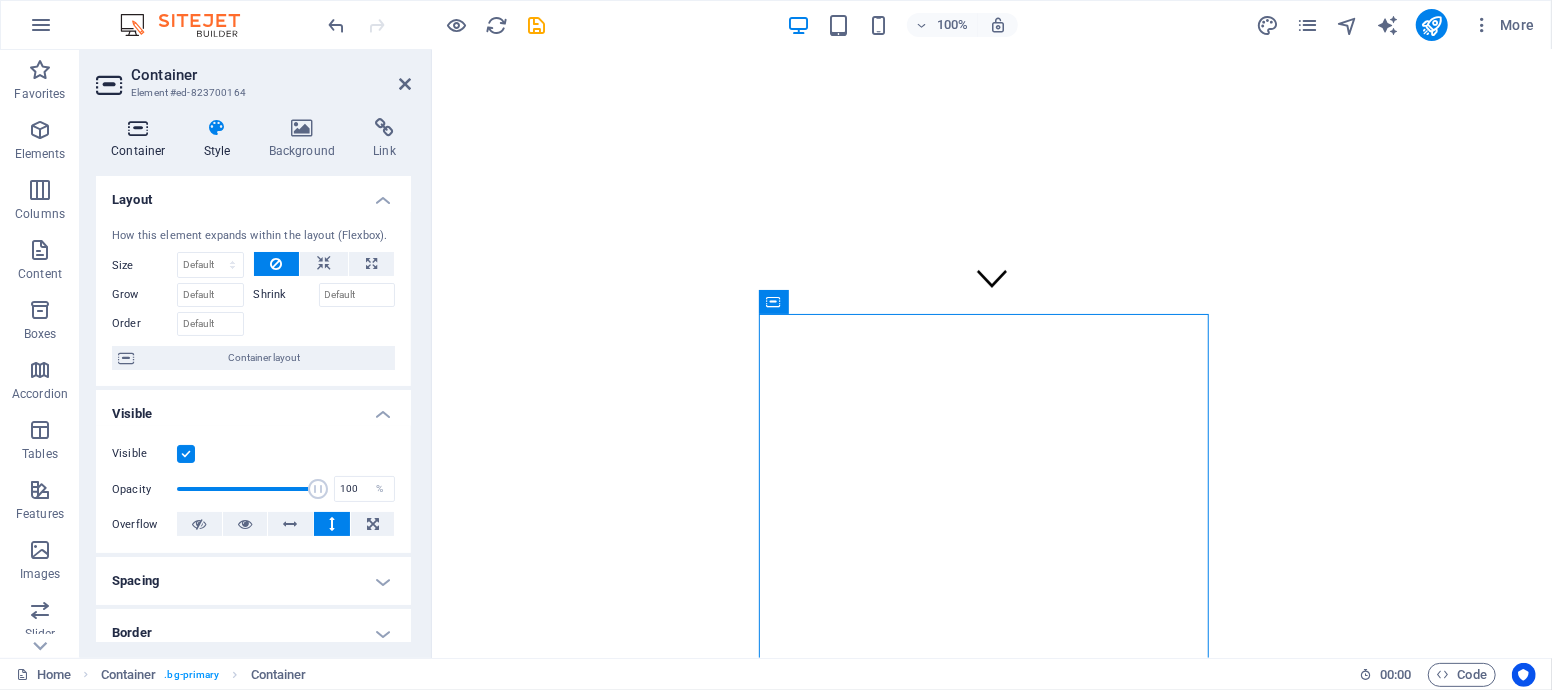 click at bounding box center (138, 128) 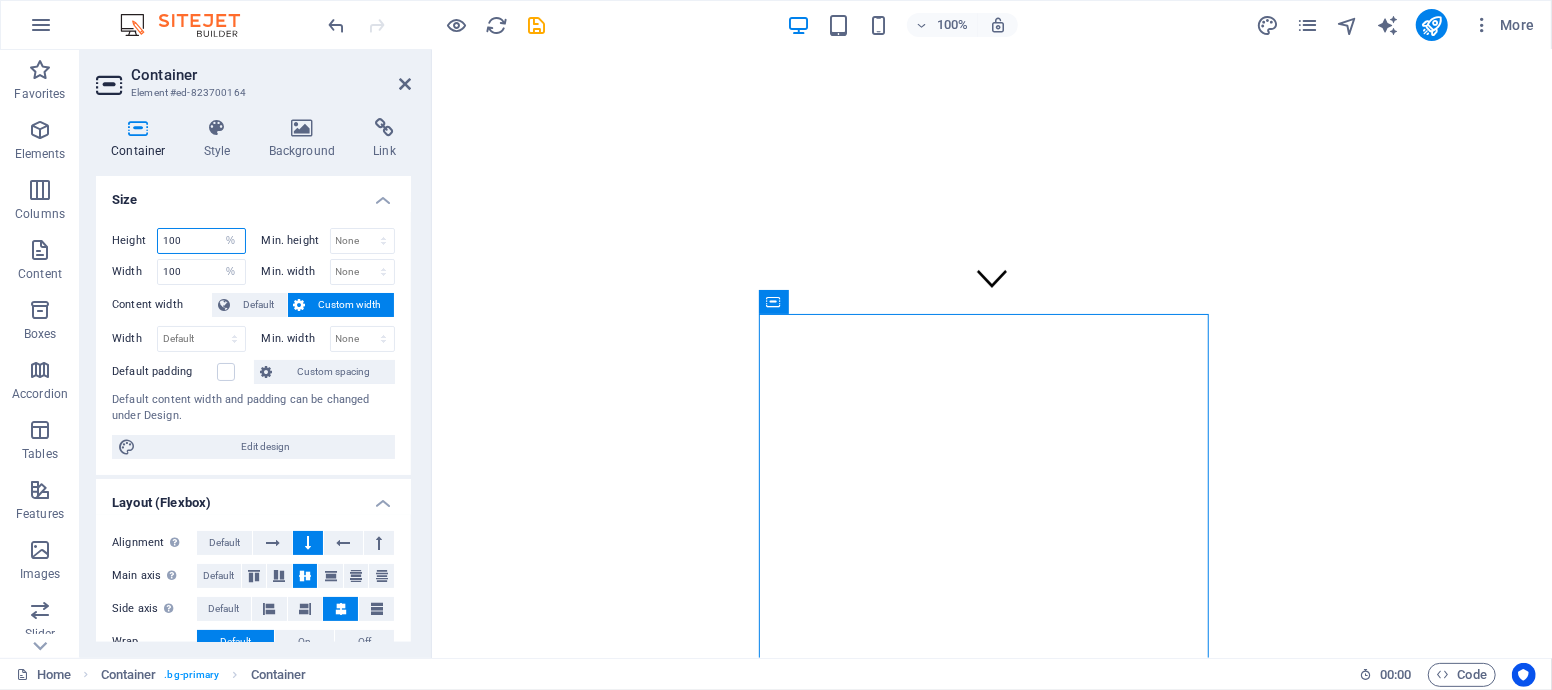 drag, startPoint x: 195, startPoint y: 245, endPoint x: 134, endPoint y: 244, distance: 61.008198 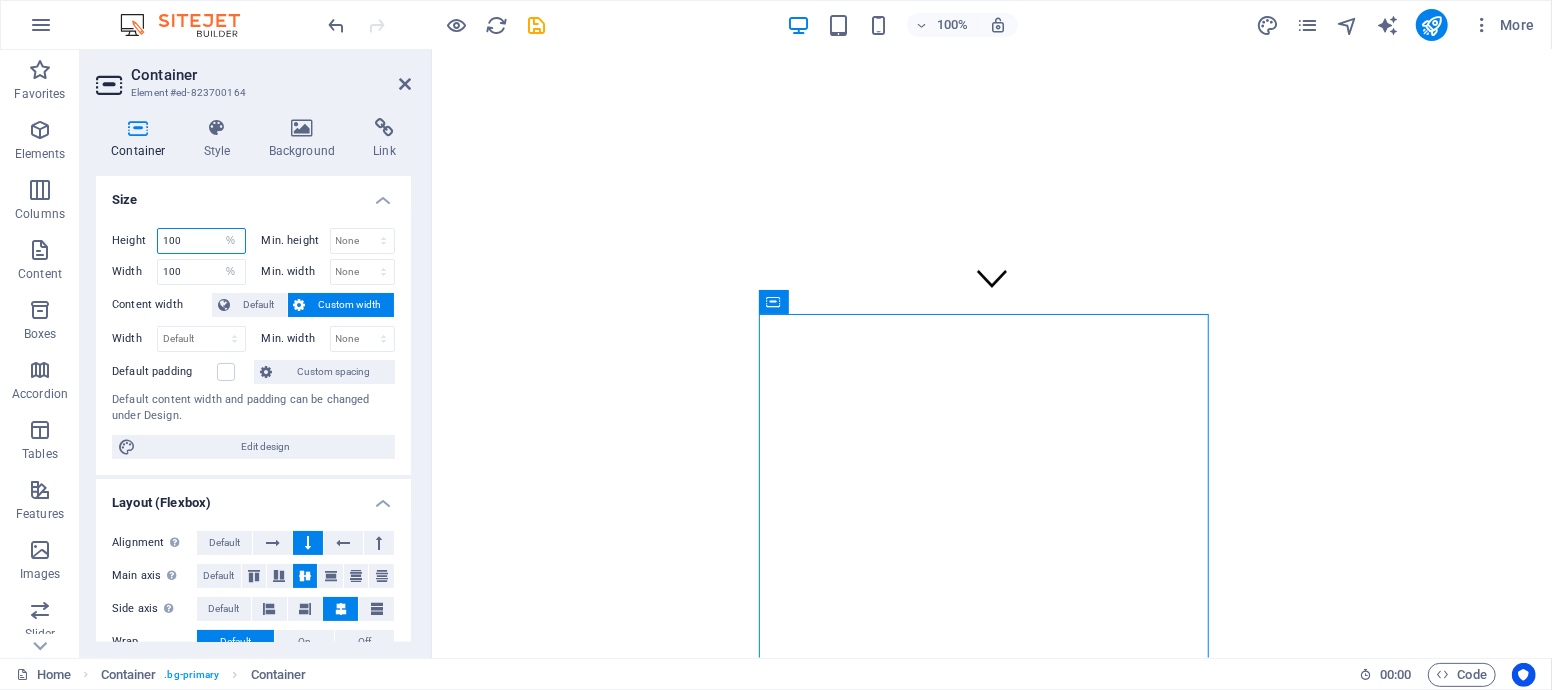 click on "Height 100 Default px rem % vh vw" at bounding box center (179, 241) 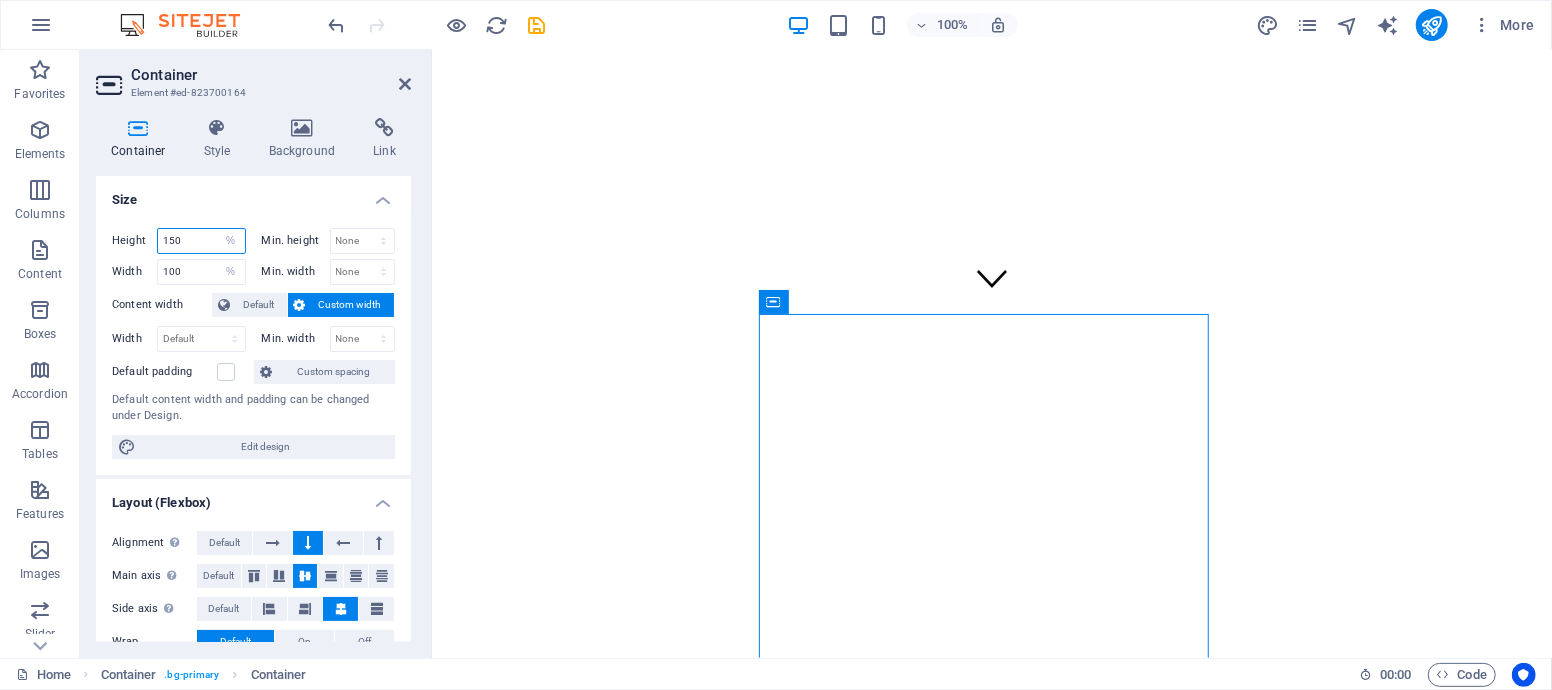 type on "150" 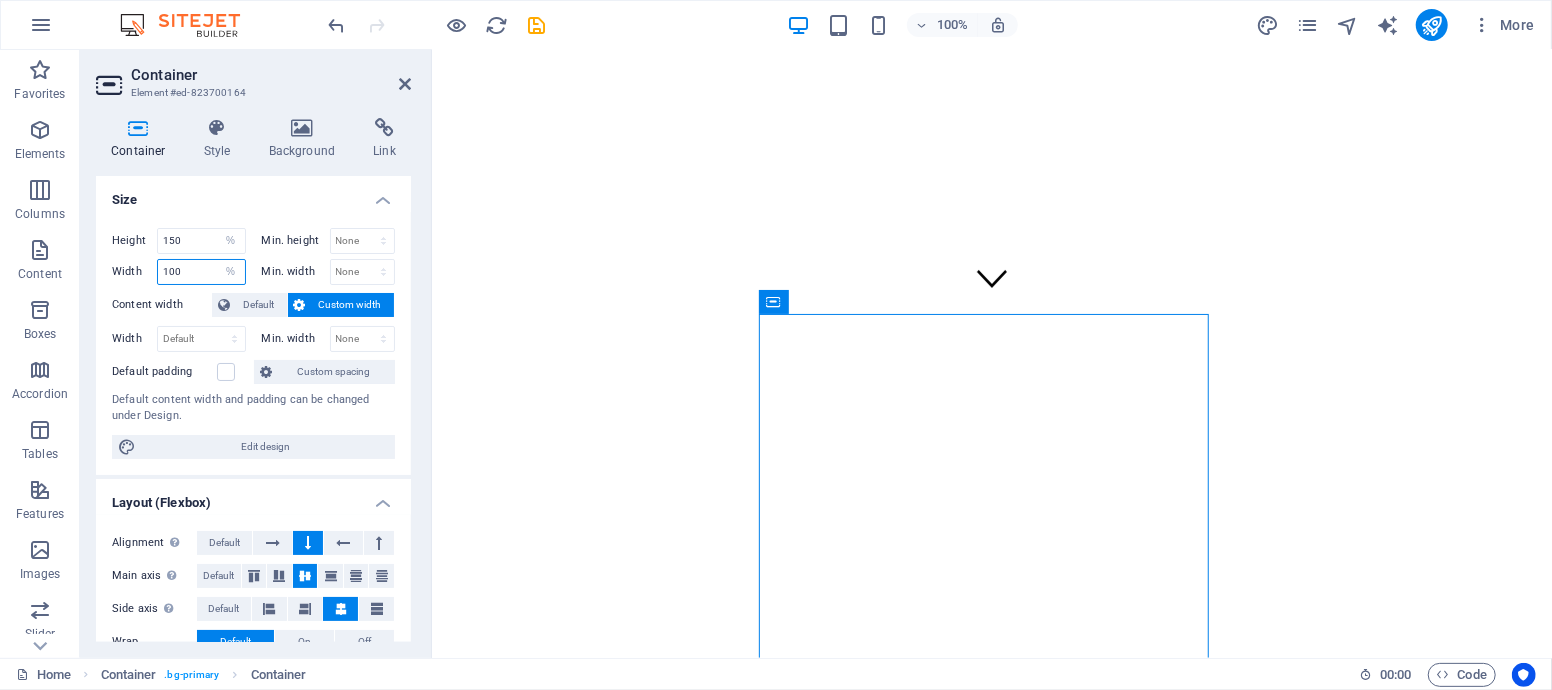 drag, startPoint x: 202, startPoint y: 263, endPoint x: 124, endPoint y: 267, distance: 78.10249 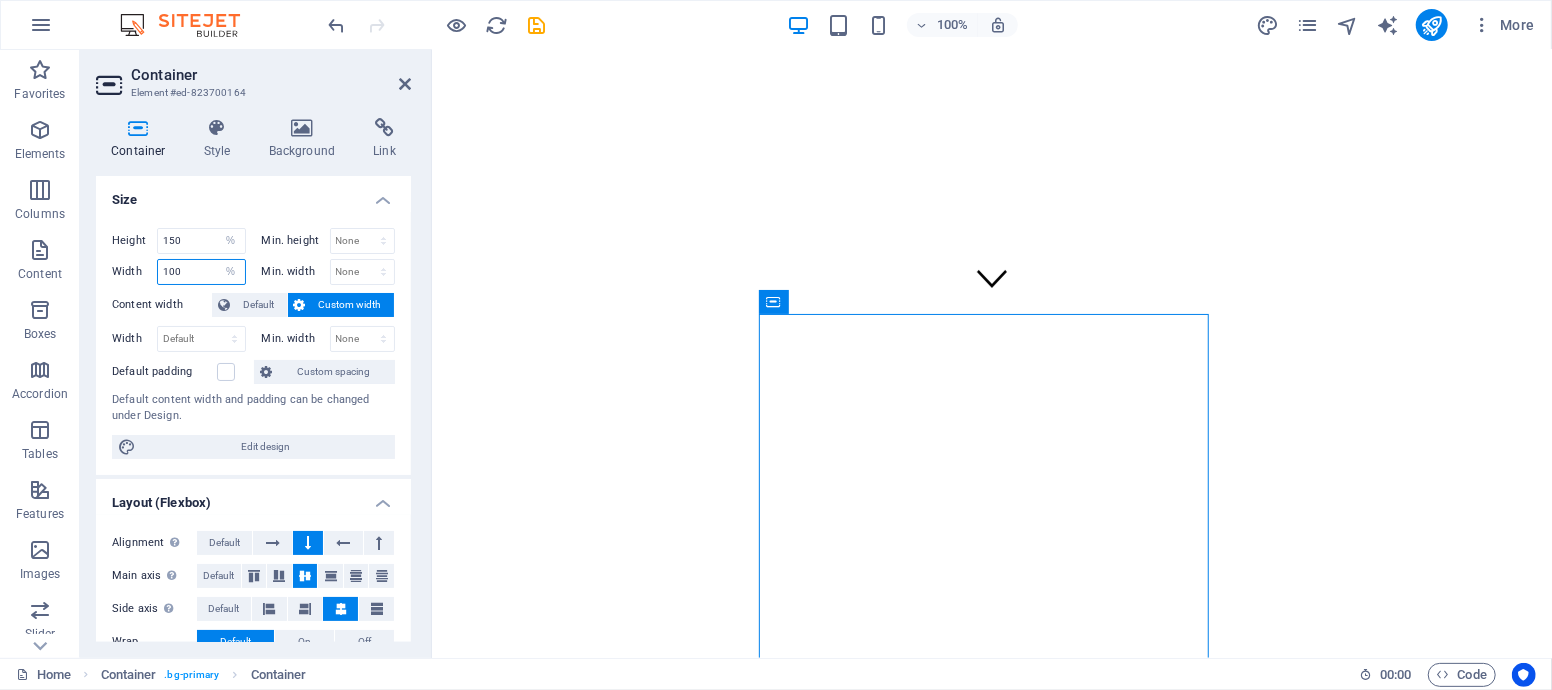 click on "Width 100 Default px rem % em vh vw" at bounding box center (179, 272) 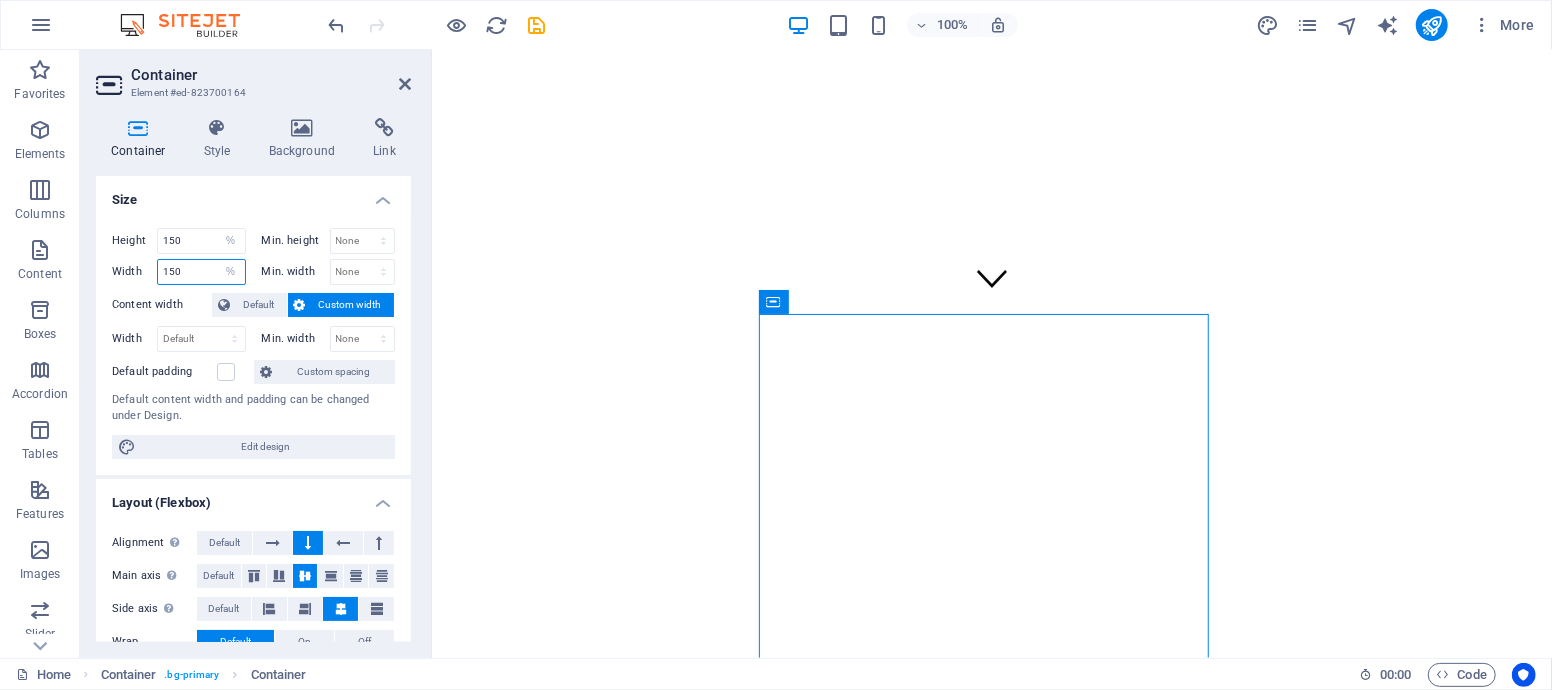 type on "150" 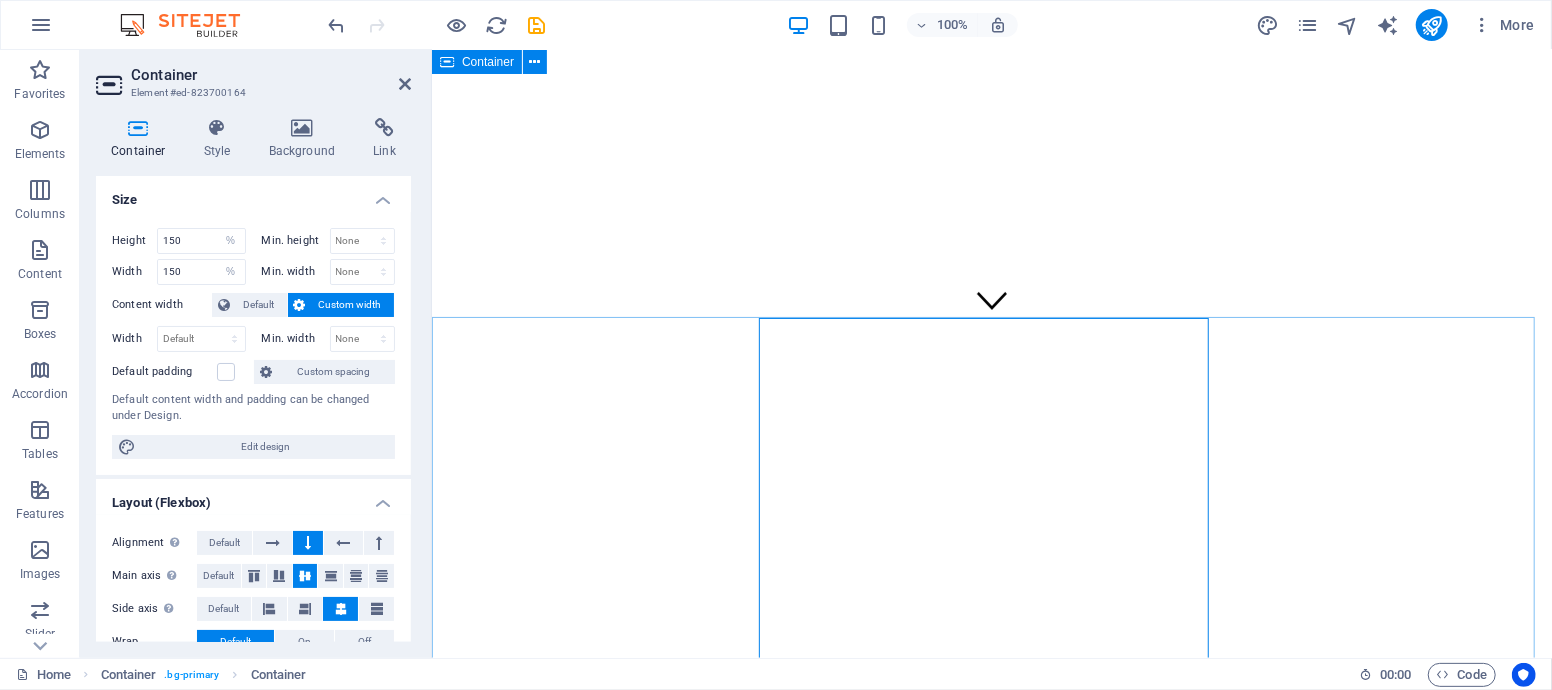 scroll, scrollTop: 235, scrollLeft: 0, axis: vertical 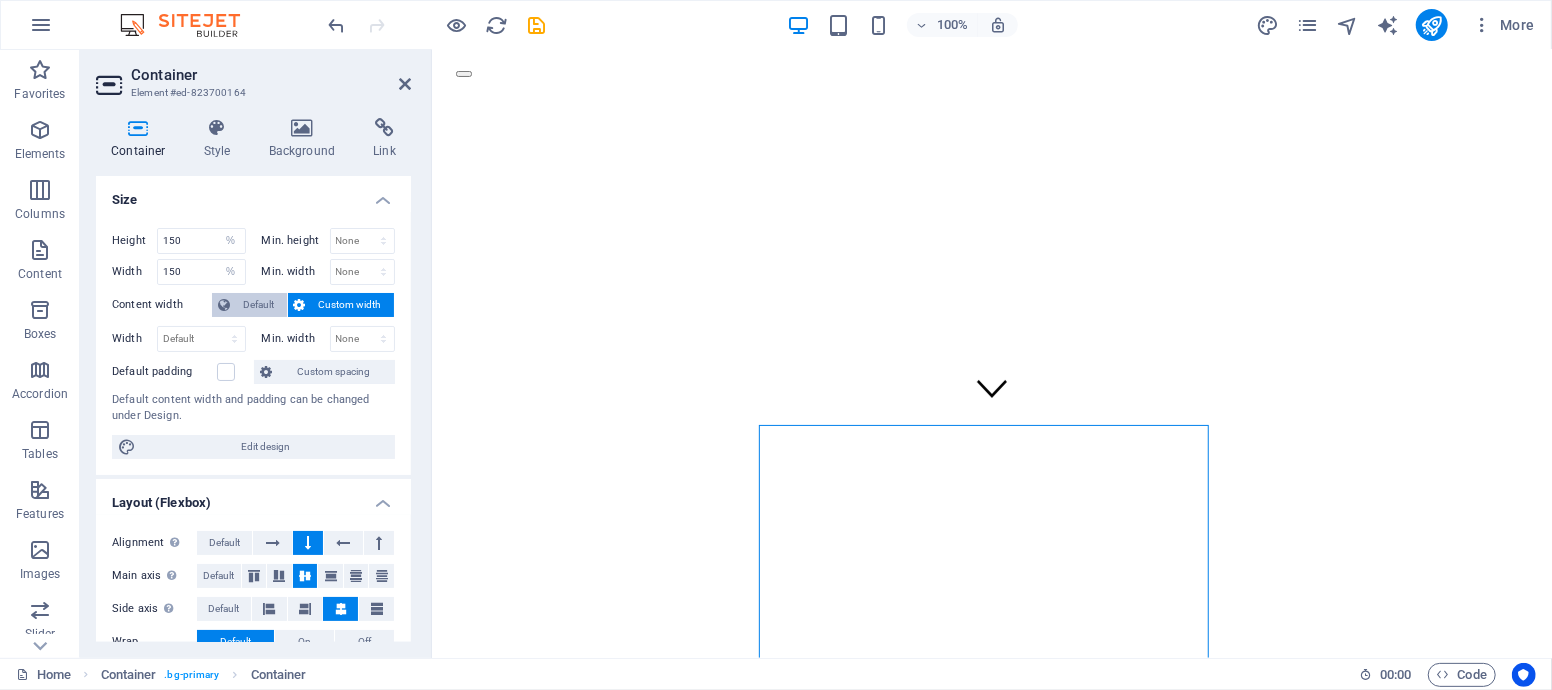 click on "Default" at bounding box center (258, 305) 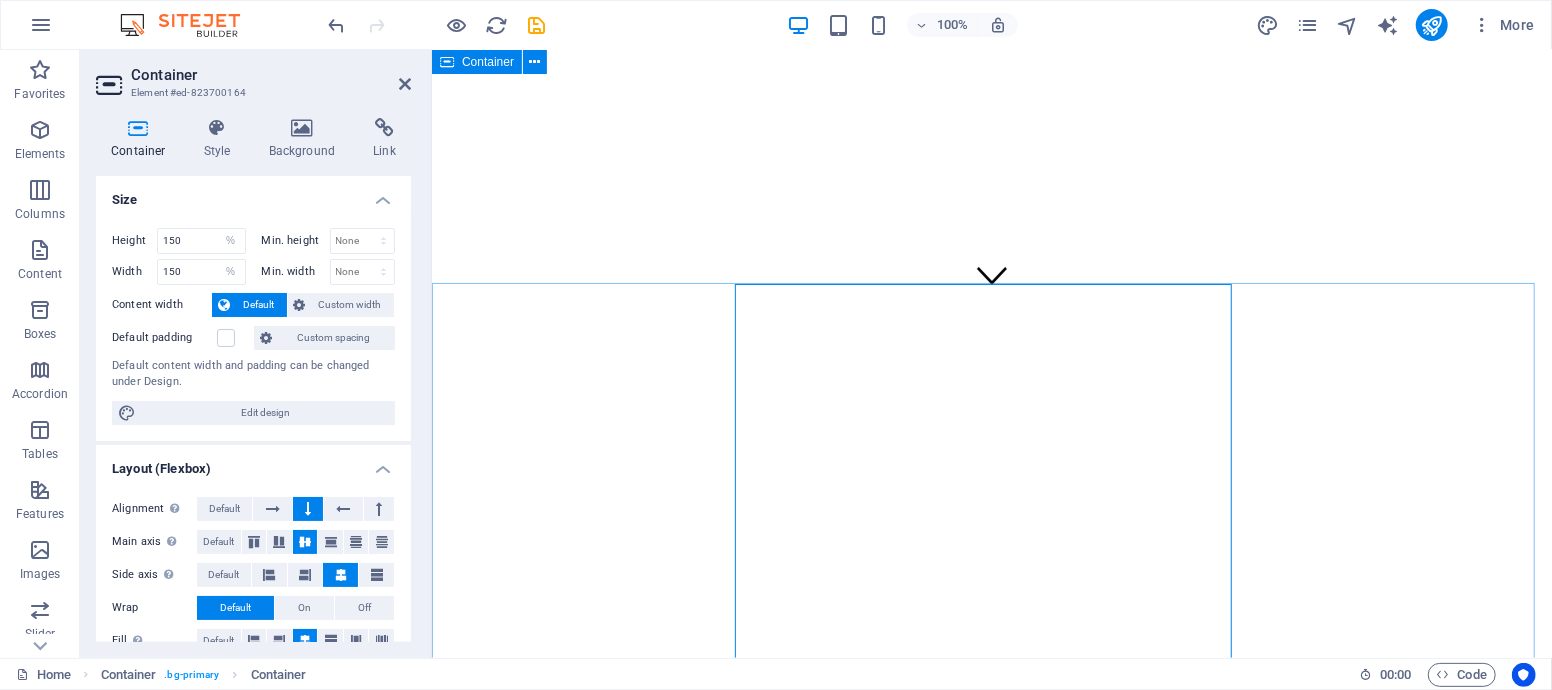 scroll, scrollTop: 345, scrollLeft: 0, axis: vertical 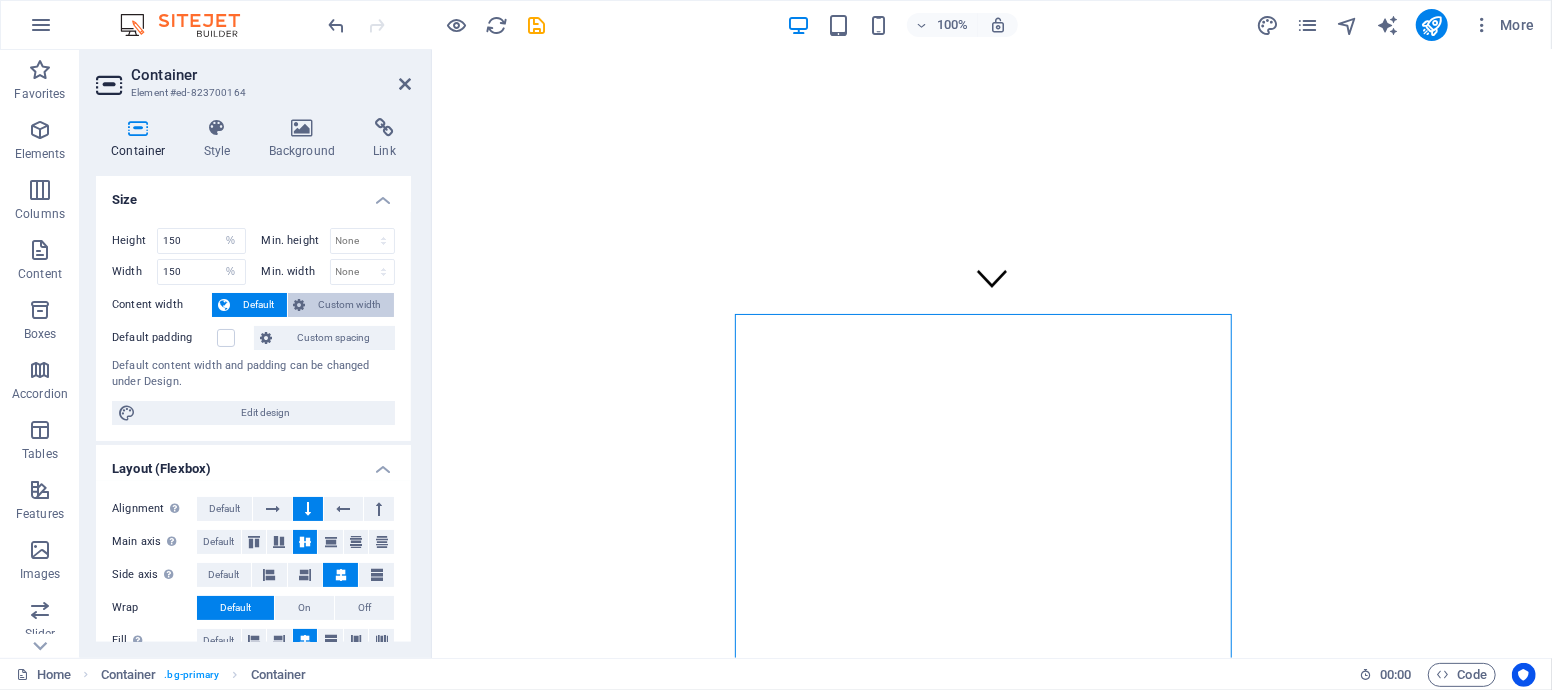 click on "Custom width" at bounding box center [350, 305] 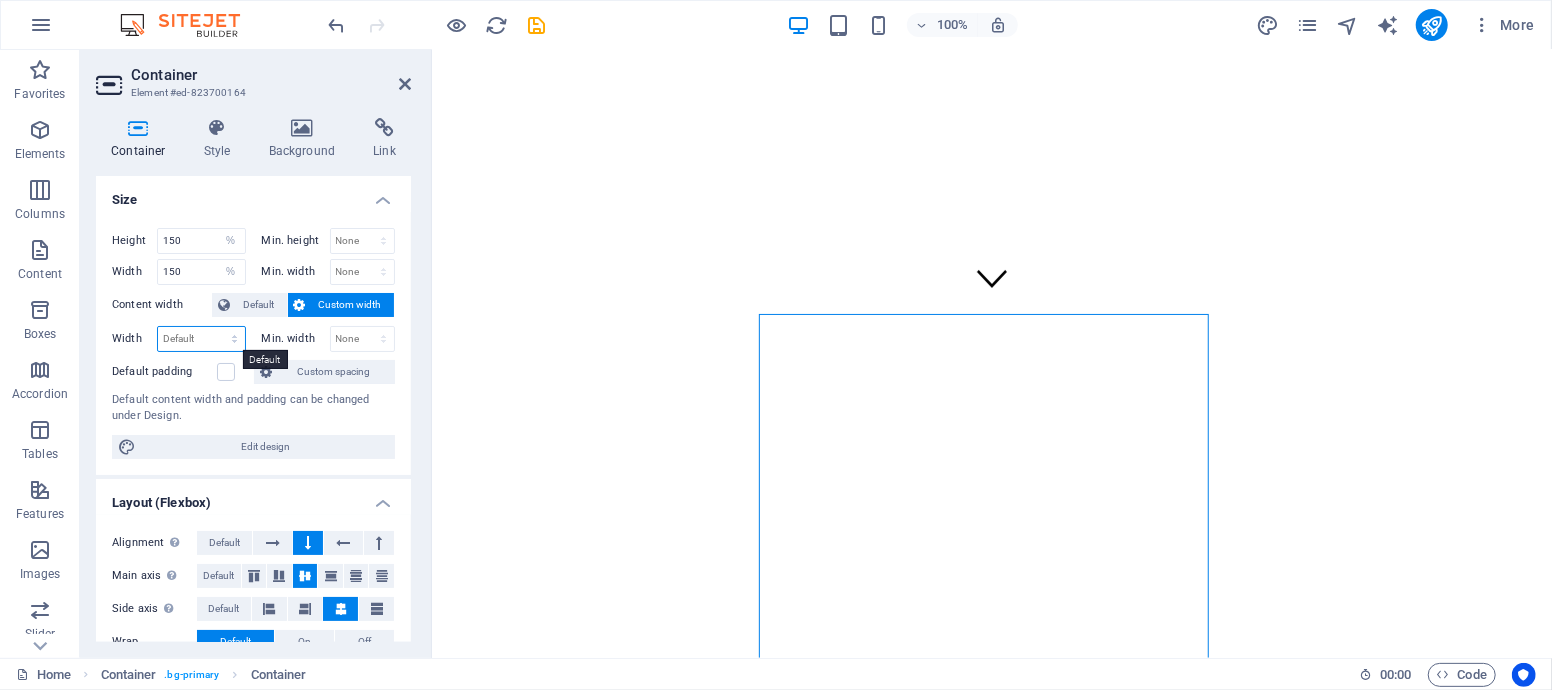 click on "Default px rem % em vh vw" at bounding box center [201, 339] 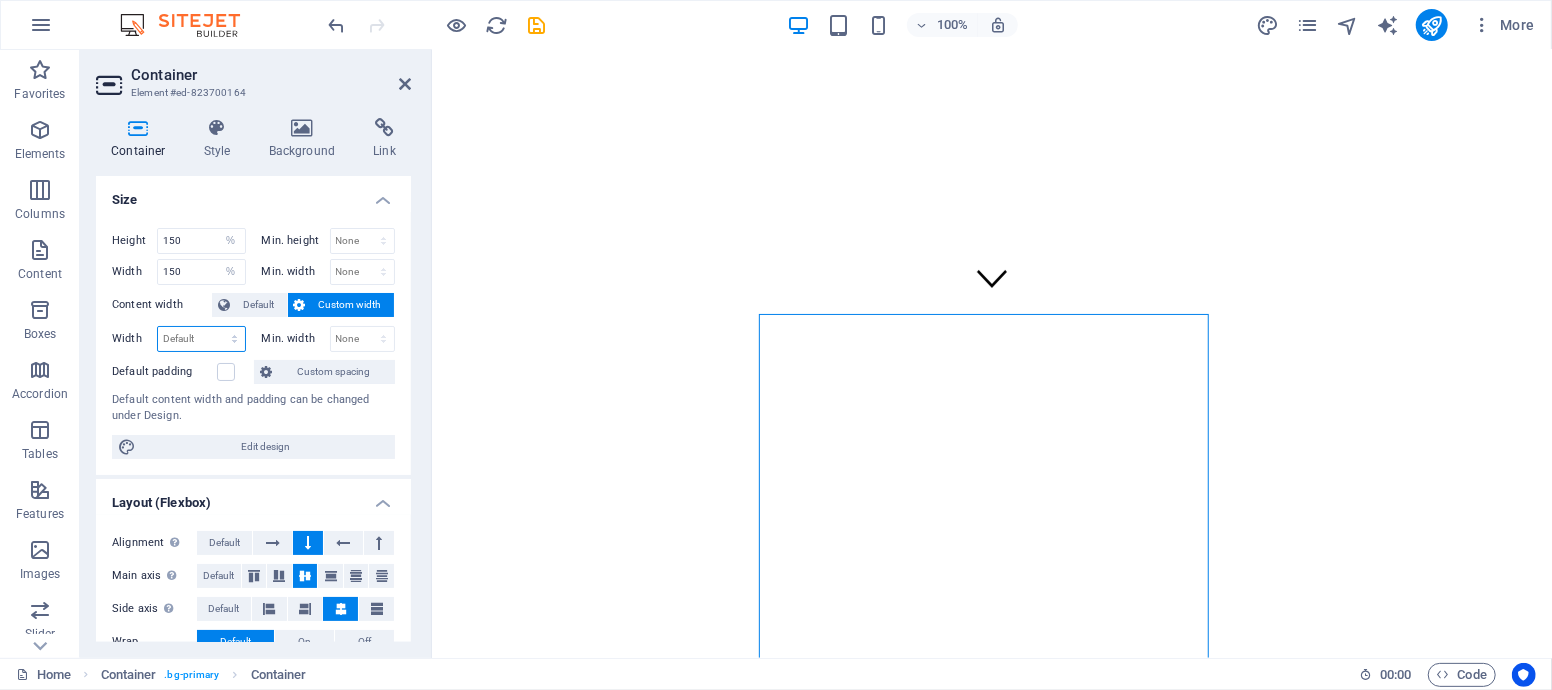 select on "%" 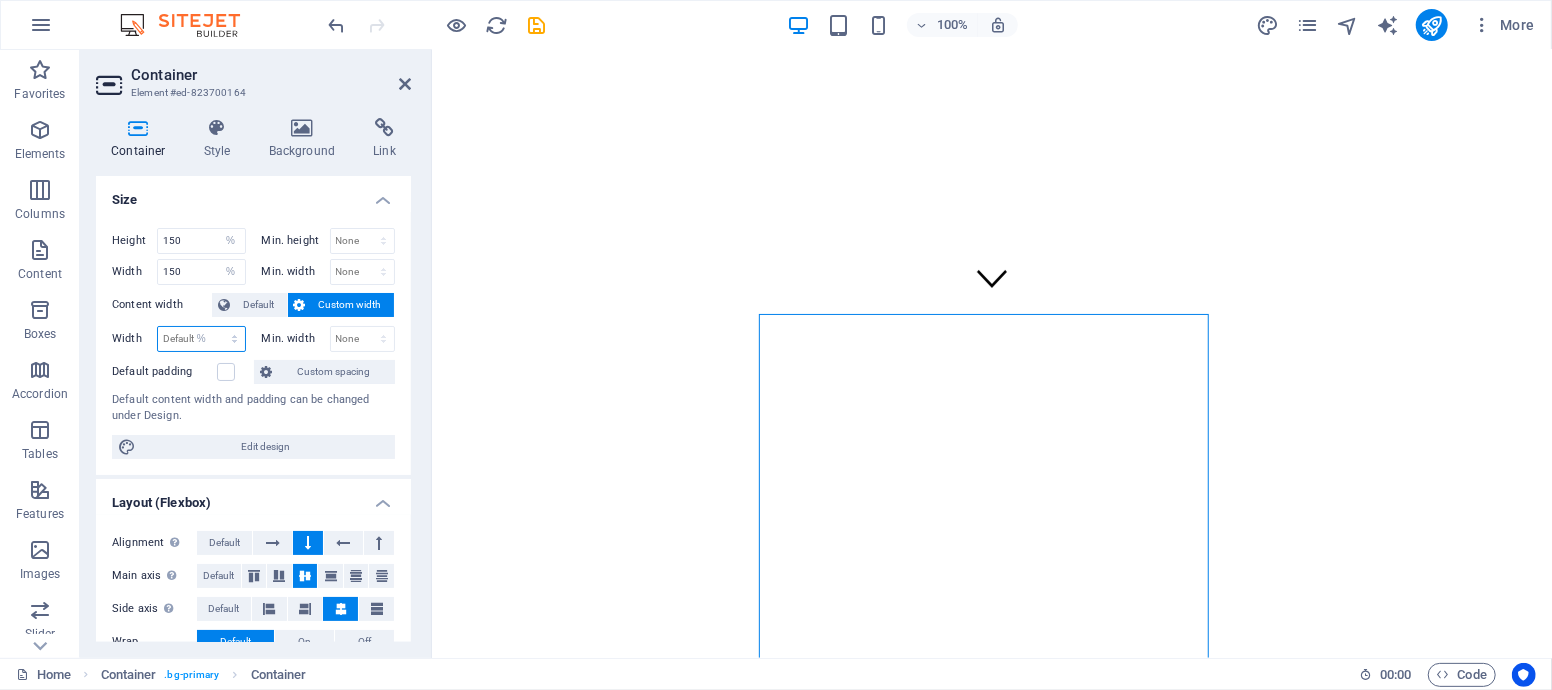 click on "Default px rem % em vh vw" at bounding box center (201, 339) 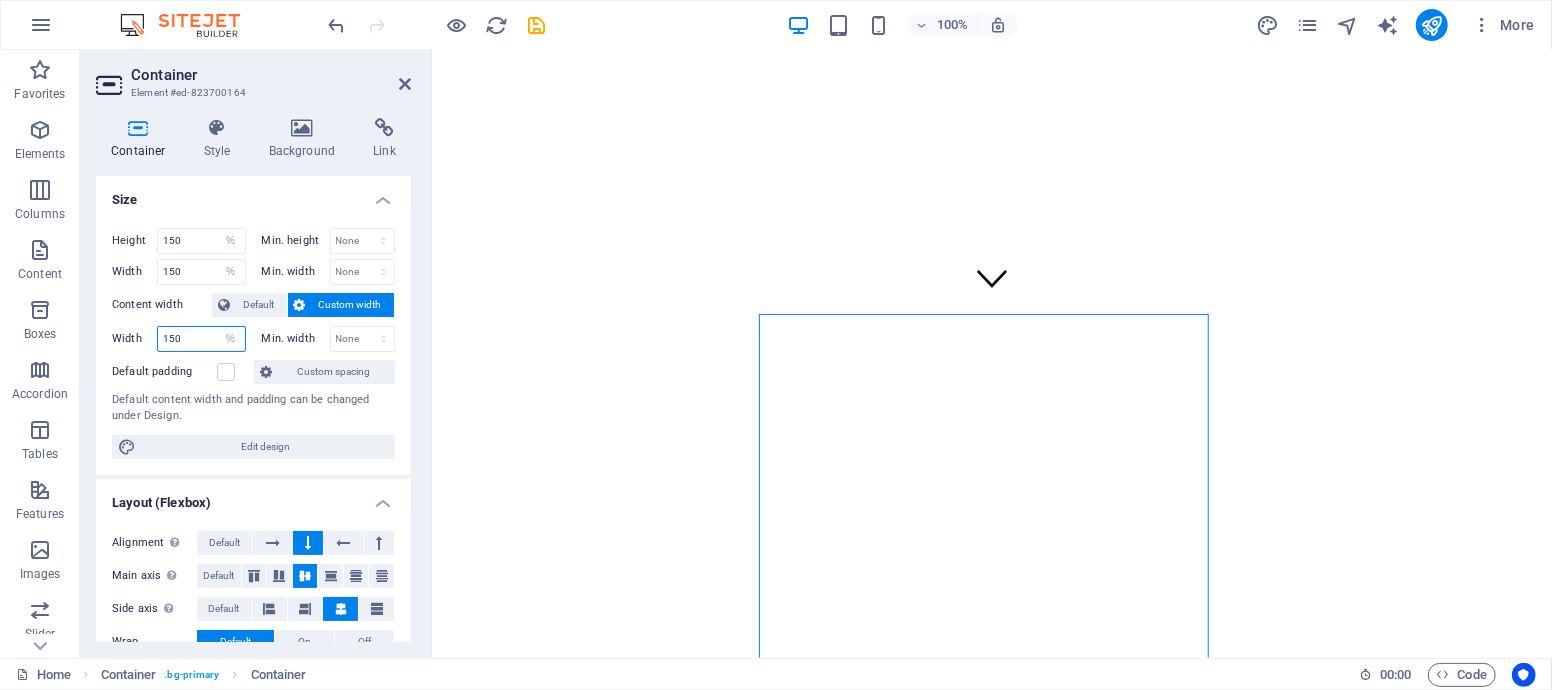 type on "150" 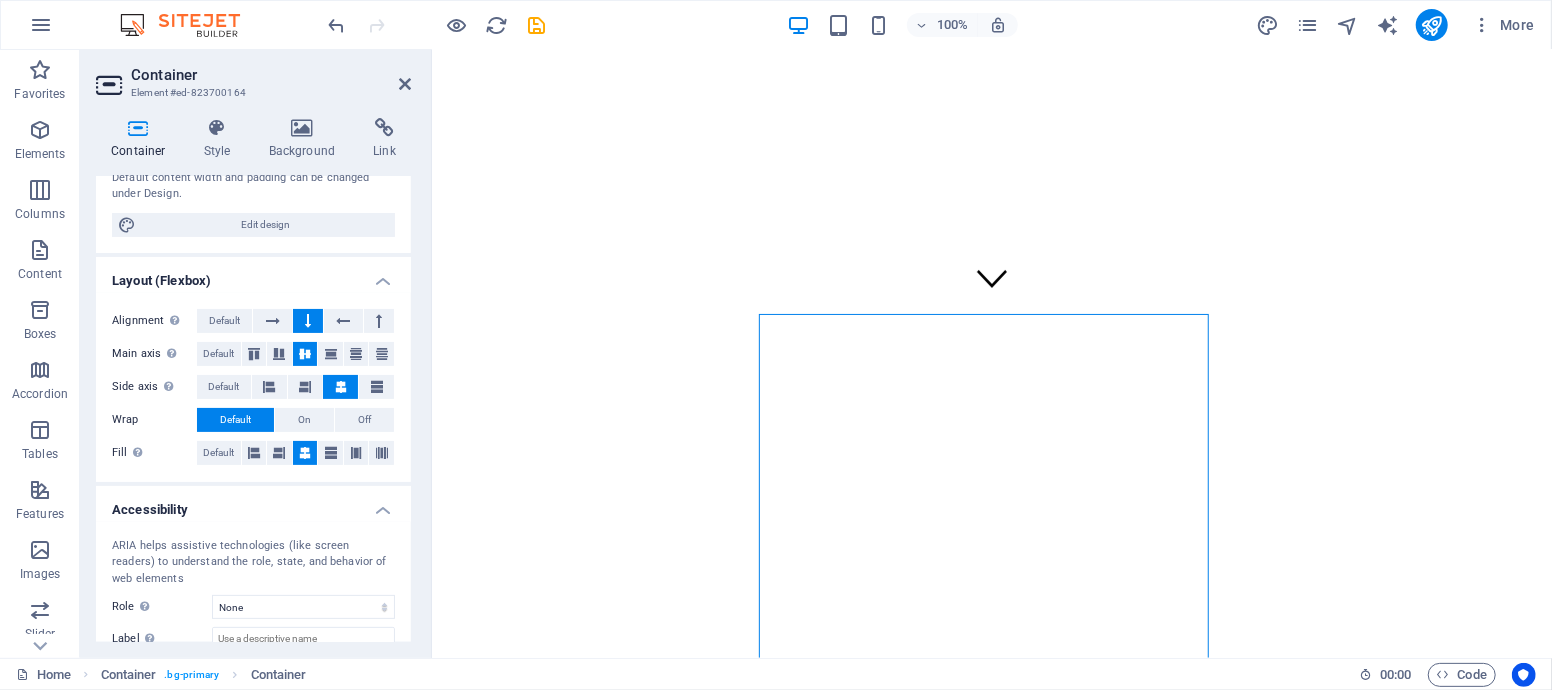 scroll, scrollTop: 0, scrollLeft: 0, axis: both 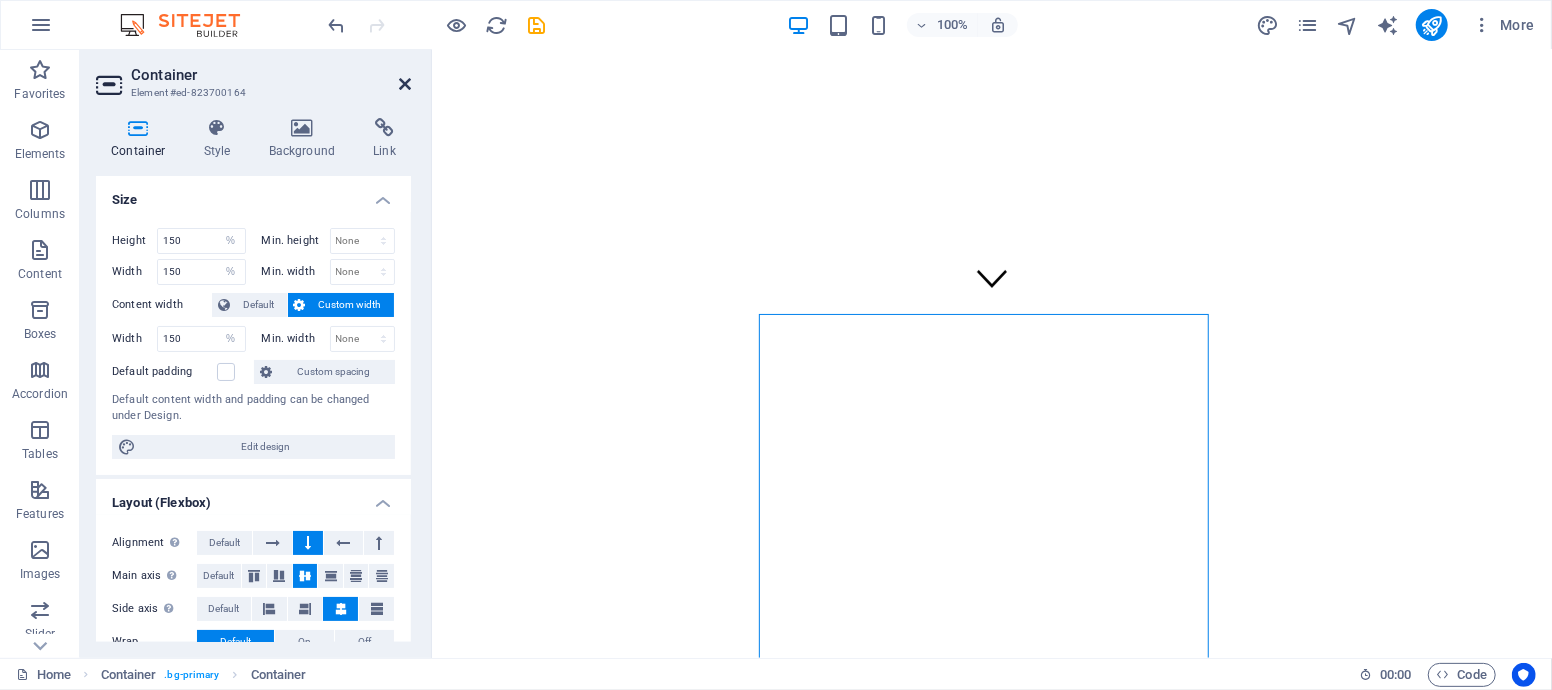 click at bounding box center (405, 84) 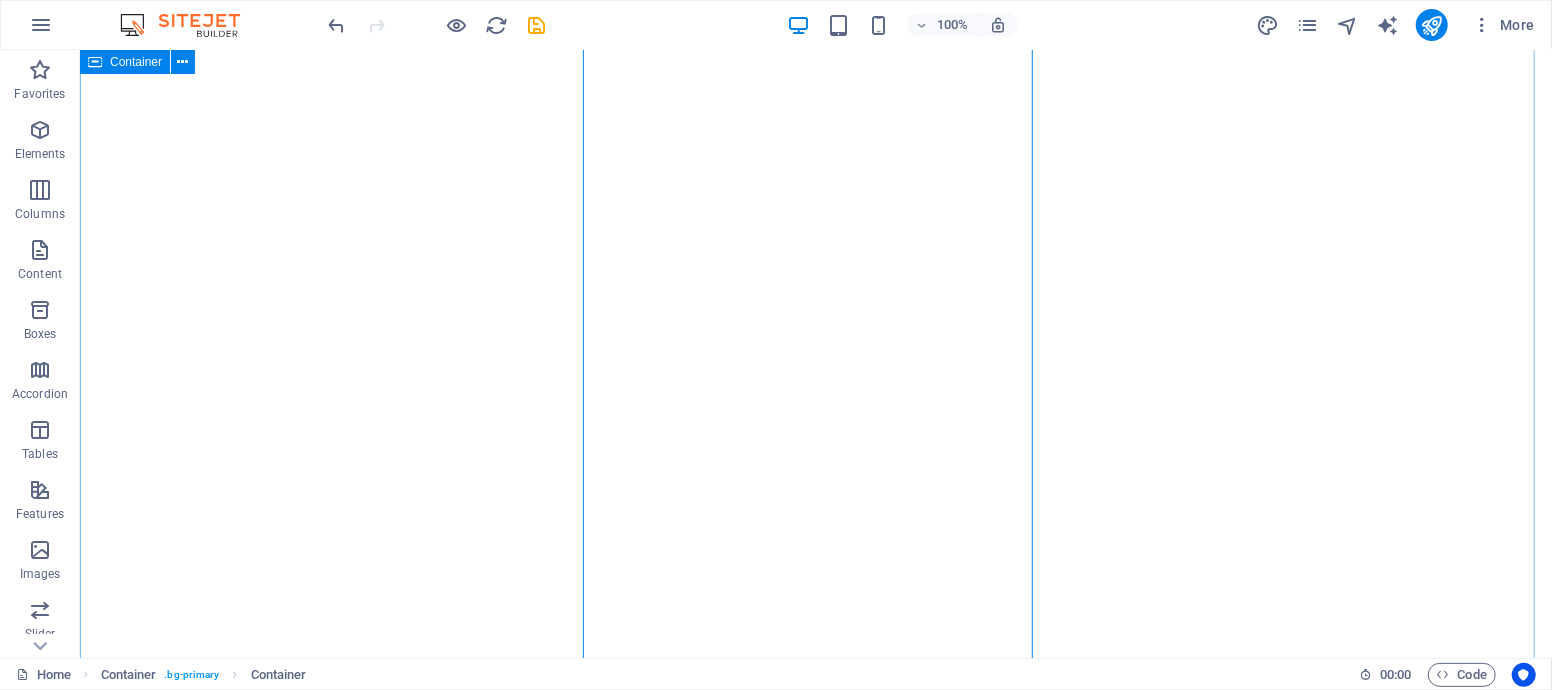 scroll, scrollTop: 235, scrollLeft: 0, axis: vertical 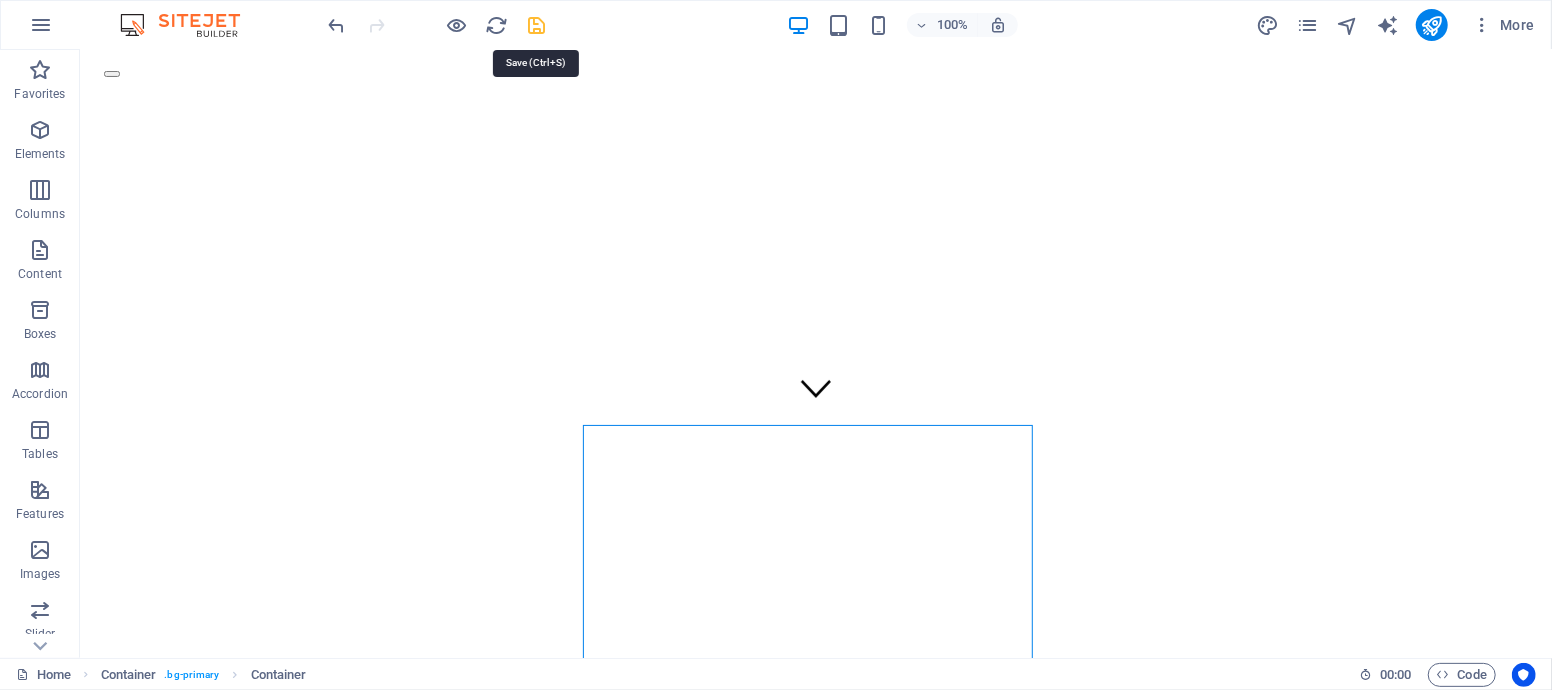 click at bounding box center [537, 25] 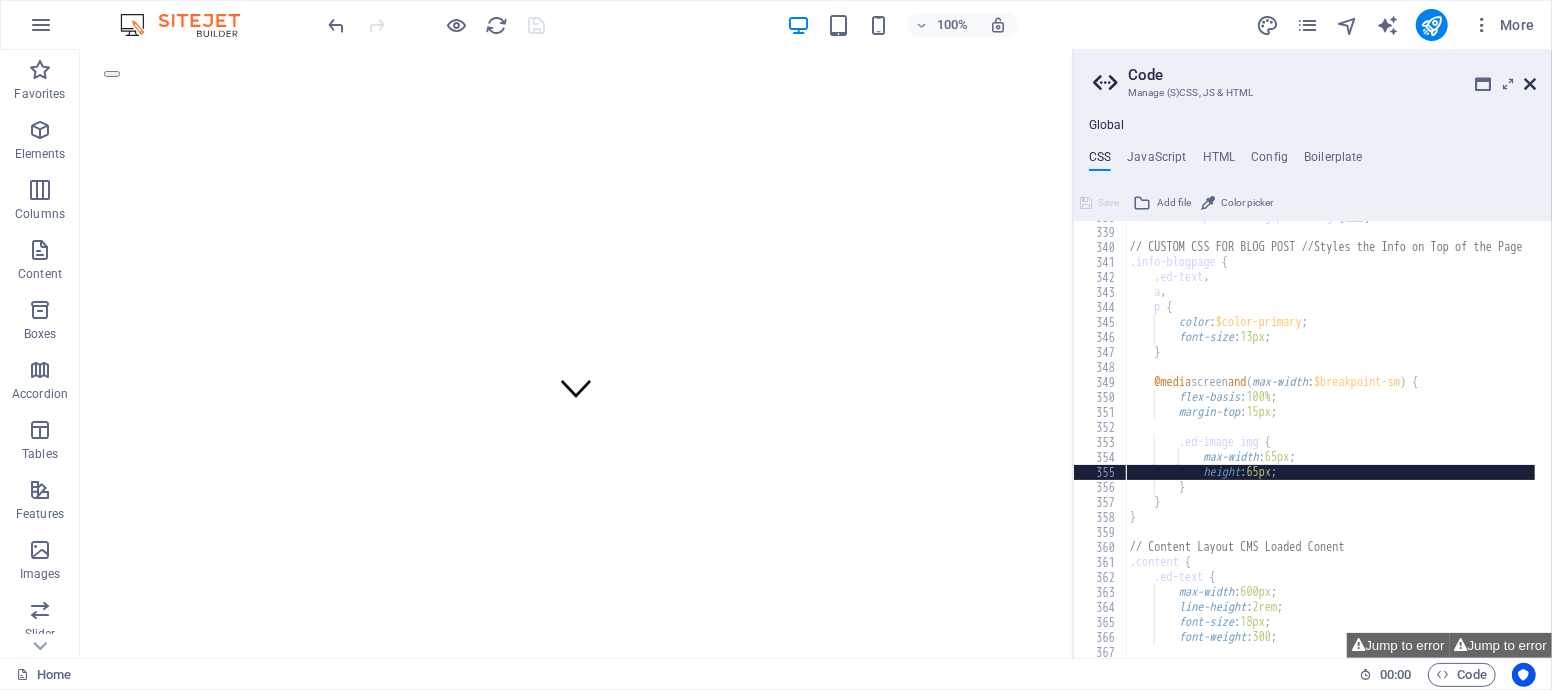 click at bounding box center [1530, 84] 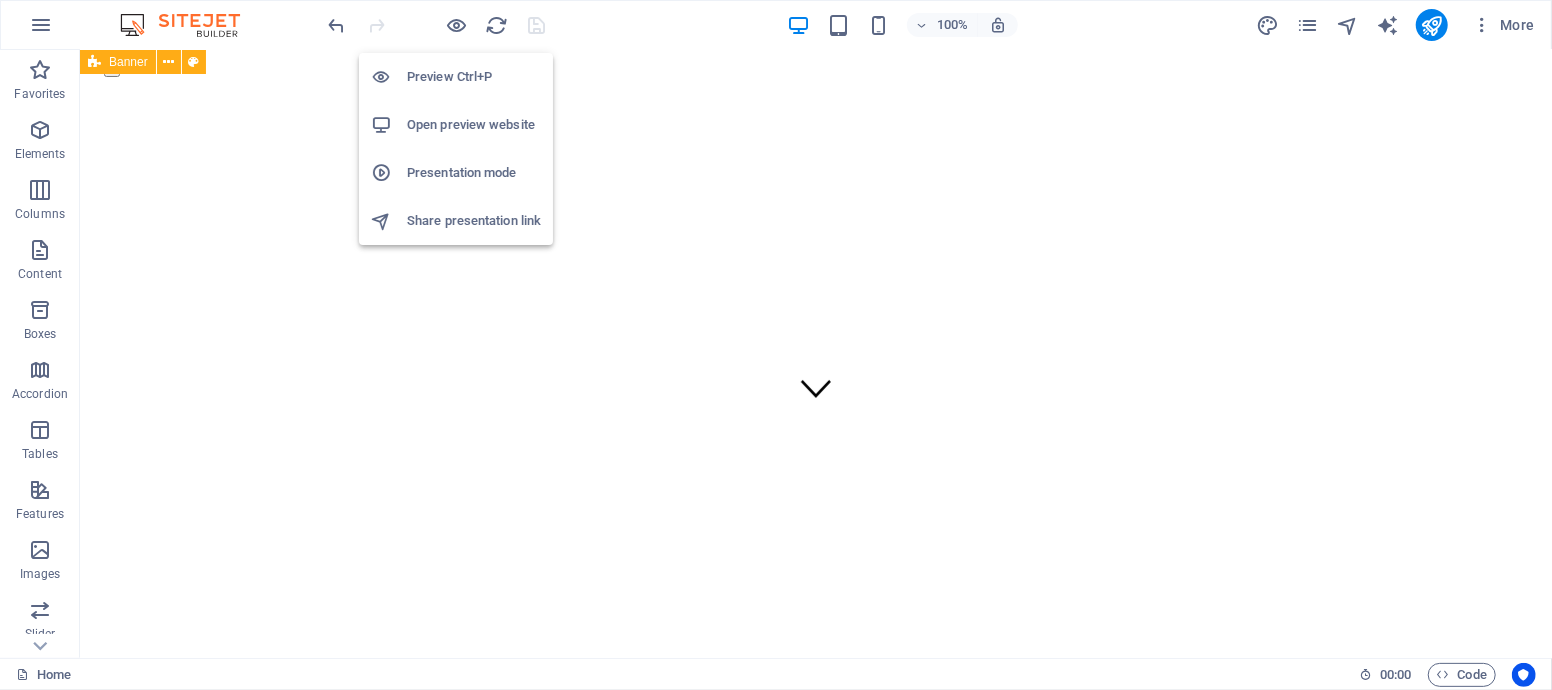 click on "Open preview website" at bounding box center (456, 125) 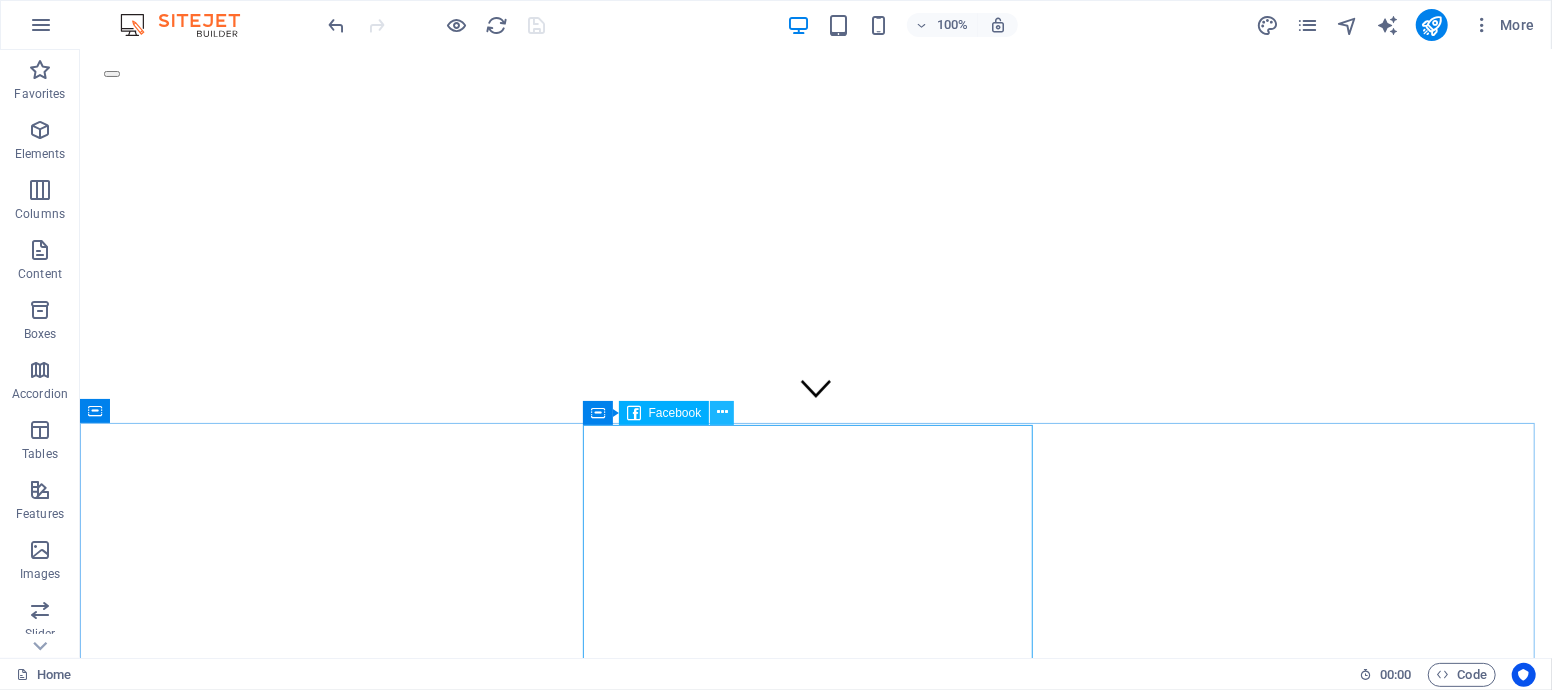 click at bounding box center [722, 412] 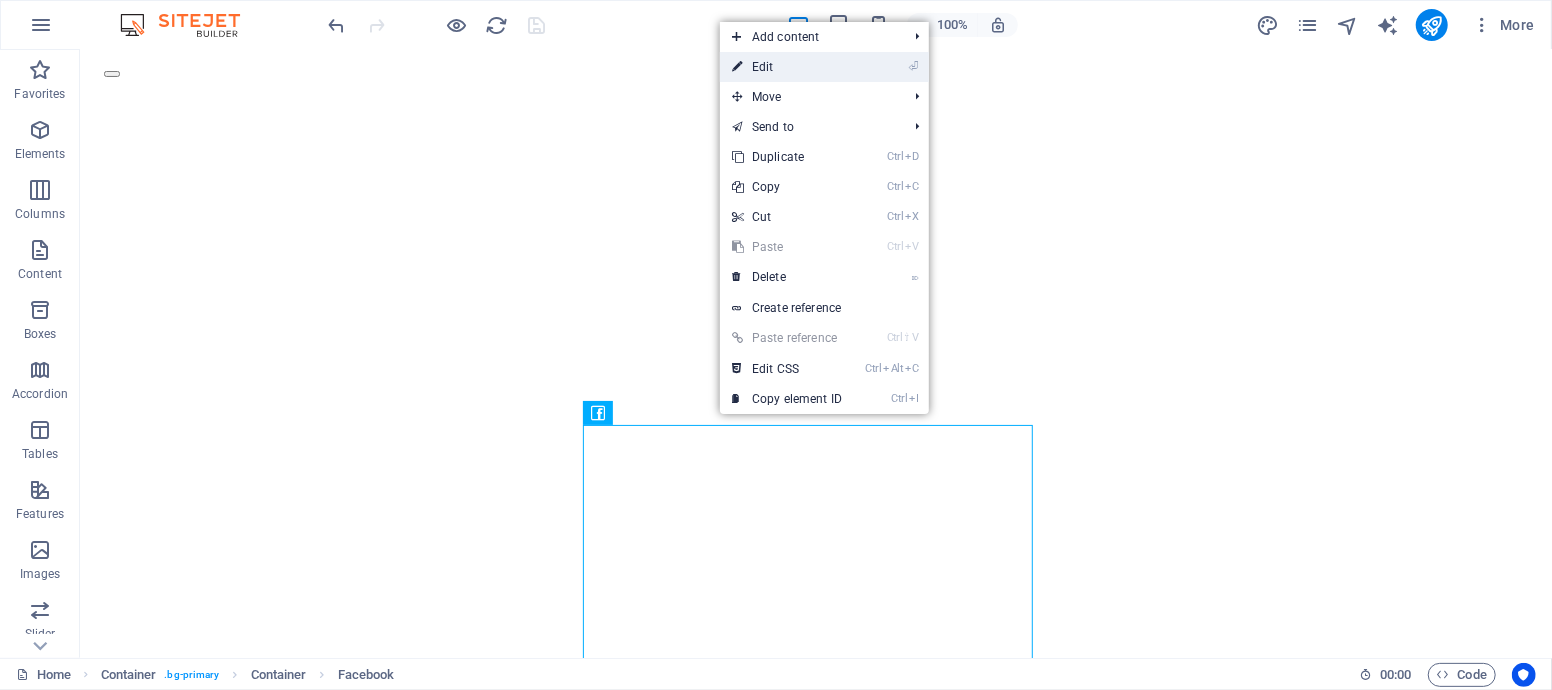 click on "⏎  Edit" at bounding box center [787, 67] 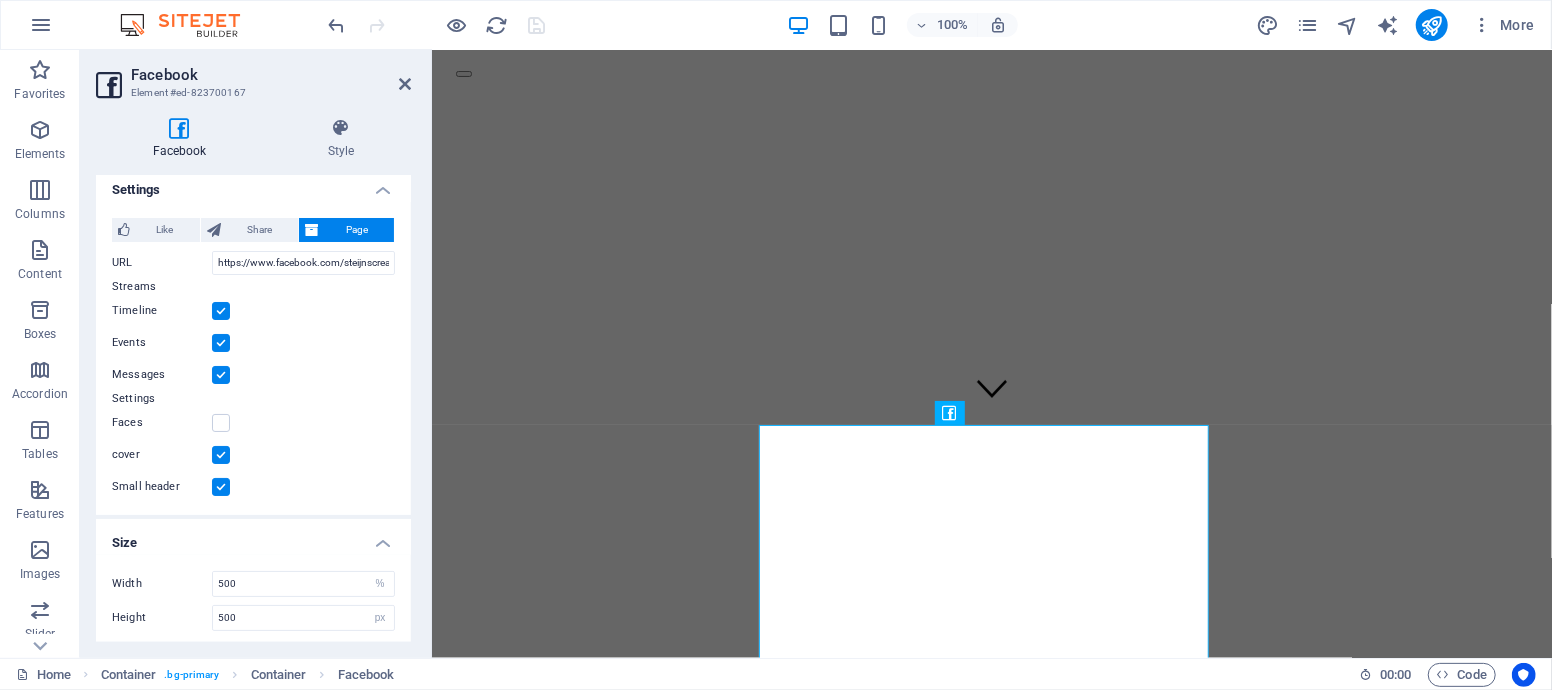 scroll, scrollTop: 12, scrollLeft: 0, axis: vertical 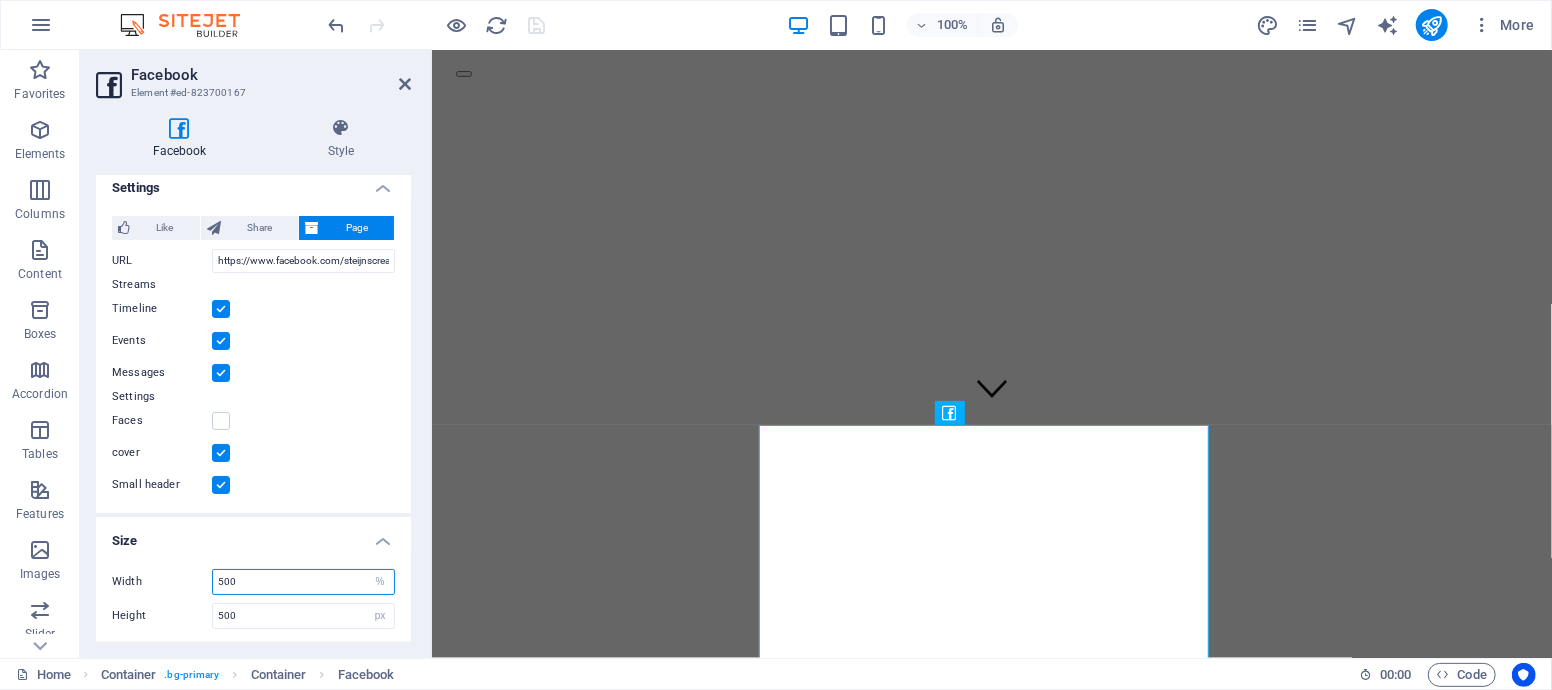 drag, startPoint x: 274, startPoint y: 579, endPoint x: 132, endPoint y: 583, distance: 142.05632 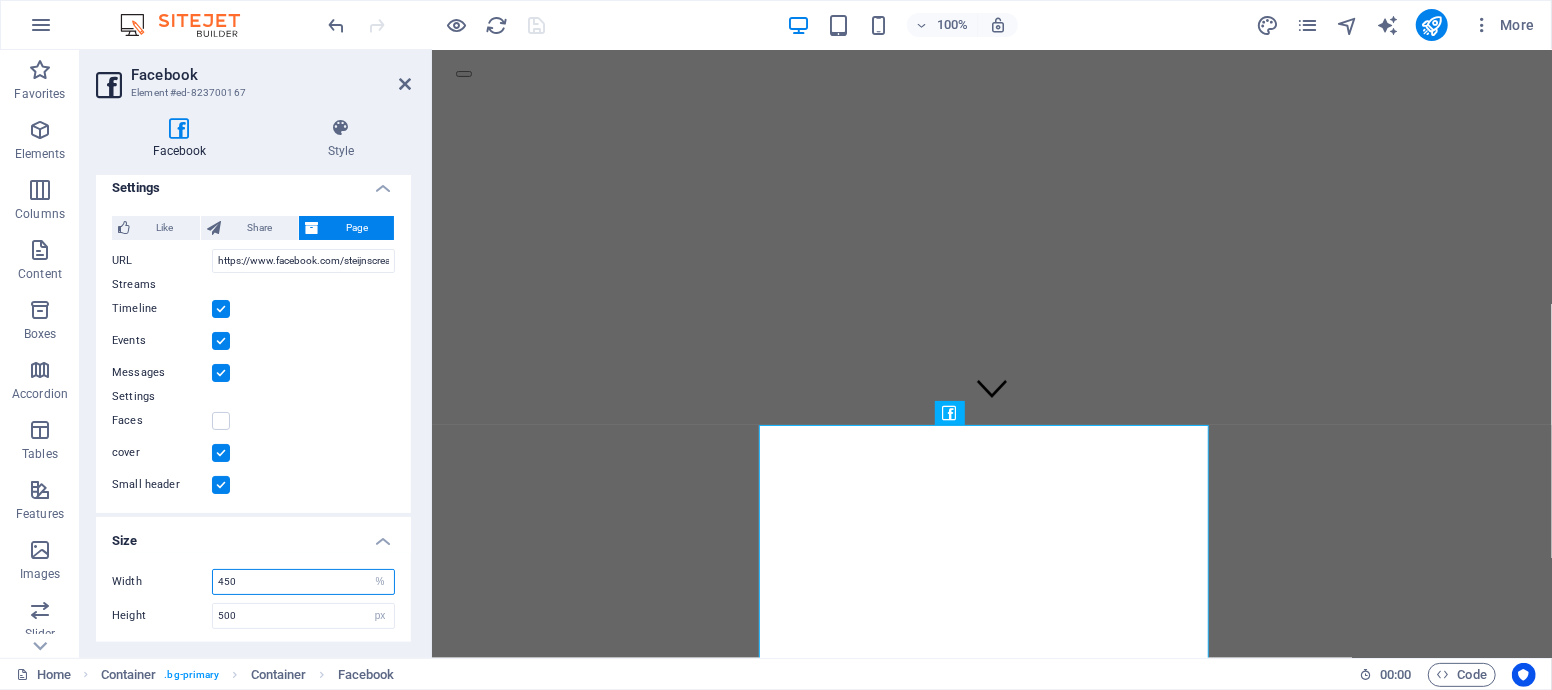 type on "450" 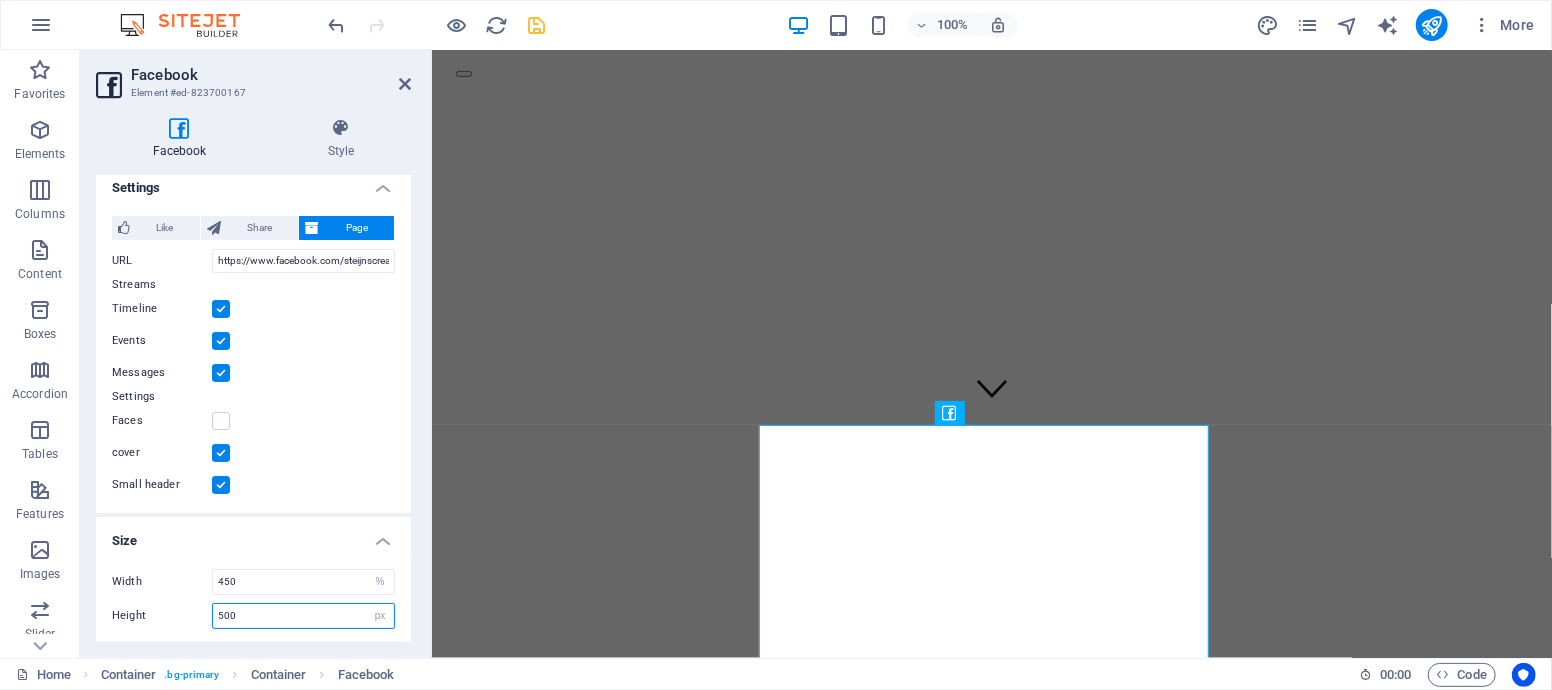drag, startPoint x: 271, startPoint y: 616, endPoint x: 103, endPoint y: 617, distance: 168.00298 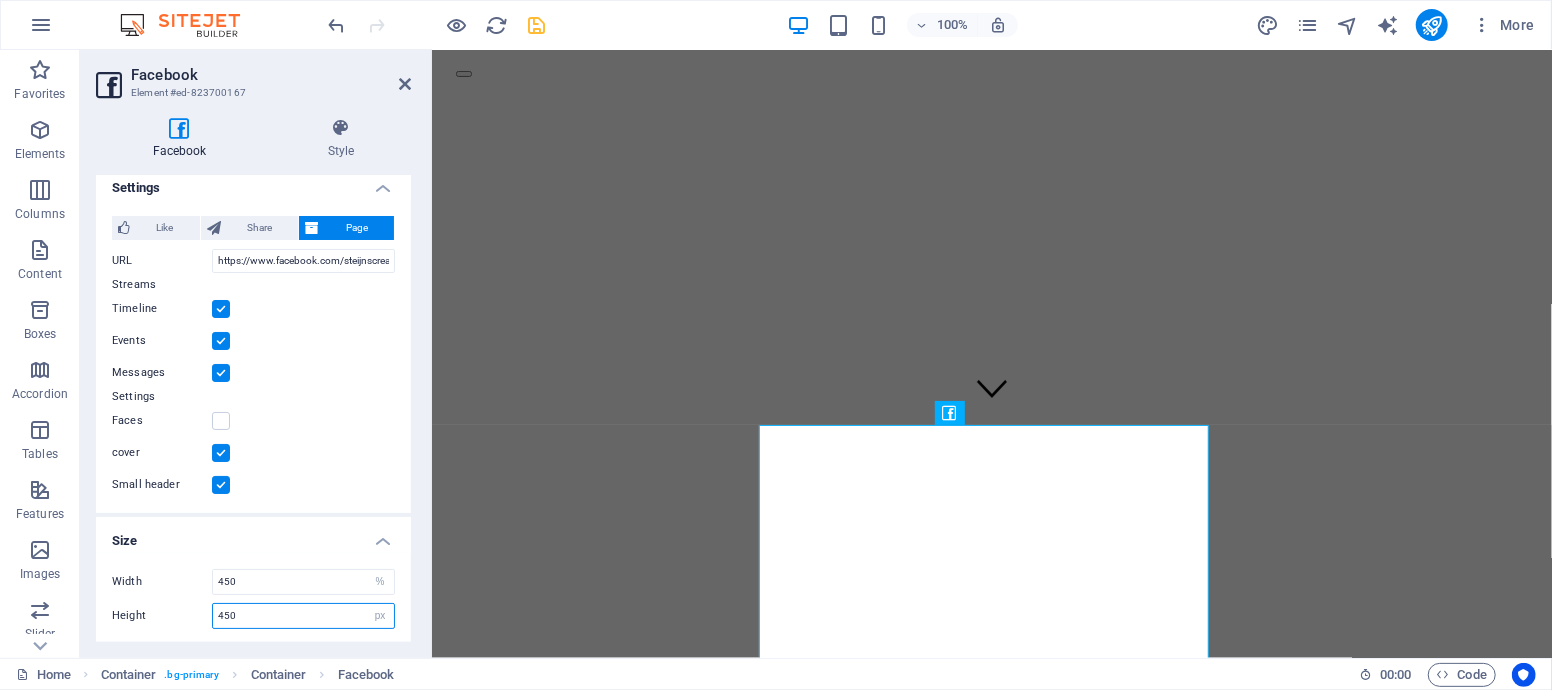 type on "450" 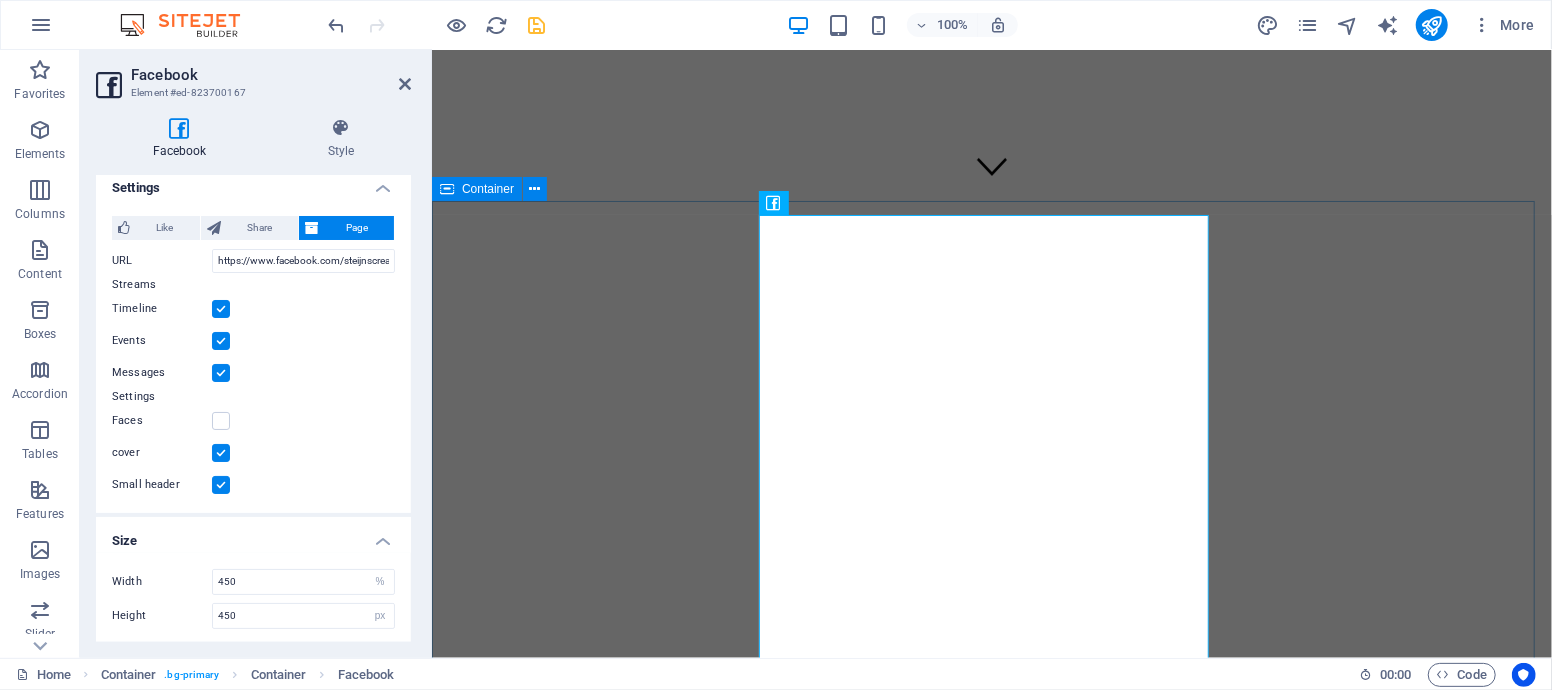 scroll, scrollTop: 568, scrollLeft: 0, axis: vertical 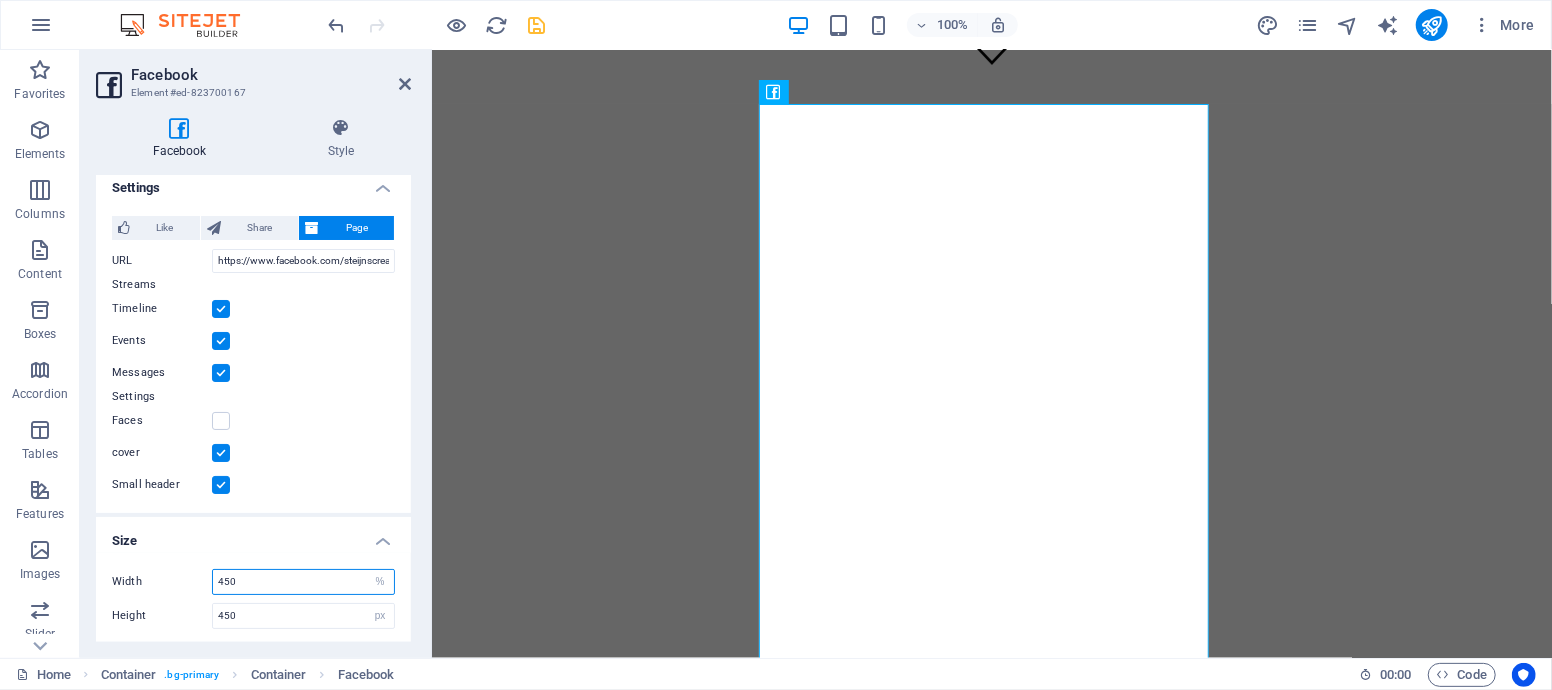 drag, startPoint x: 256, startPoint y: 581, endPoint x: 137, endPoint y: 575, distance: 119.15116 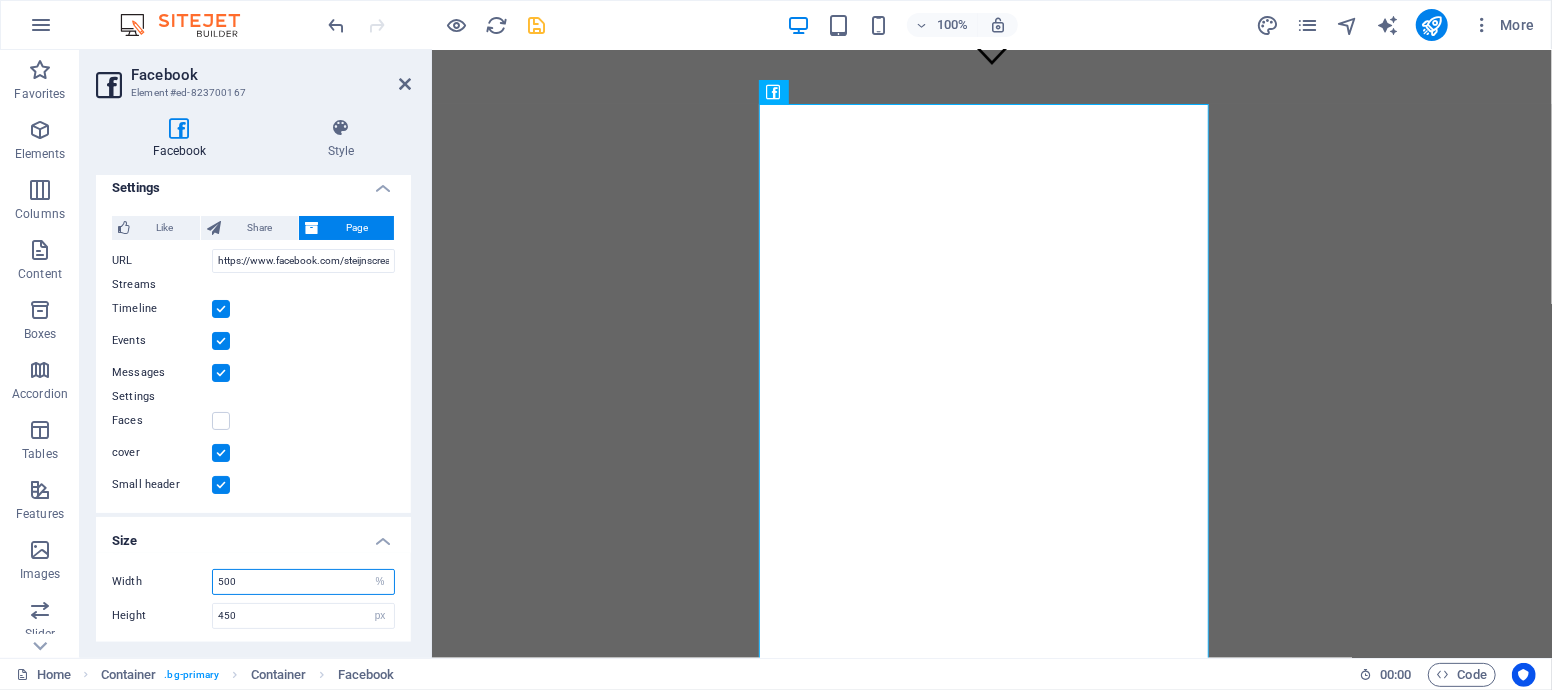 type on "500" 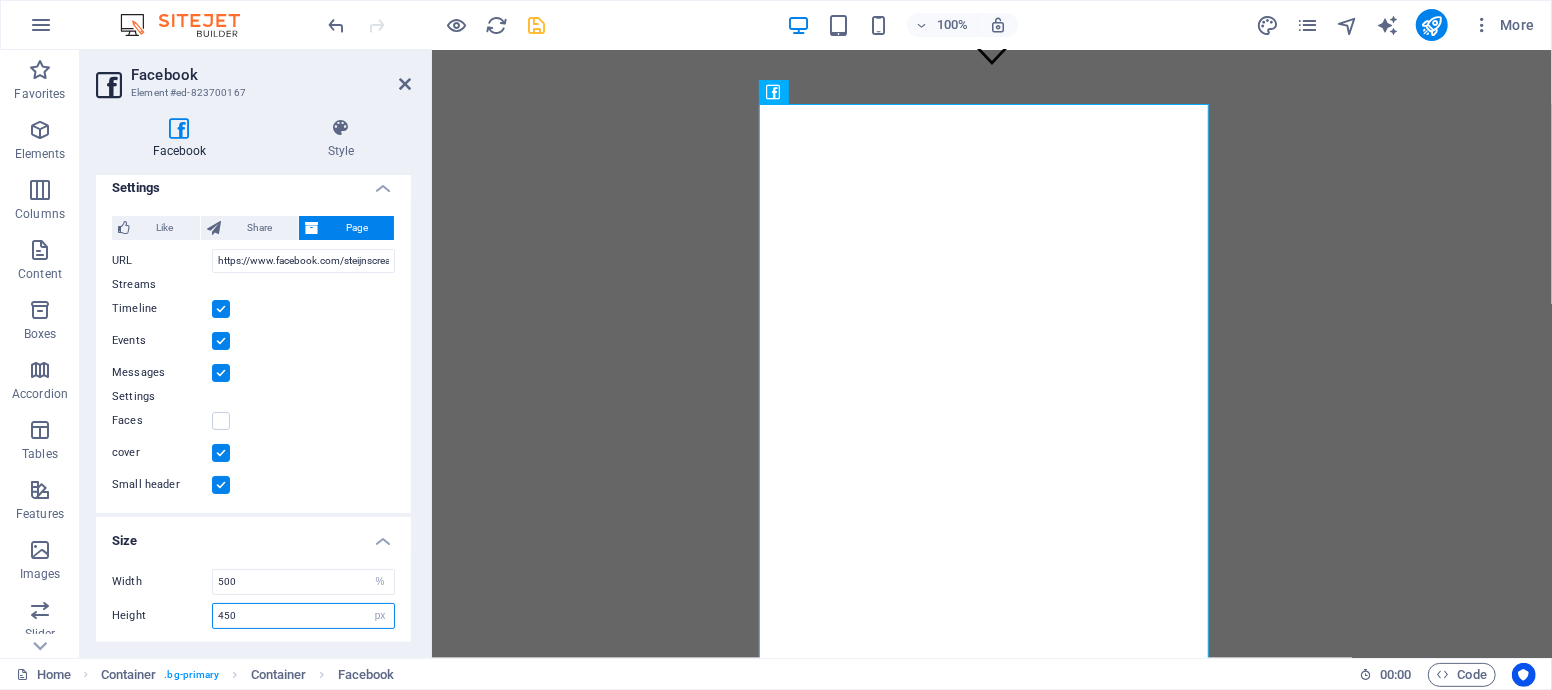 drag, startPoint x: 250, startPoint y: 613, endPoint x: 115, endPoint y: 608, distance: 135.09256 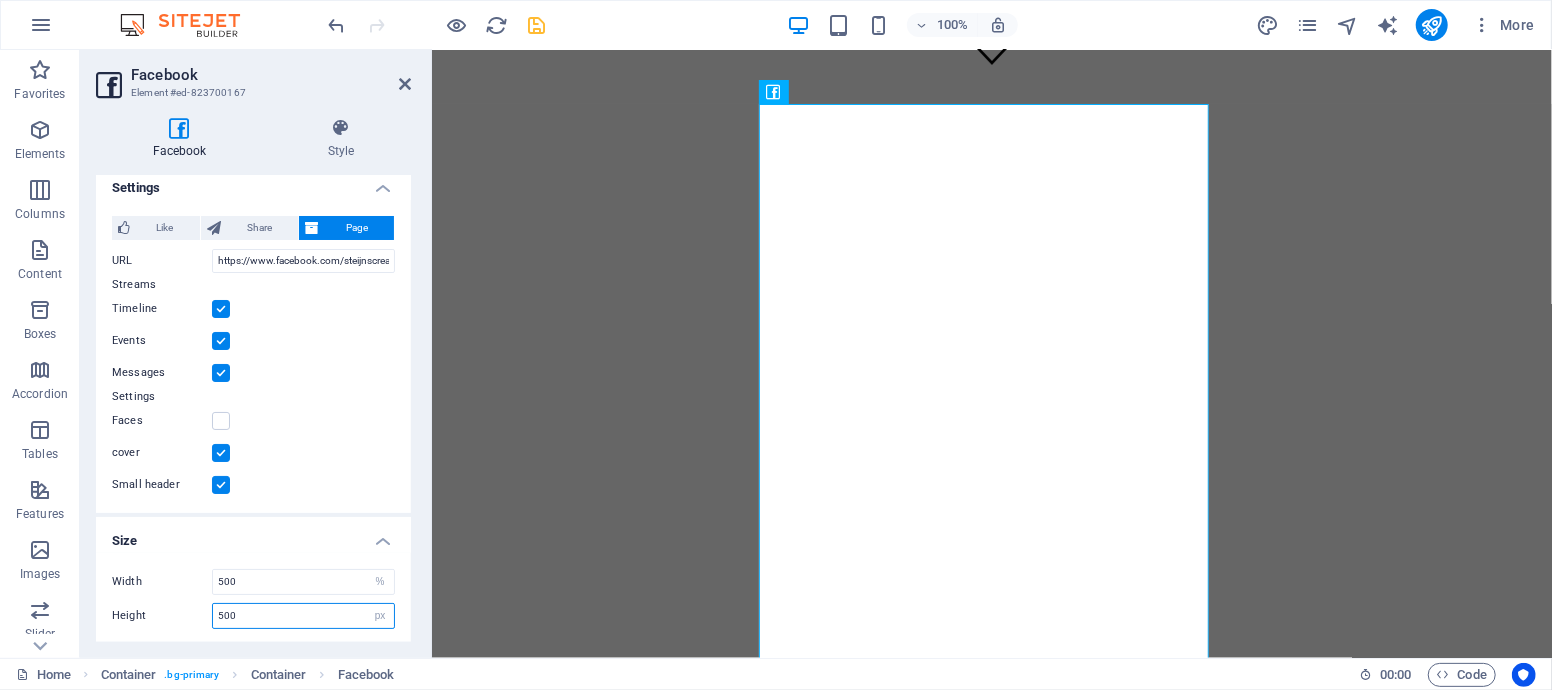 type on "500" 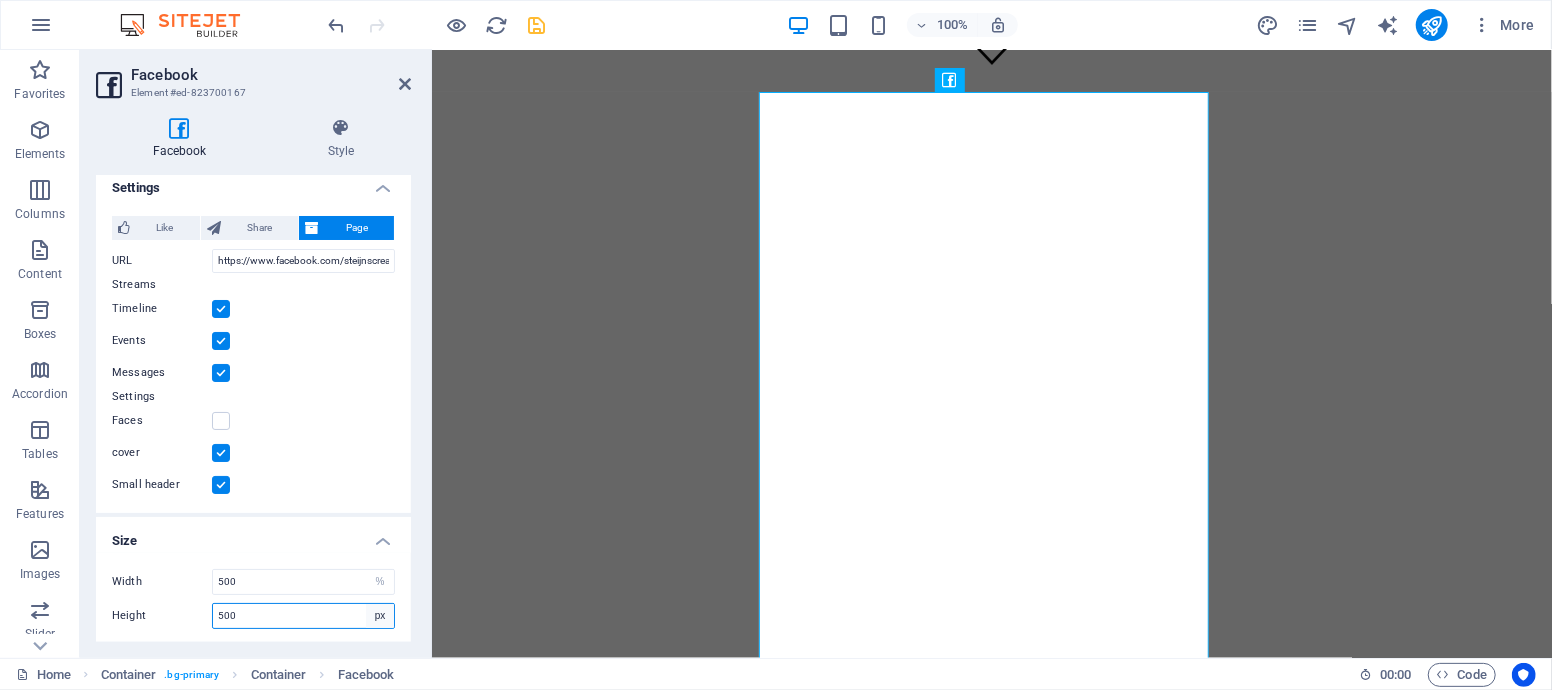 click on "px %" at bounding box center (380, 616) 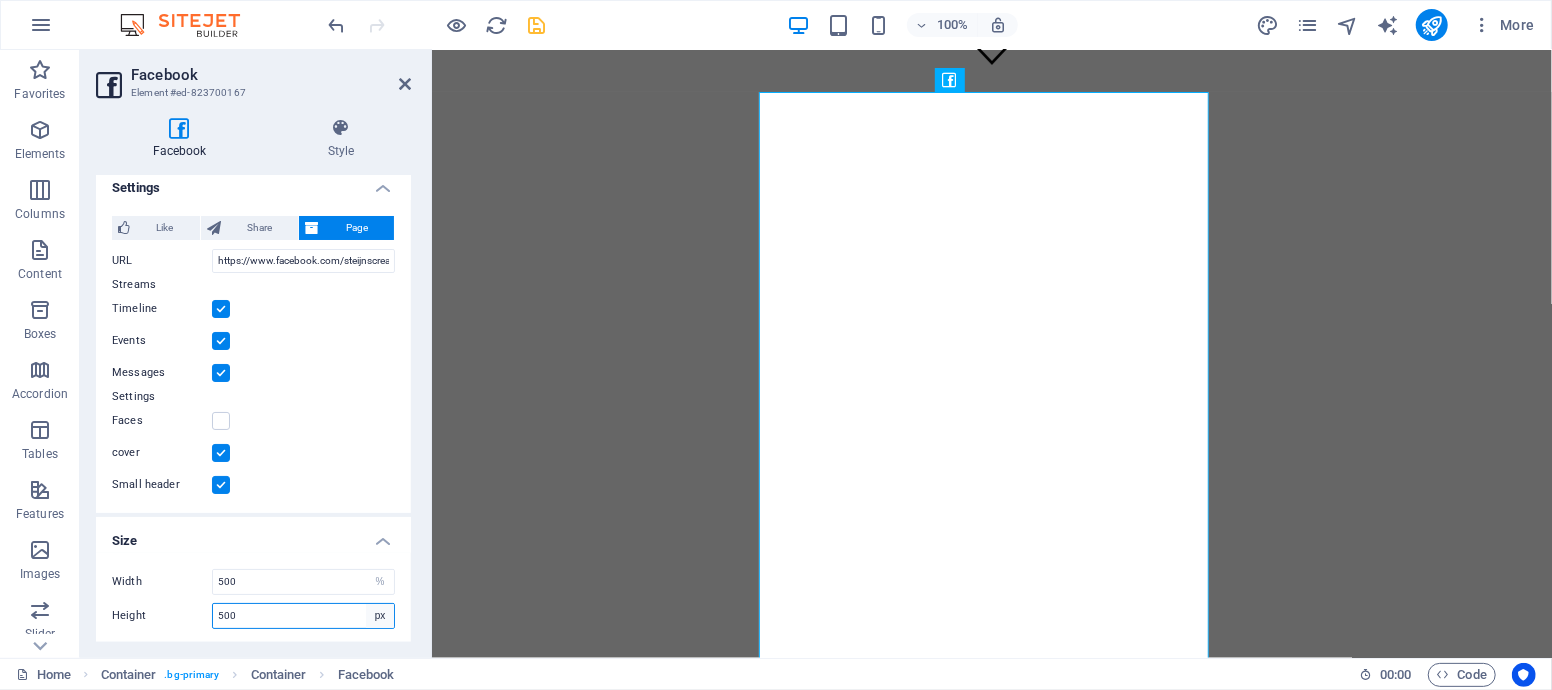 select on "%" 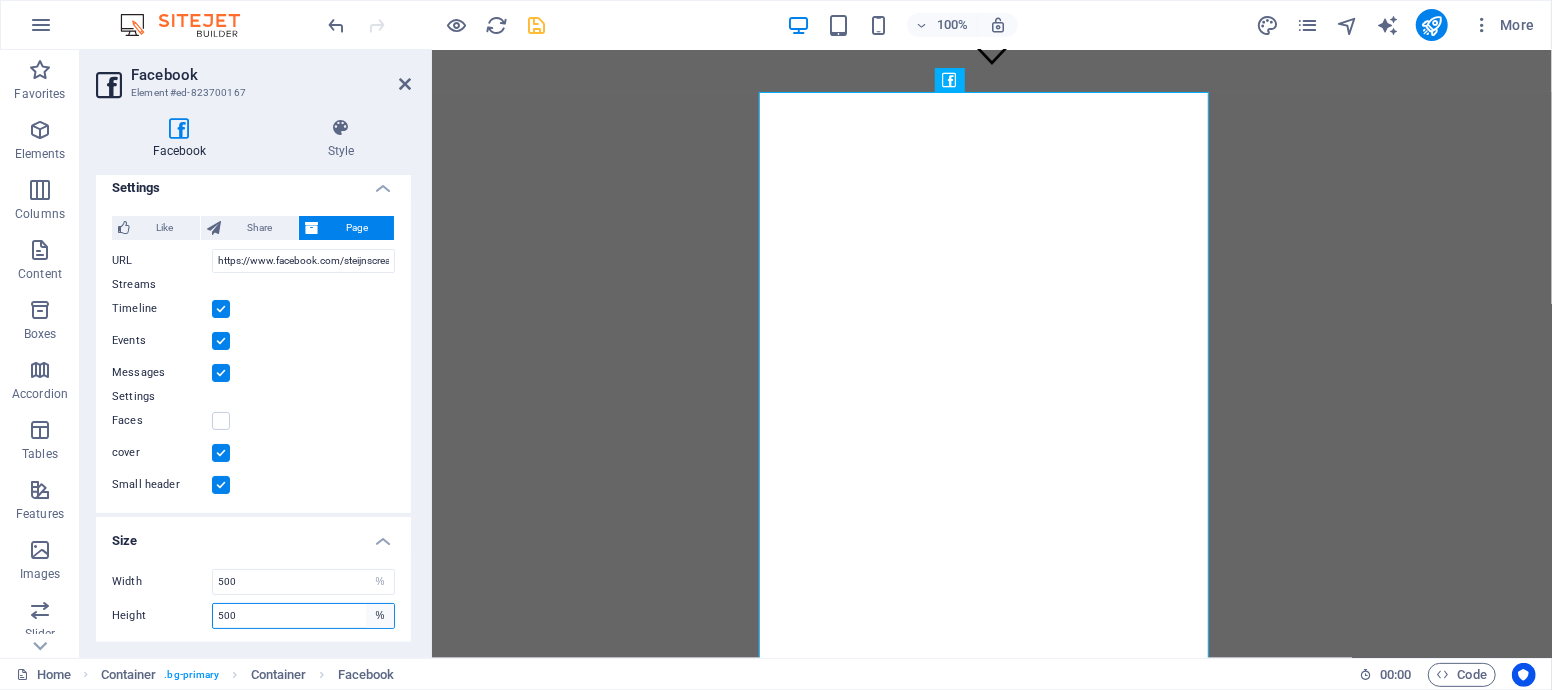 click on "px %" at bounding box center [380, 616] 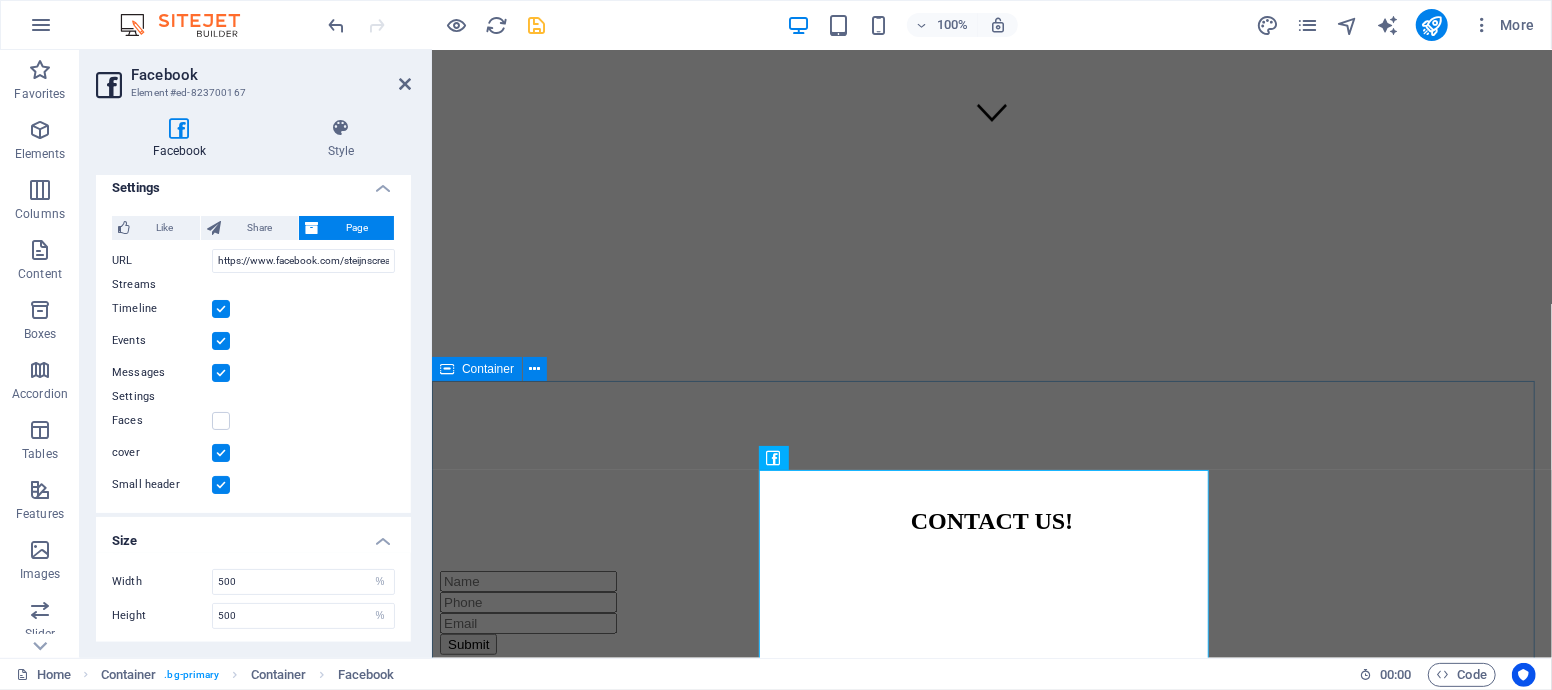 scroll, scrollTop: 568, scrollLeft: 0, axis: vertical 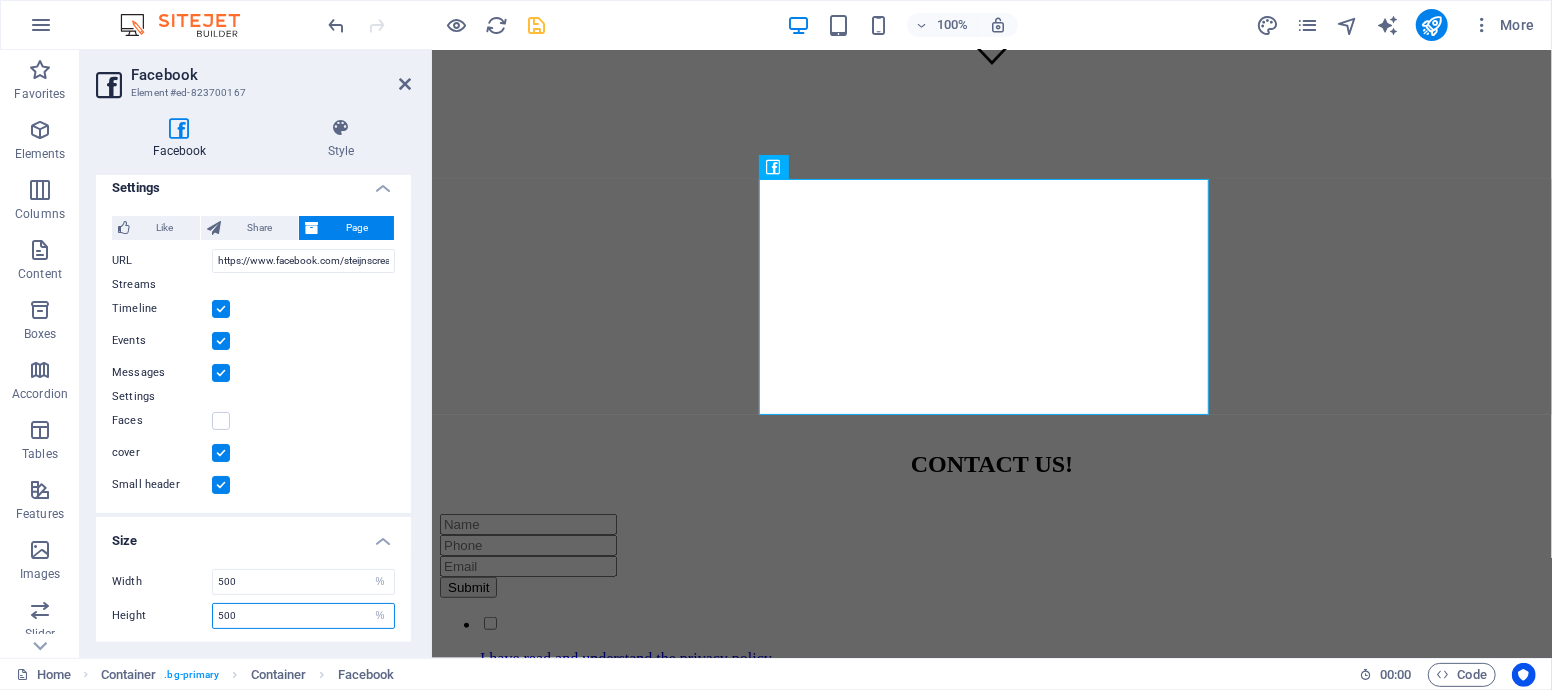 drag, startPoint x: 252, startPoint y: 618, endPoint x: 132, endPoint y: 613, distance: 120.10412 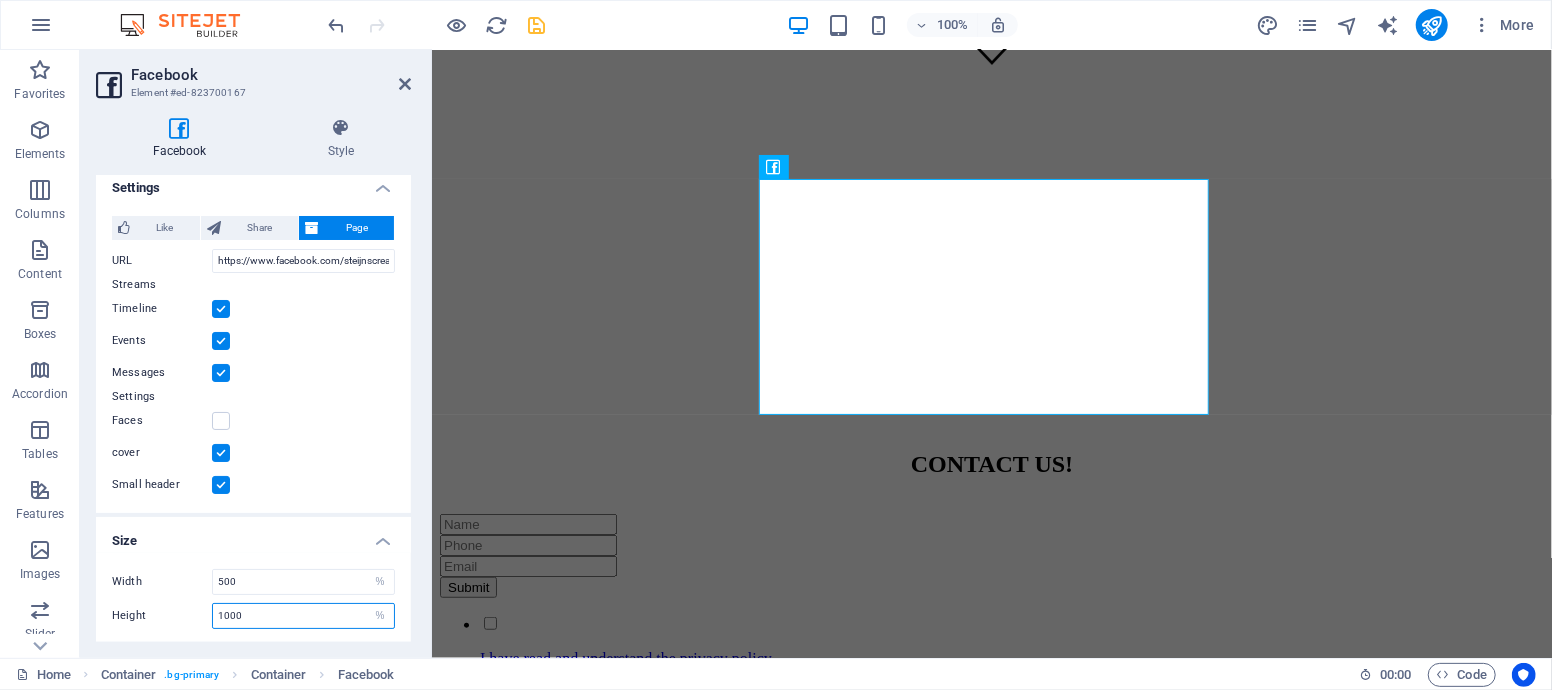 type on "1000" 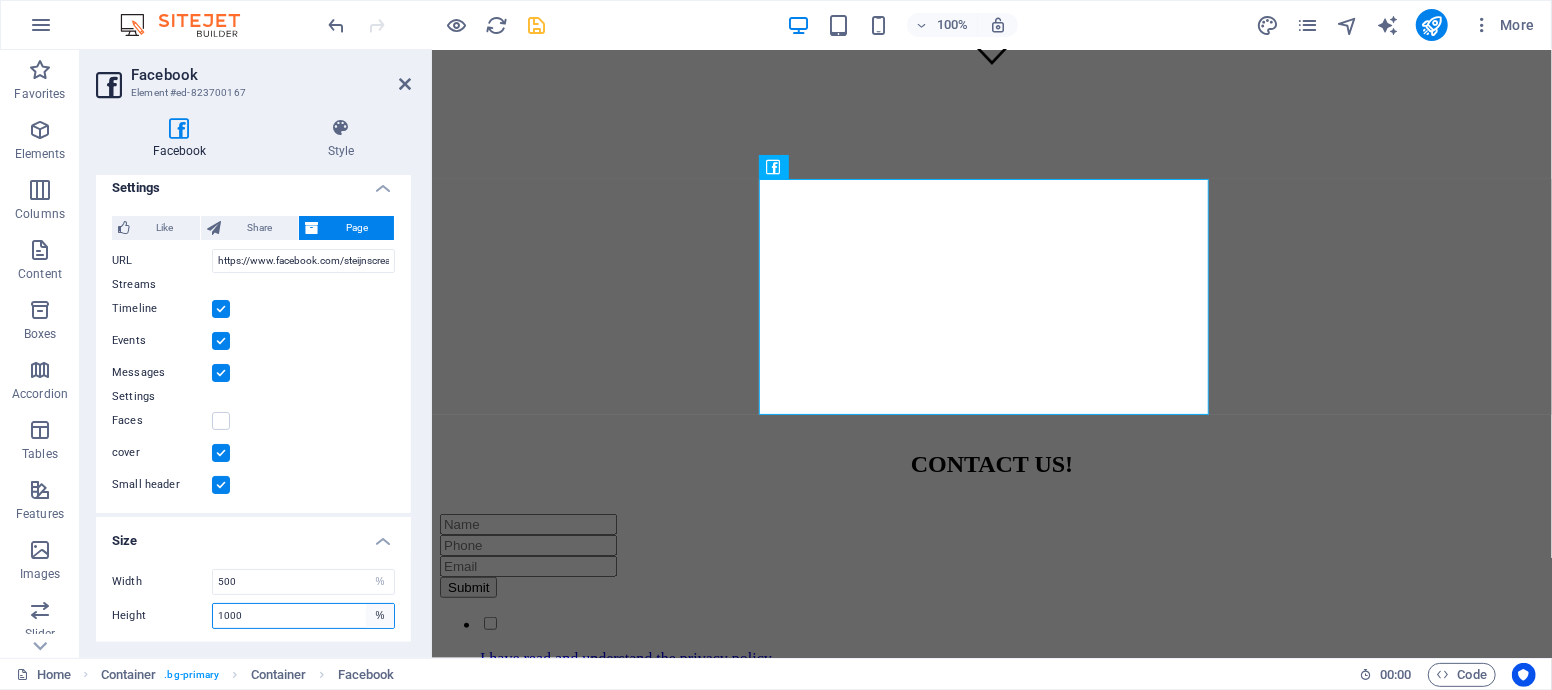 click on "px %" at bounding box center [380, 616] 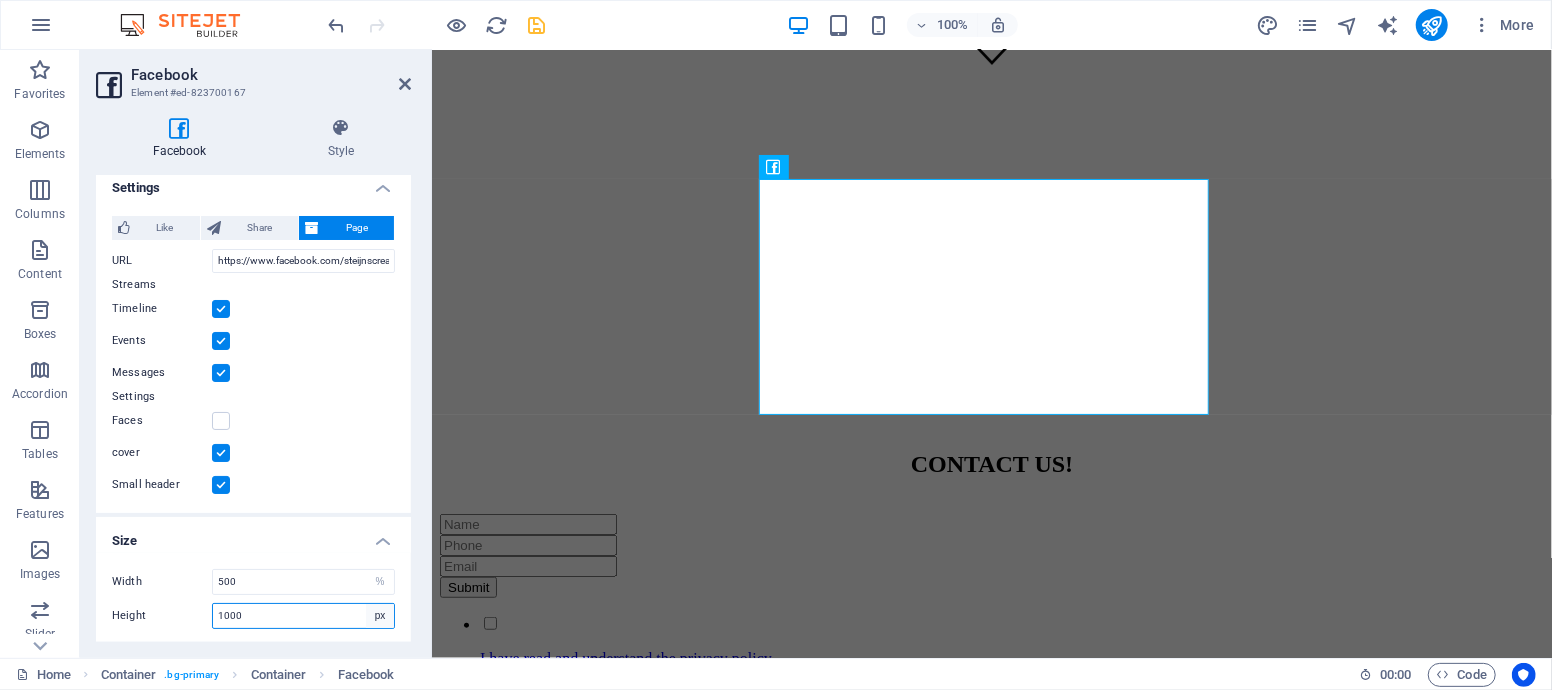 click on "px %" at bounding box center (380, 616) 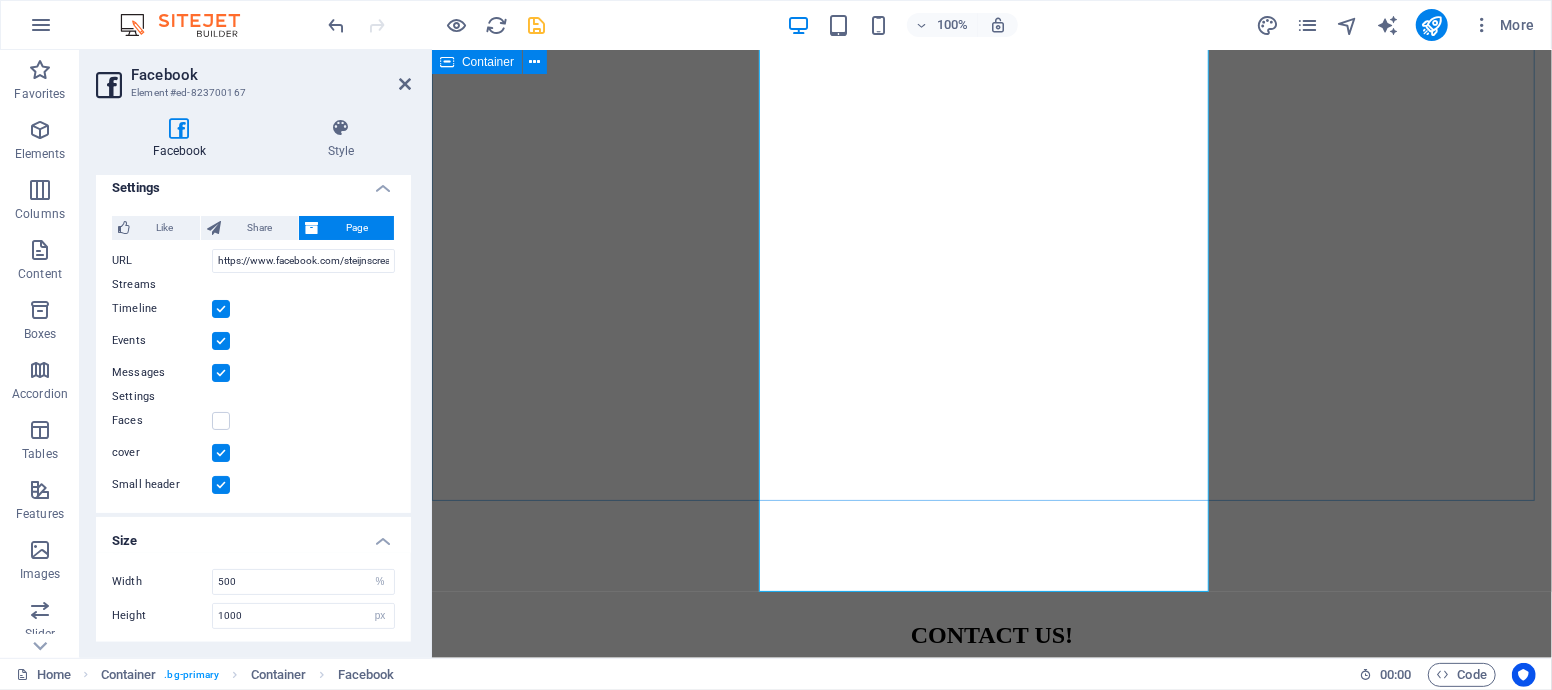 scroll, scrollTop: 1346, scrollLeft: 0, axis: vertical 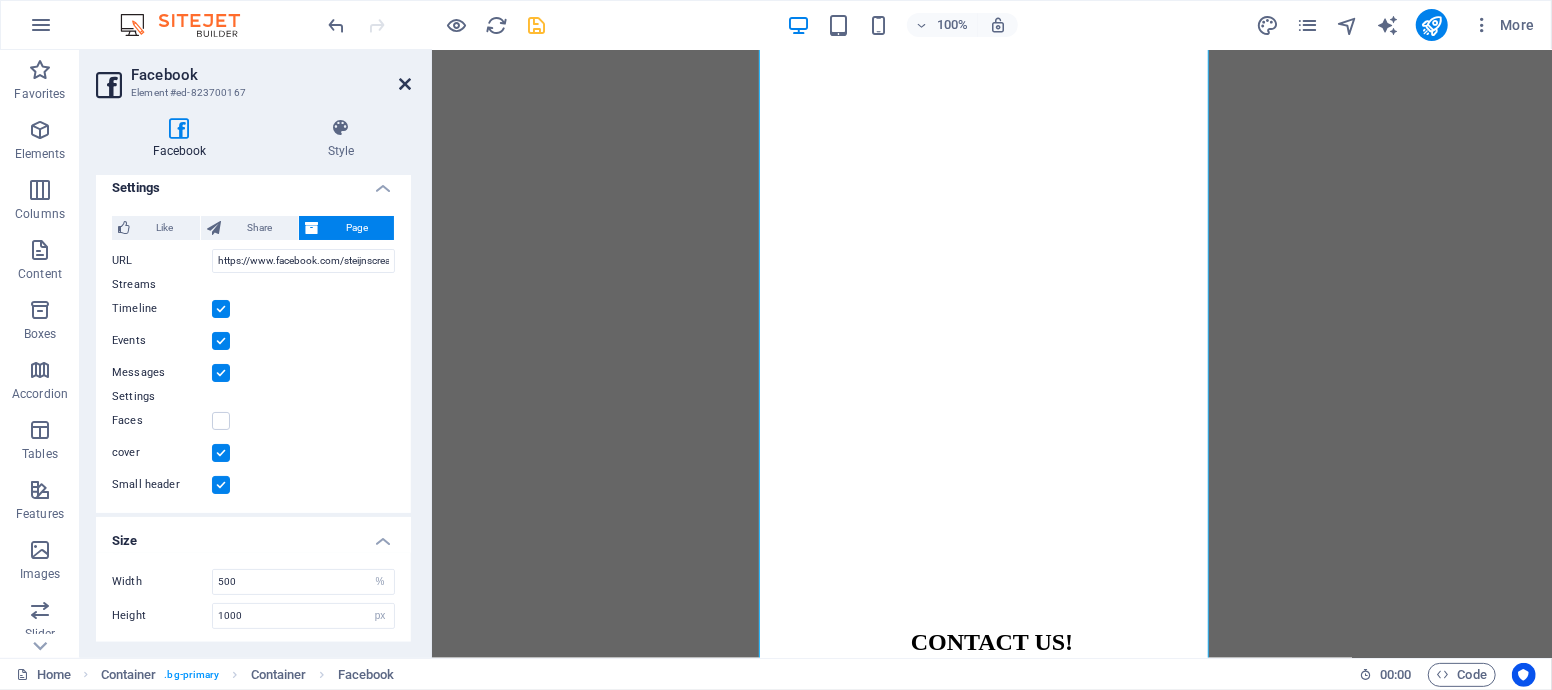 drag, startPoint x: 408, startPoint y: 85, endPoint x: 356, endPoint y: 327, distance: 247.52374 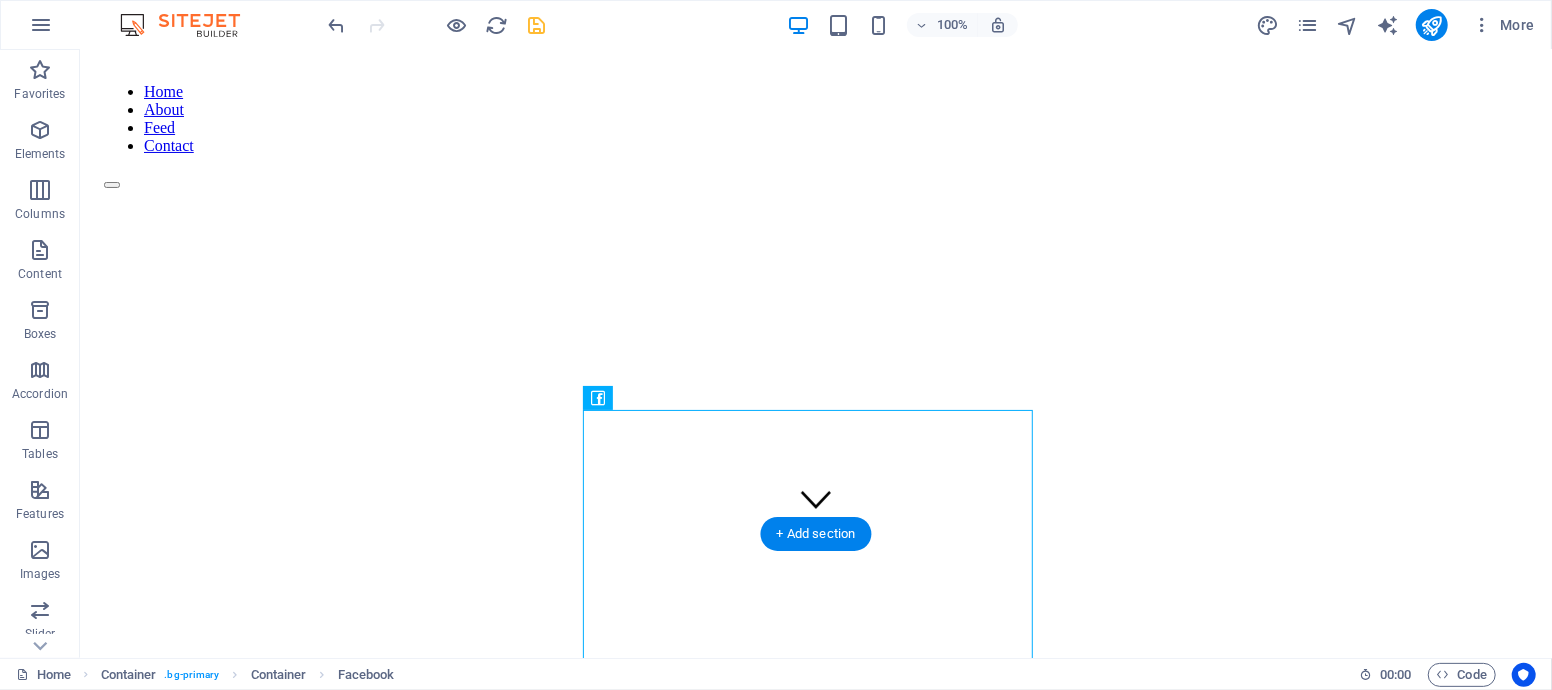scroll, scrollTop: 470, scrollLeft: 0, axis: vertical 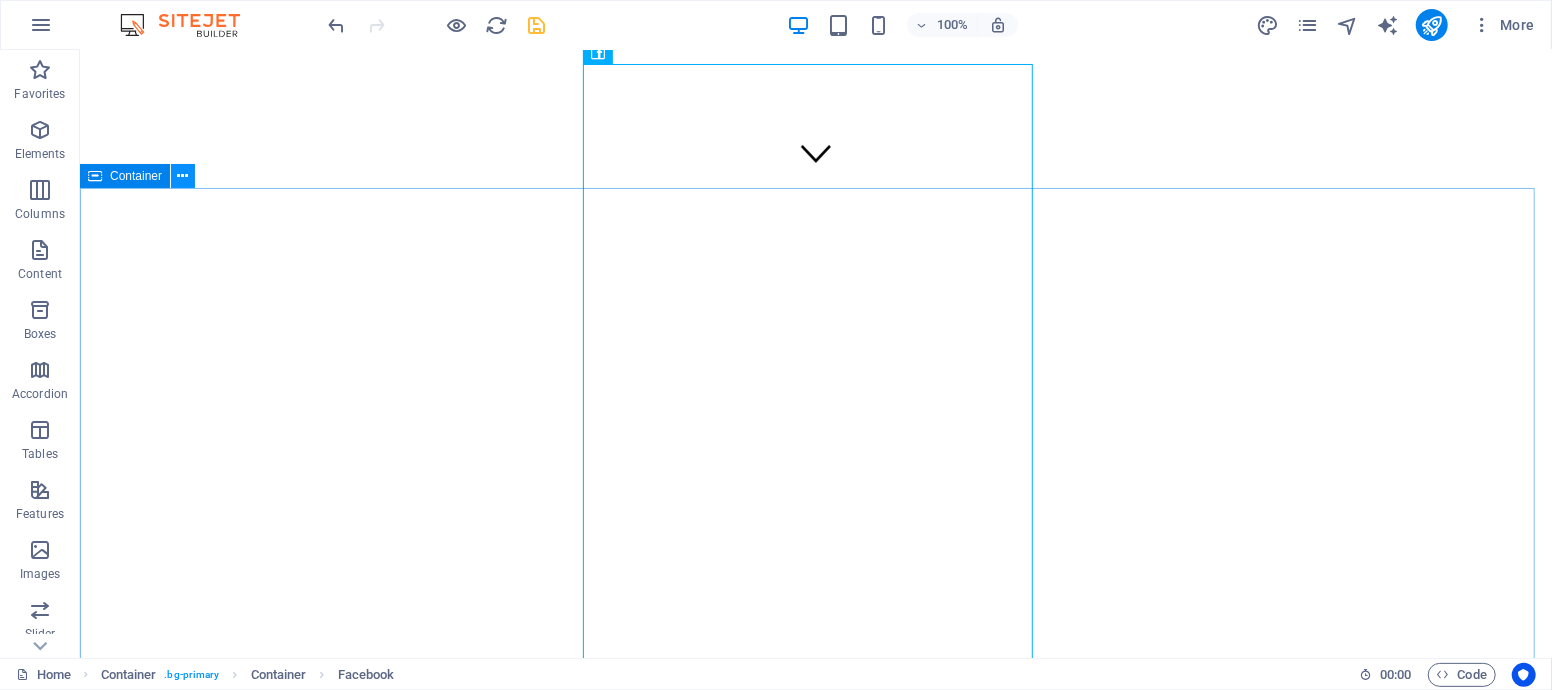 click at bounding box center (183, 176) 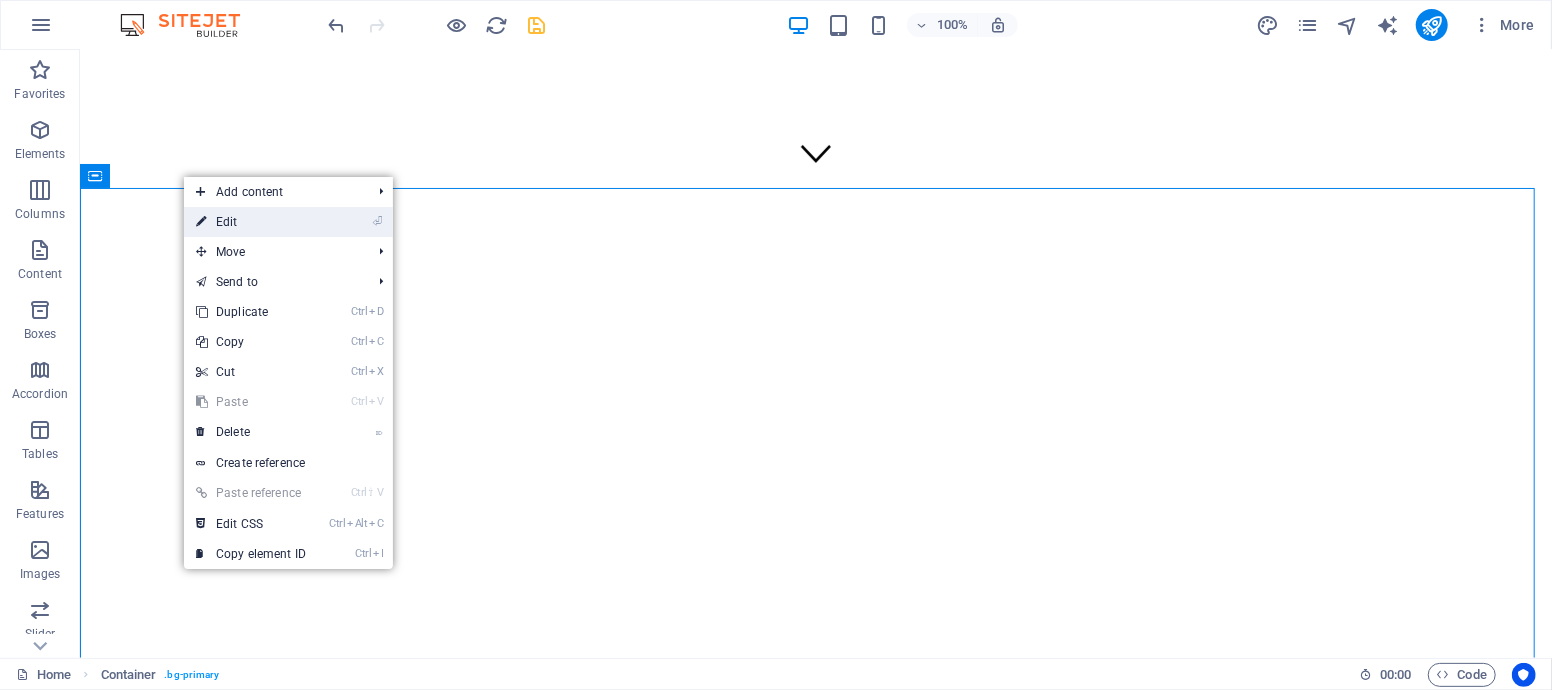 click on "⏎  Edit" at bounding box center [251, 222] 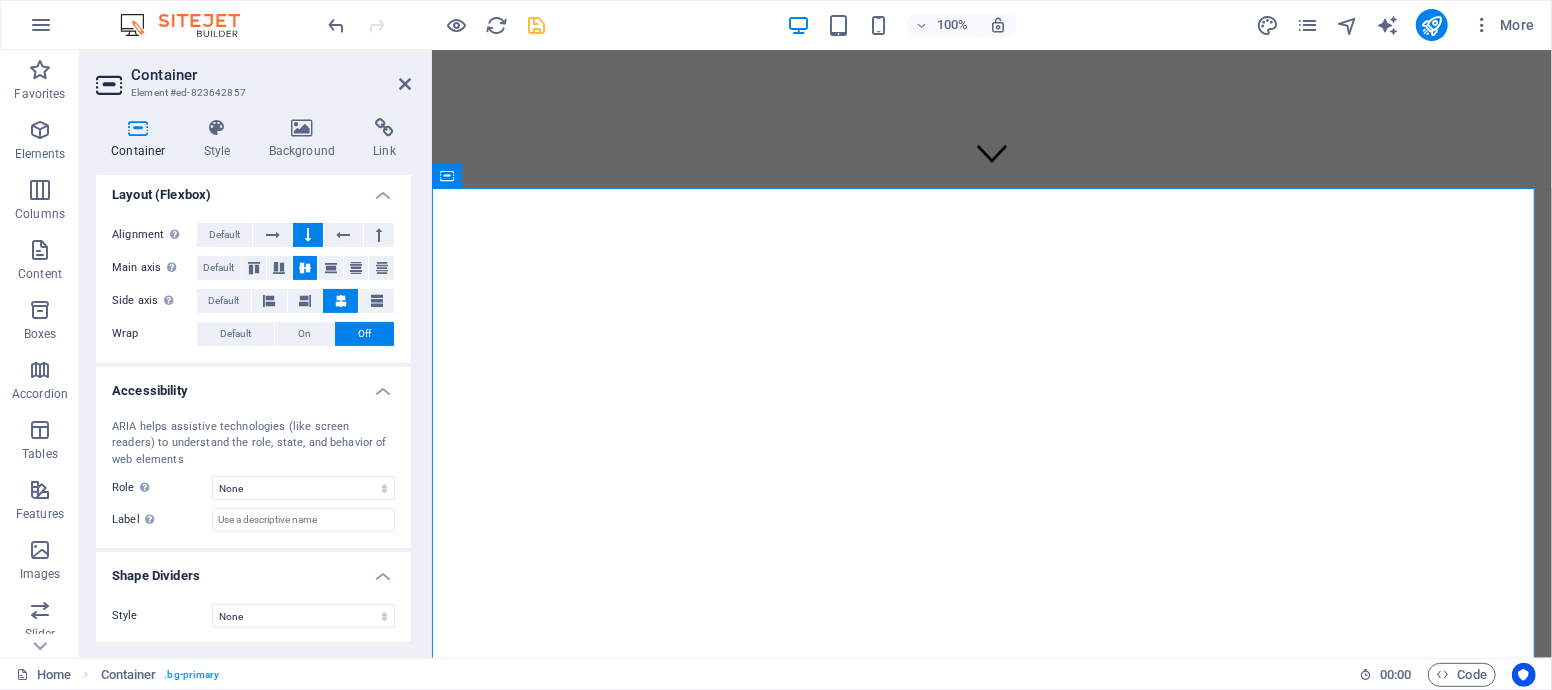 scroll, scrollTop: 0, scrollLeft: 0, axis: both 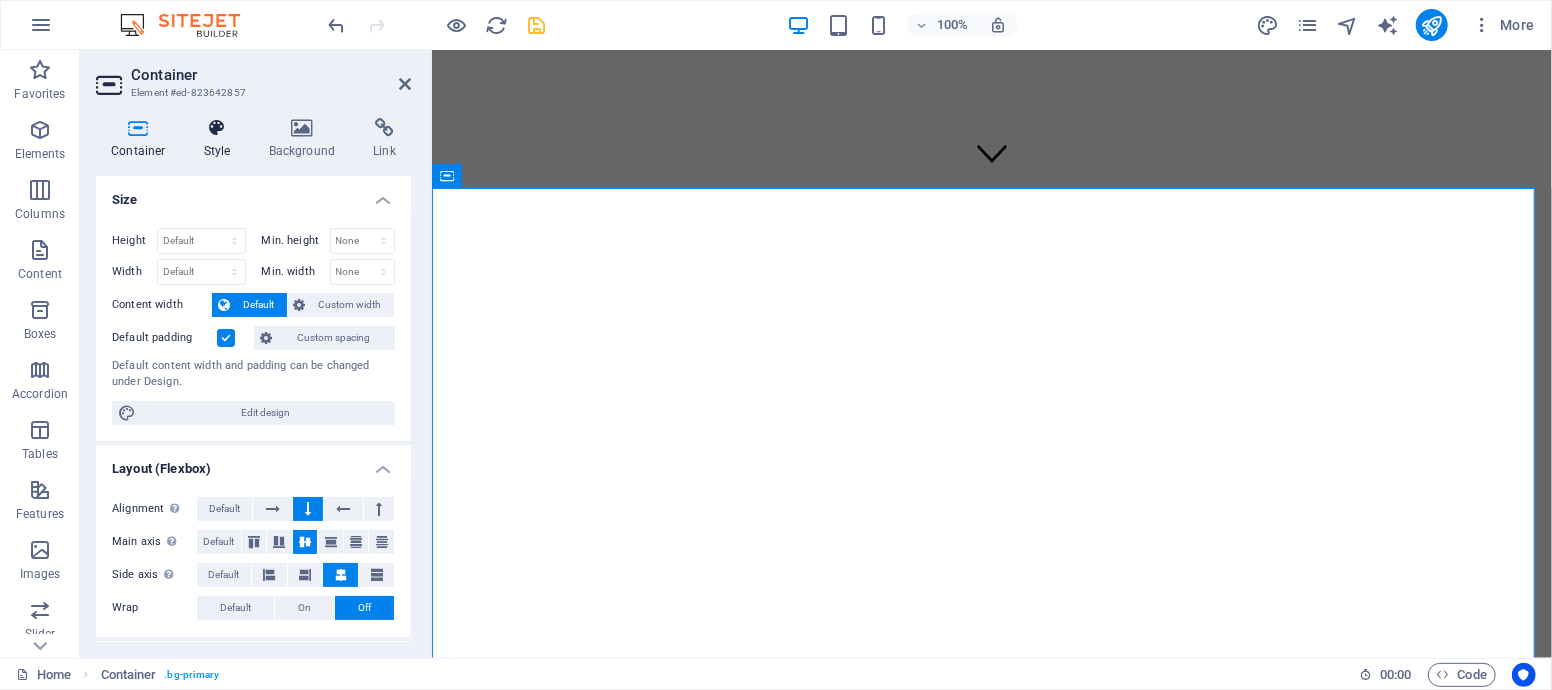 click at bounding box center [217, 128] 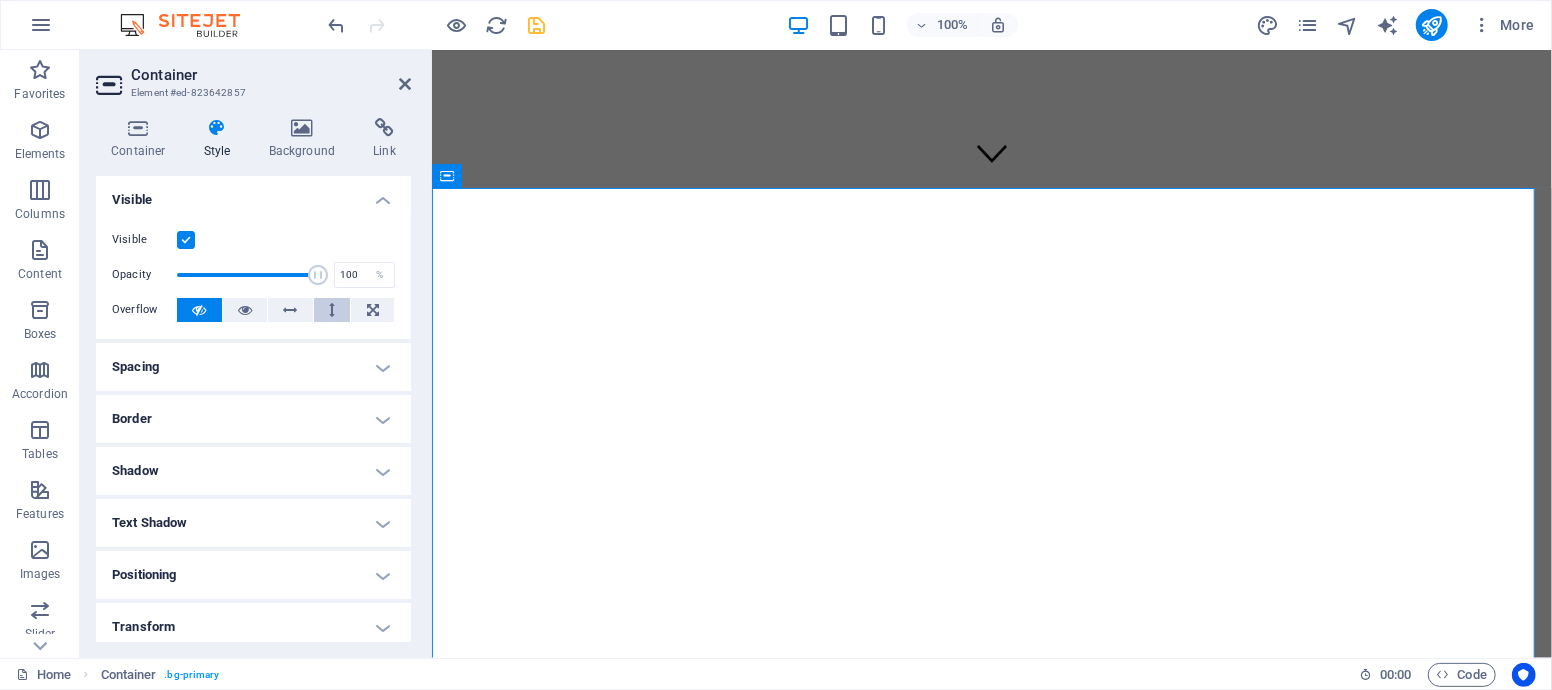 click at bounding box center [332, 310] 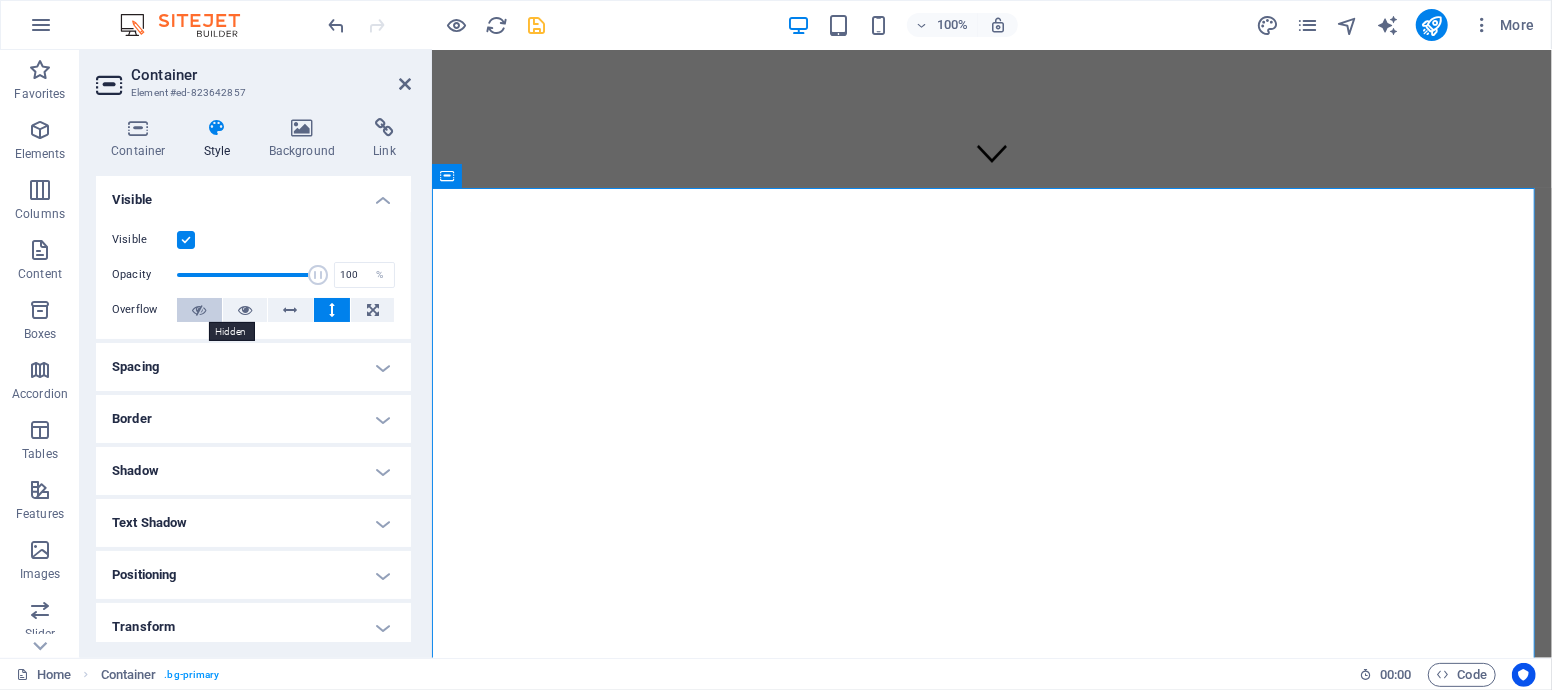 click at bounding box center (199, 310) 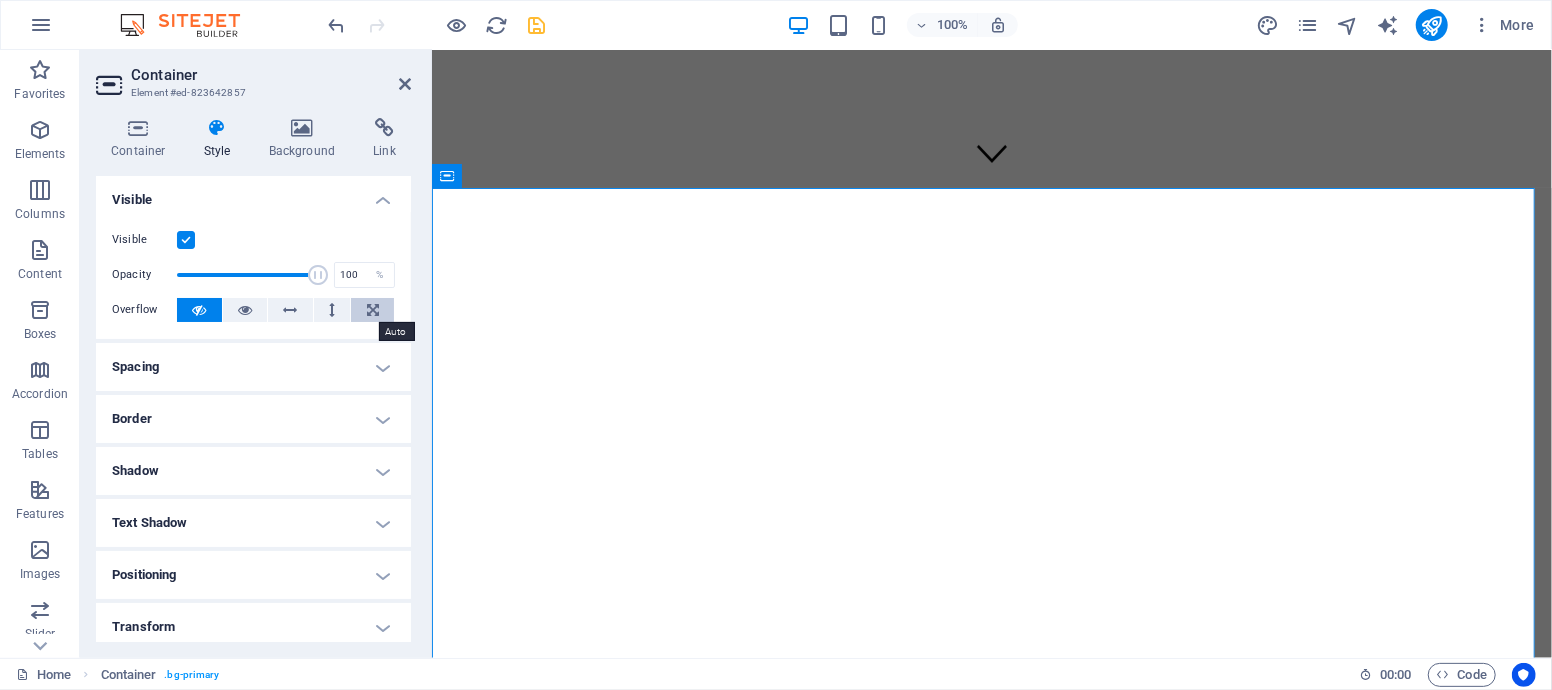 click at bounding box center (373, 310) 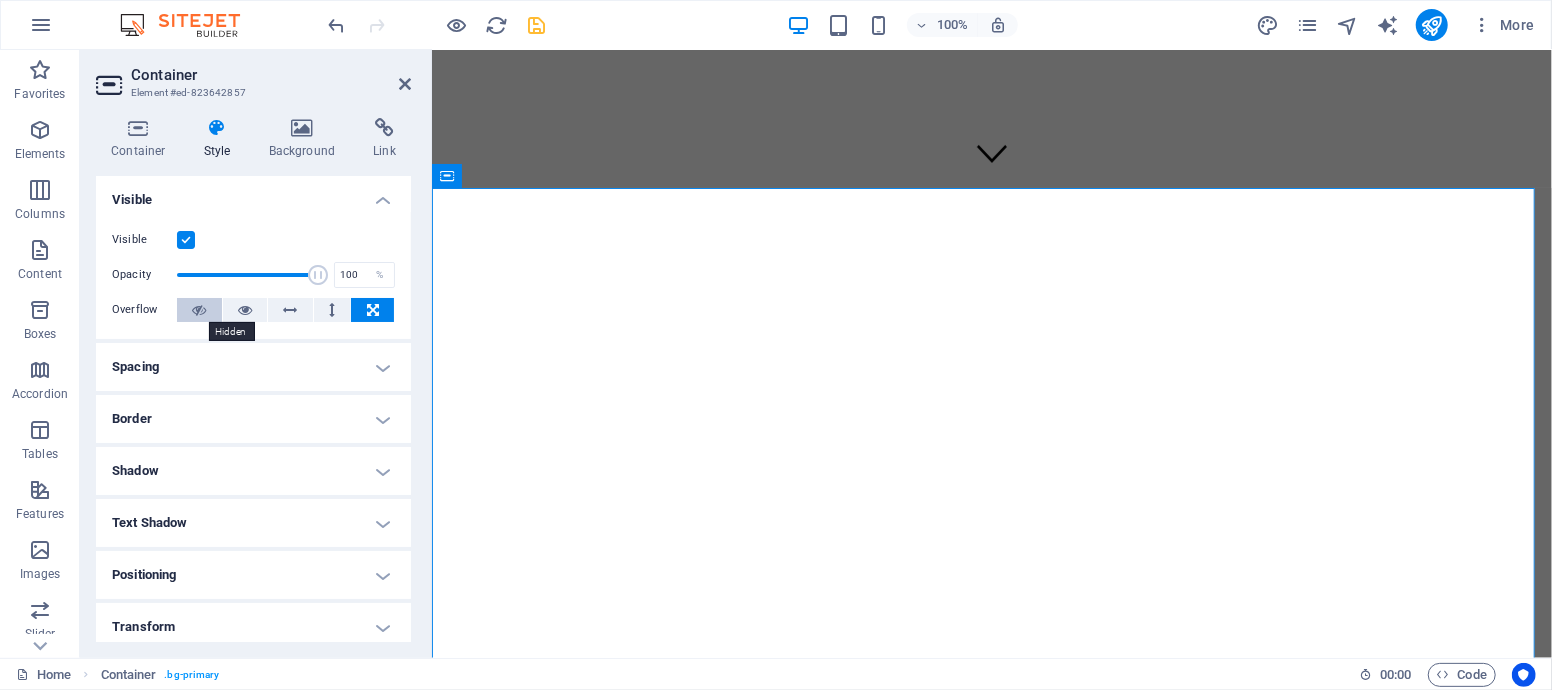 click at bounding box center [199, 310] 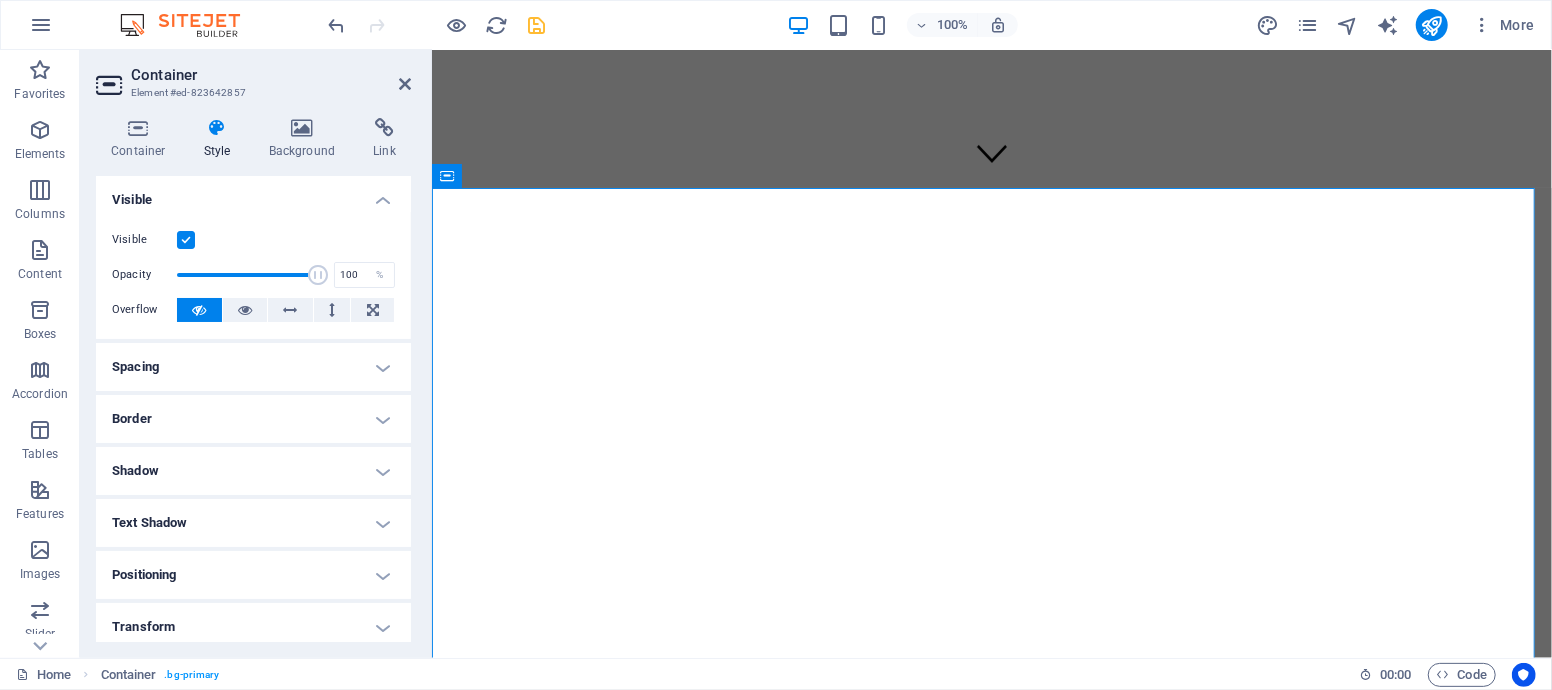click on "Spacing" at bounding box center [253, 367] 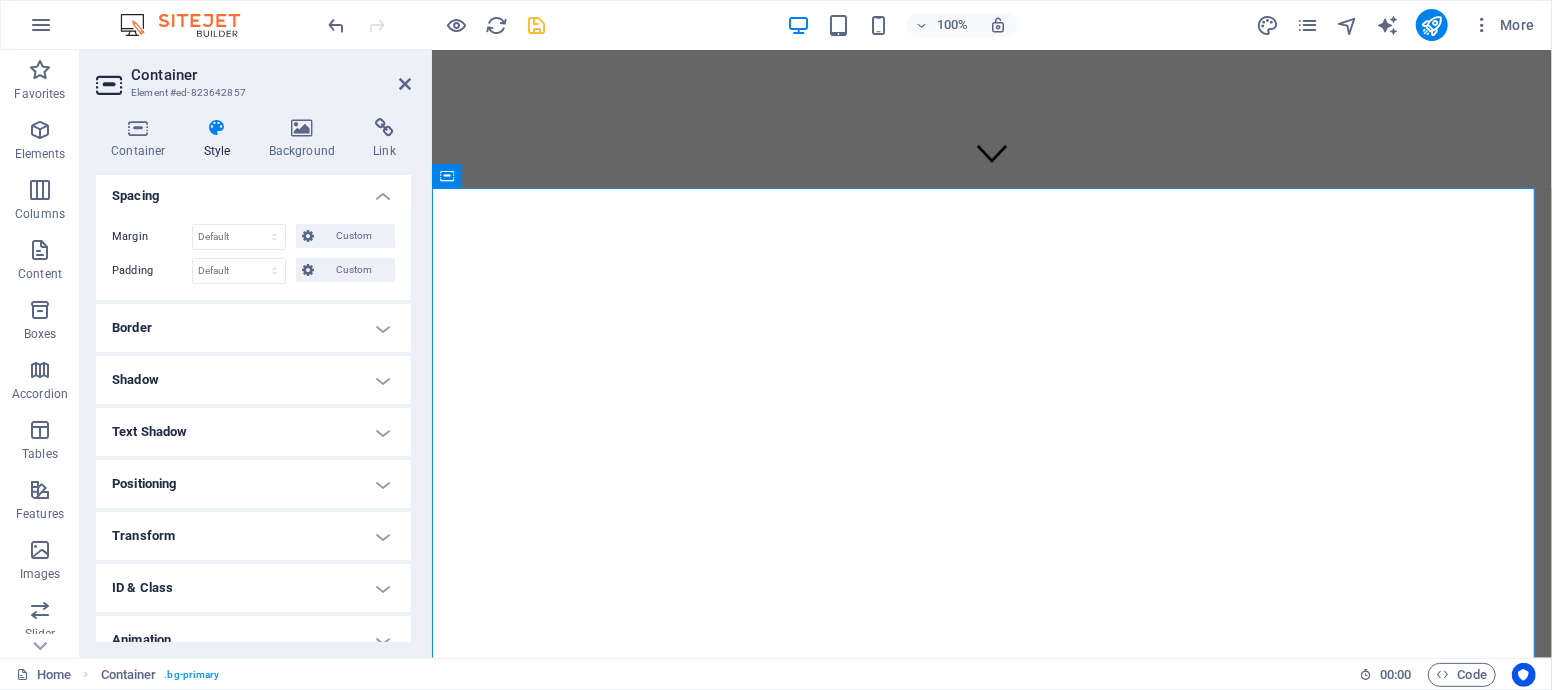 scroll, scrollTop: 222, scrollLeft: 0, axis: vertical 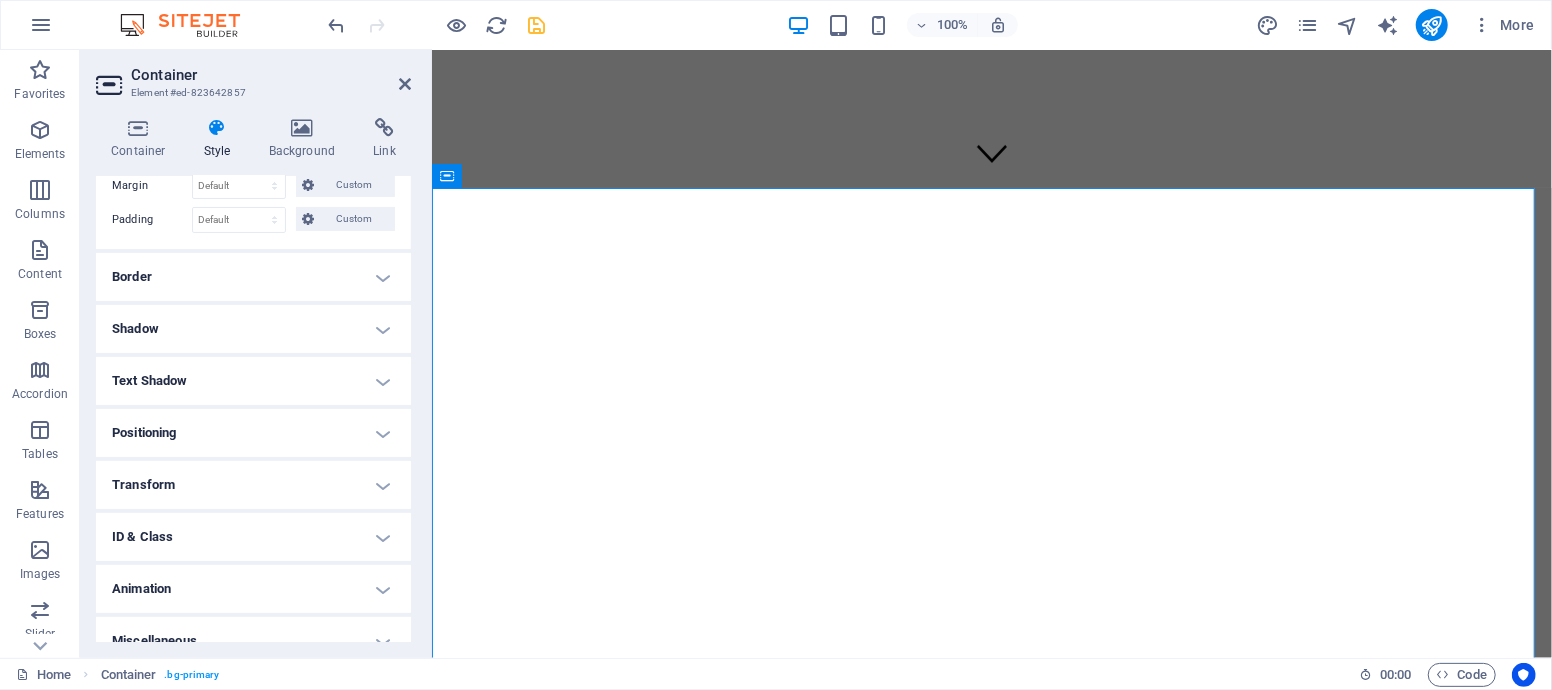 click on "Transform" at bounding box center [253, 485] 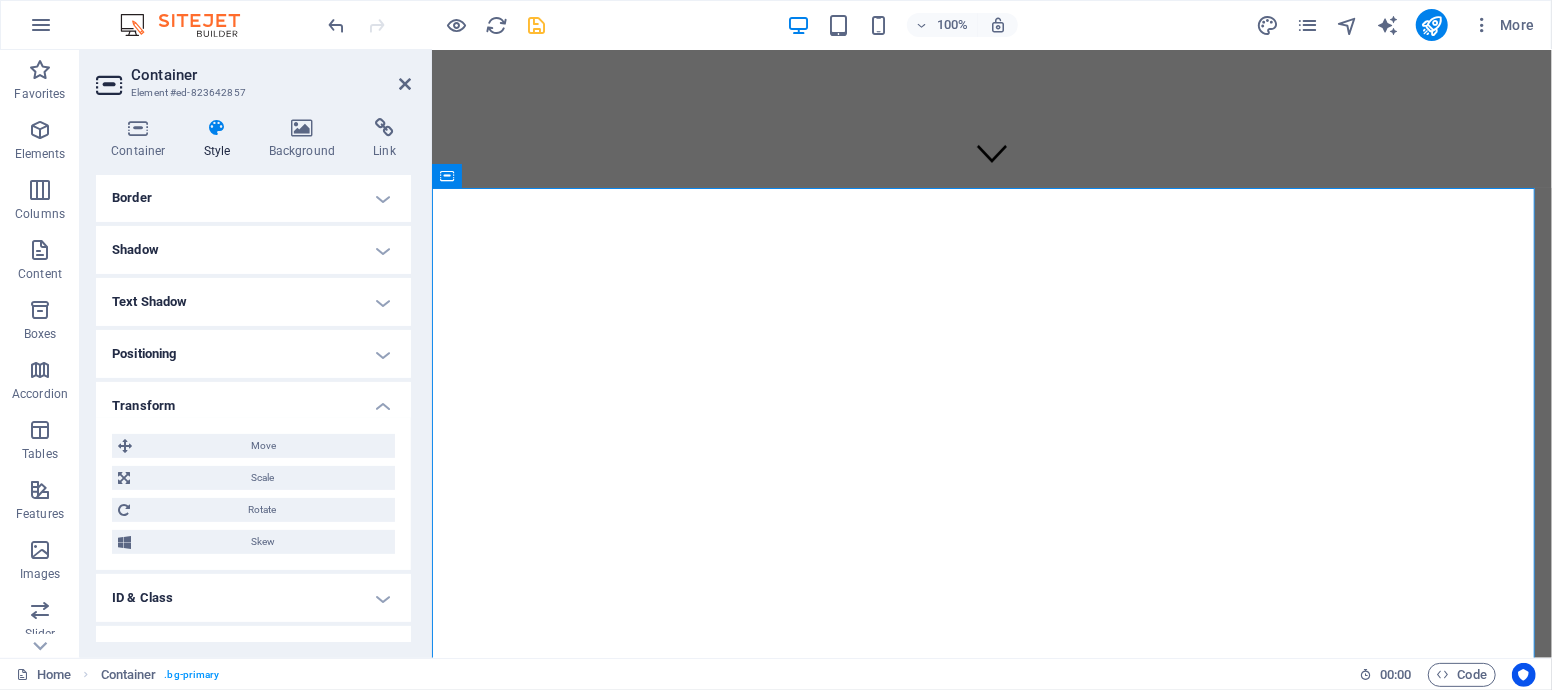 scroll, scrollTop: 383, scrollLeft: 0, axis: vertical 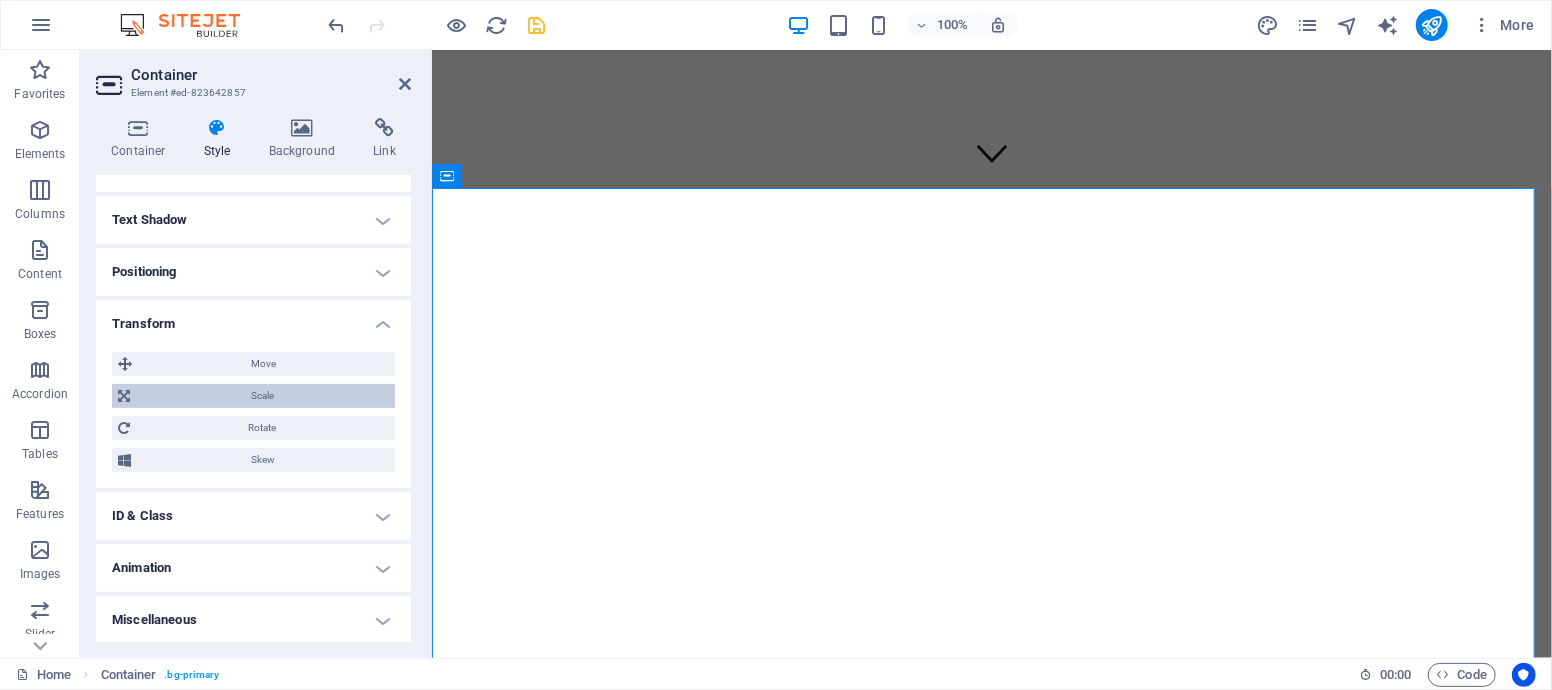 click on "Scale" at bounding box center [262, 396] 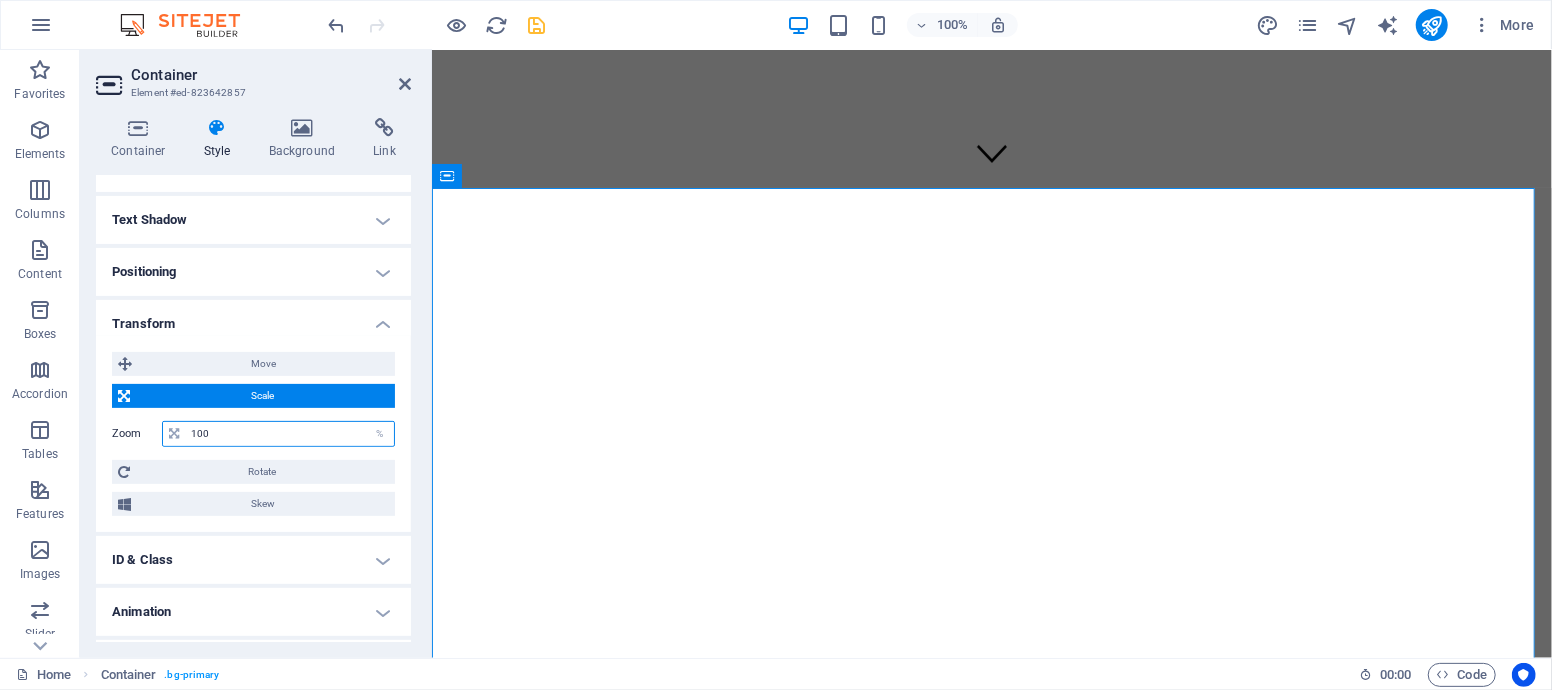 drag, startPoint x: 230, startPoint y: 431, endPoint x: 159, endPoint y: 431, distance: 71 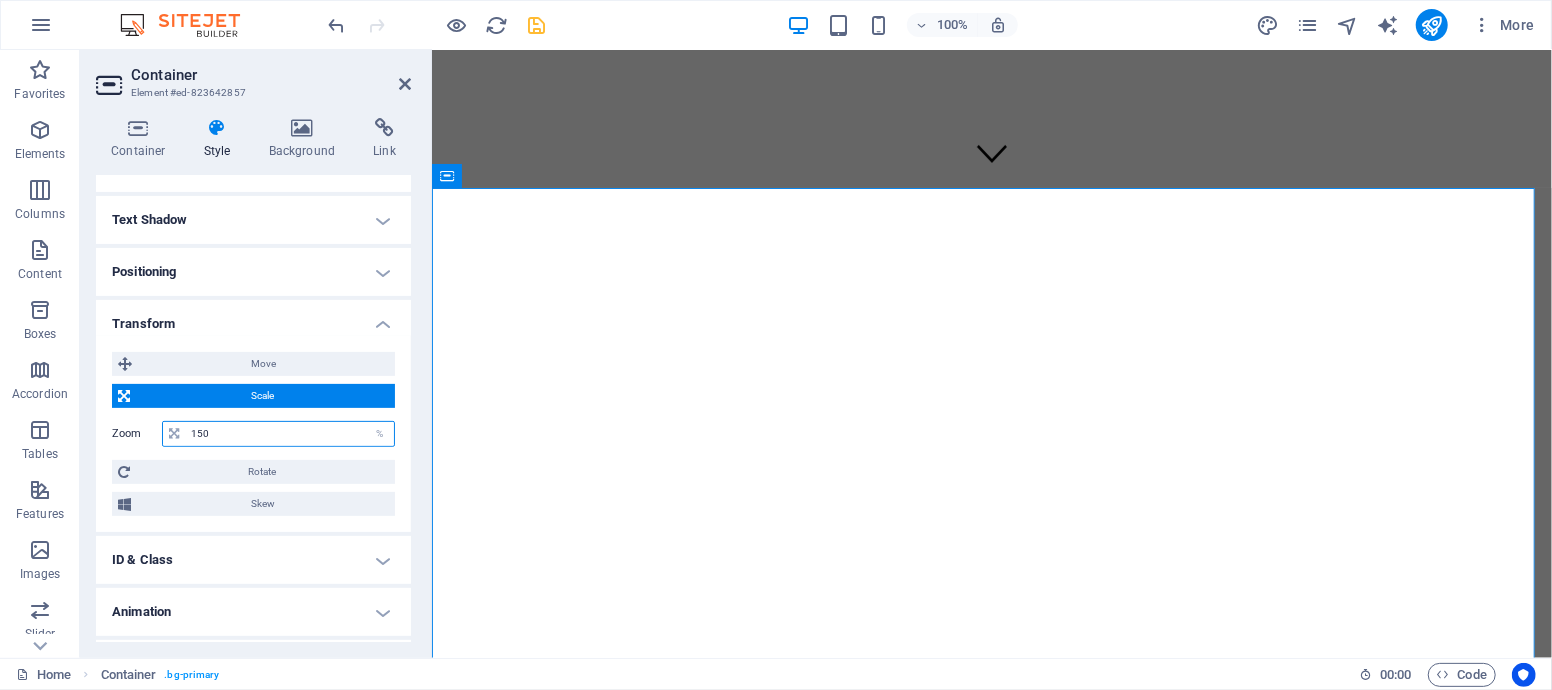 type on "150" 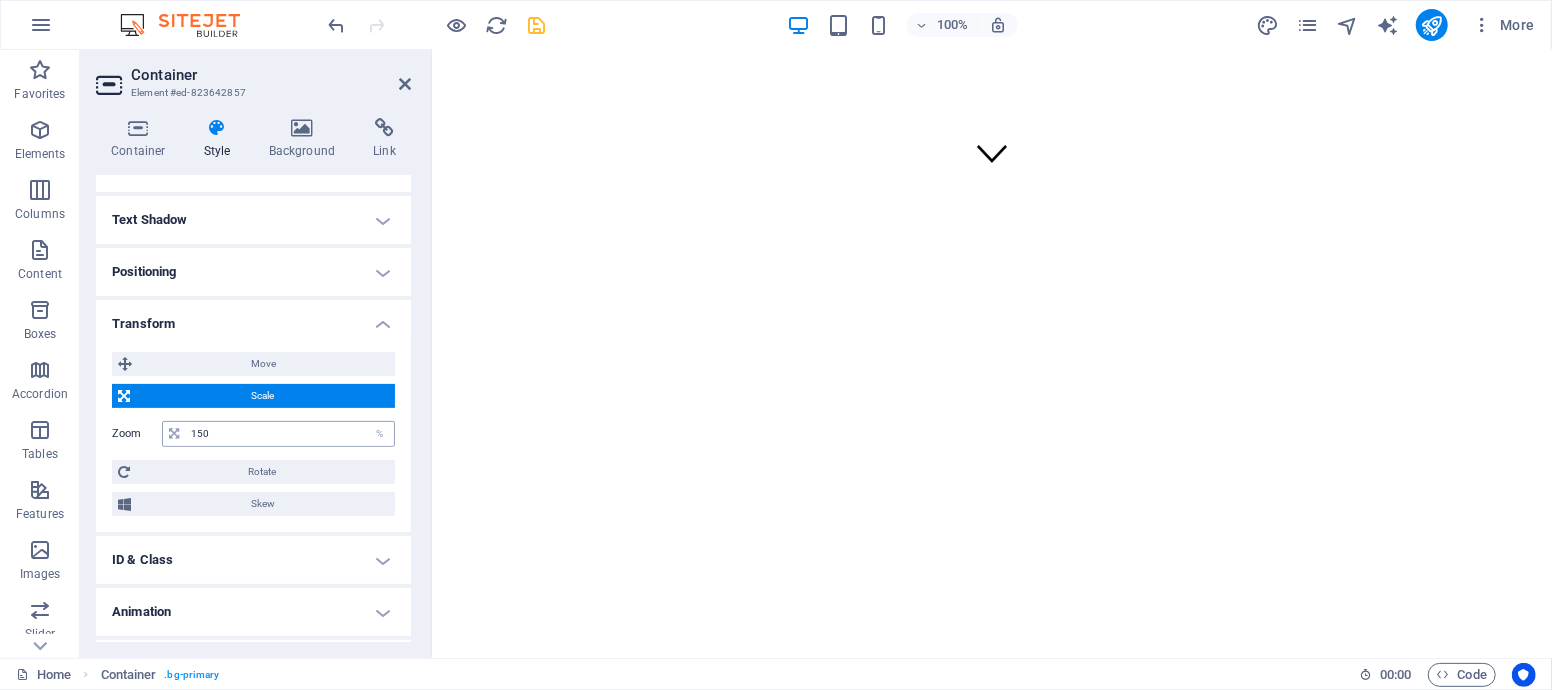 type 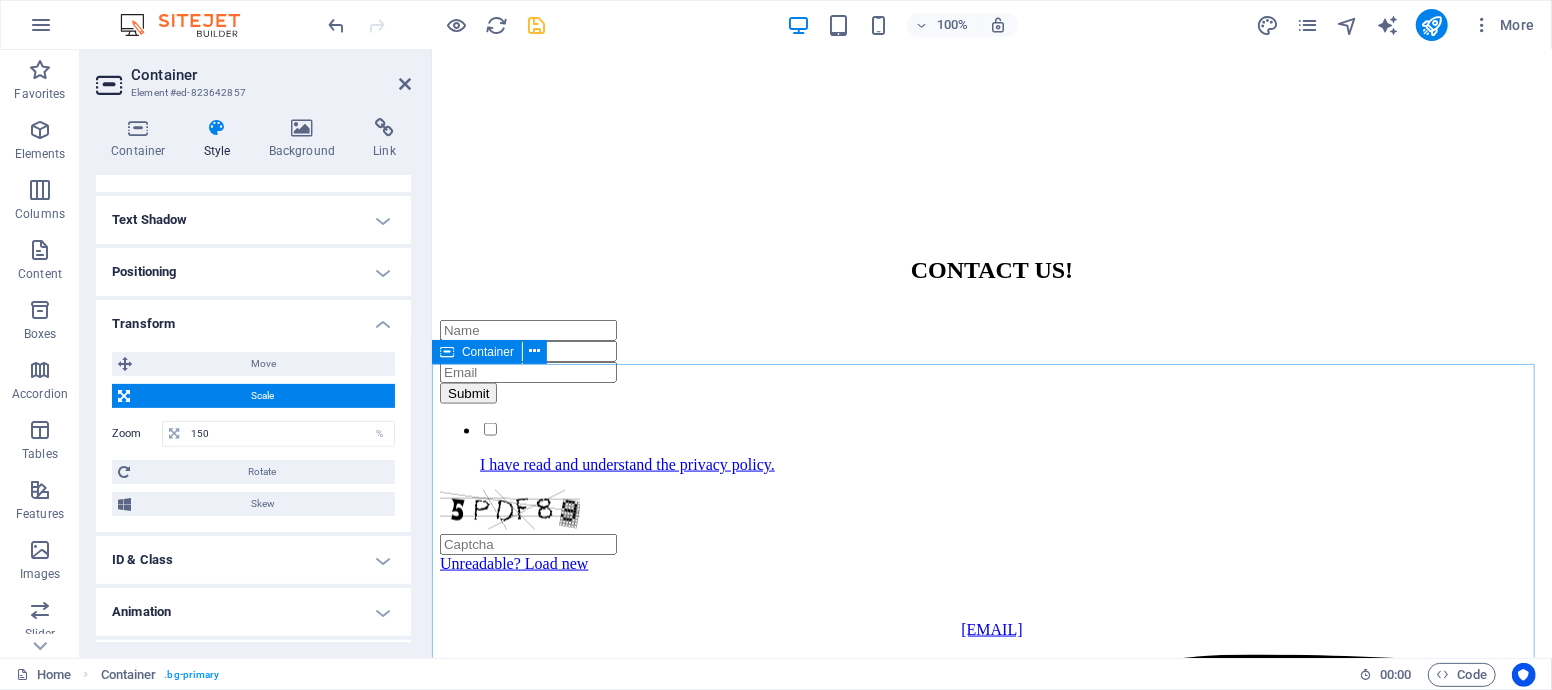 scroll, scrollTop: 1692, scrollLeft: 0, axis: vertical 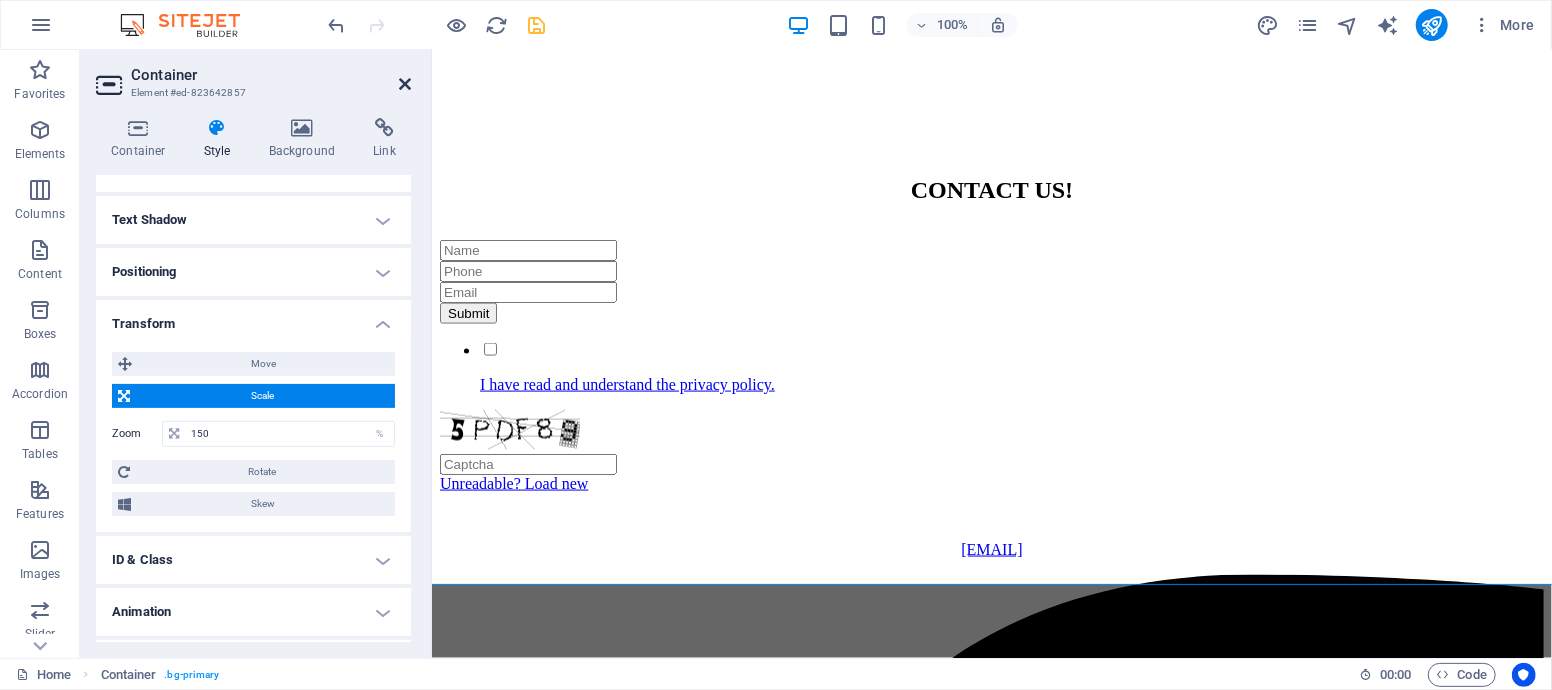 drag, startPoint x: 410, startPoint y: 79, endPoint x: 300, endPoint y: 117, distance: 116.37869 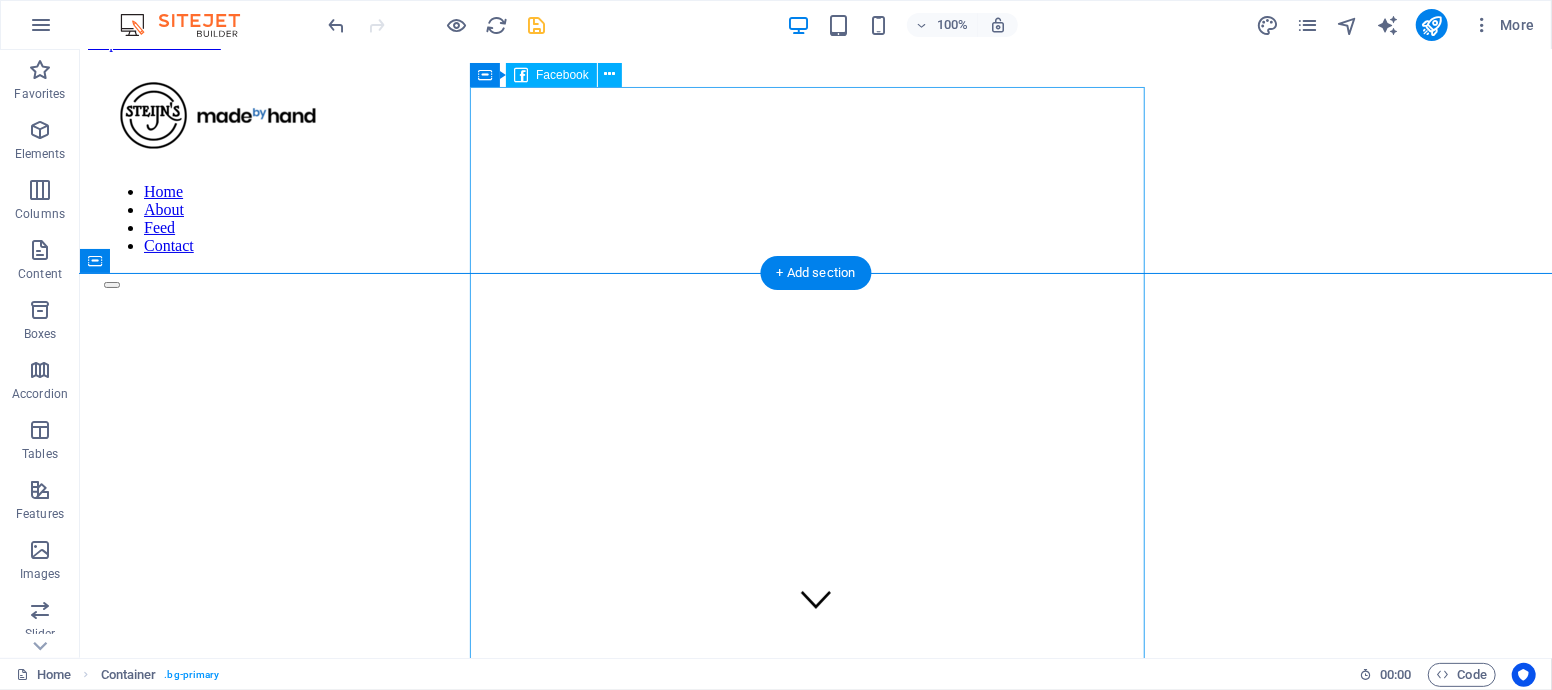 scroll, scrollTop: 0, scrollLeft: 0, axis: both 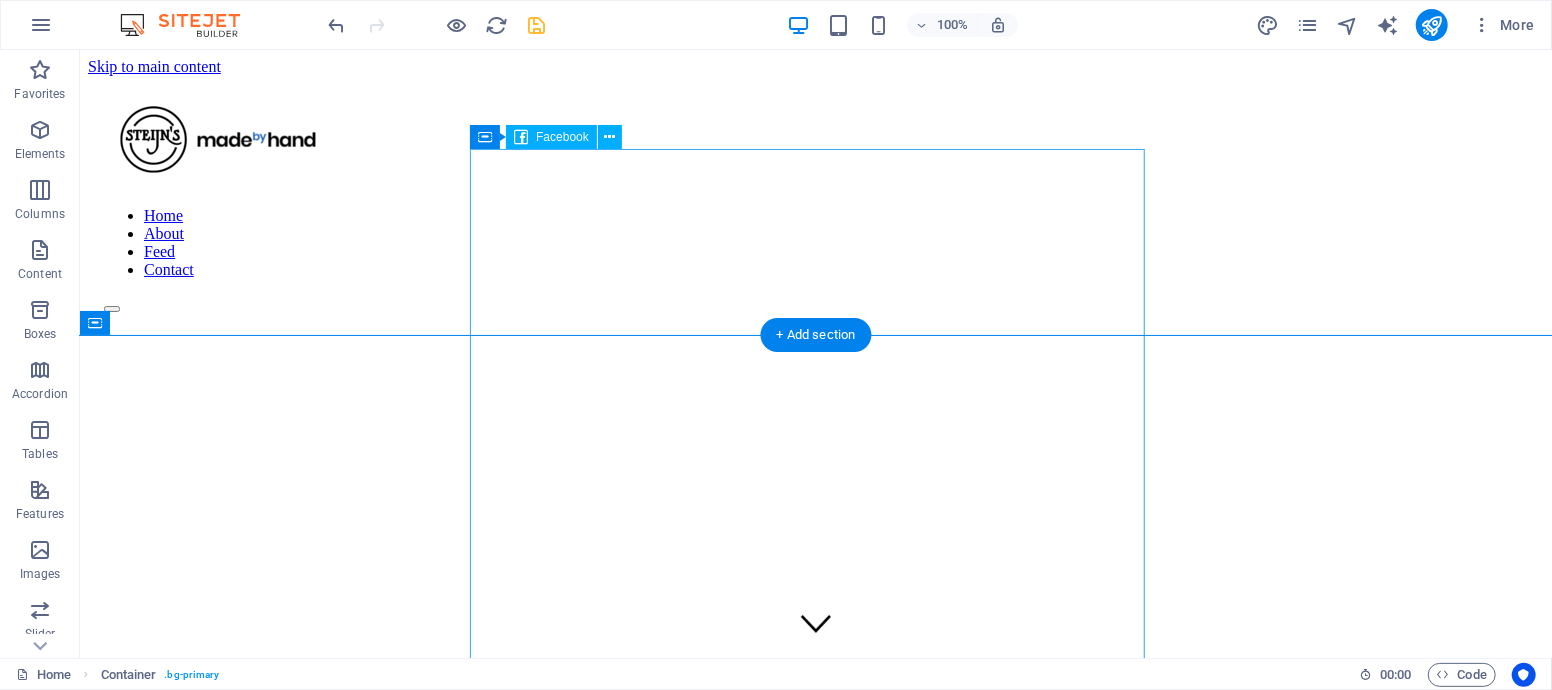 click at bounding box center (815, 1306) 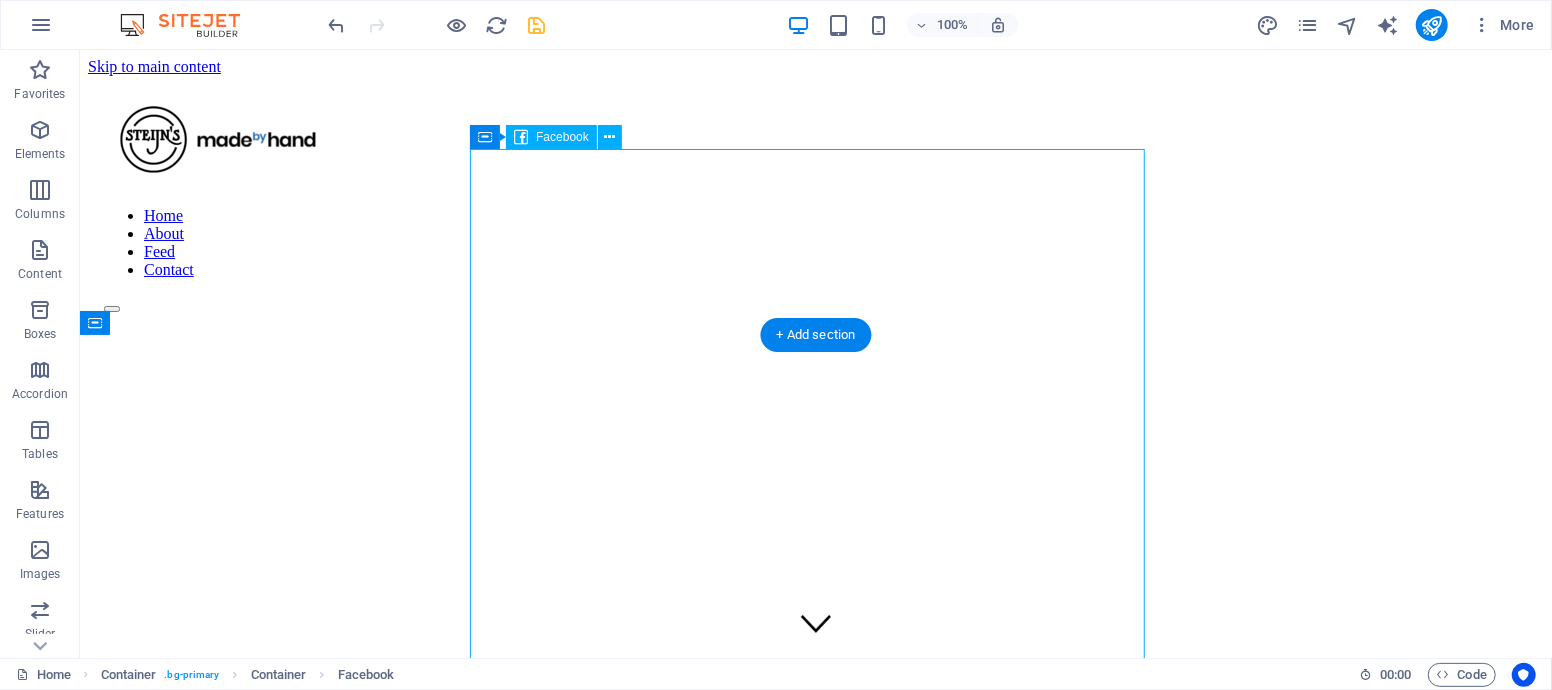 click at bounding box center [815, 1306] 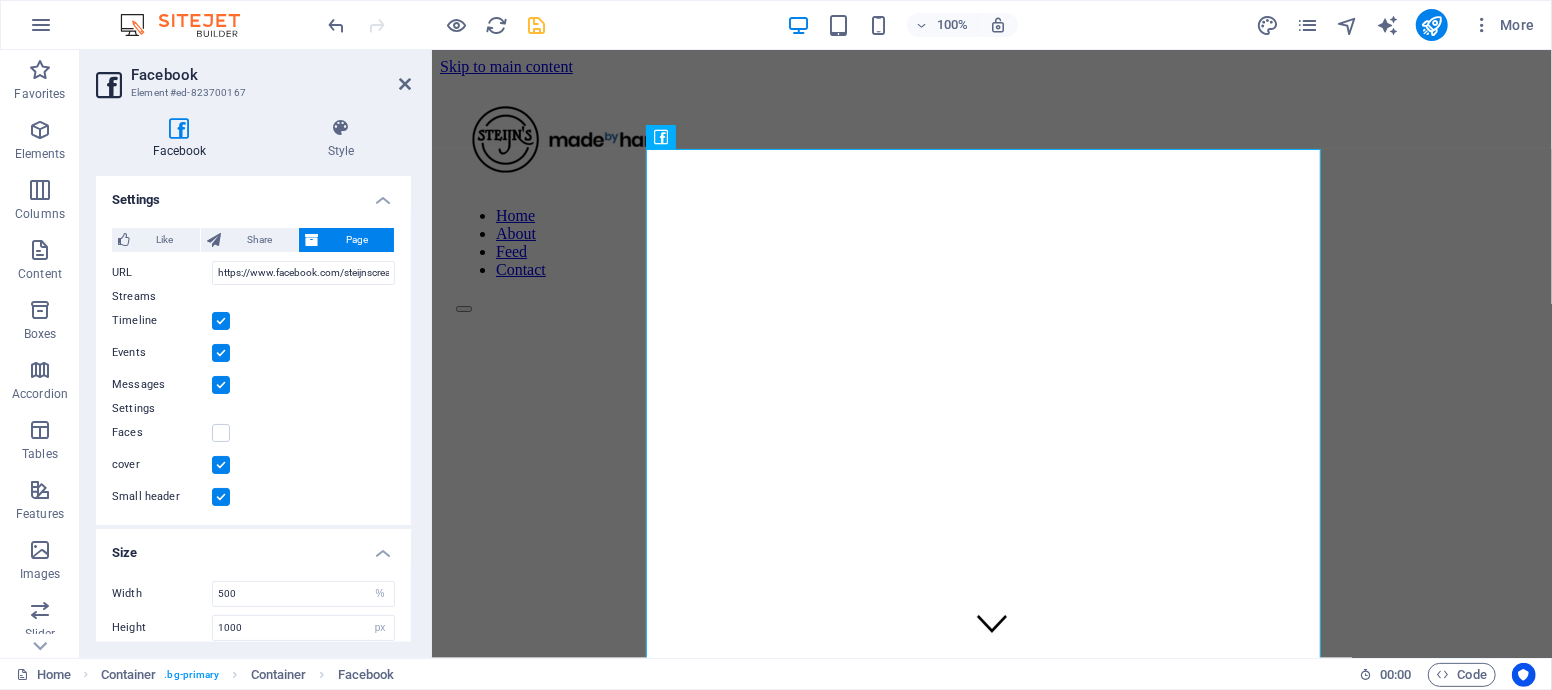 scroll, scrollTop: 12, scrollLeft: 0, axis: vertical 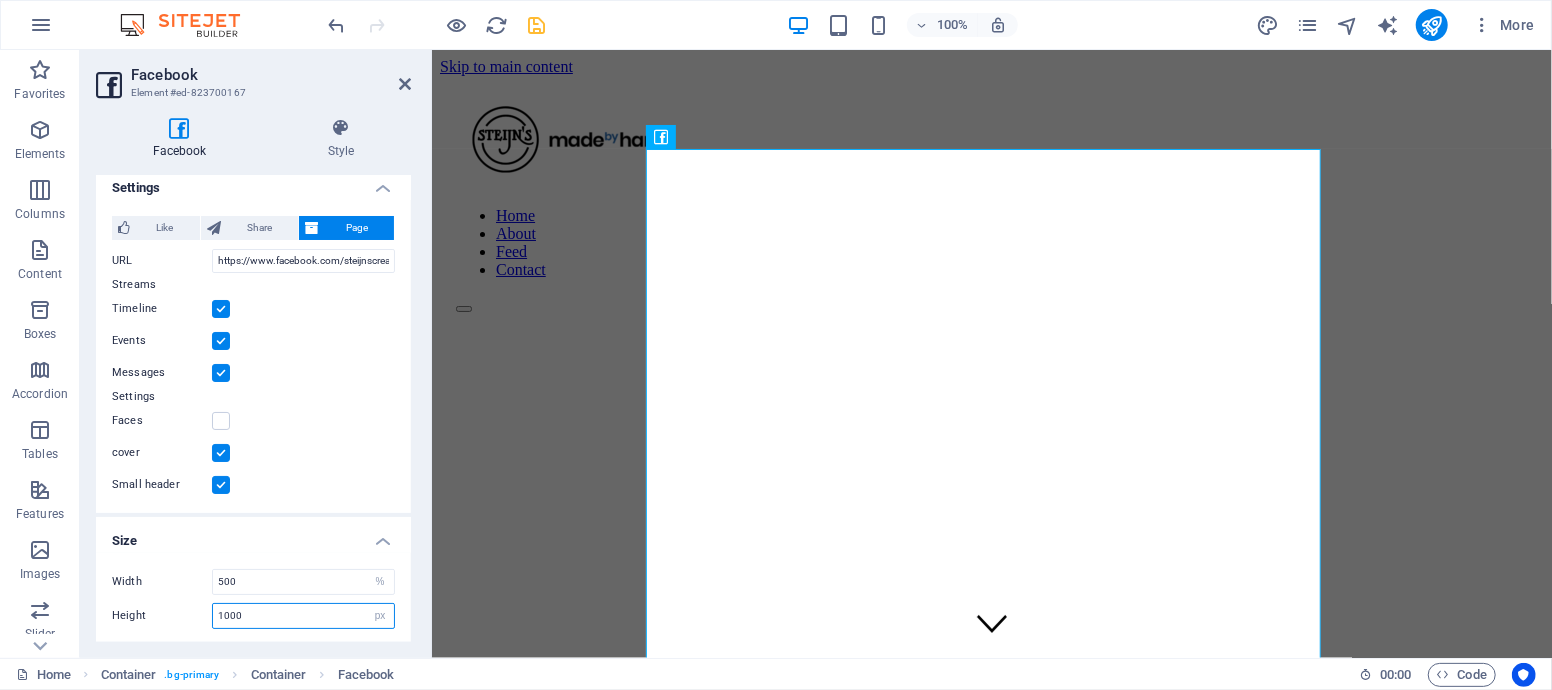 drag, startPoint x: 263, startPoint y: 616, endPoint x: 126, endPoint y: 606, distance: 137.36447 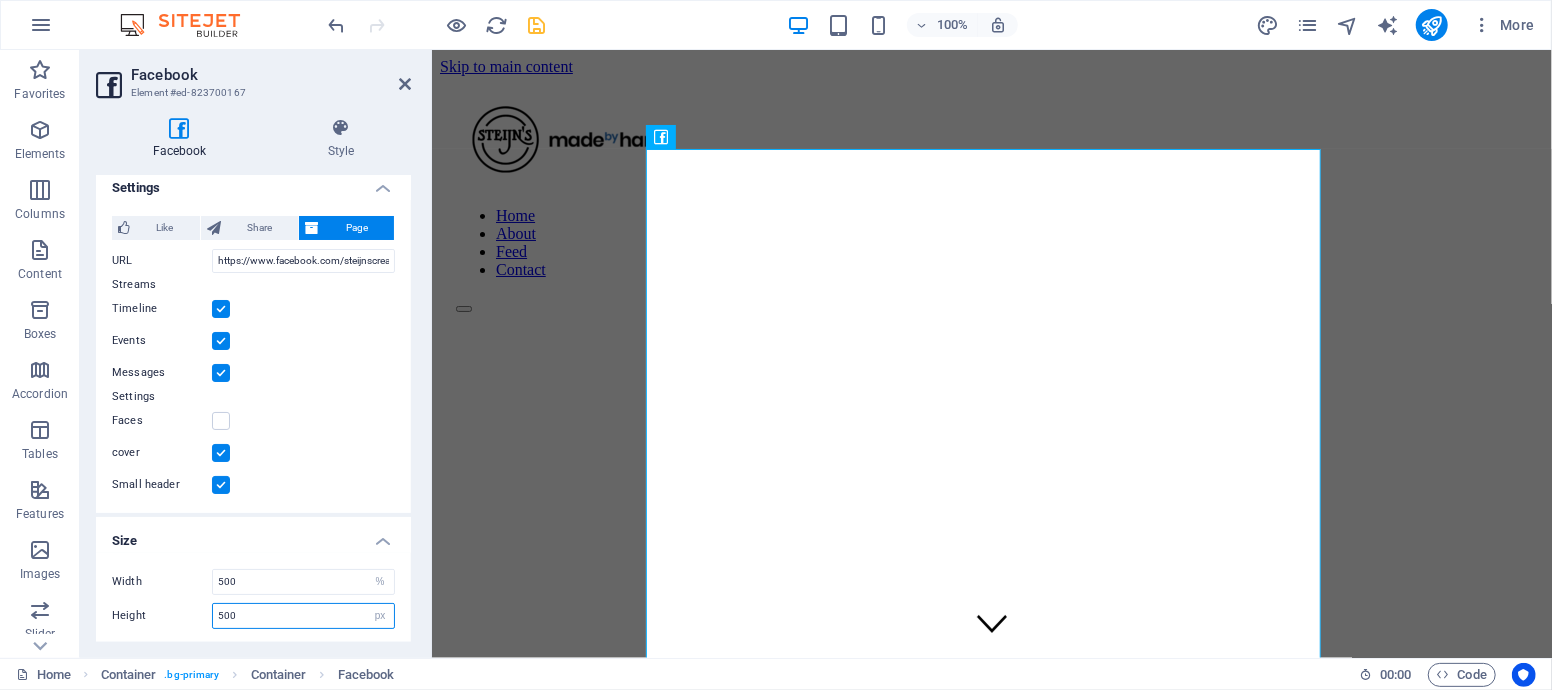 type on "500" 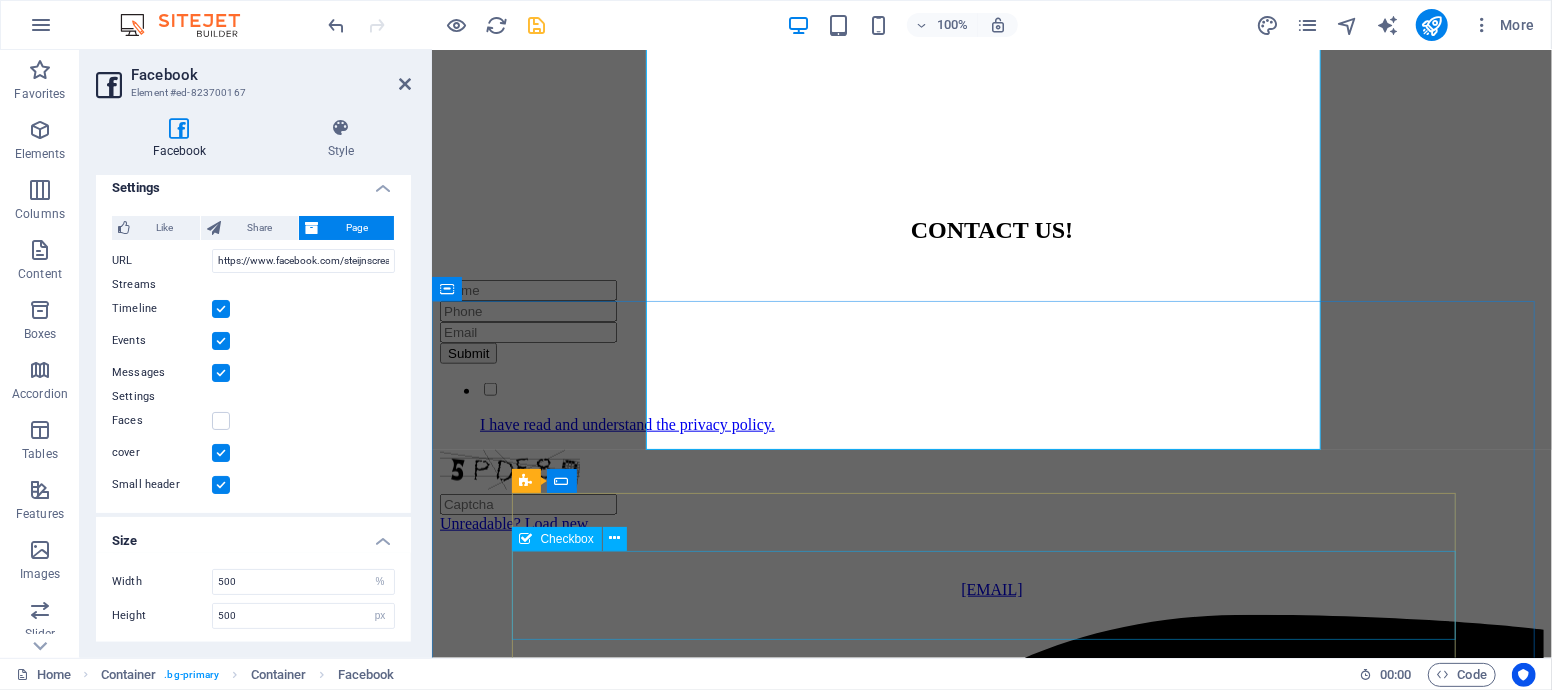 scroll, scrollTop: 1000, scrollLeft: 0, axis: vertical 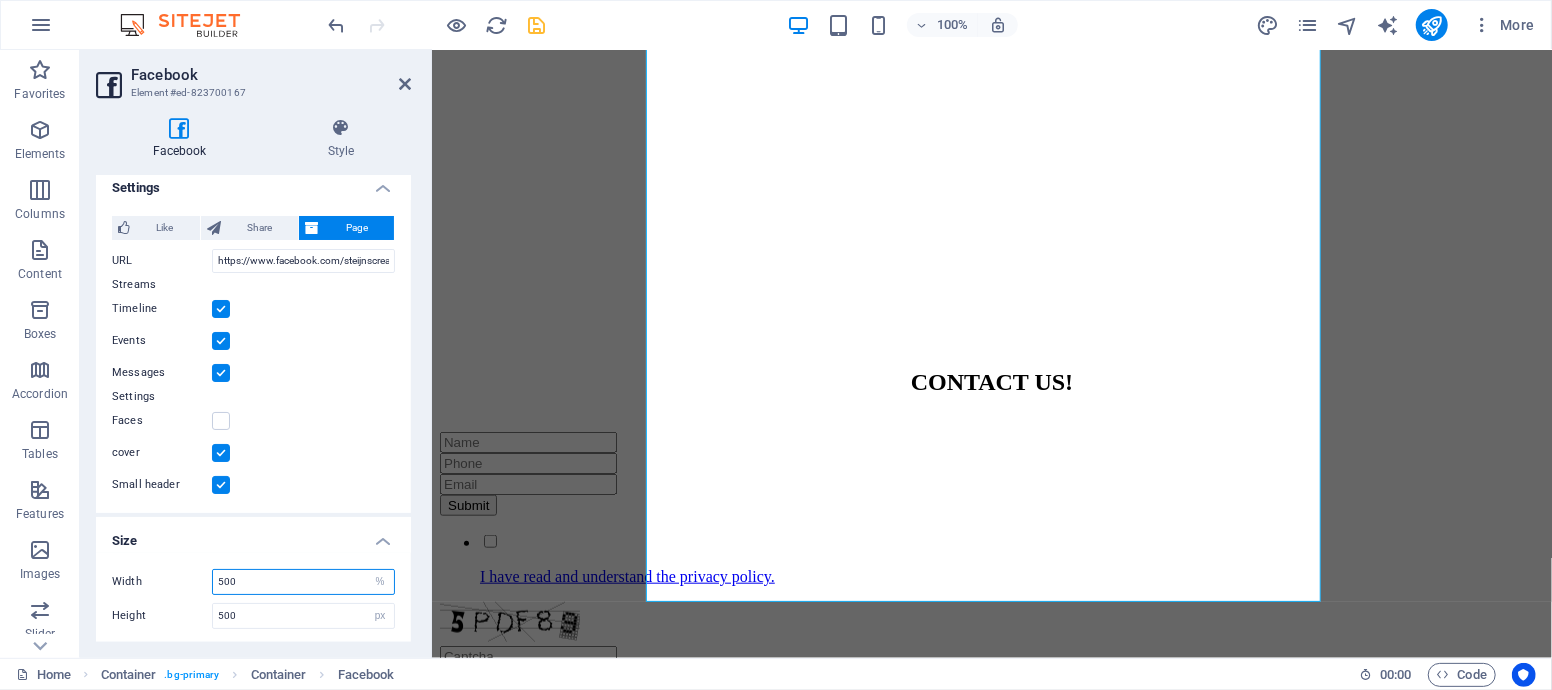 drag, startPoint x: 260, startPoint y: 582, endPoint x: 161, endPoint y: 571, distance: 99.60924 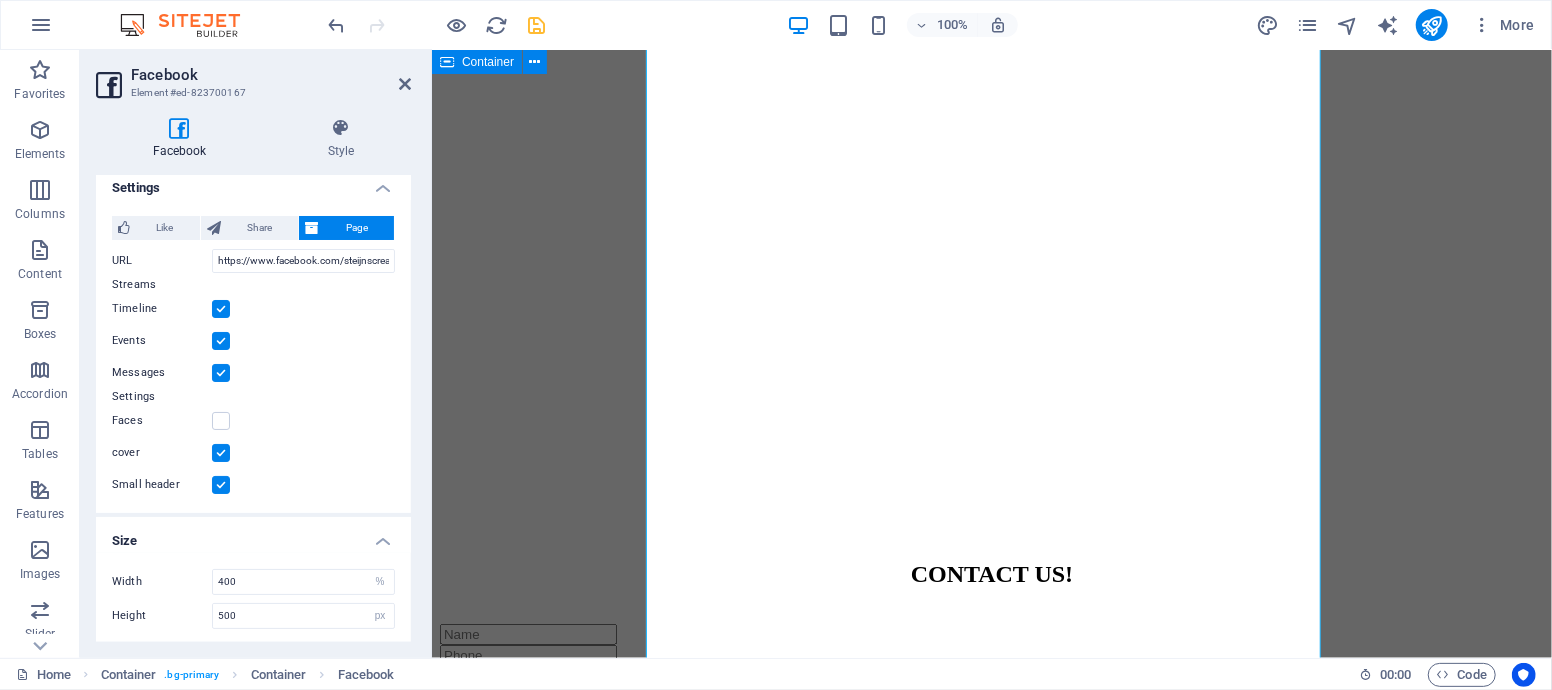 scroll, scrollTop: 480, scrollLeft: 0, axis: vertical 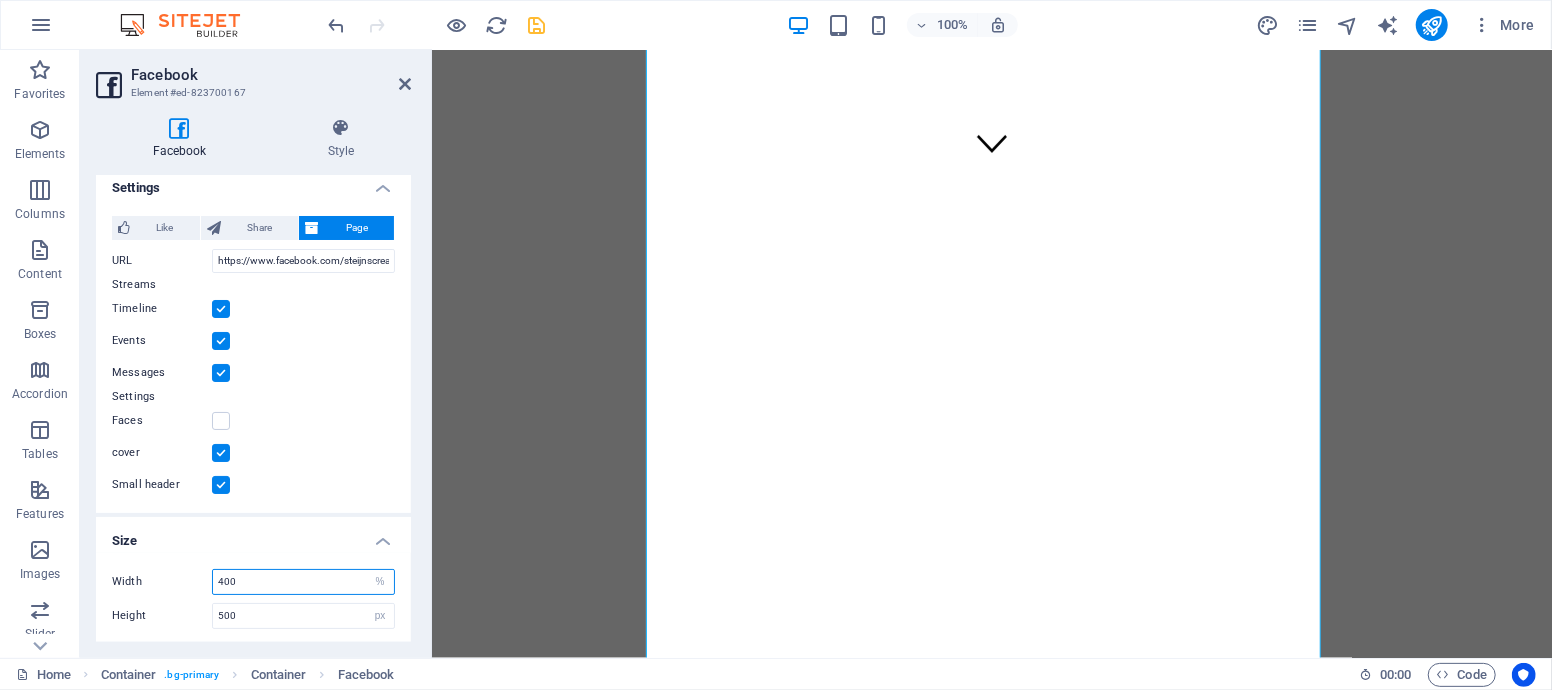 drag, startPoint x: 248, startPoint y: 578, endPoint x: 128, endPoint y: 582, distance: 120.06665 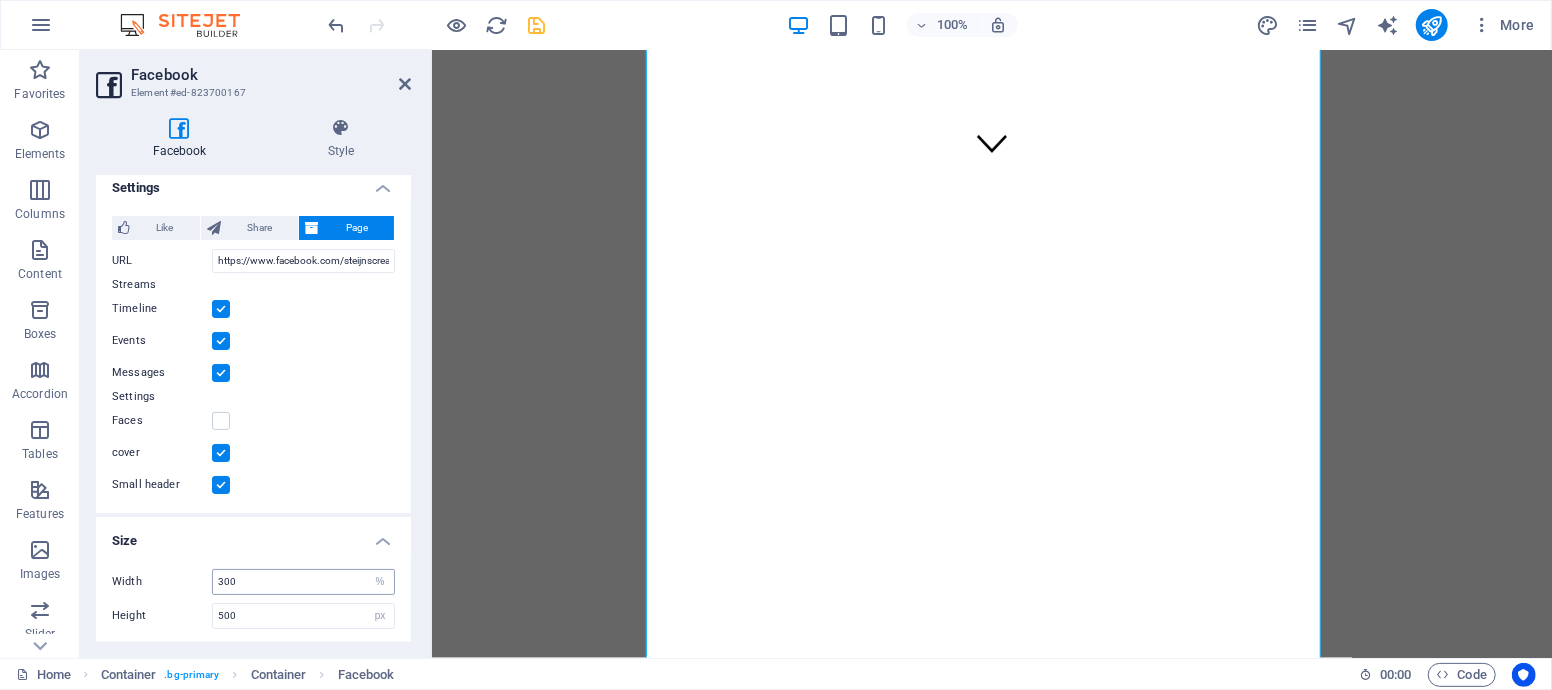 click on "Width 300 px % Height 500 px %" at bounding box center [253, 599] 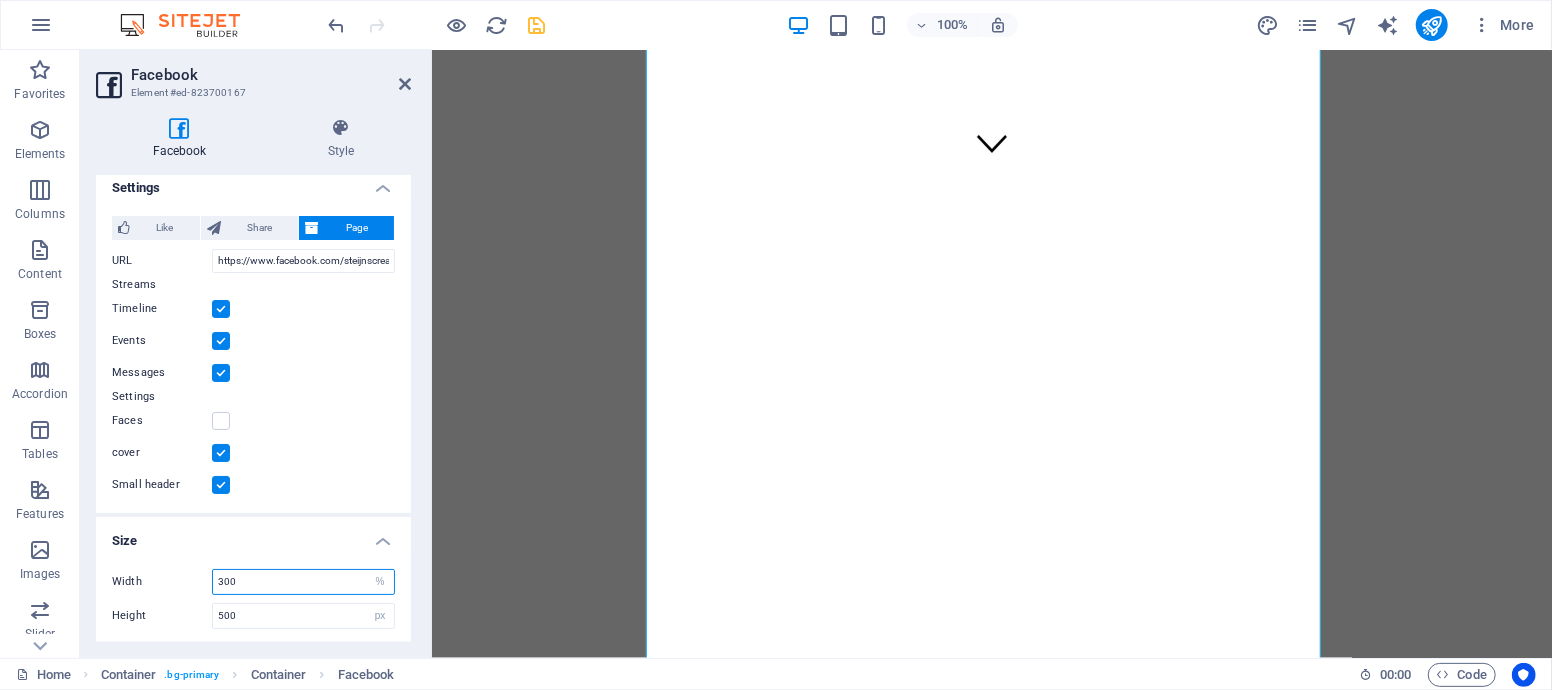 drag, startPoint x: 185, startPoint y: 586, endPoint x: 160, endPoint y: 592, distance: 25.70992 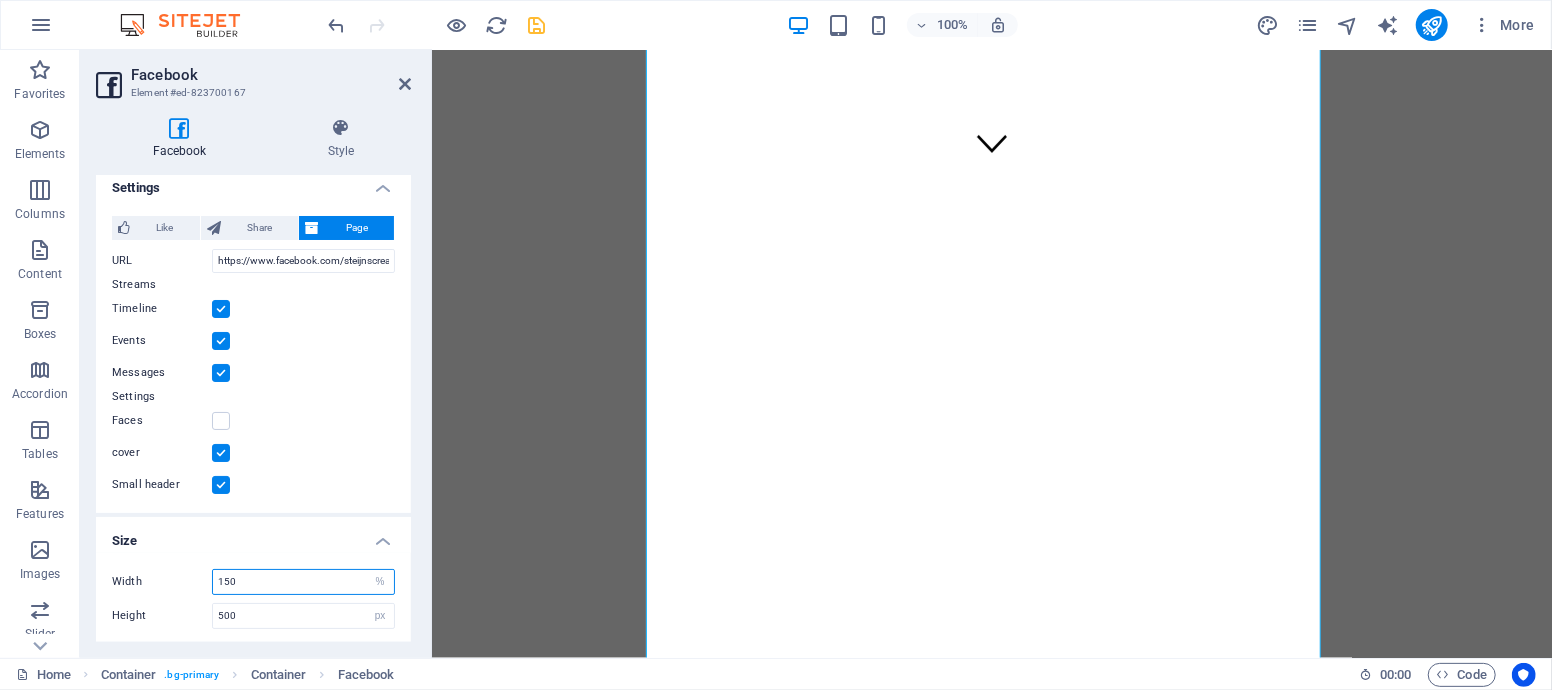 drag, startPoint x: 264, startPoint y: 583, endPoint x: 122, endPoint y: 591, distance: 142.22517 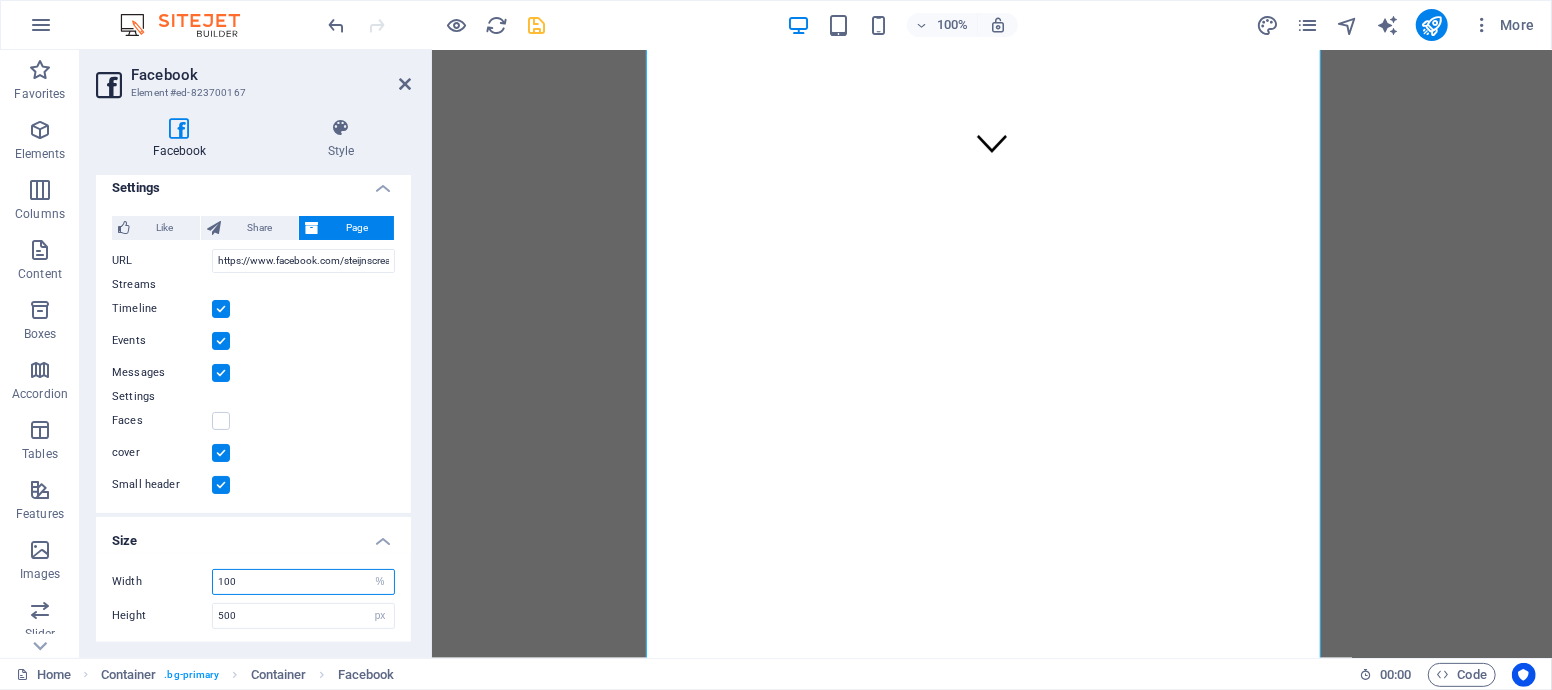 type on "100" 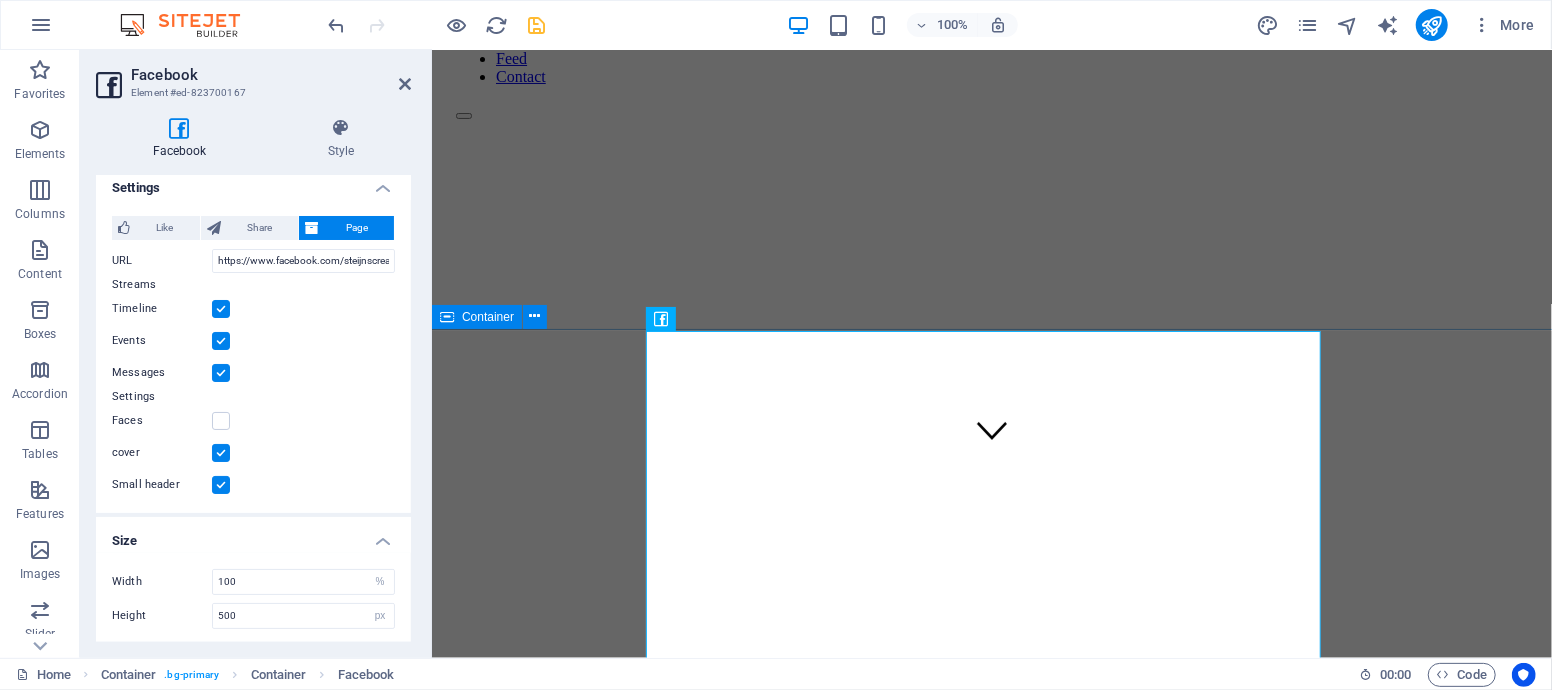 scroll, scrollTop: 111, scrollLeft: 0, axis: vertical 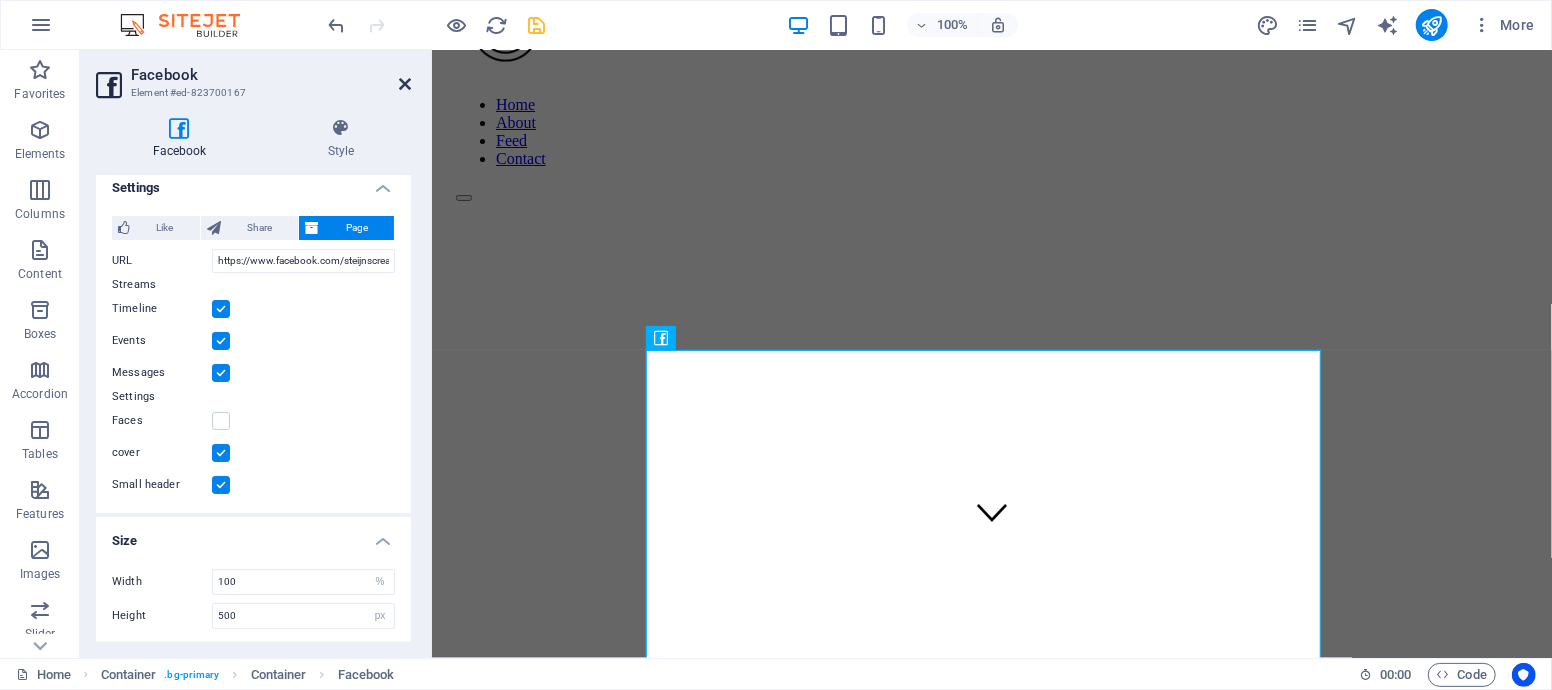 click at bounding box center [405, 84] 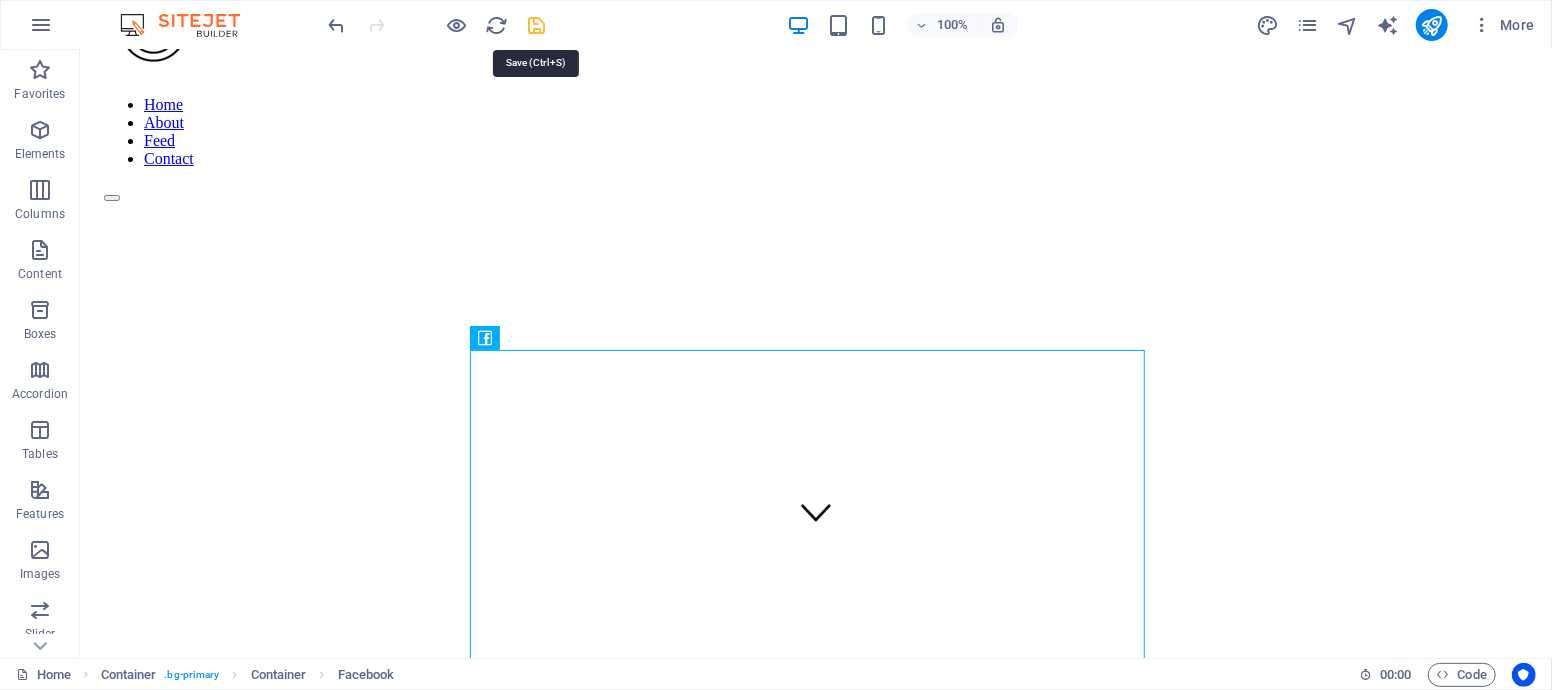 click at bounding box center (537, 25) 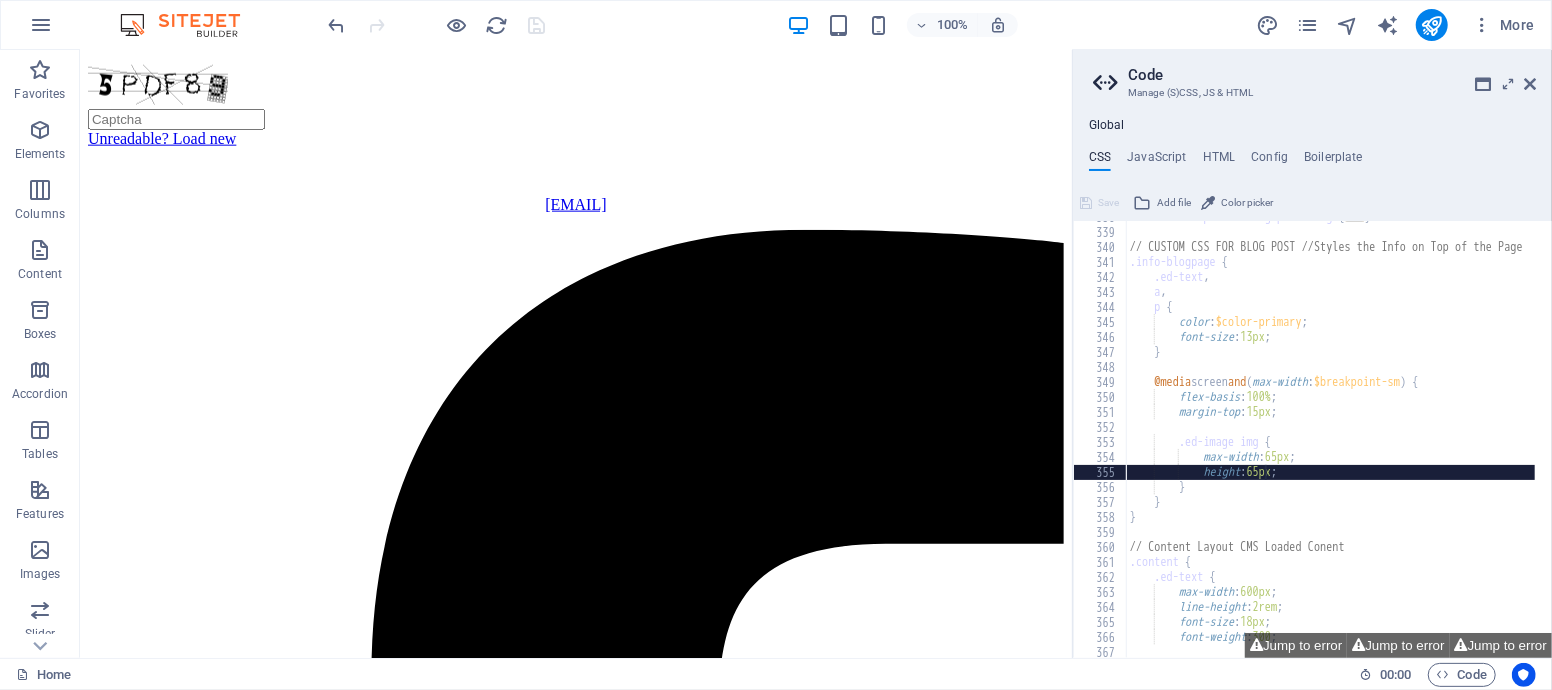 scroll, scrollTop: 648, scrollLeft: 0, axis: vertical 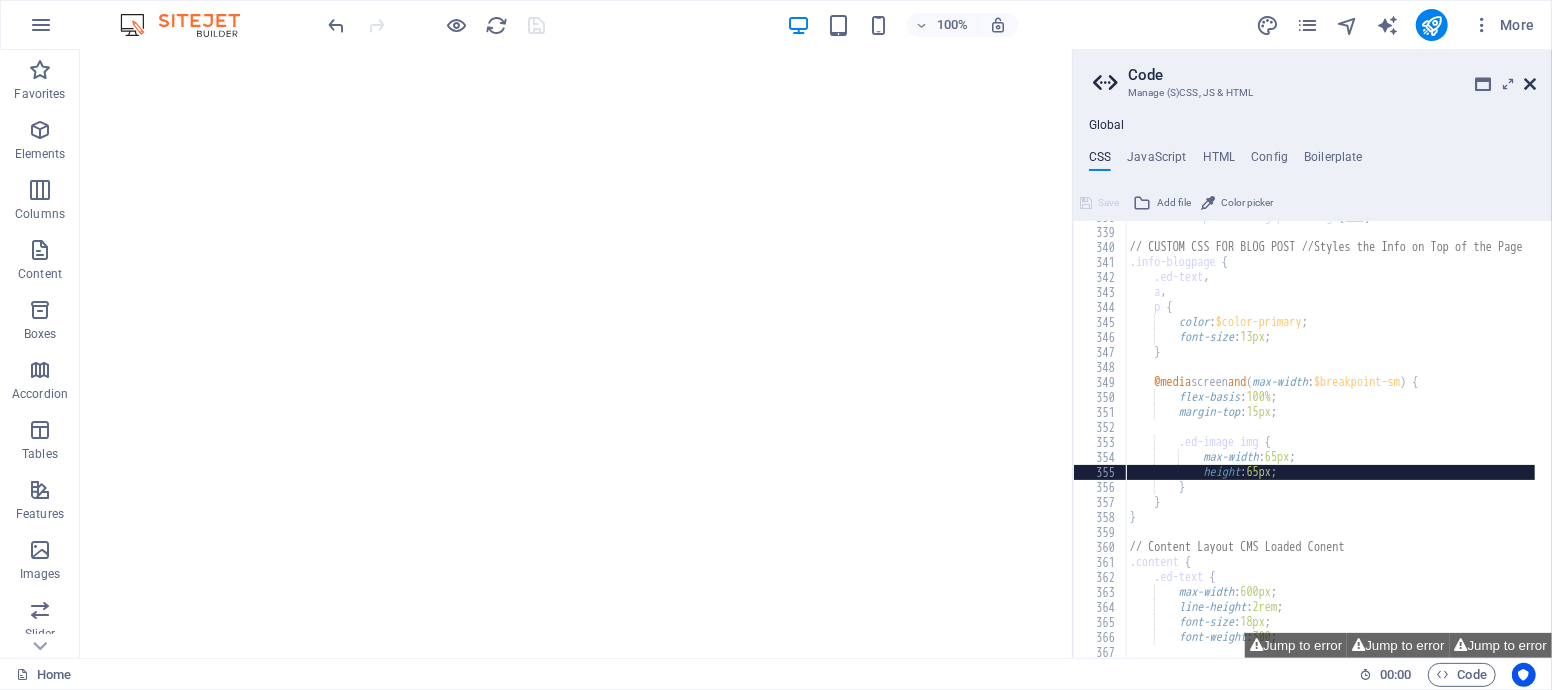 drag, startPoint x: 1533, startPoint y: 81, endPoint x: 982, endPoint y: 235, distance: 572.1163 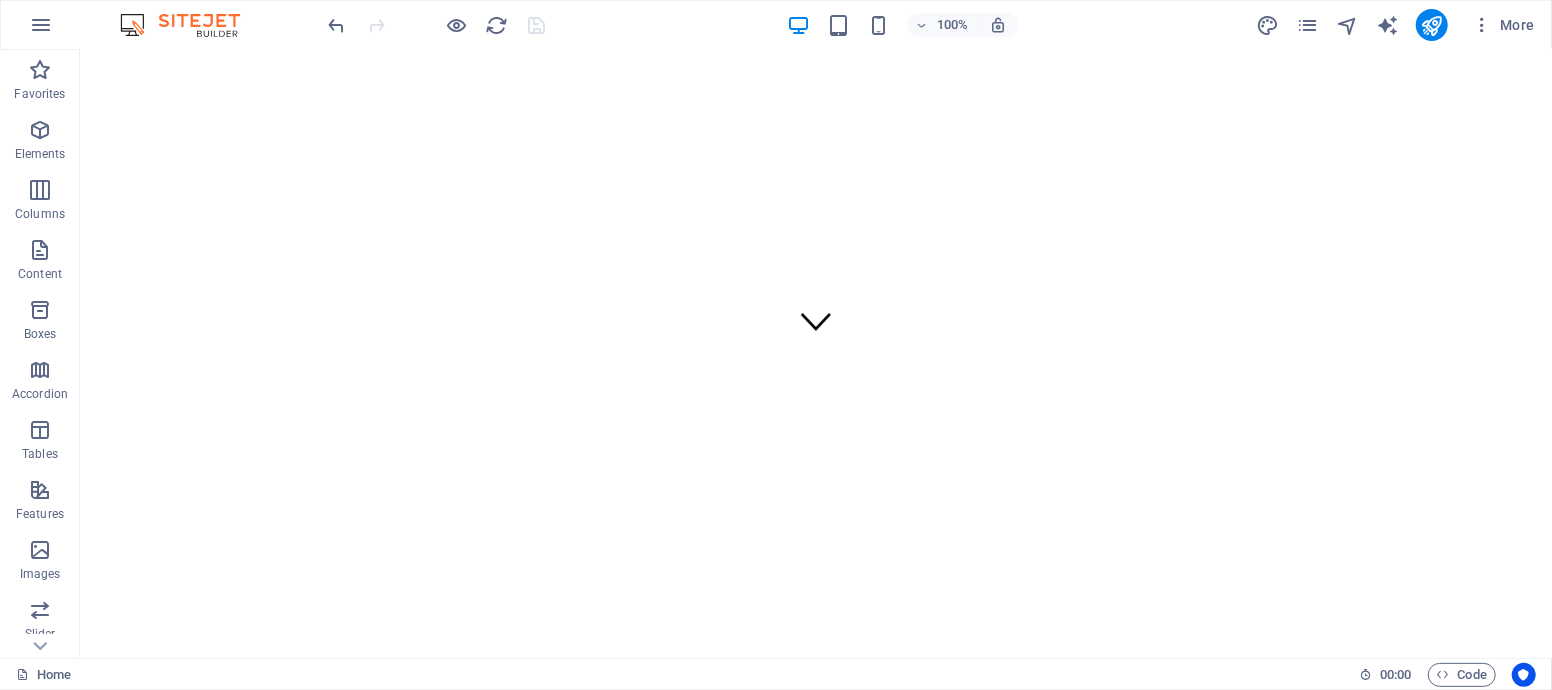 scroll, scrollTop: 0, scrollLeft: 0, axis: both 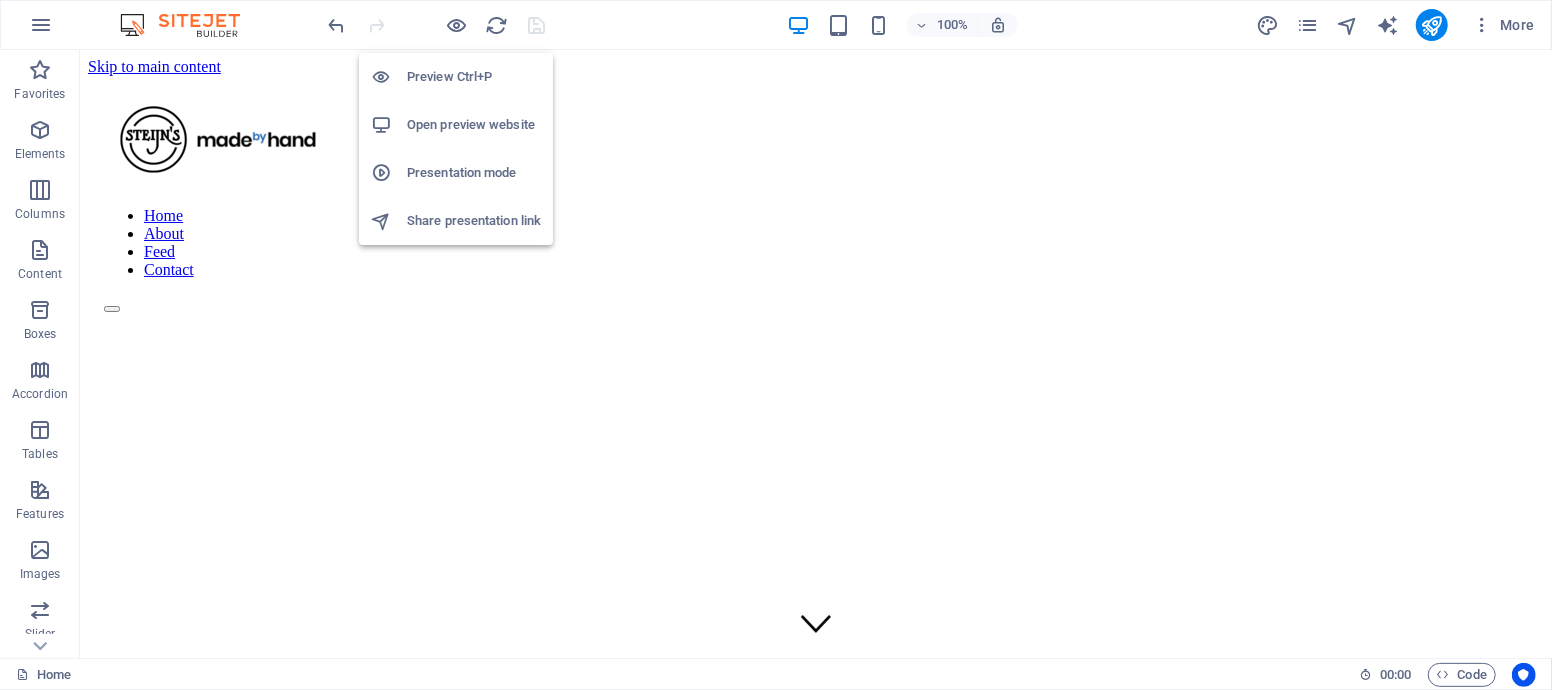 click on "Open preview website" at bounding box center [474, 125] 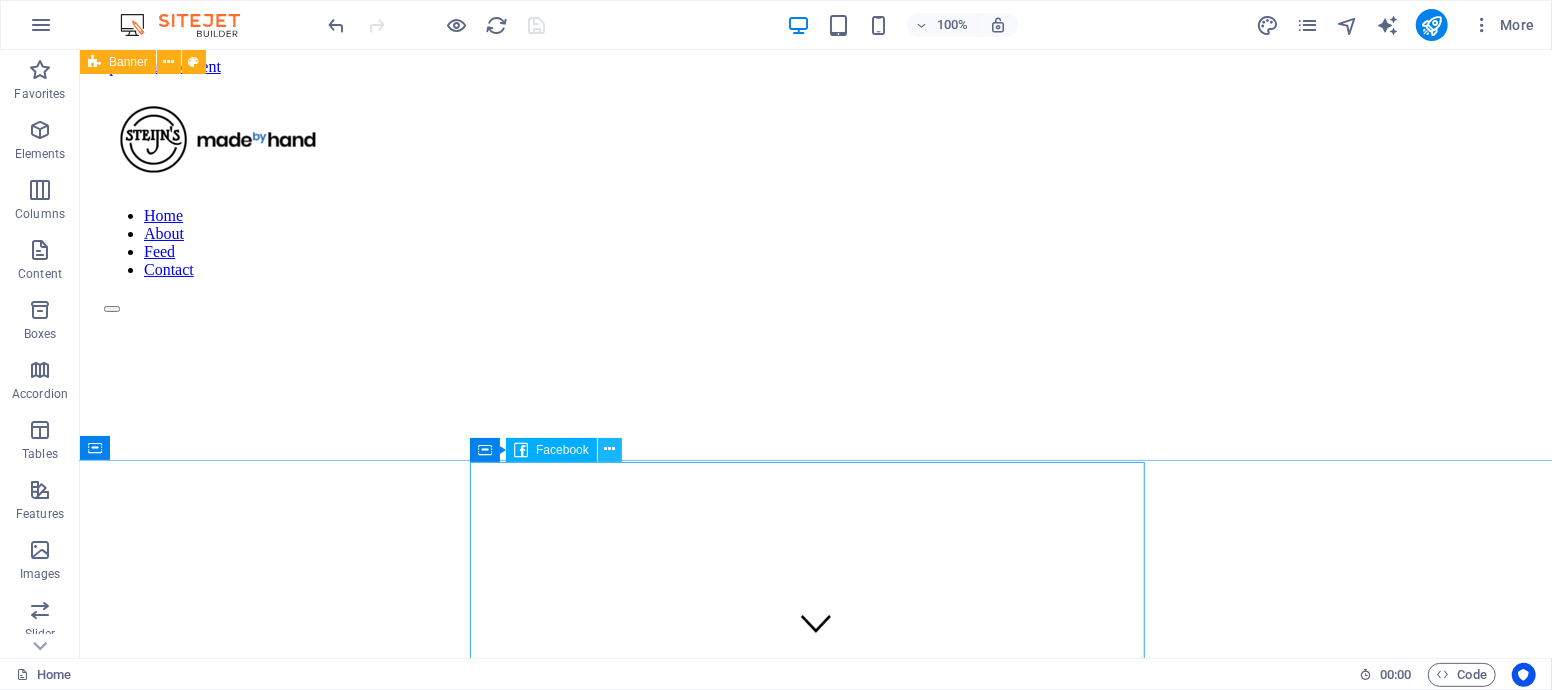 click at bounding box center [609, 449] 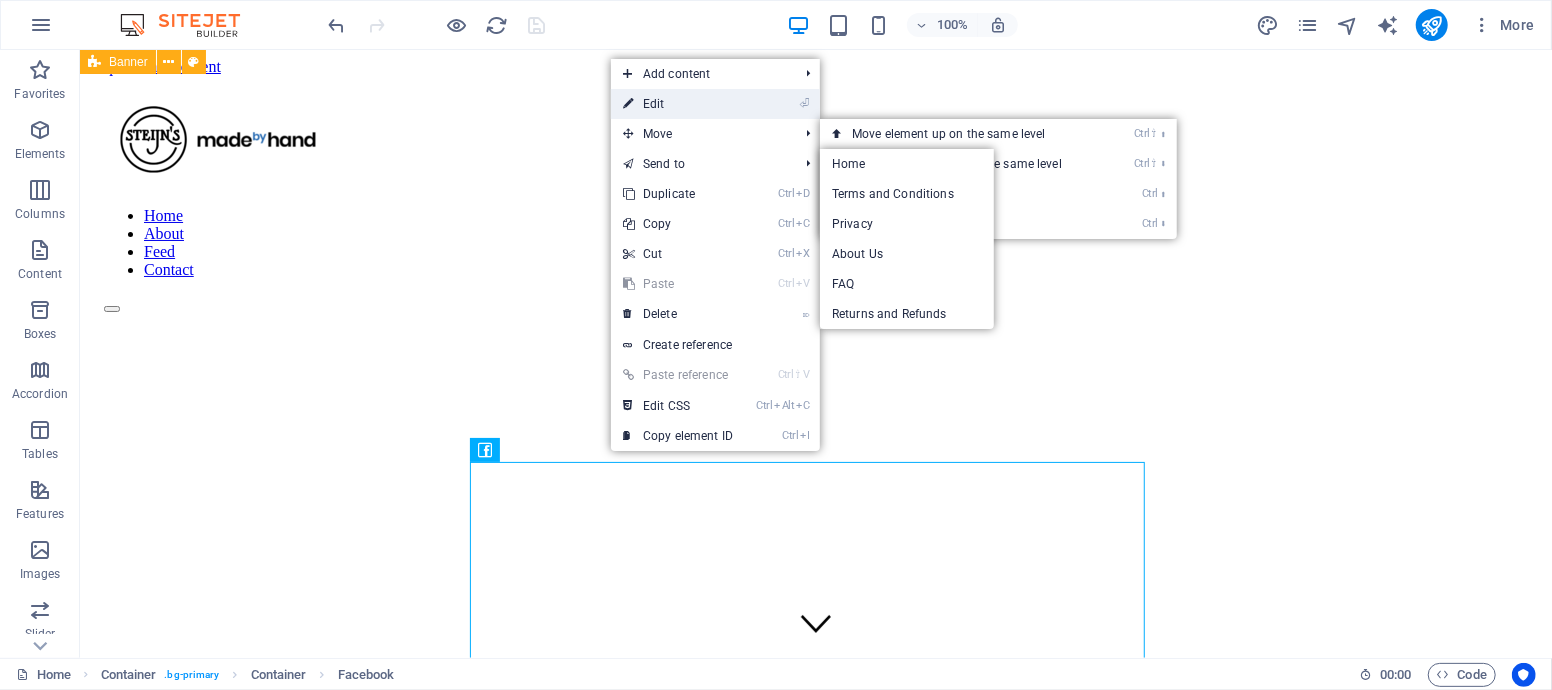 drag, startPoint x: 687, startPoint y: 110, endPoint x: 250, endPoint y: 75, distance: 438.39935 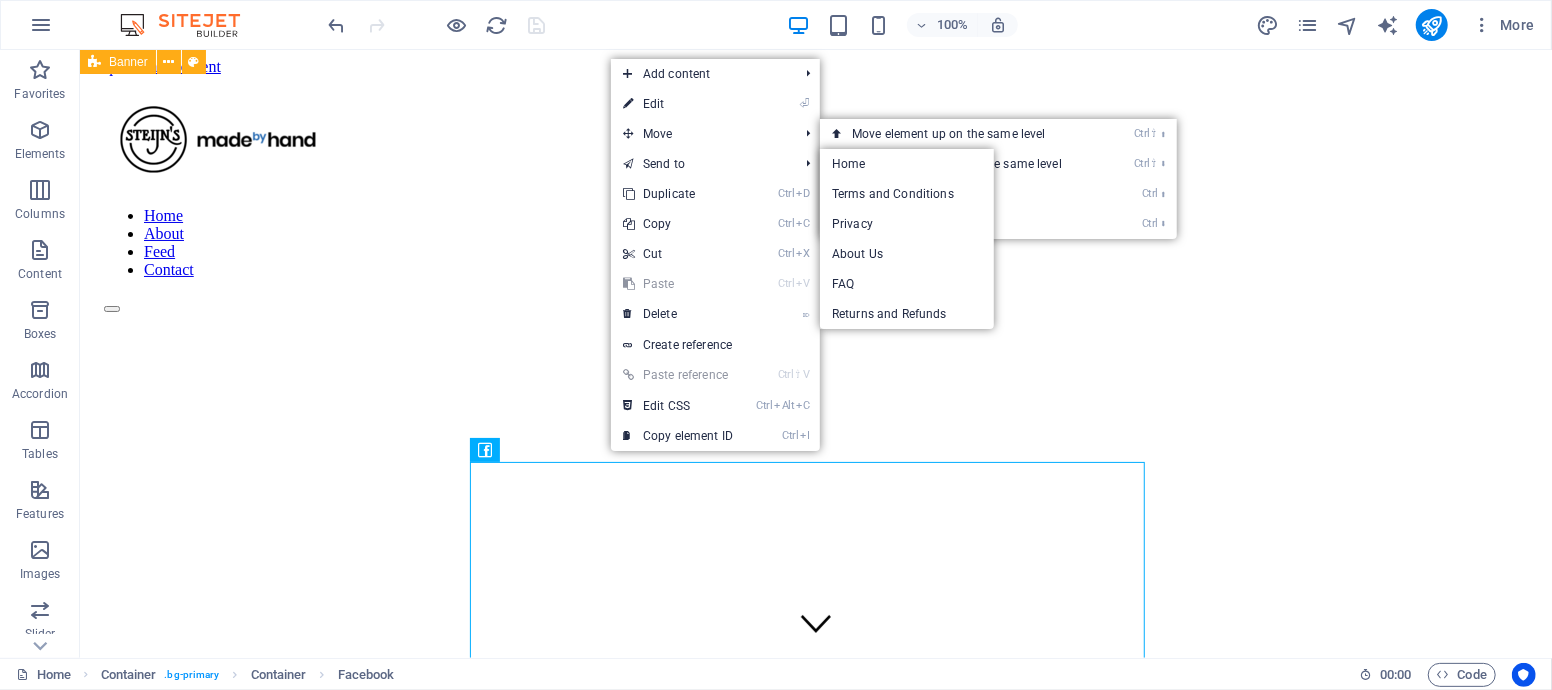 select on "%" 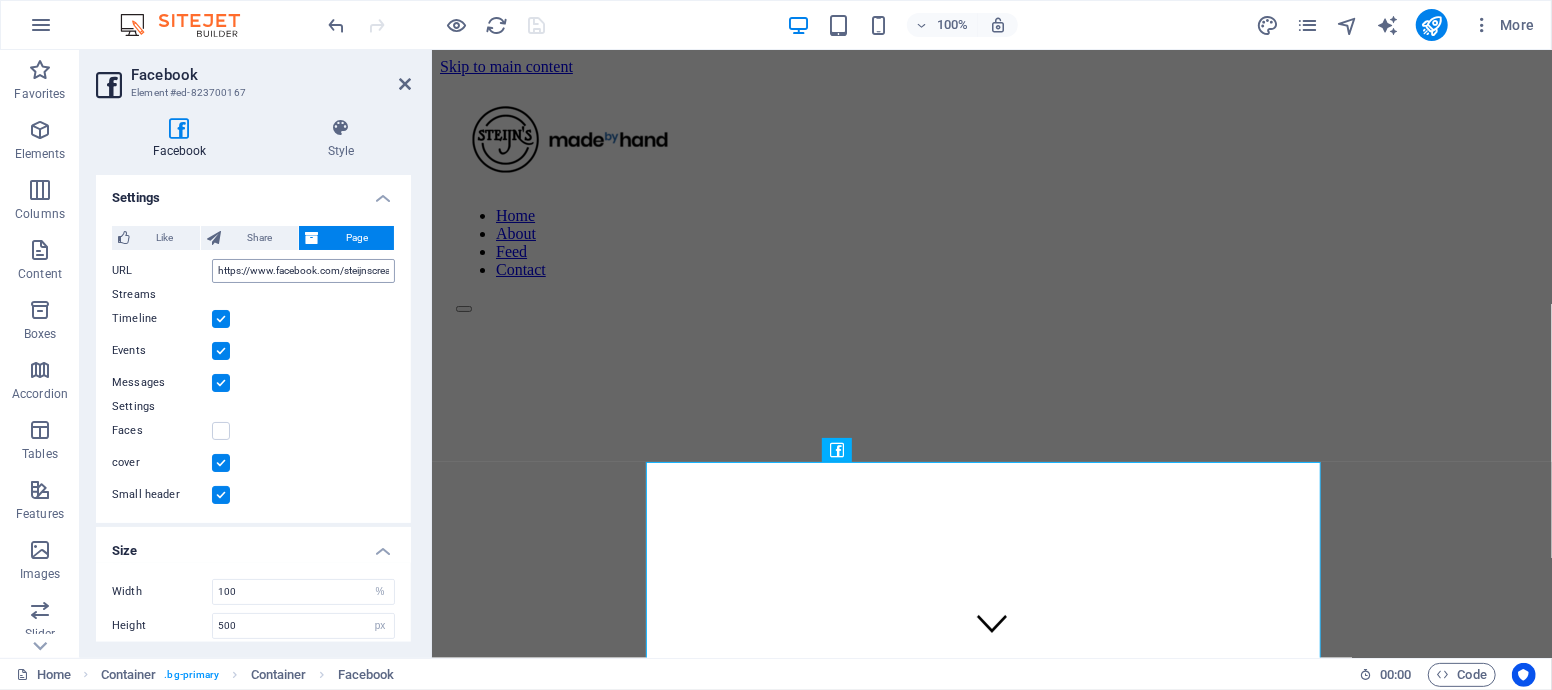 scroll, scrollTop: 0, scrollLeft: 0, axis: both 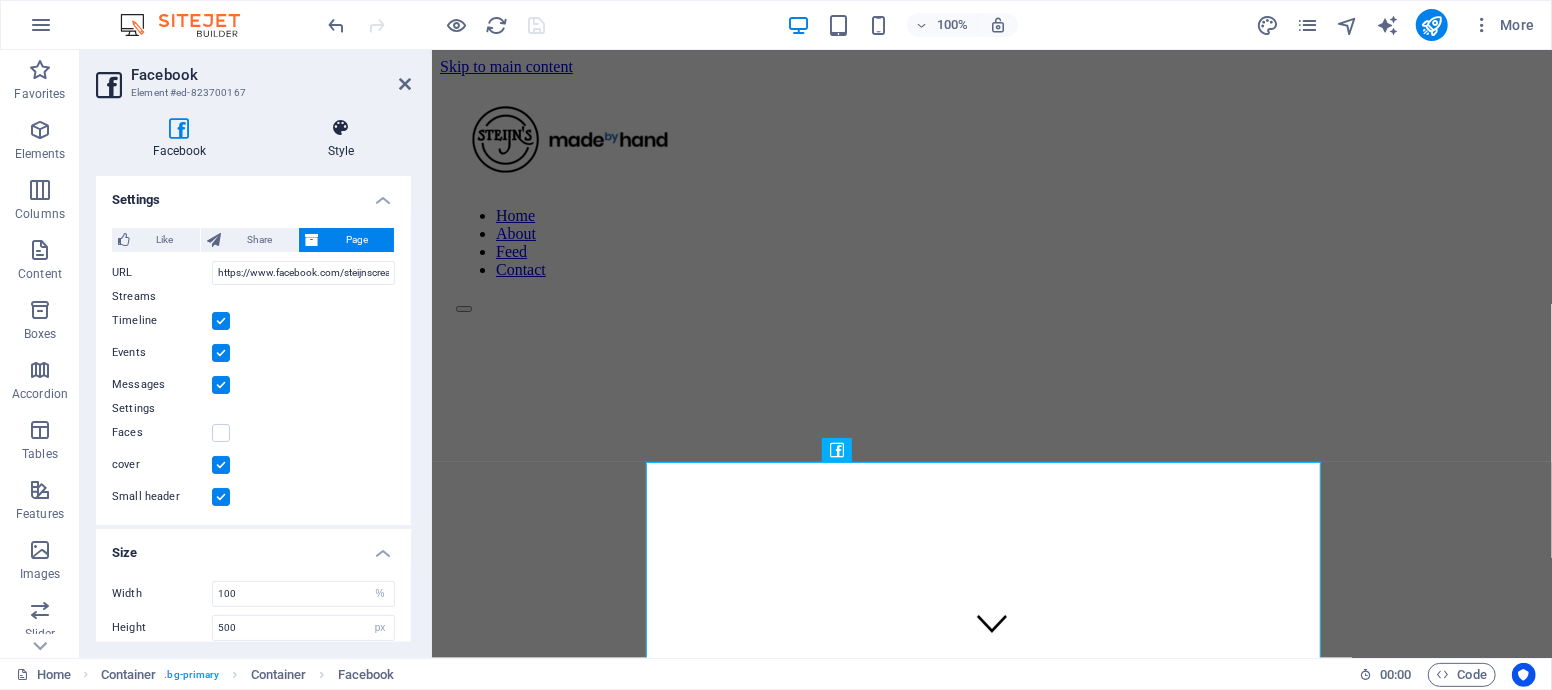 click on "Style" at bounding box center (341, 139) 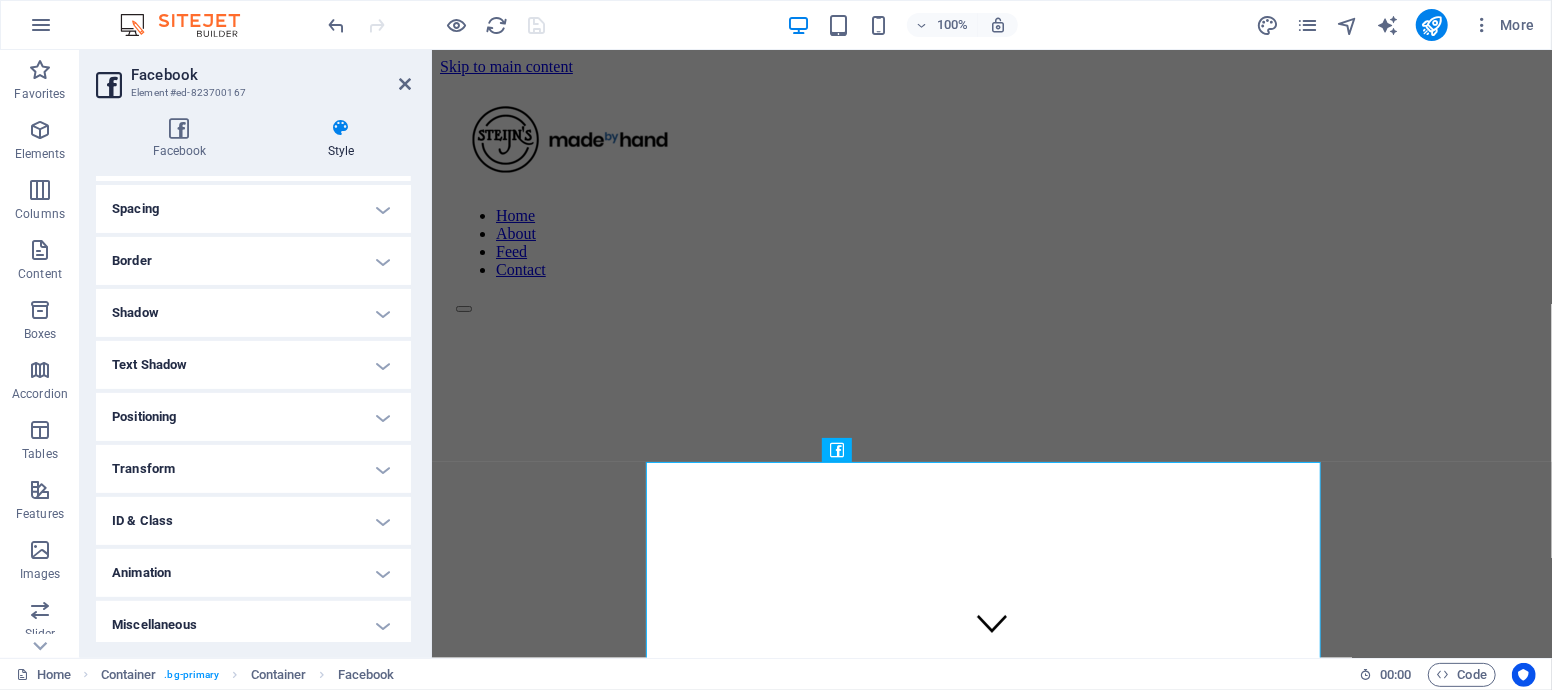 scroll, scrollTop: 378, scrollLeft: 0, axis: vertical 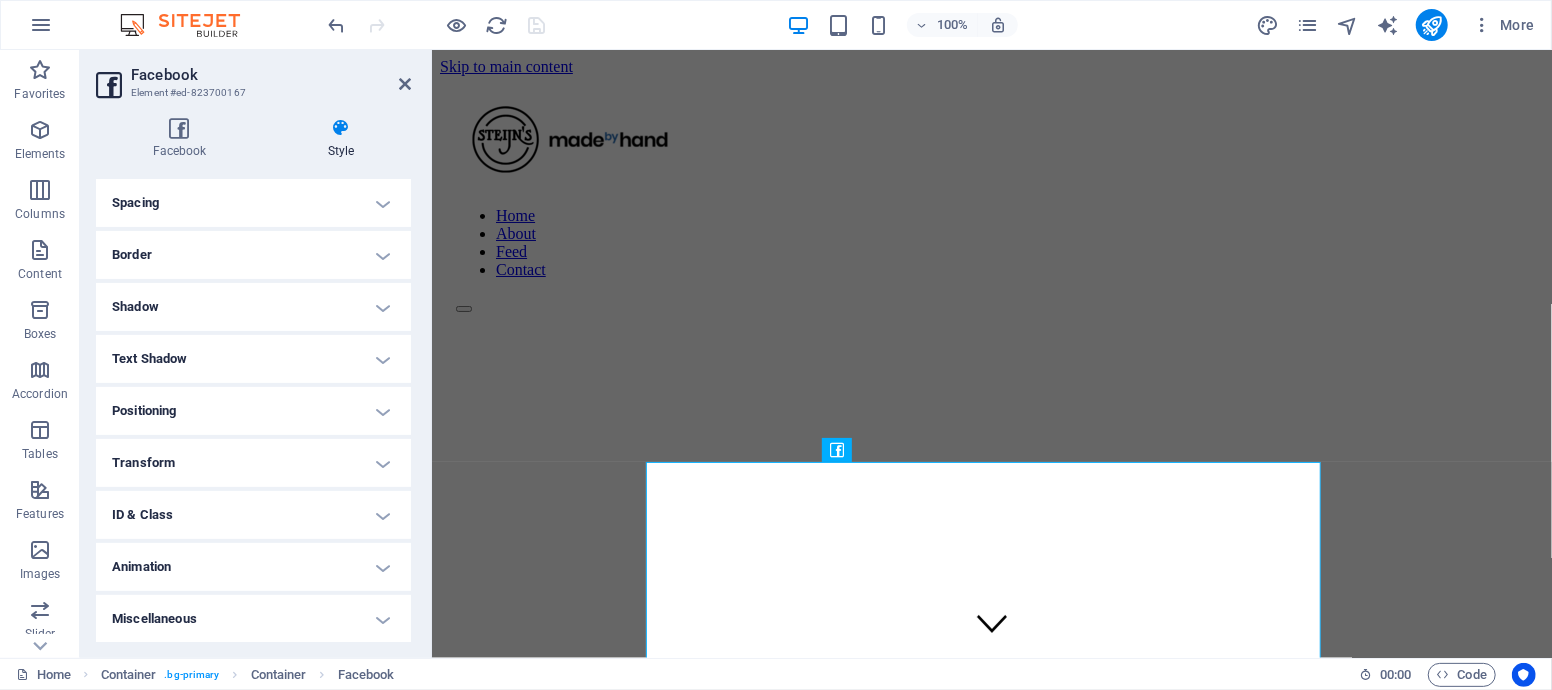 click on "Transform" at bounding box center (253, 463) 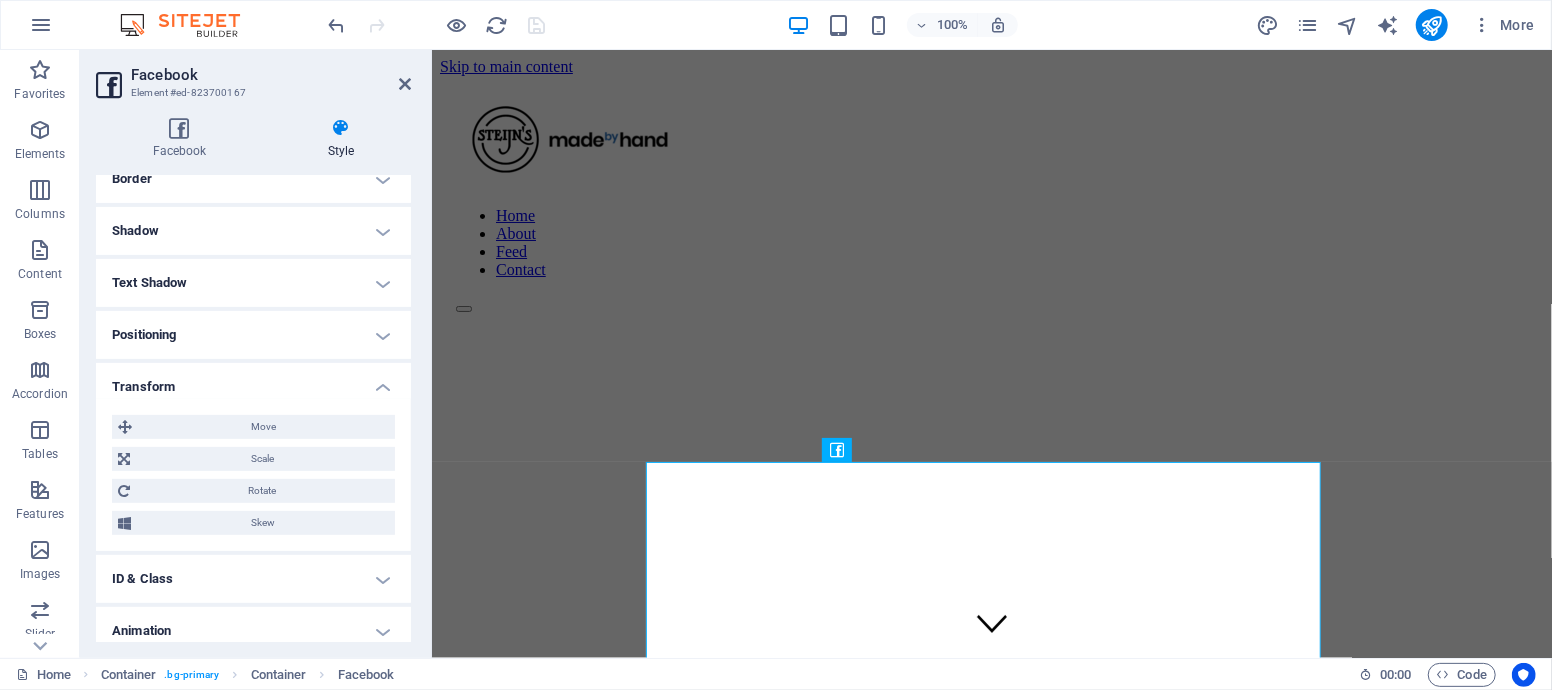 scroll, scrollTop: 517, scrollLeft: 0, axis: vertical 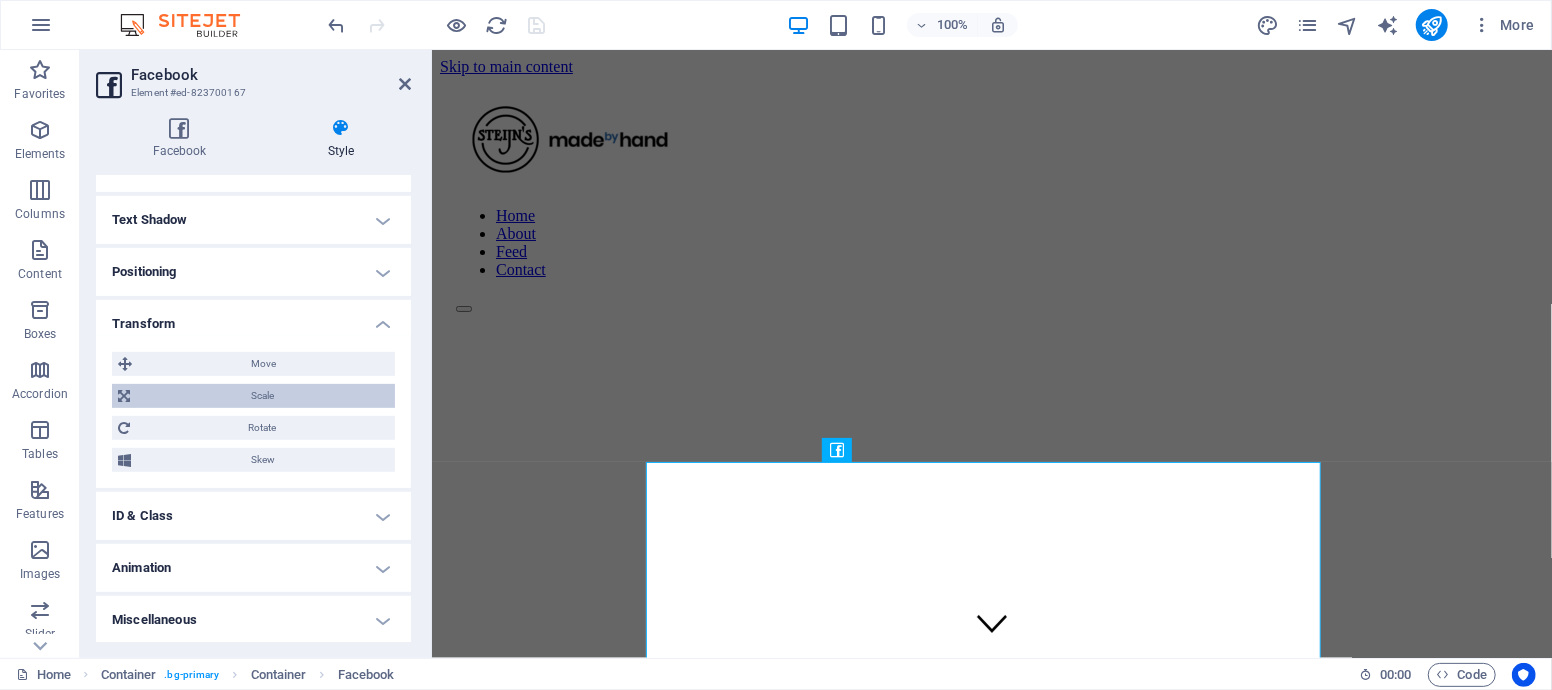 click on "Scale" at bounding box center [262, 396] 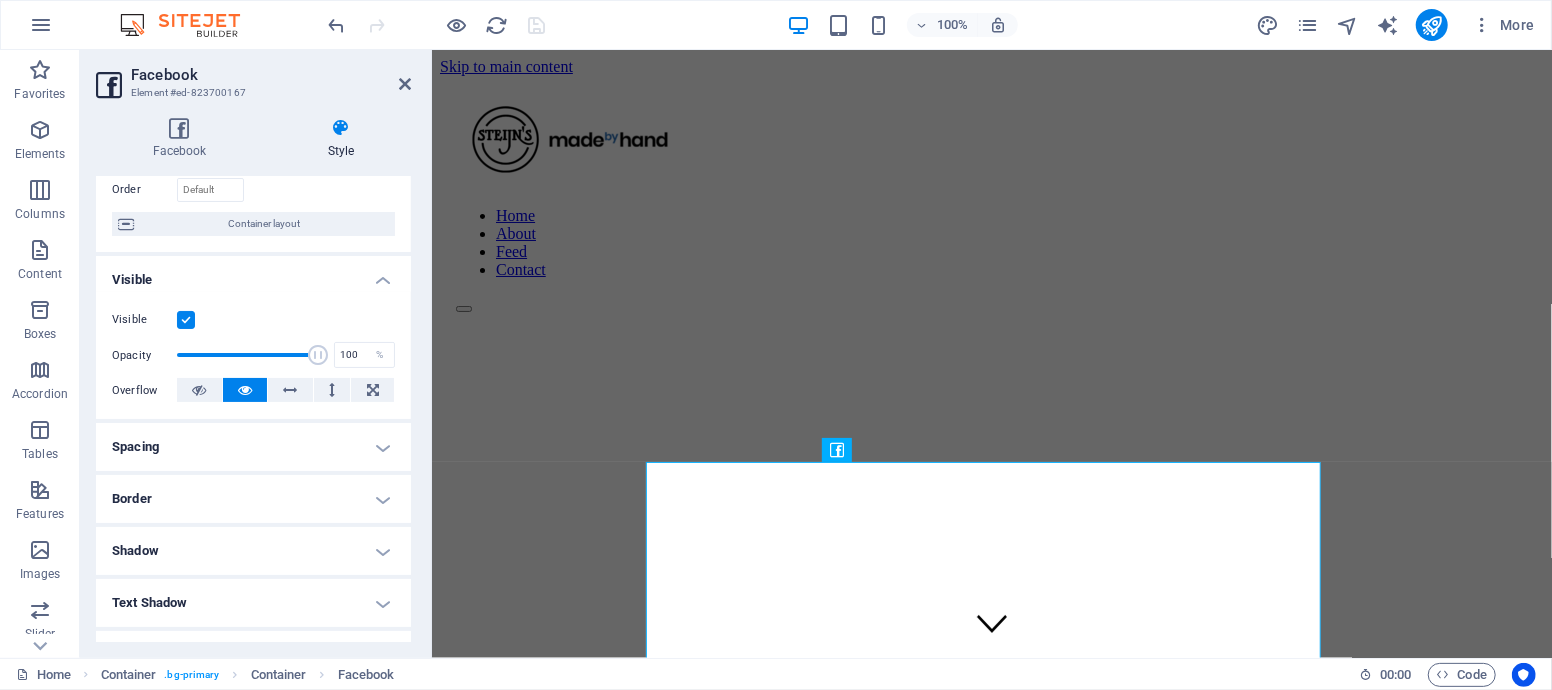 scroll, scrollTop: 0, scrollLeft: 0, axis: both 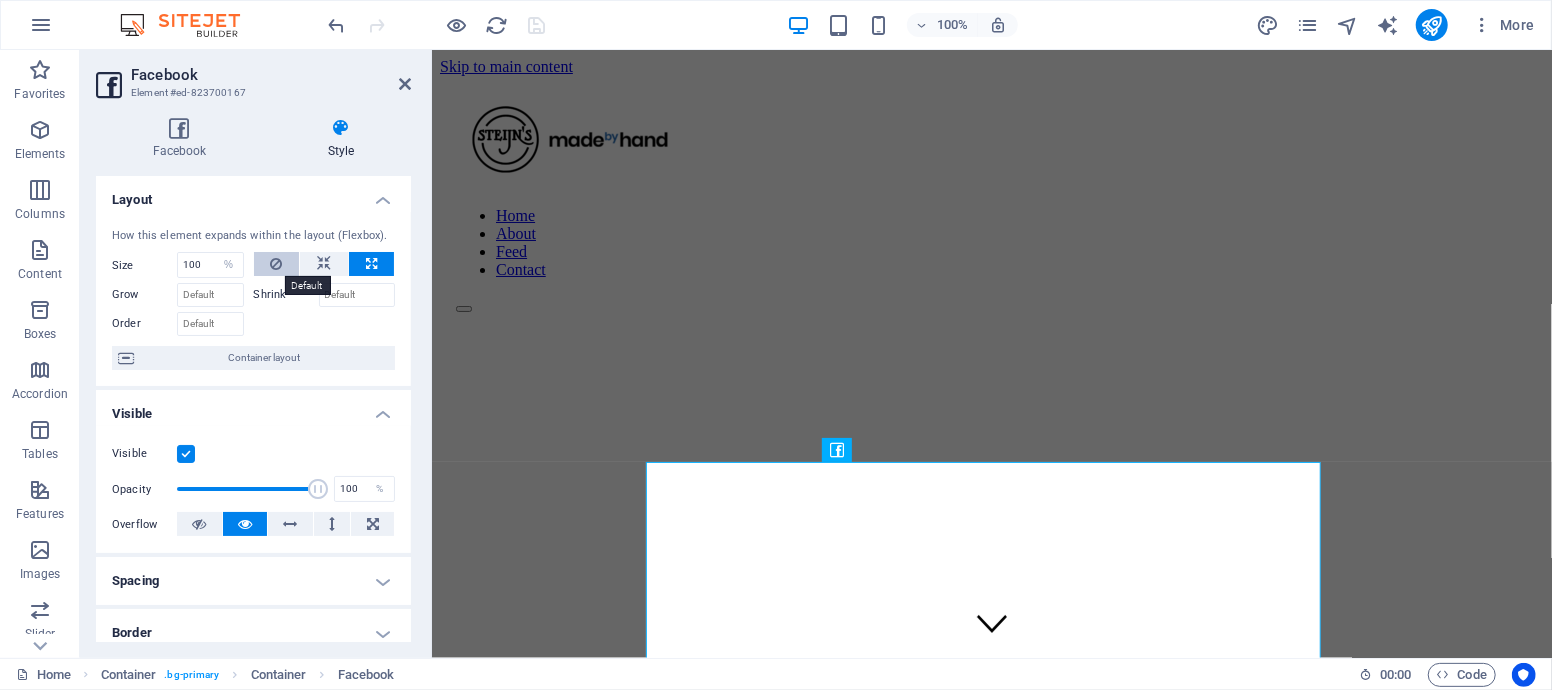 click at bounding box center (276, 264) 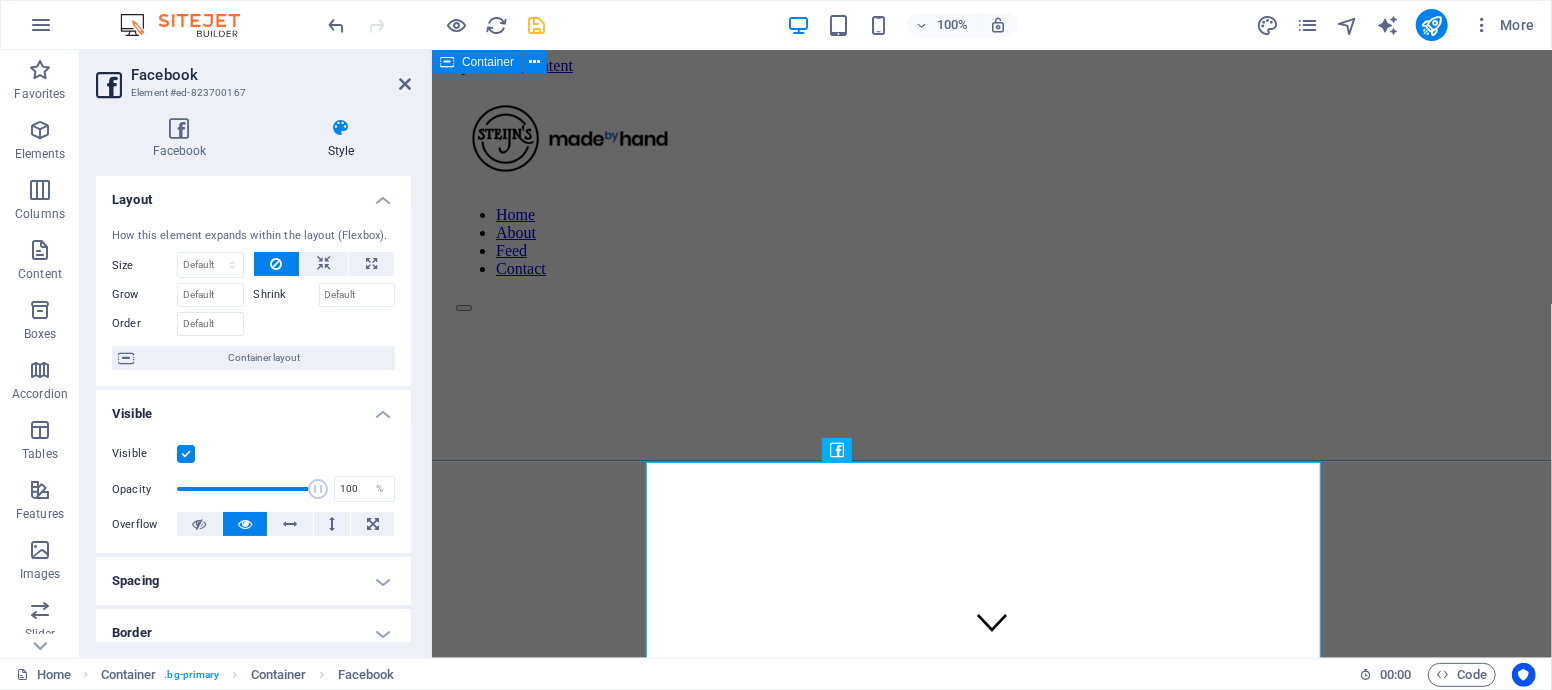 scroll, scrollTop: 0, scrollLeft: 0, axis: both 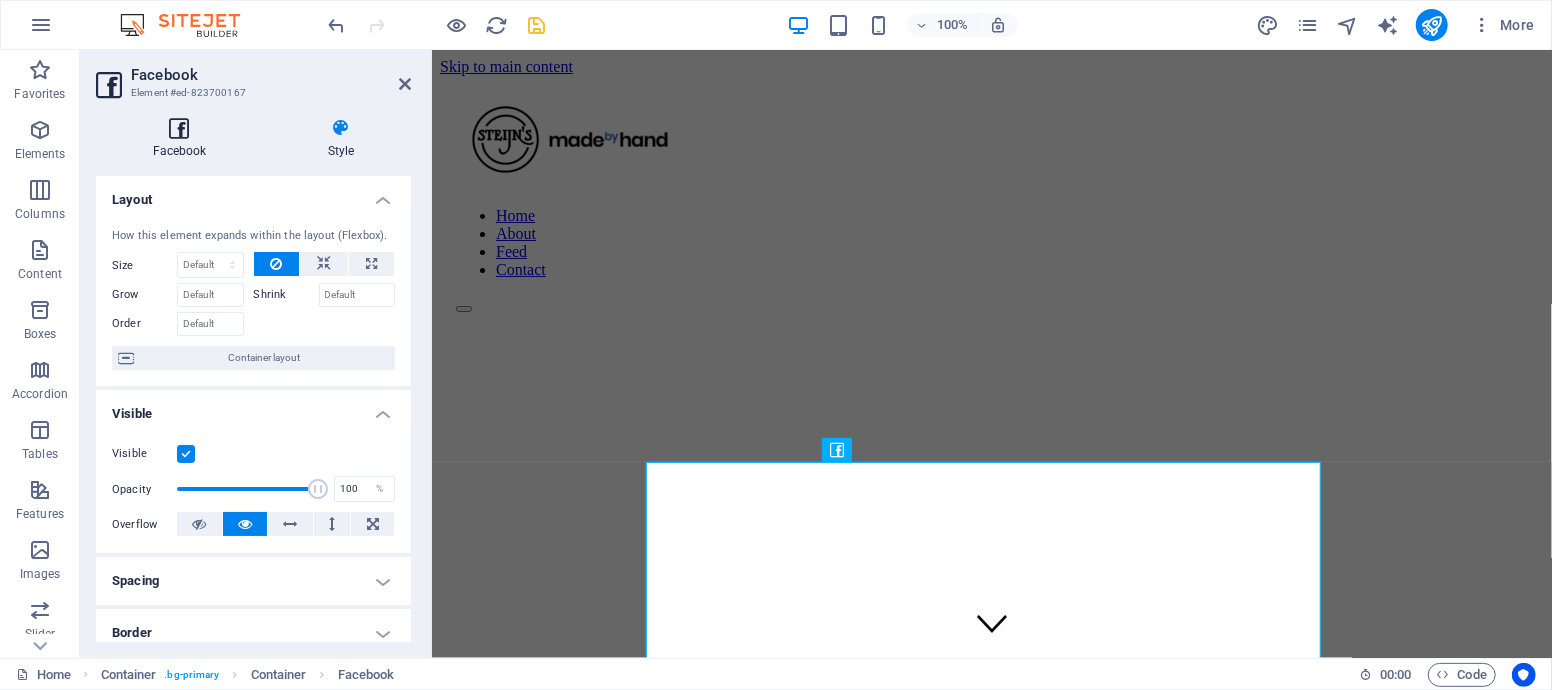 click at bounding box center [179, 128] 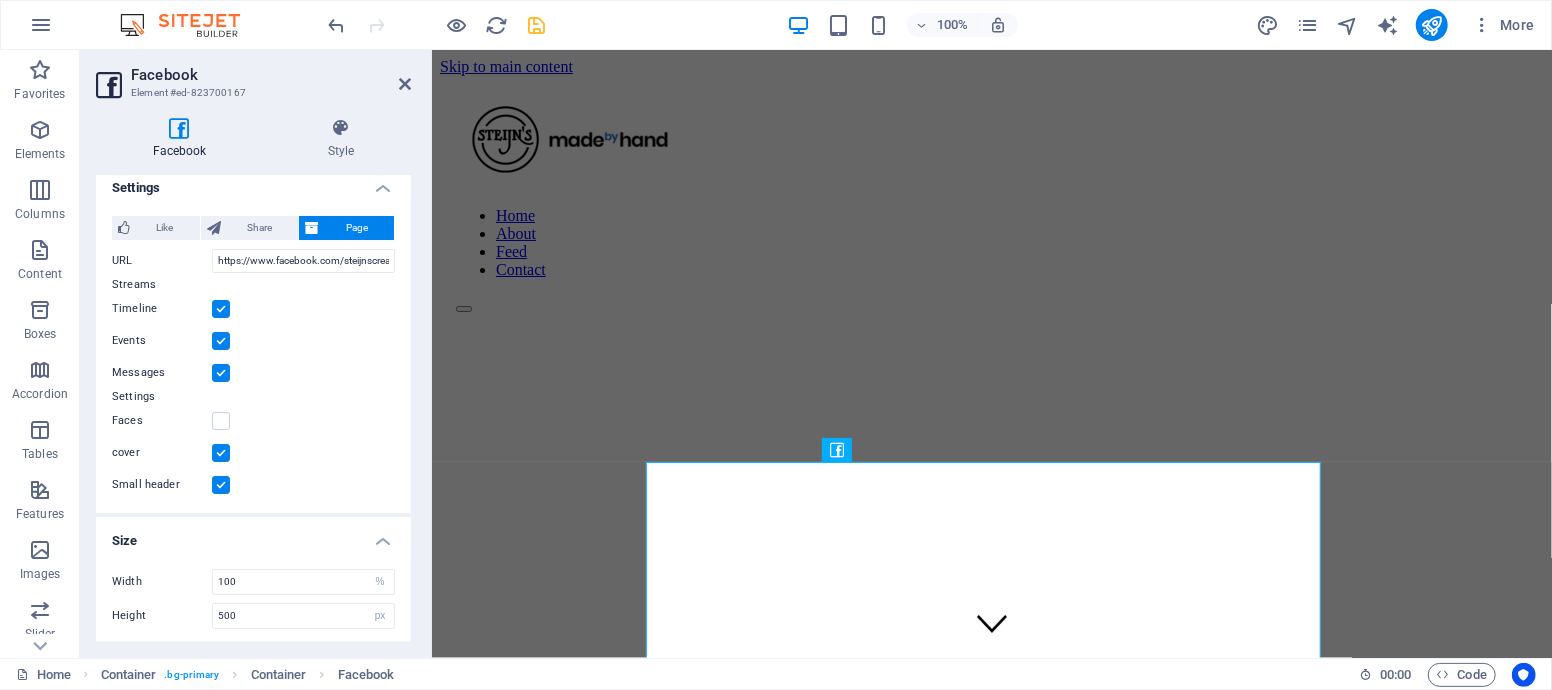 scroll, scrollTop: 12, scrollLeft: 0, axis: vertical 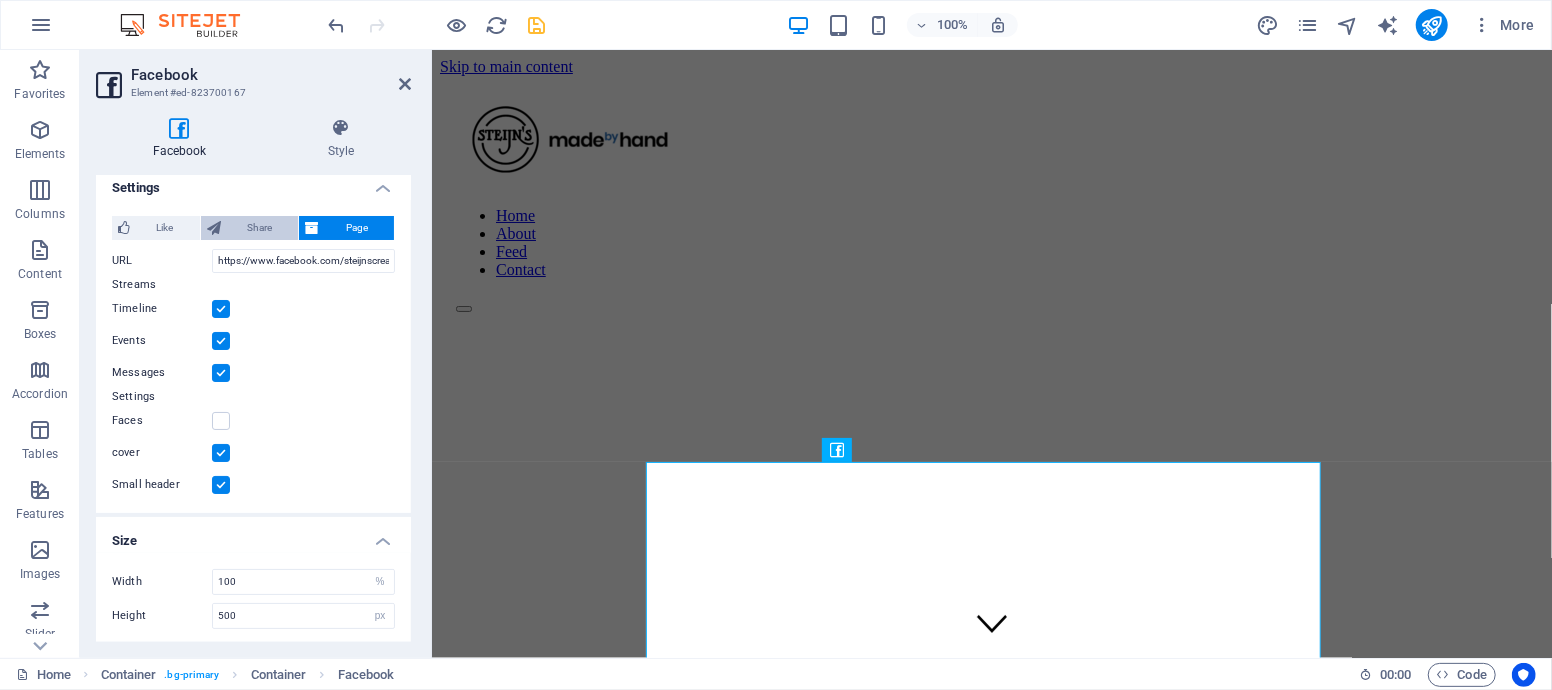 click on "Share" at bounding box center (260, 228) 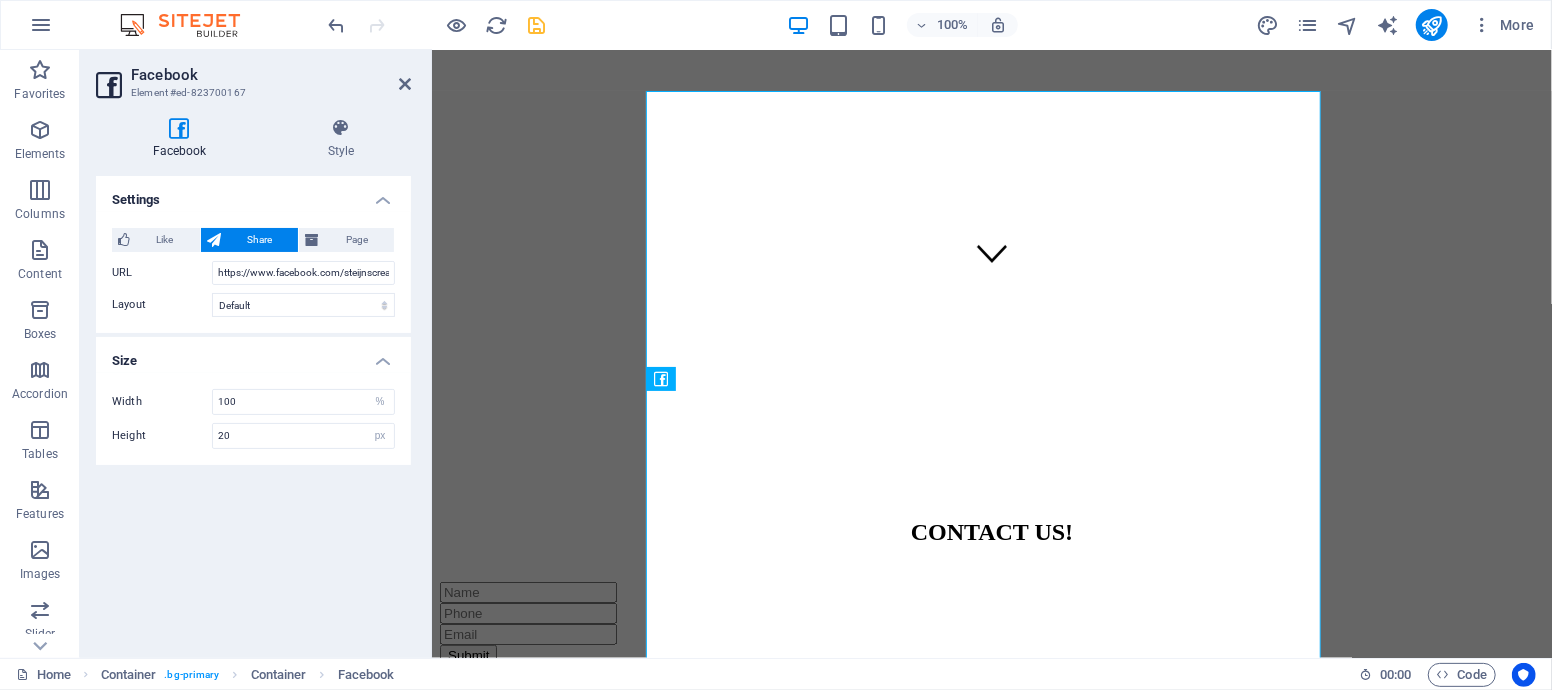 scroll, scrollTop: 429, scrollLeft: 0, axis: vertical 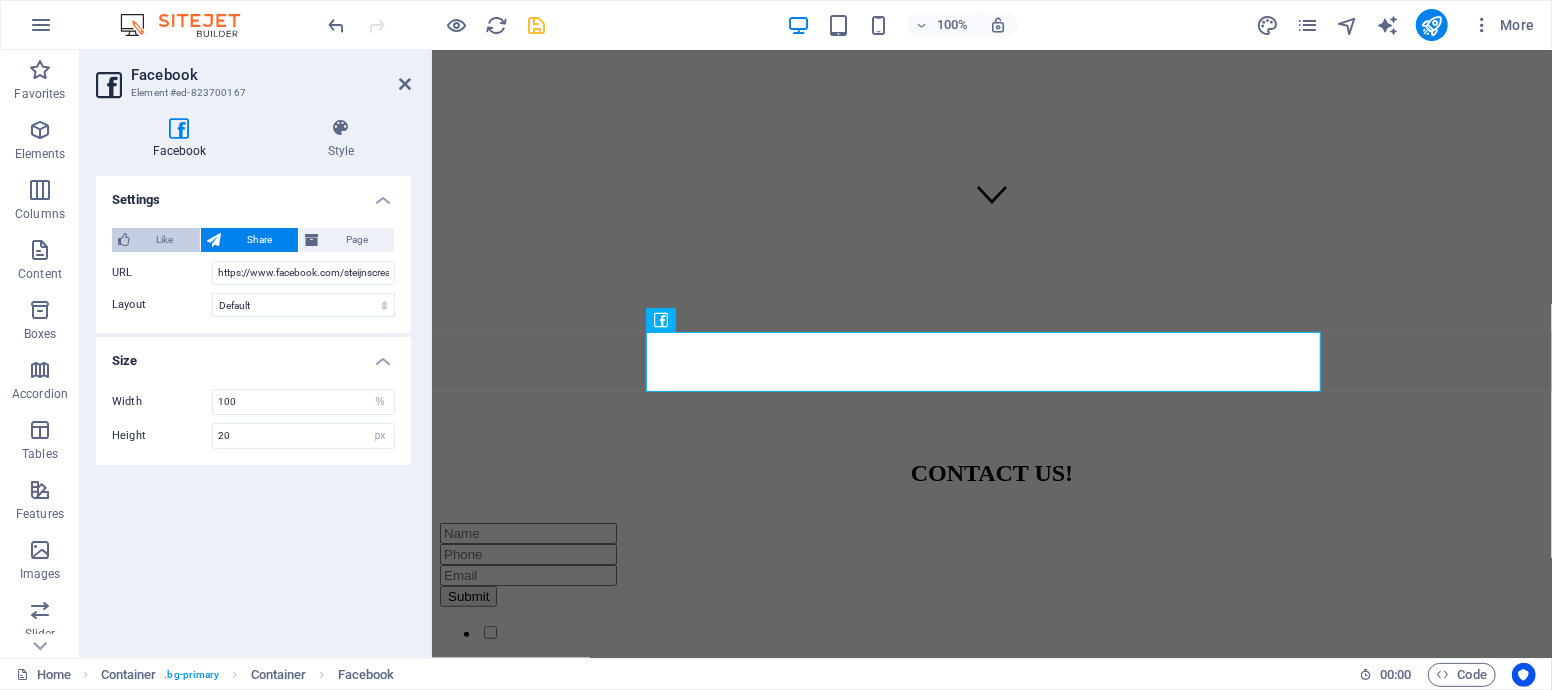 click on "Like" at bounding box center (165, 240) 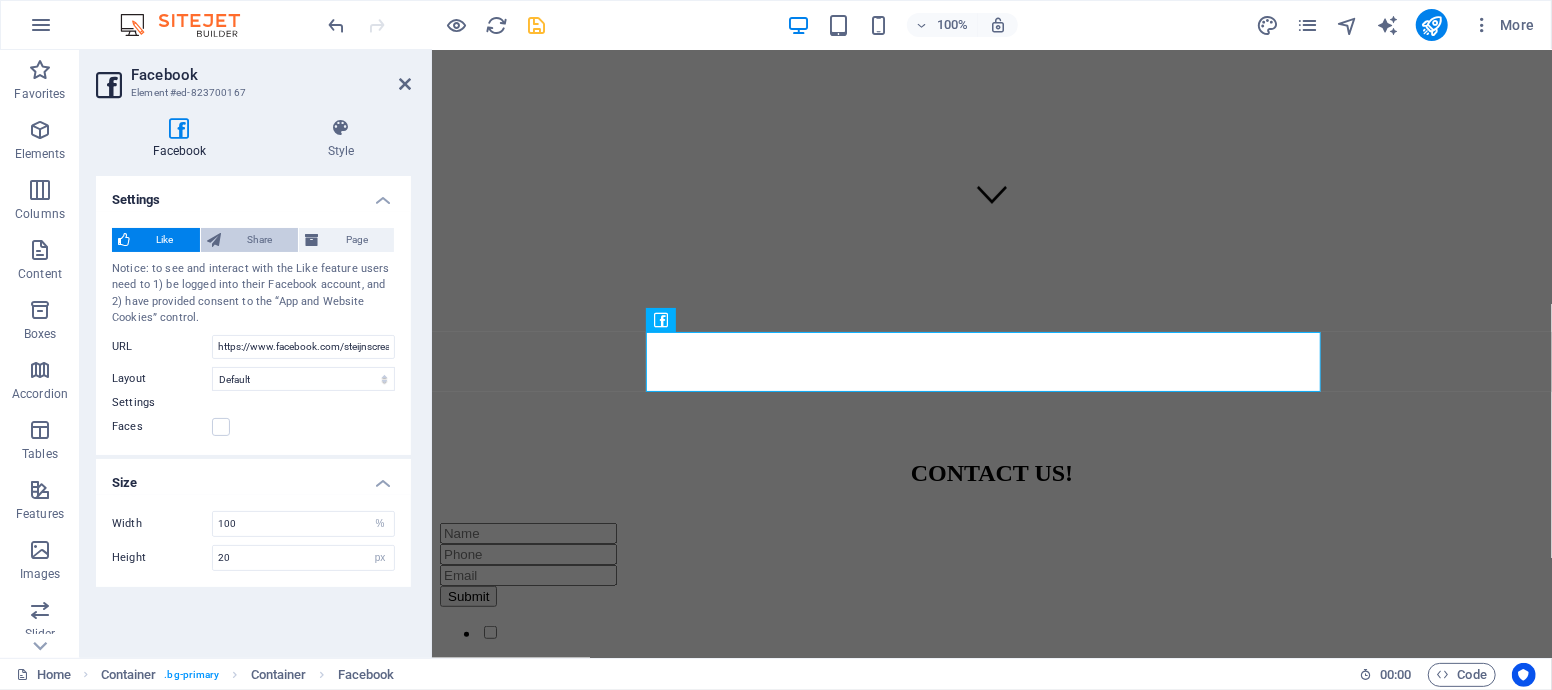 click on "Share" at bounding box center [260, 240] 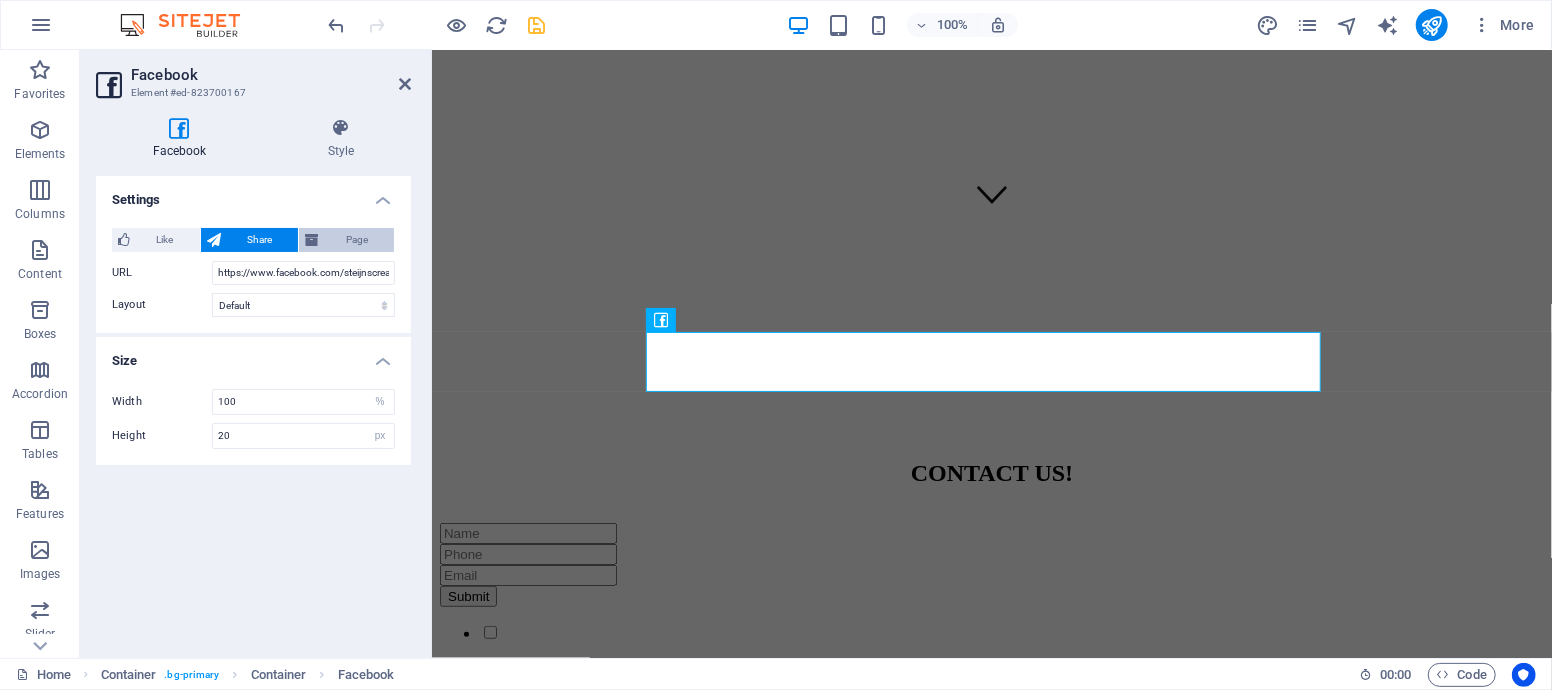 click on "Page" at bounding box center (356, 240) 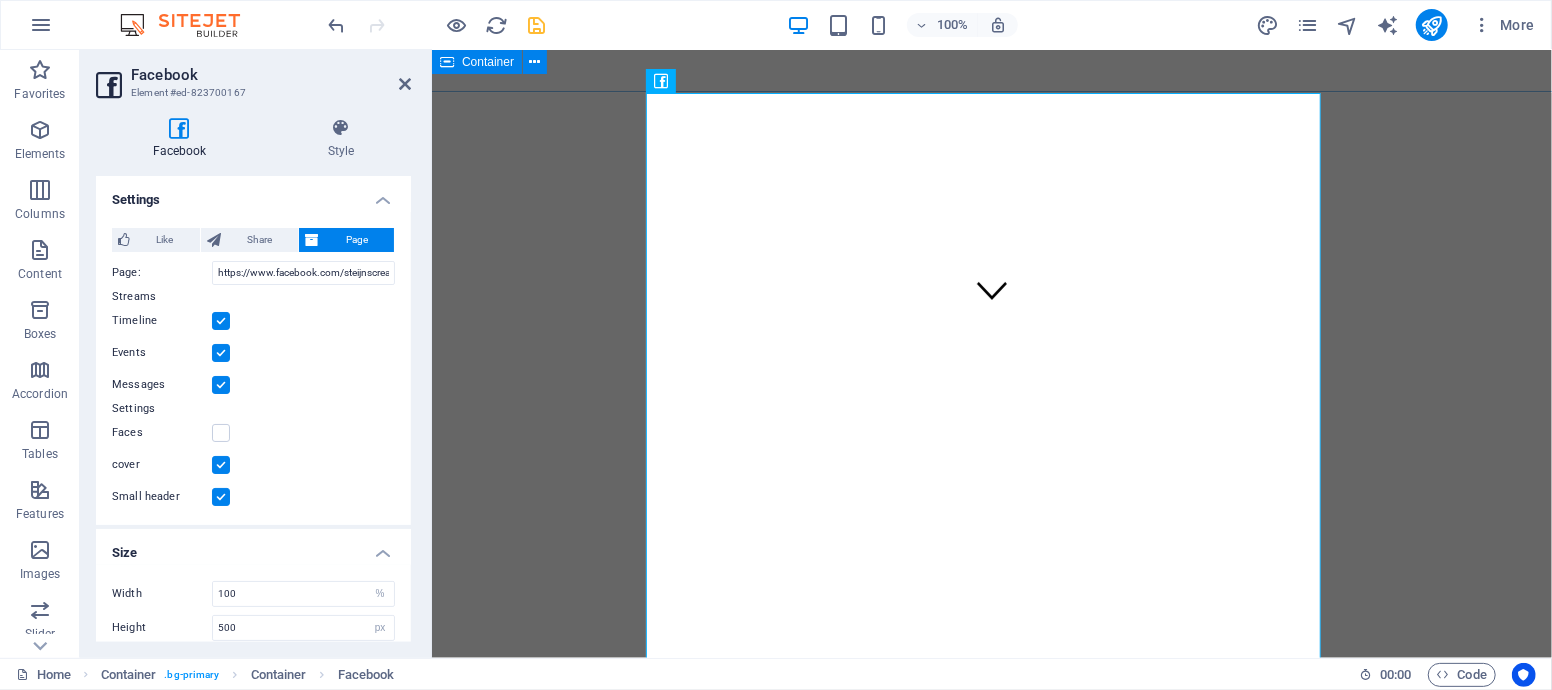 scroll, scrollTop: 222, scrollLeft: 0, axis: vertical 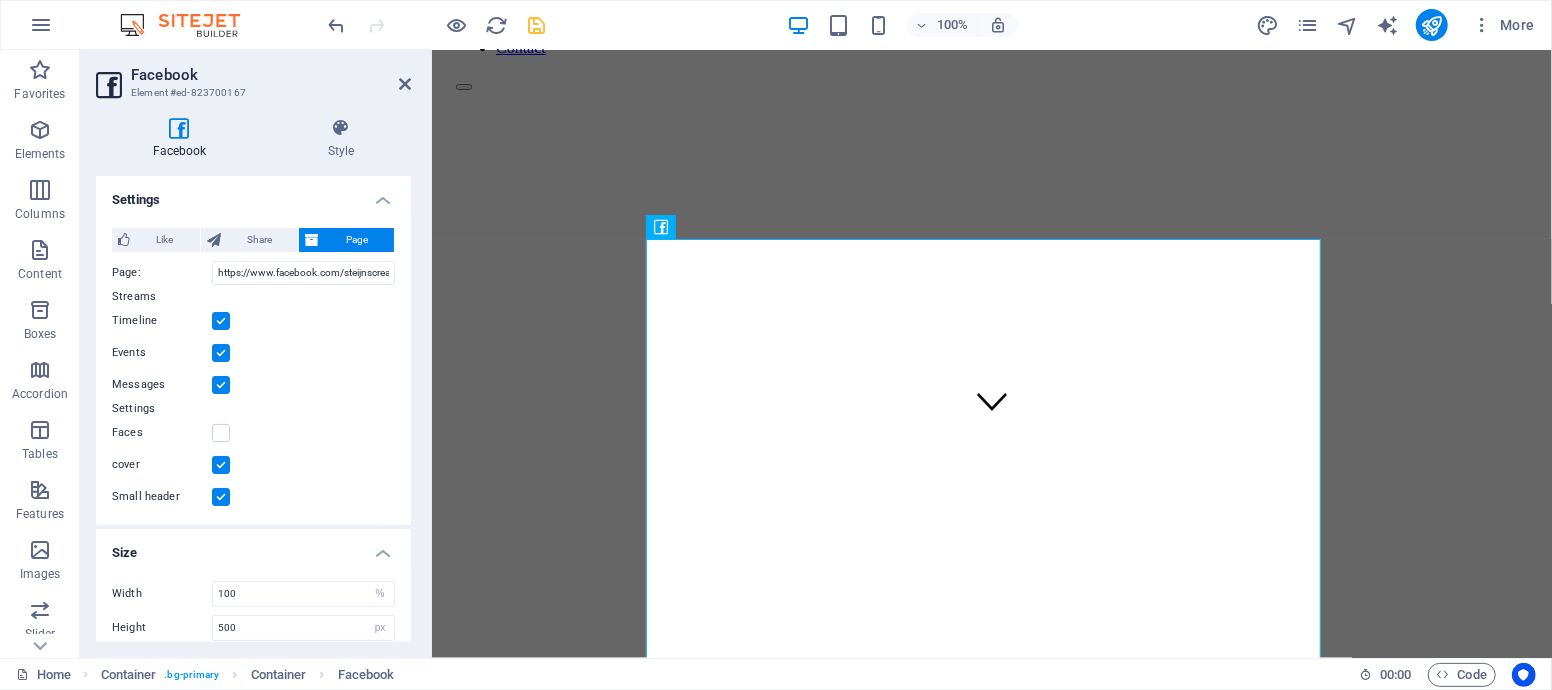 click at bounding box center (221, 385) 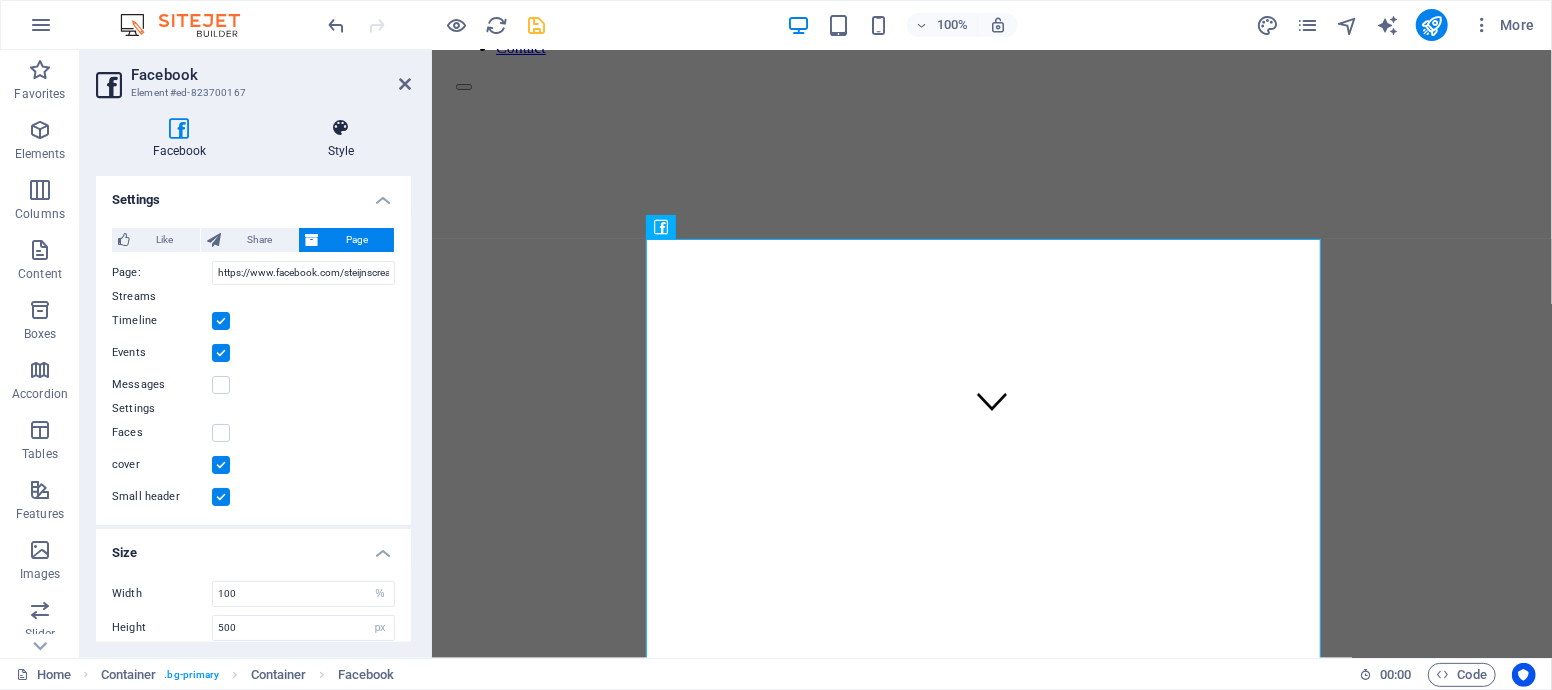 click on "Style" at bounding box center [341, 139] 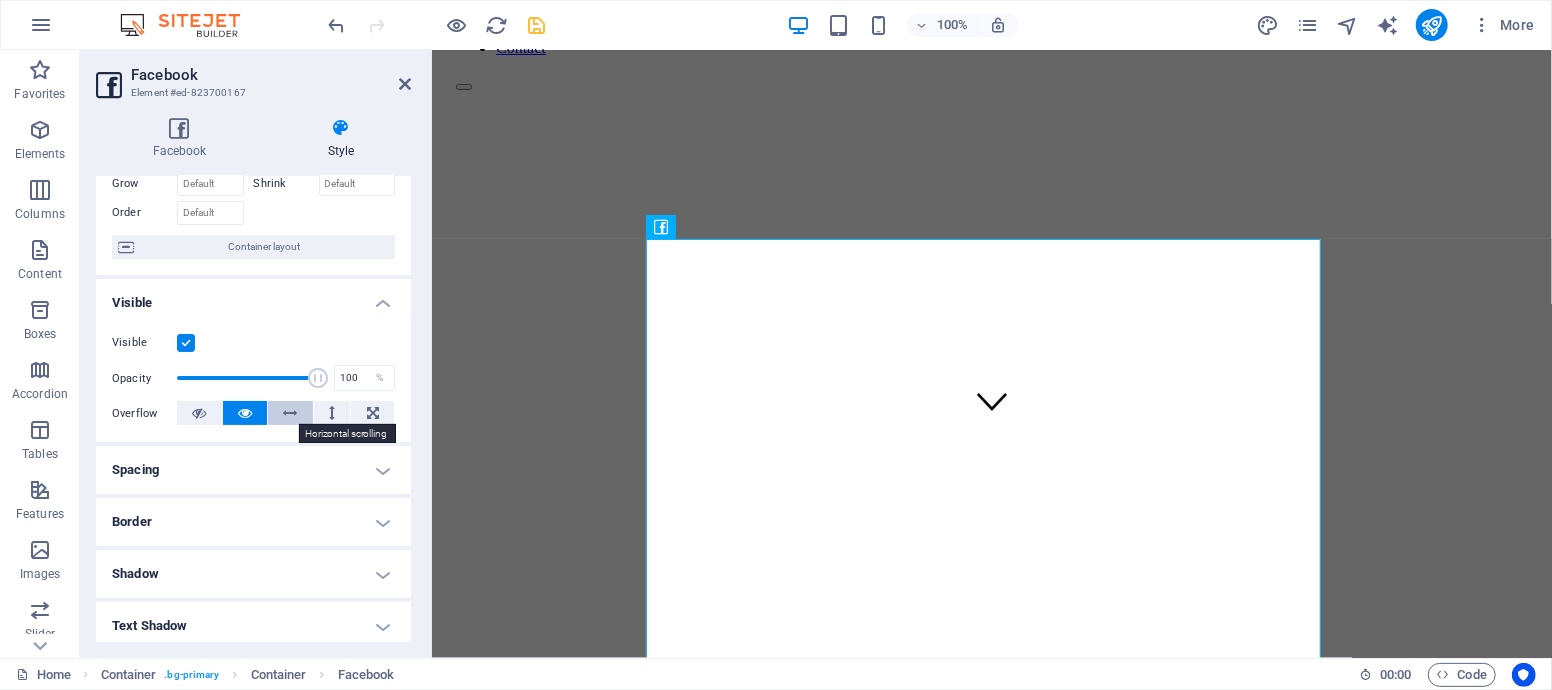 scroll, scrollTop: 222, scrollLeft: 0, axis: vertical 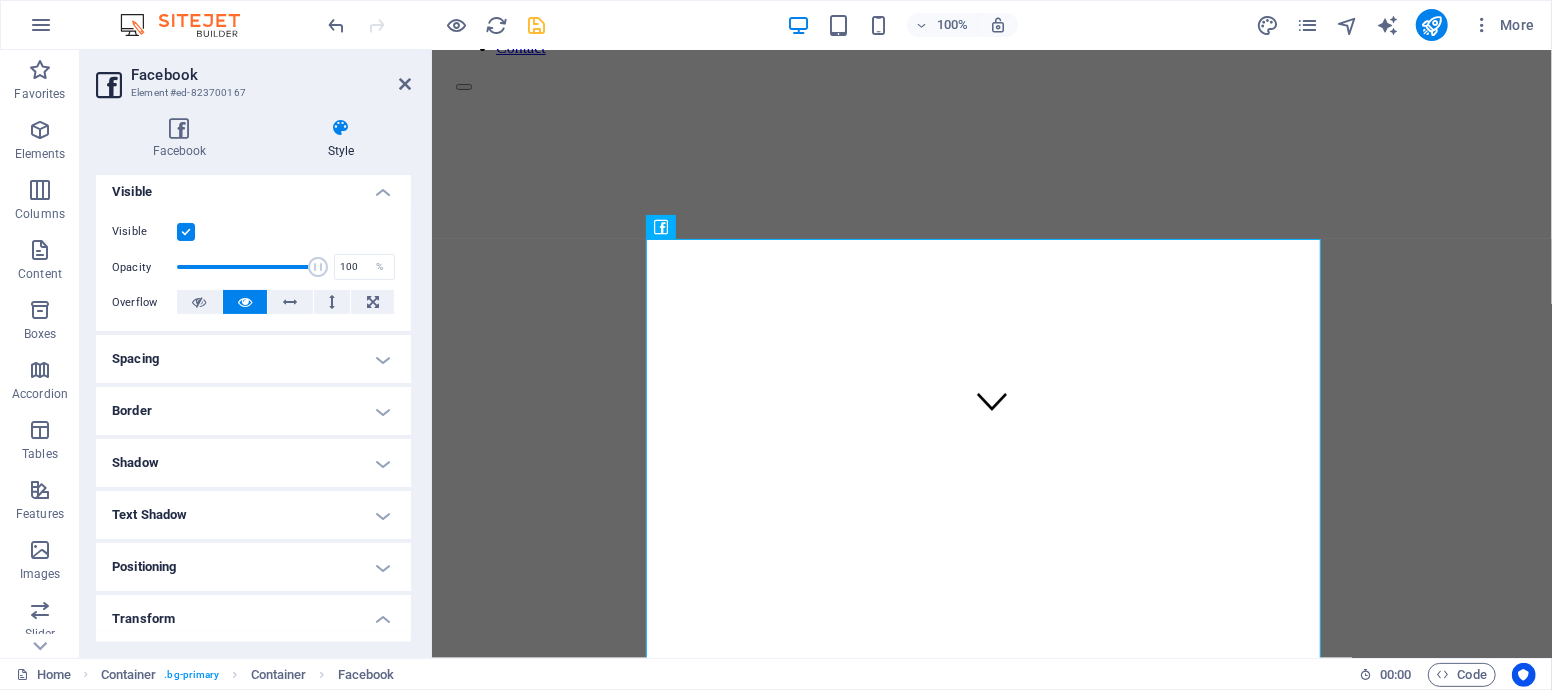 click on "Spacing" at bounding box center (253, 359) 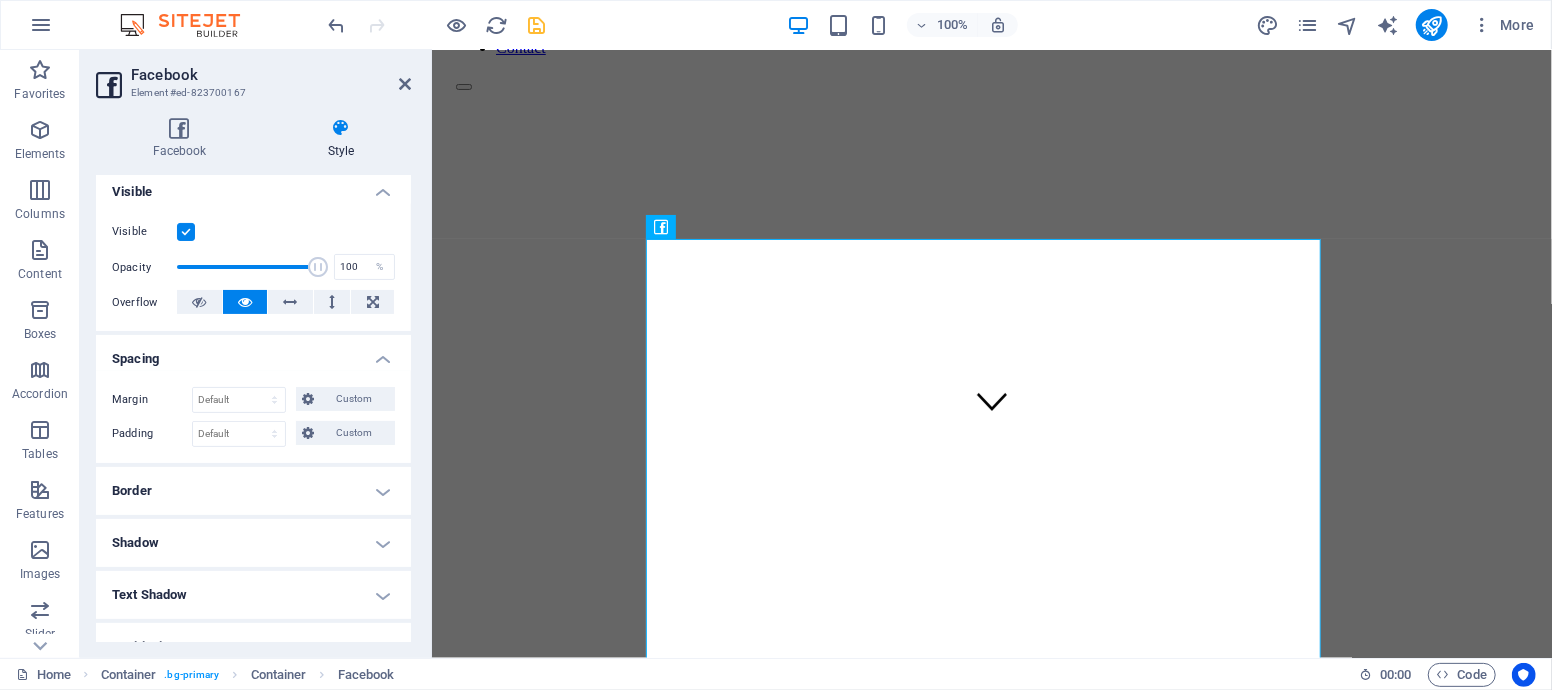 click on "Spacing" at bounding box center [253, 353] 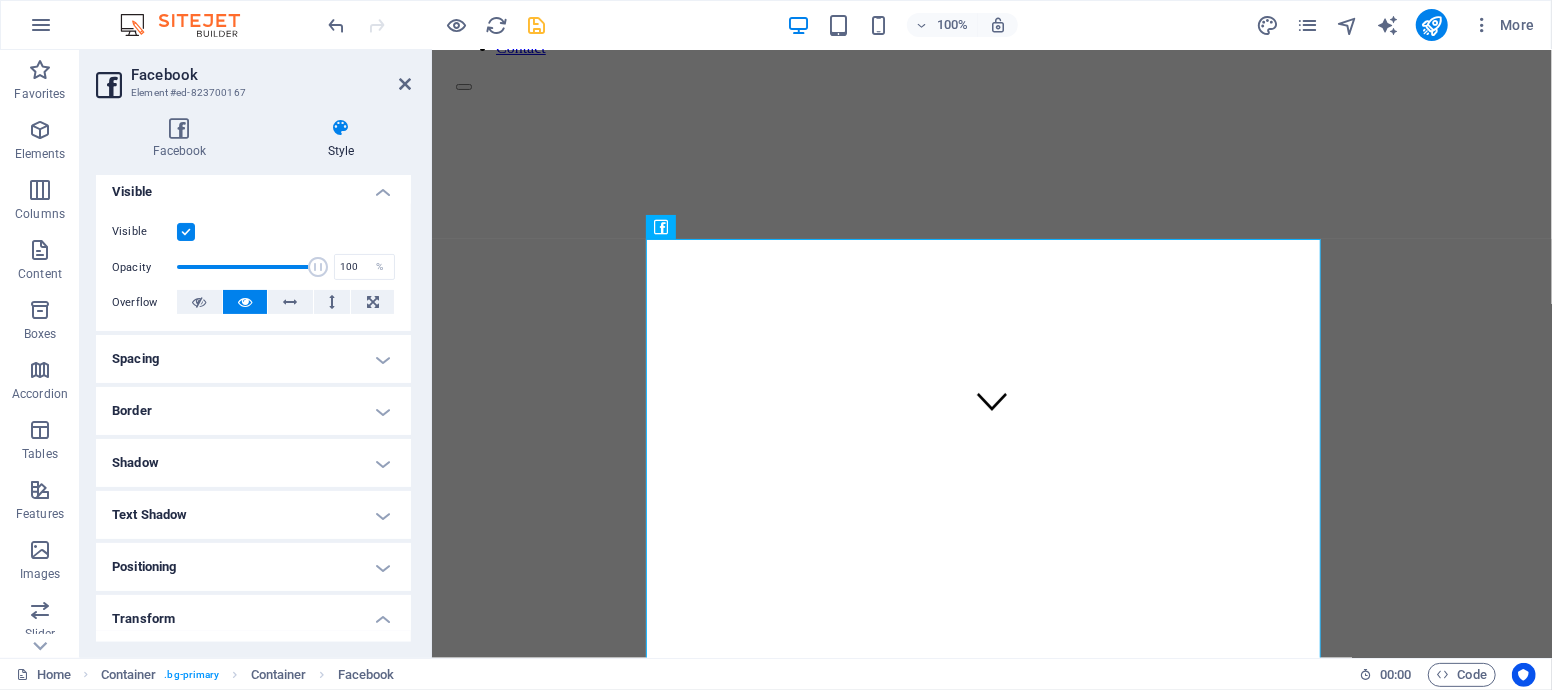 click on "Border" at bounding box center (253, 411) 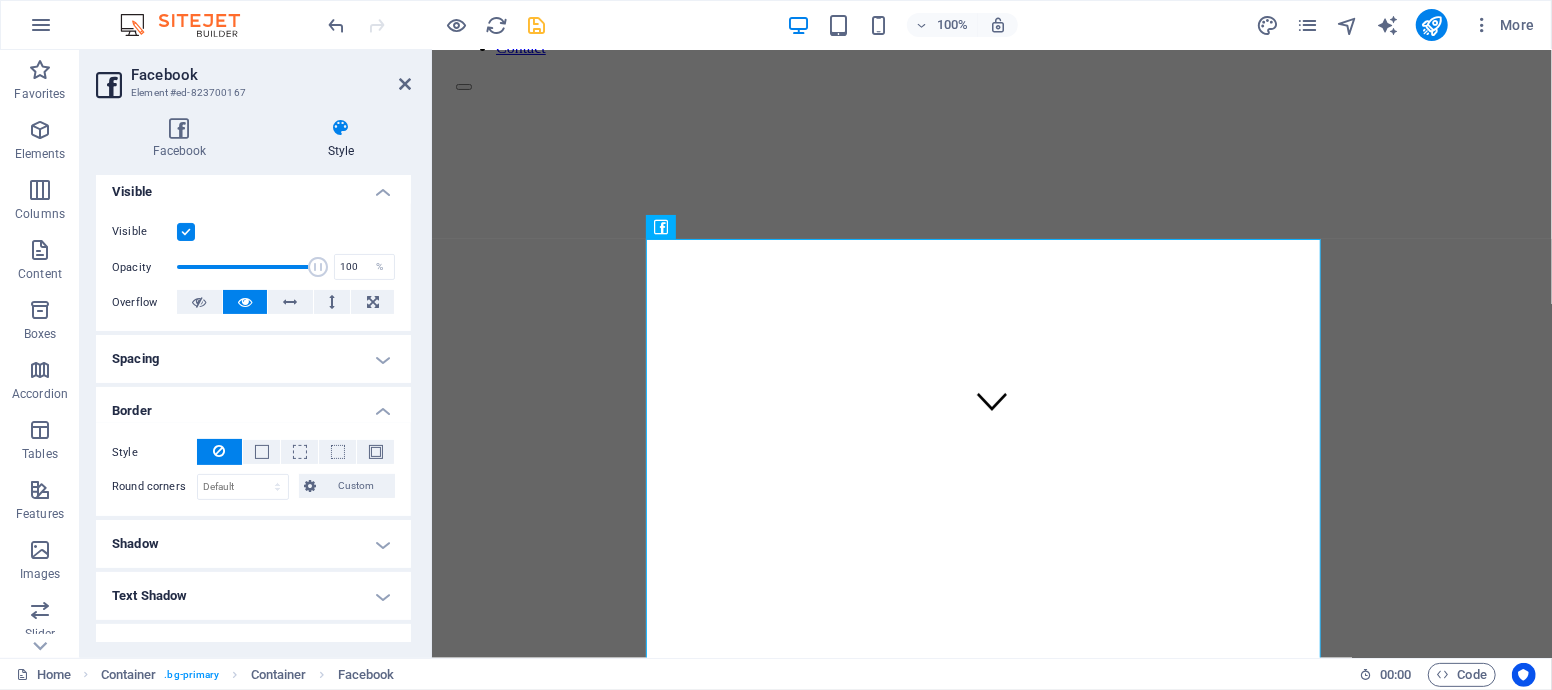 click on "Border" at bounding box center (253, 405) 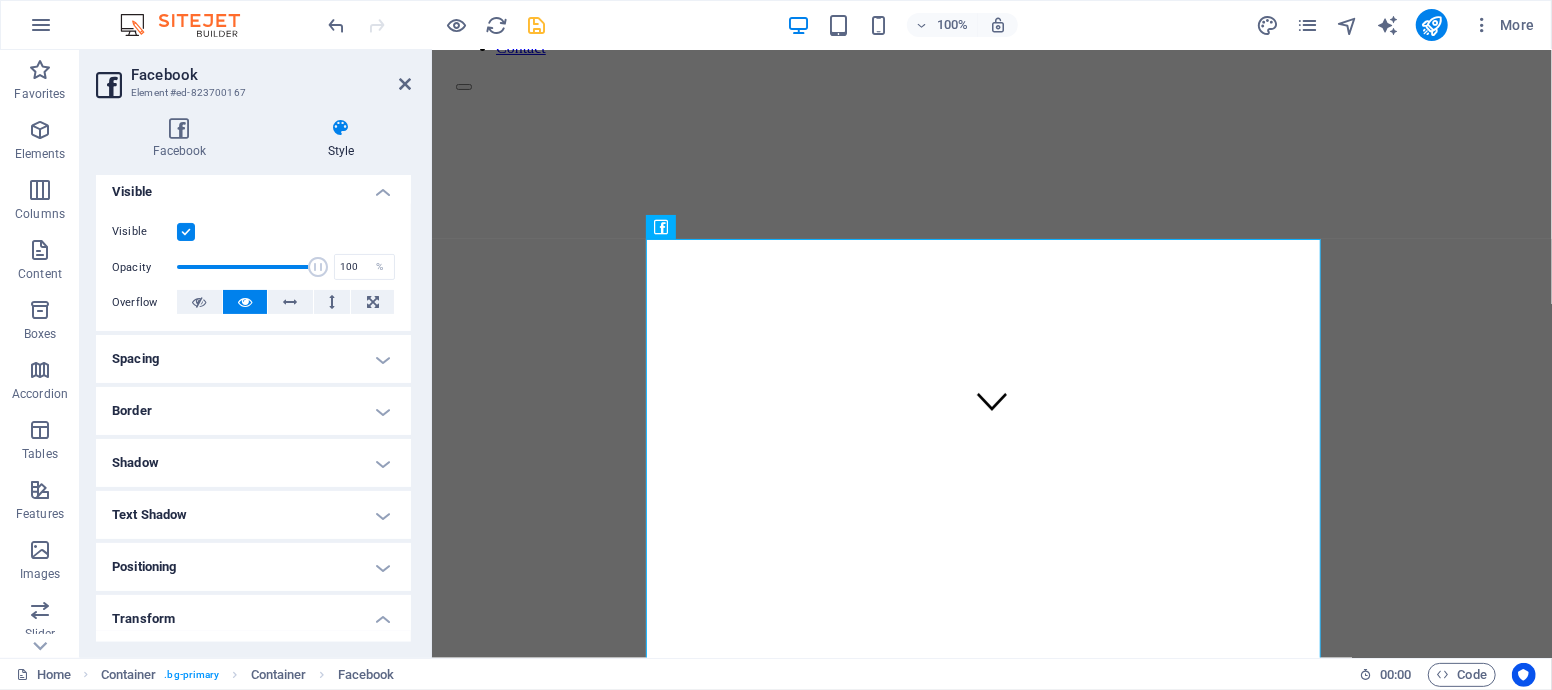 click on "Shadow" at bounding box center [253, 463] 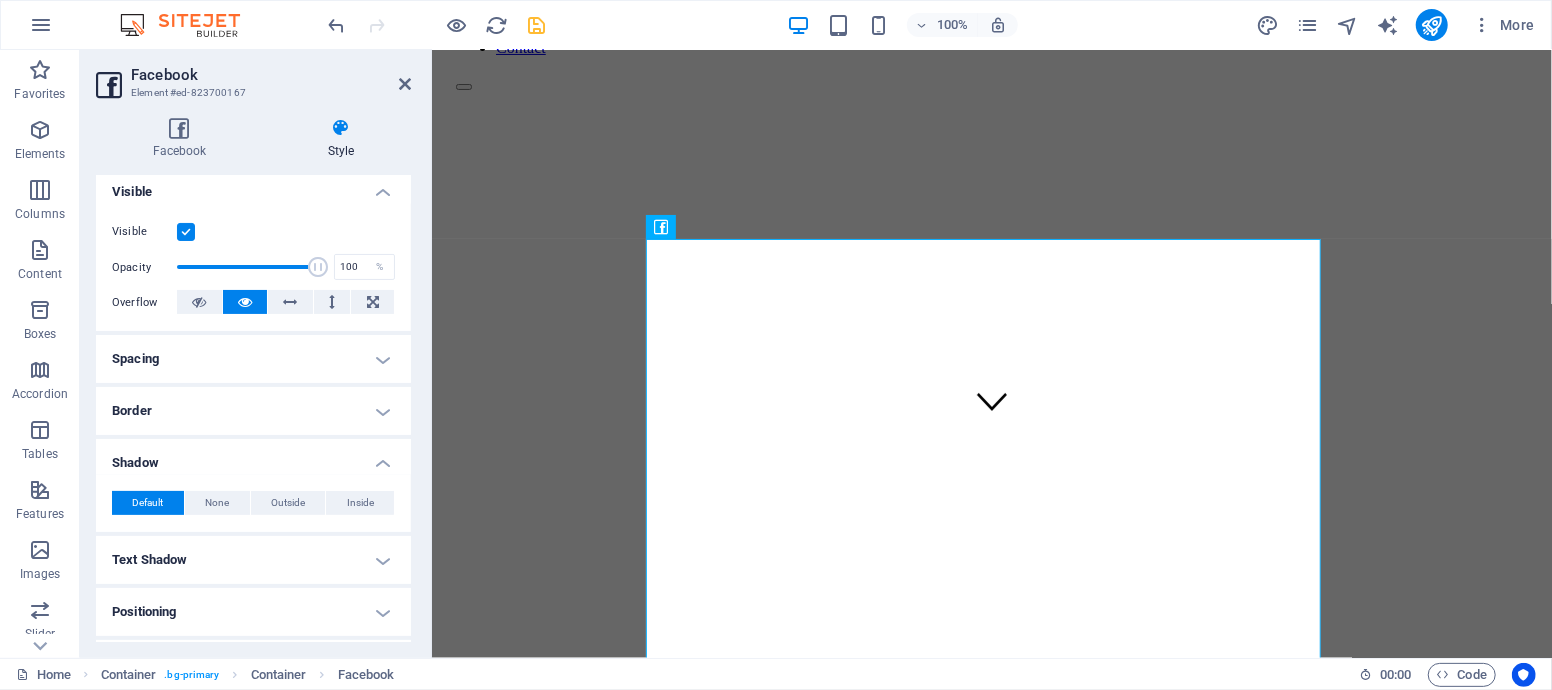 click on "Shadow" at bounding box center [253, 457] 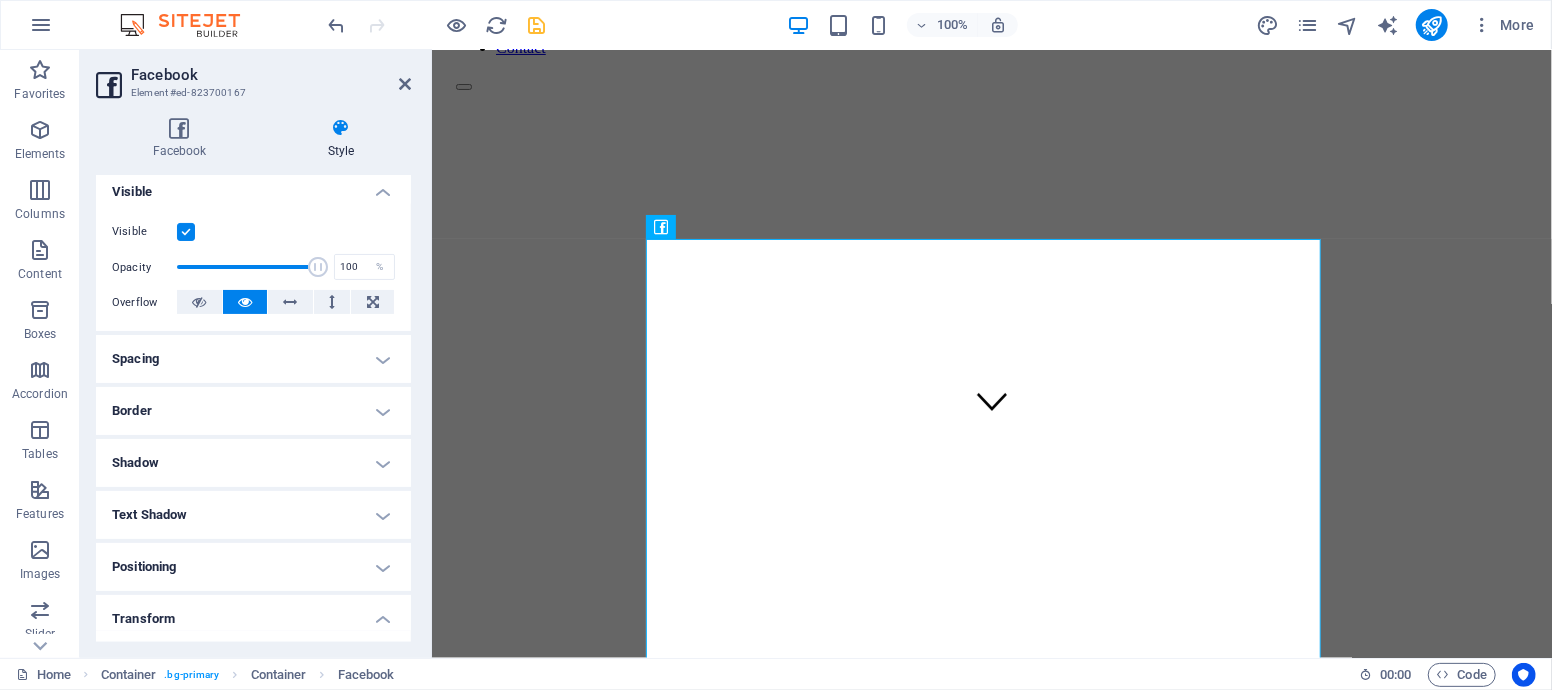 click on "Text Shadow" at bounding box center [253, 515] 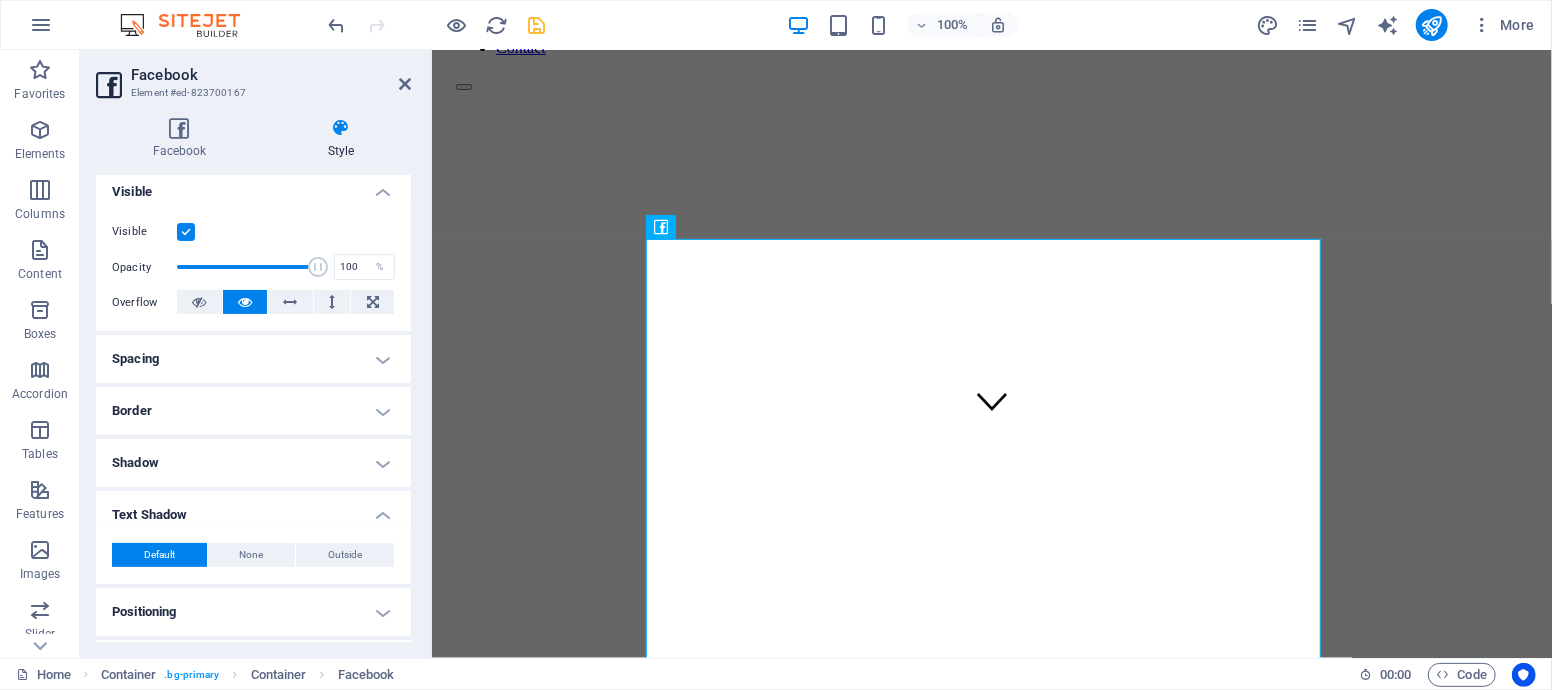 click on "Text Shadow" at bounding box center [253, 509] 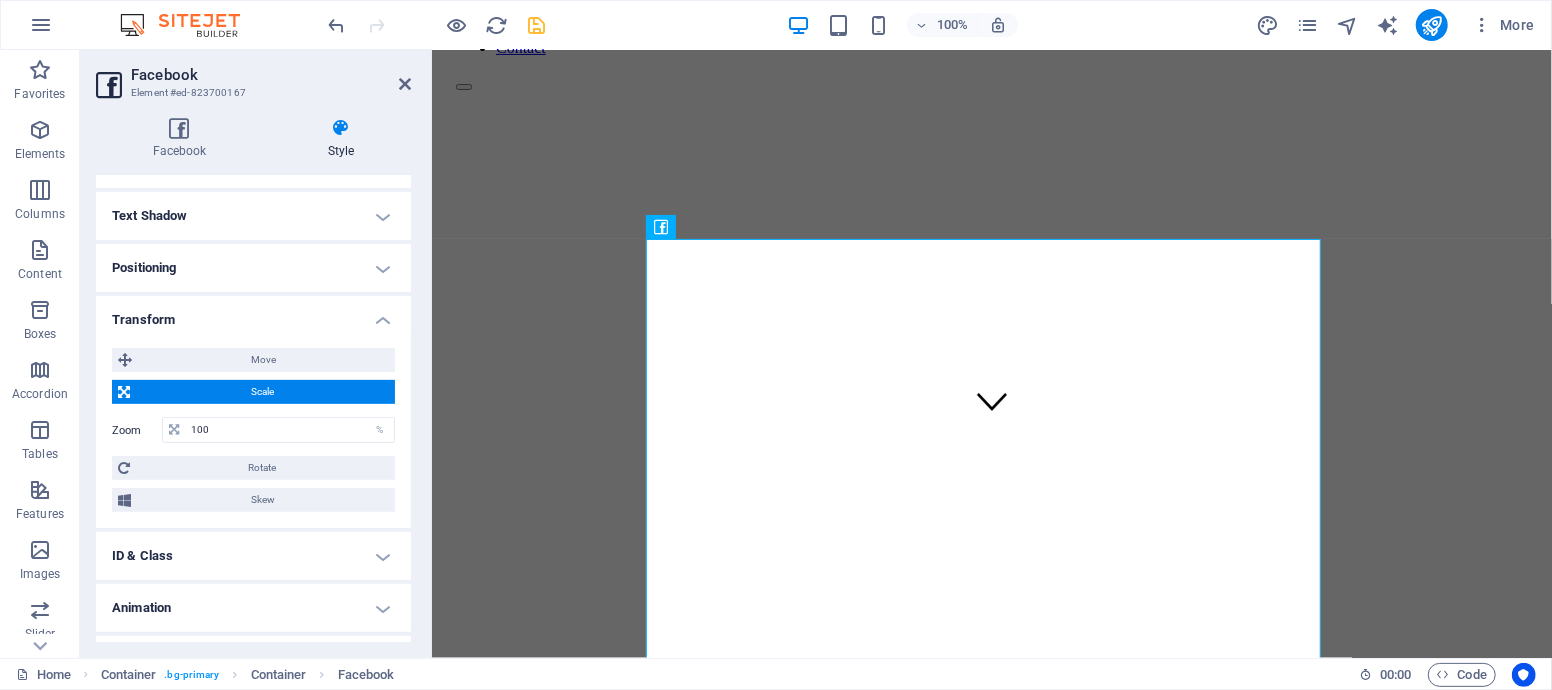 scroll, scrollTop: 555, scrollLeft: 0, axis: vertical 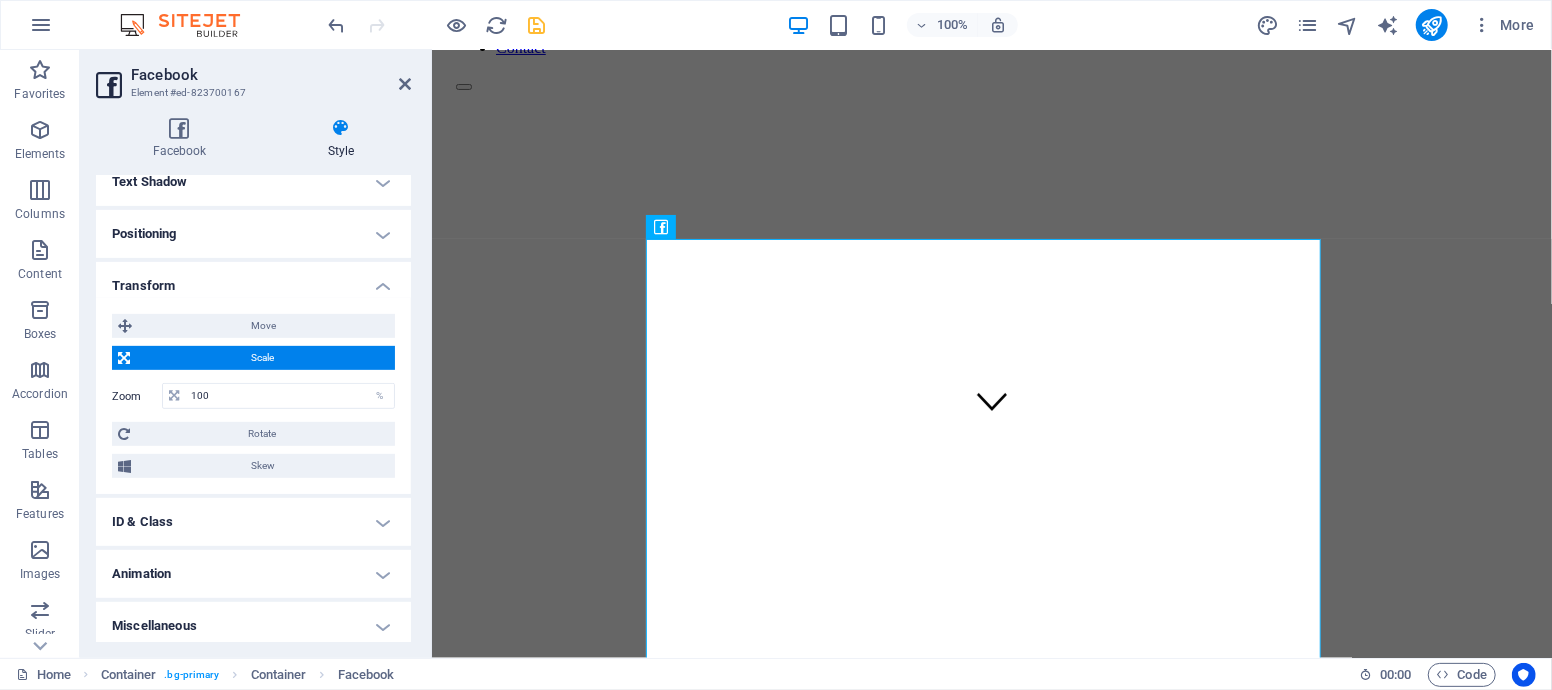 click on "Positioning" at bounding box center [253, 234] 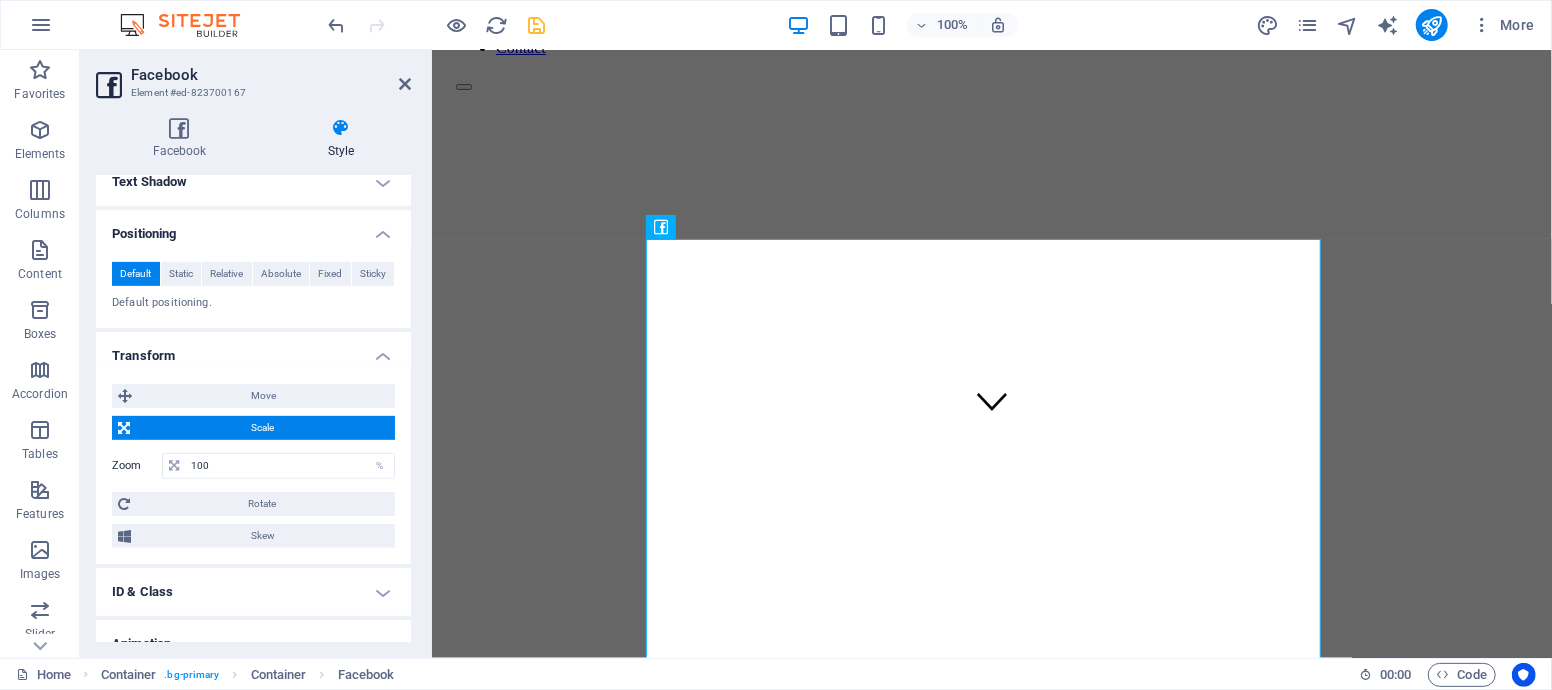click on "Positioning" at bounding box center (253, 228) 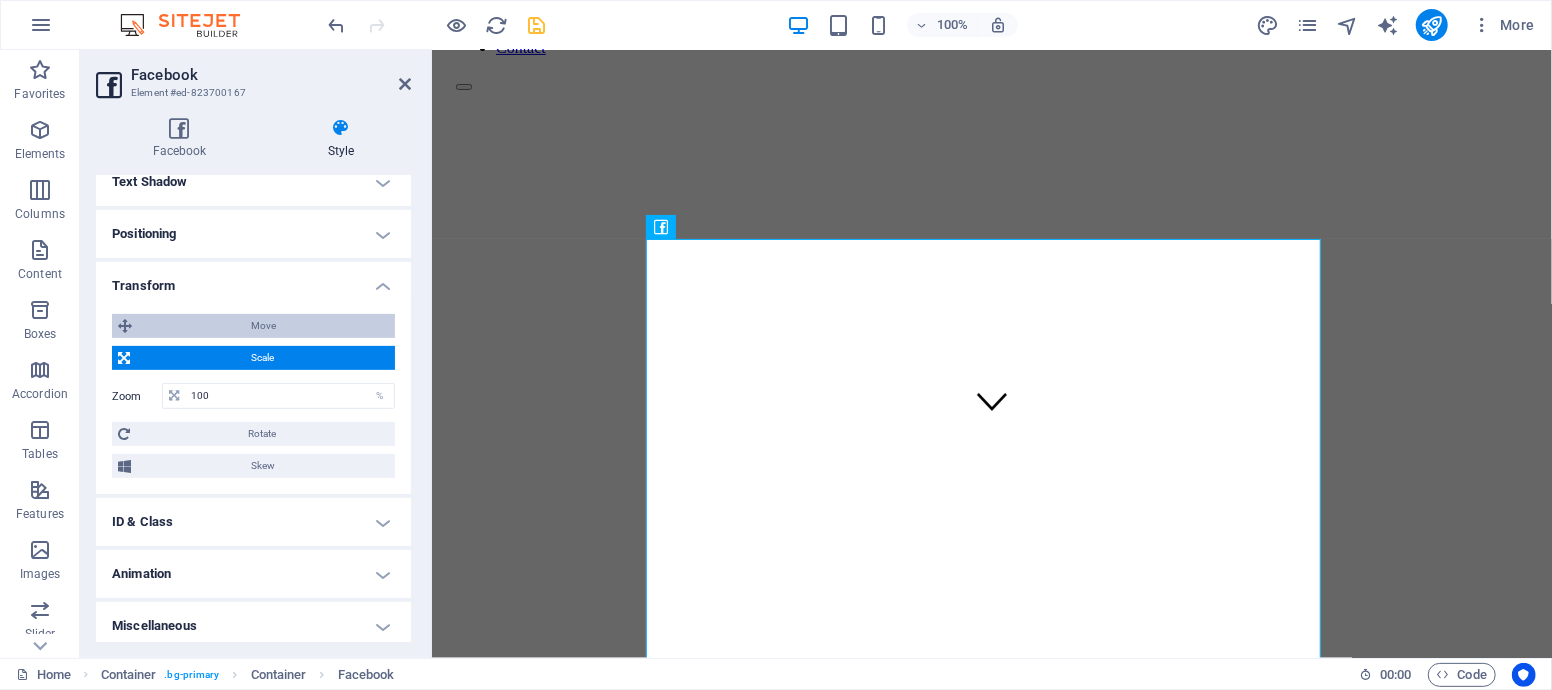 click on "Move" at bounding box center [263, 326] 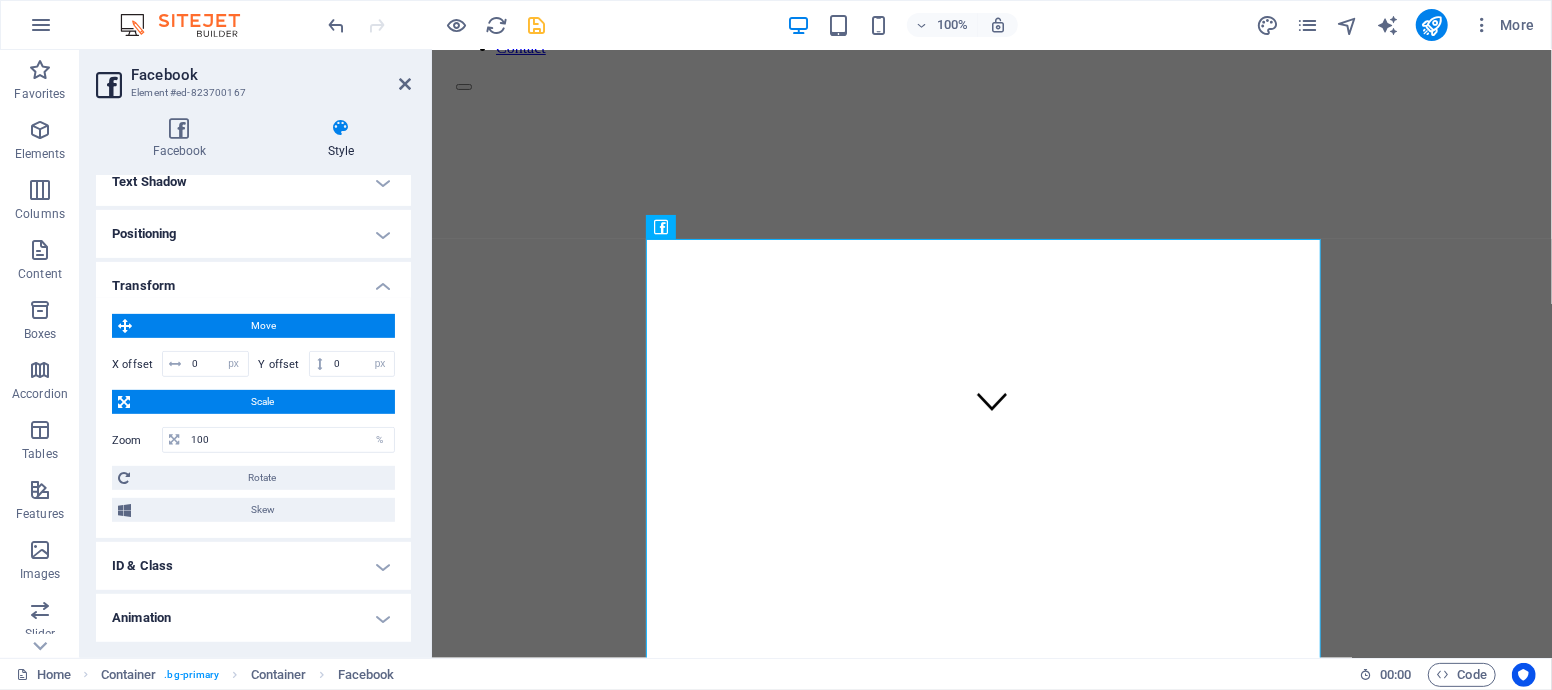 click on "Move" at bounding box center [263, 326] 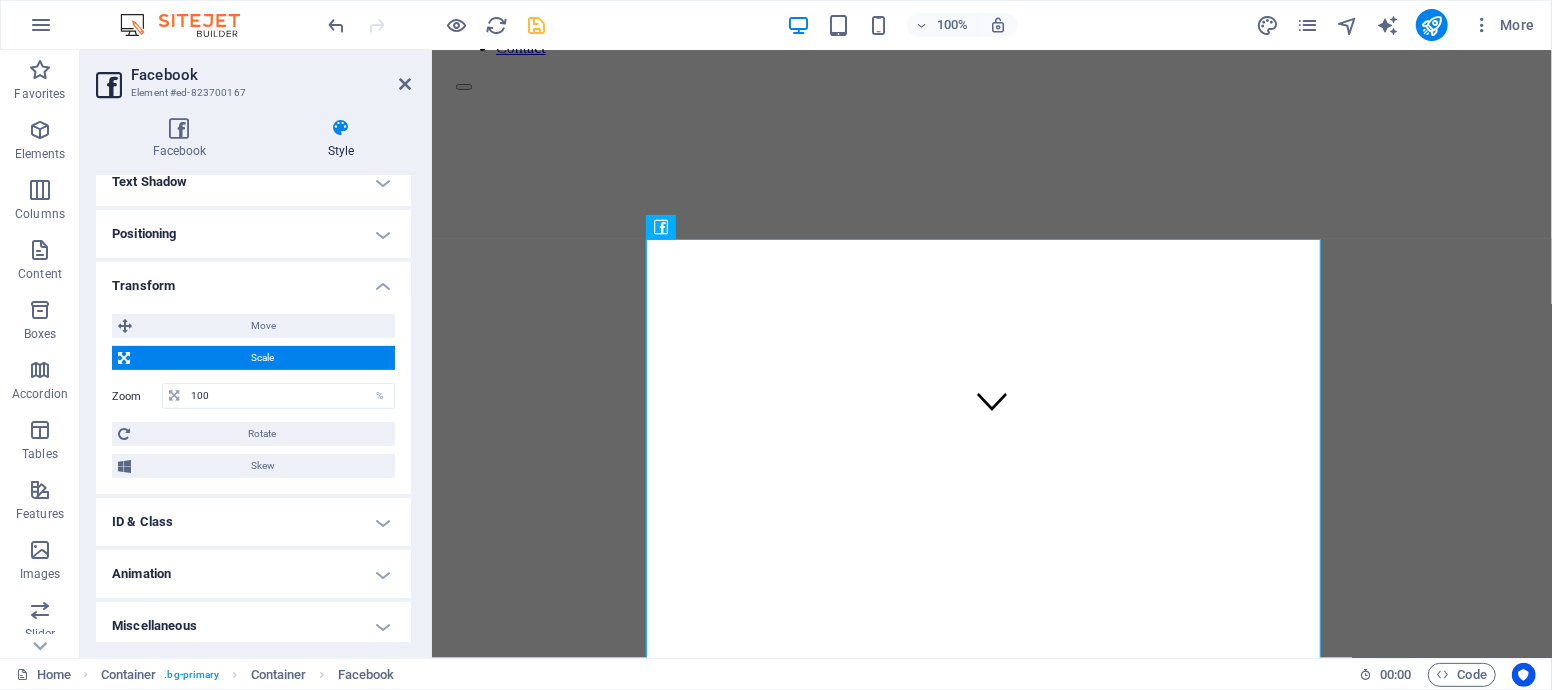 click on "Scale" at bounding box center [262, 358] 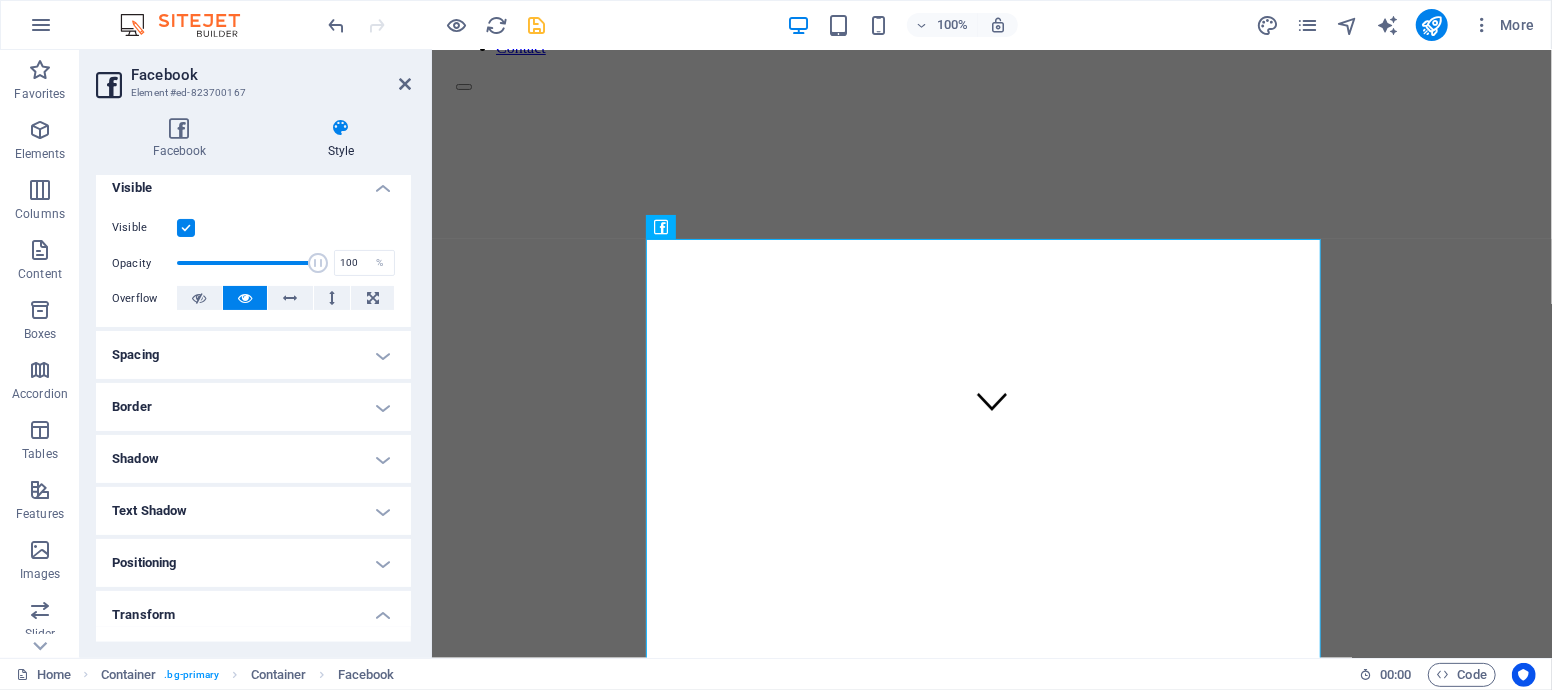scroll, scrollTop: 0, scrollLeft: 0, axis: both 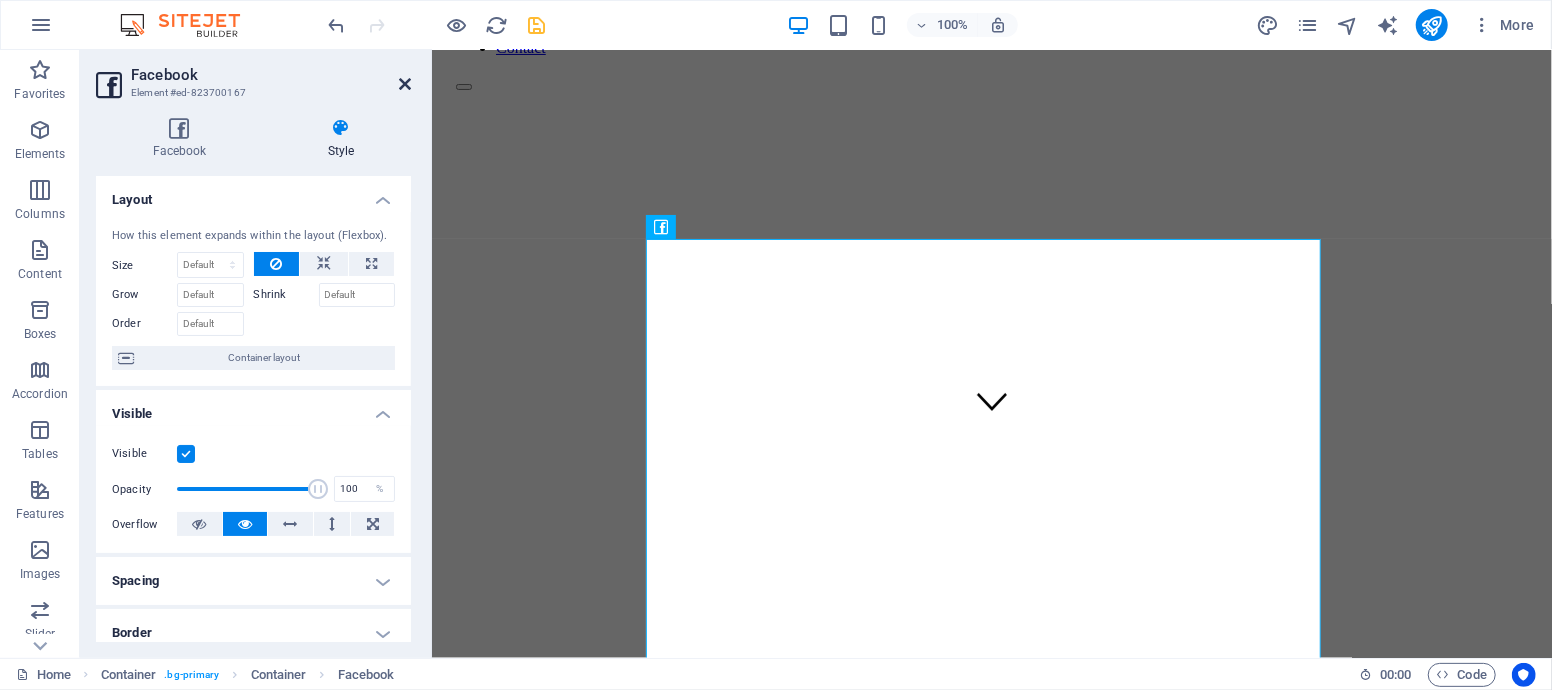 click at bounding box center [405, 84] 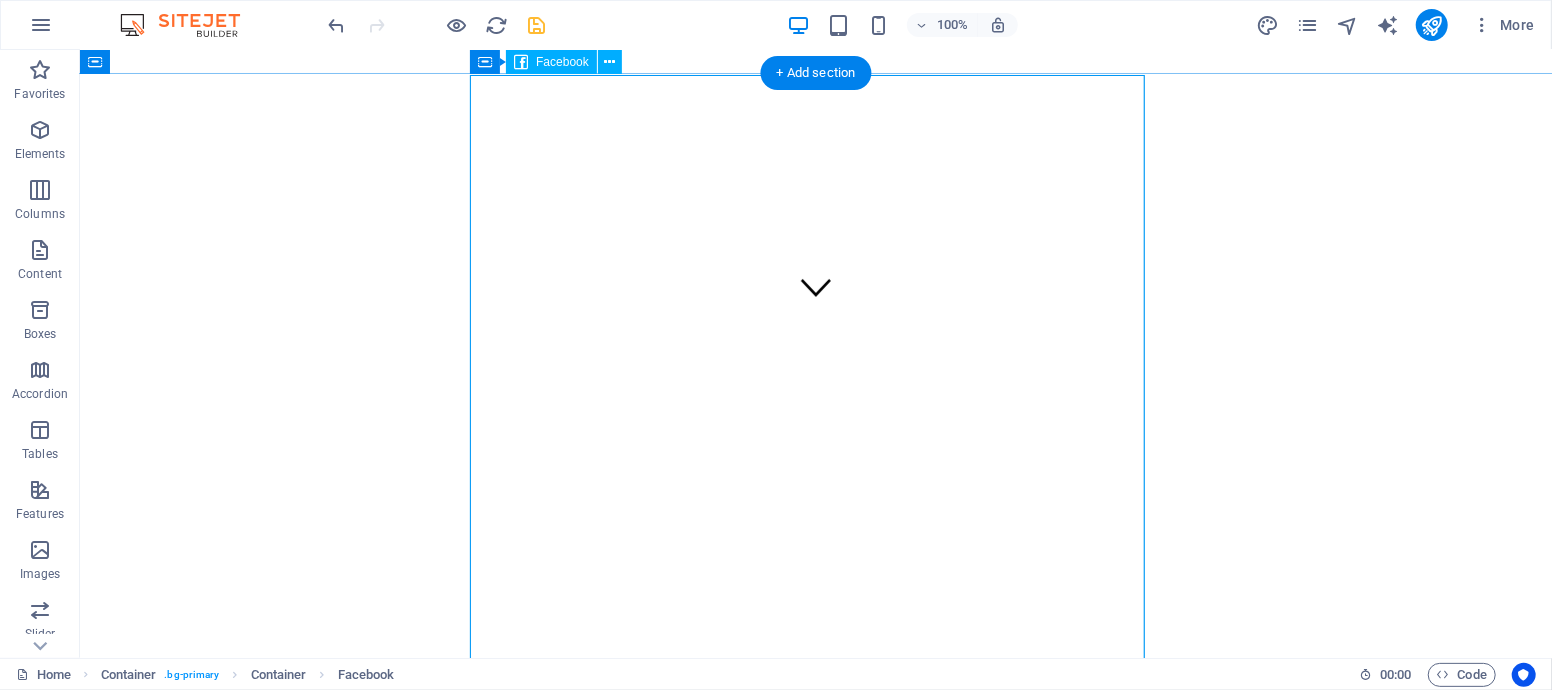 scroll, scrollTop: 222, scrollLeft: 0, axis: vertical 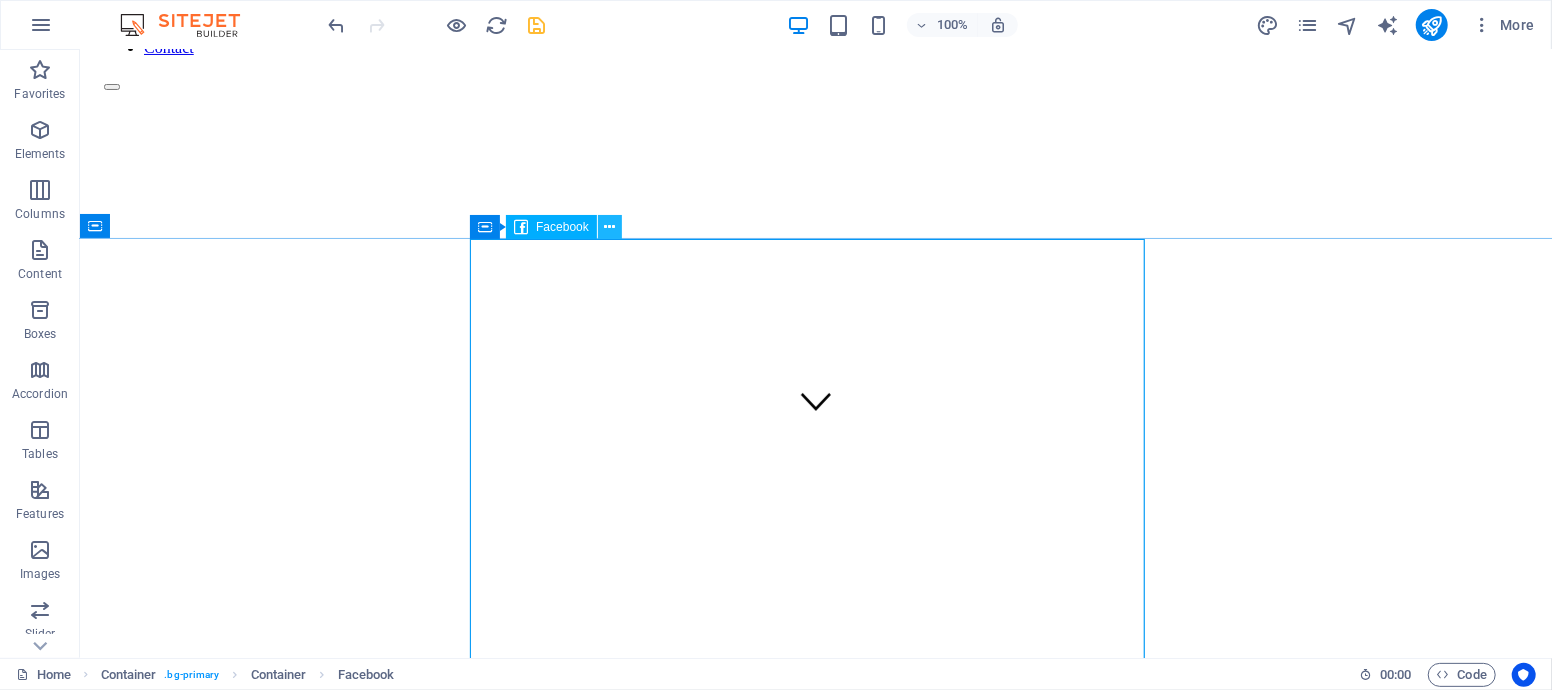 click at bounding box center (609, 227) 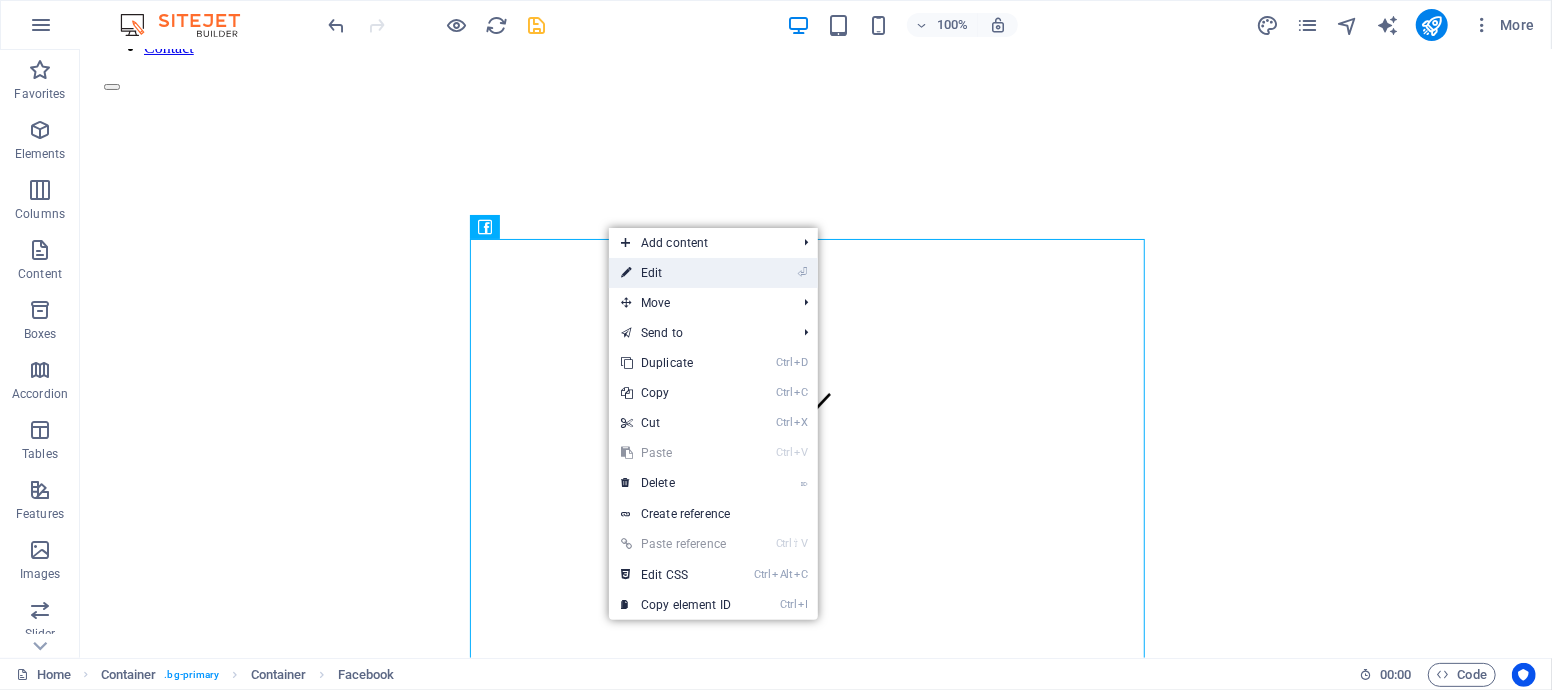 click on "⏎  Edit" at bounding box center [676, 273] 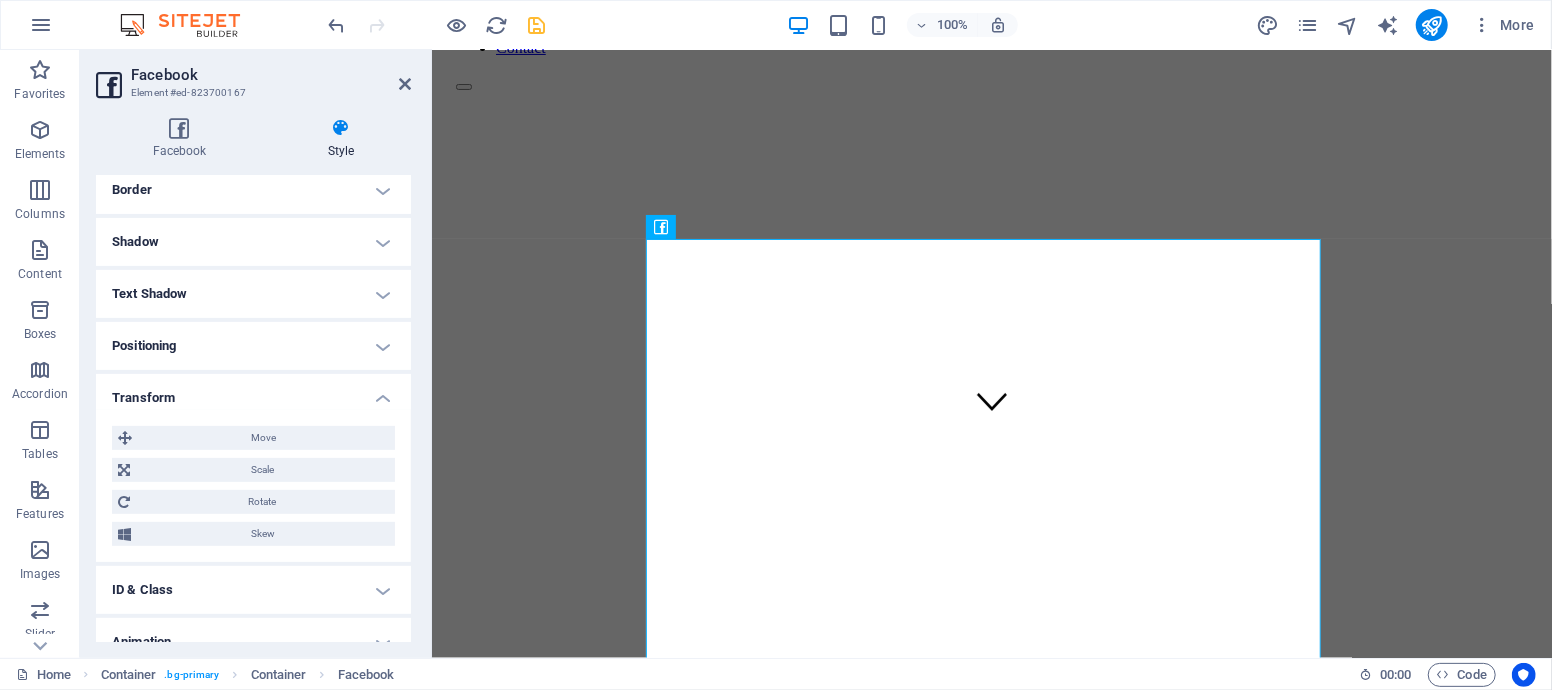 scroll, scrollTop: 444, scrollLeft: 0, axis: vertical 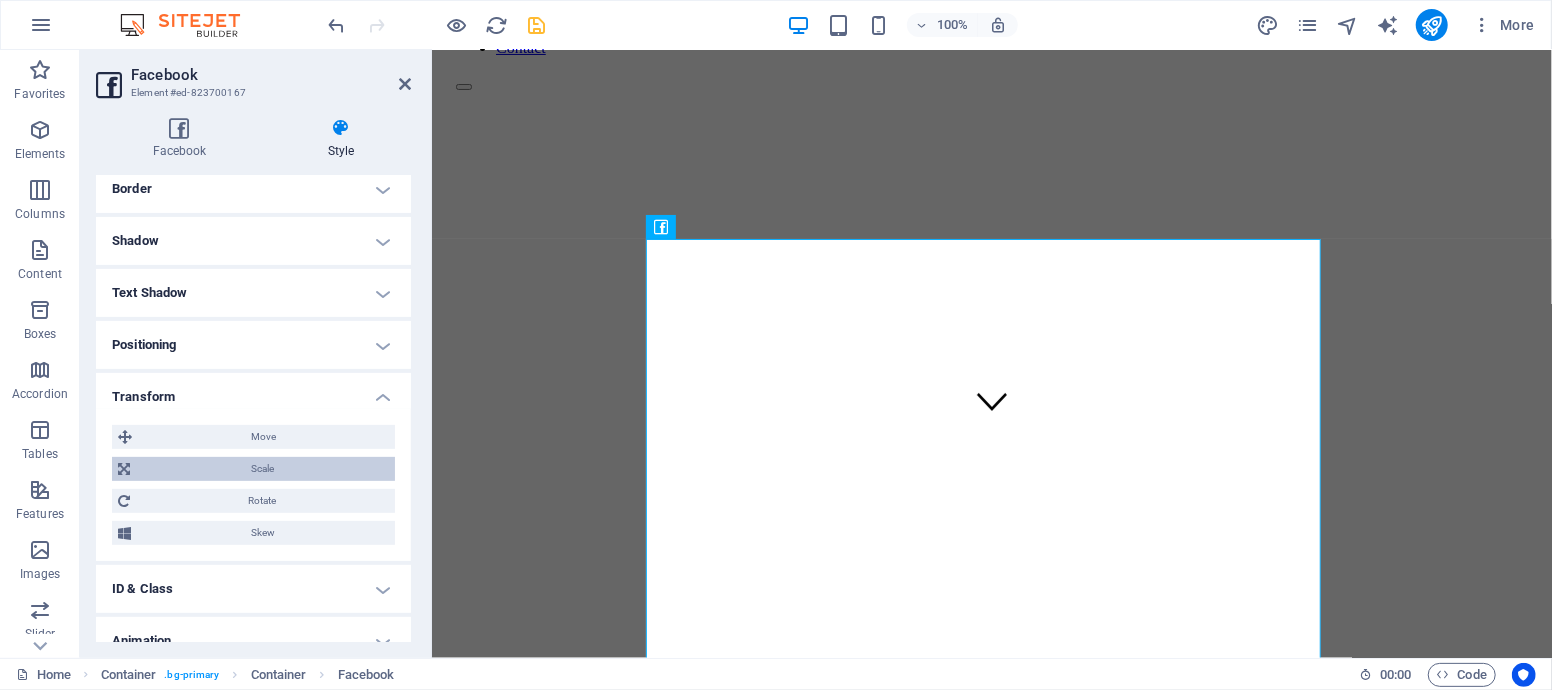click on "Scale" at bounding box center (262, 469) 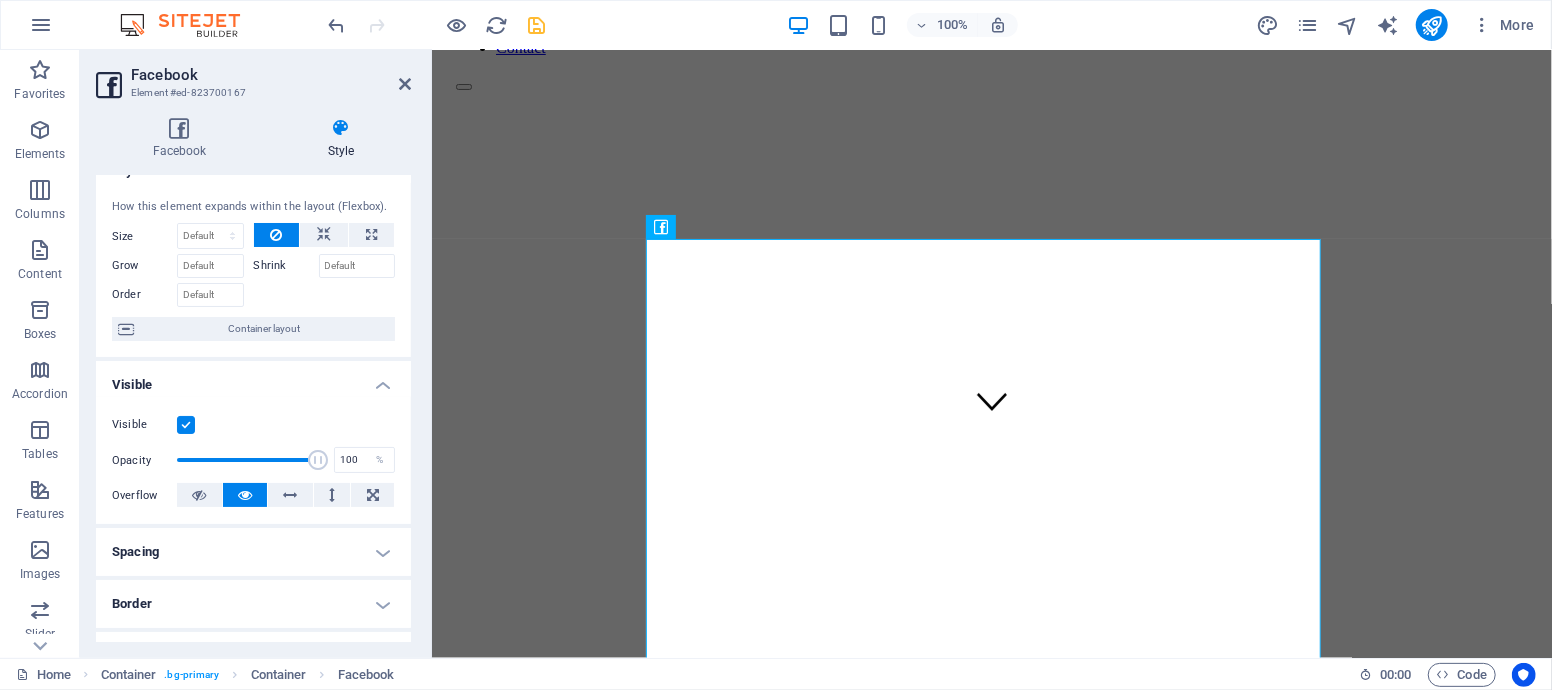 scroll, scrollTop: 0, scrollLeft: 0, axis: both 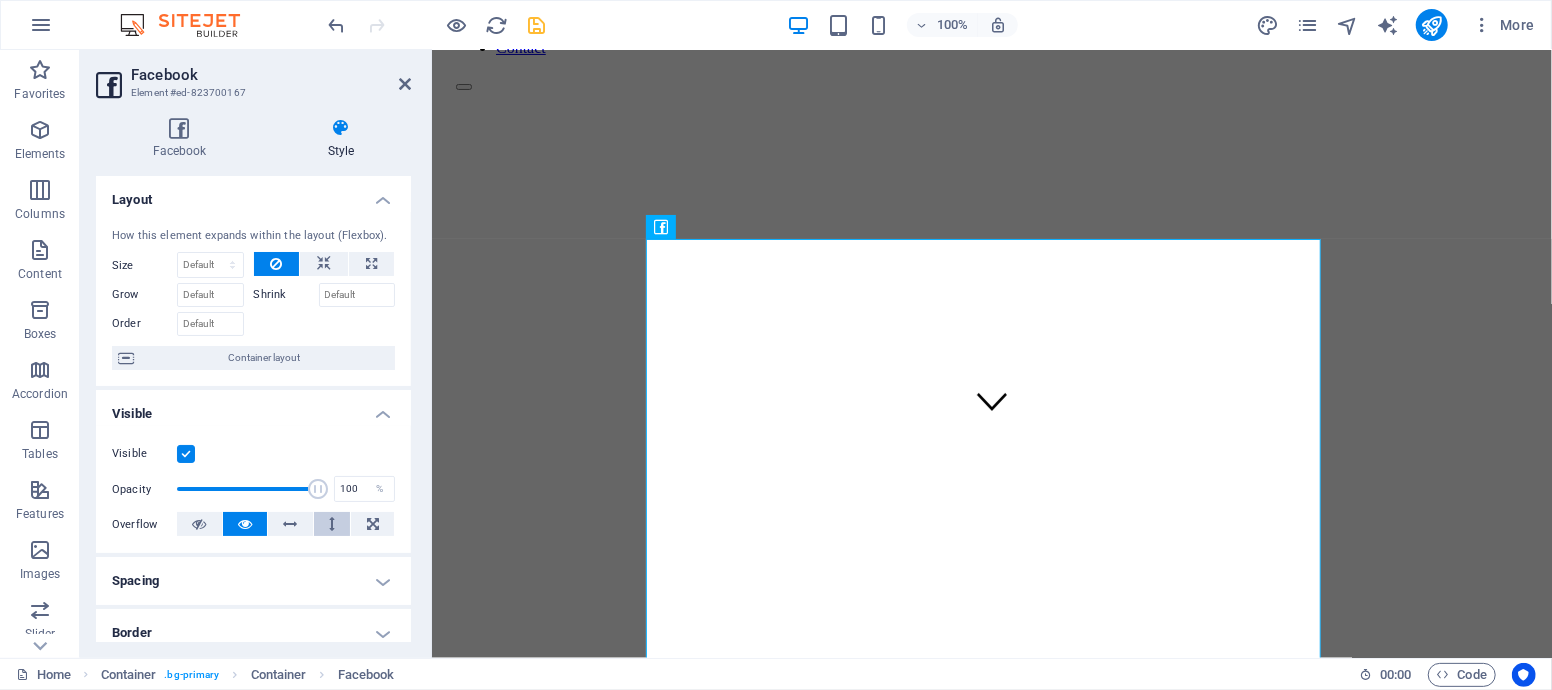 click at bounding box center (332, 524) 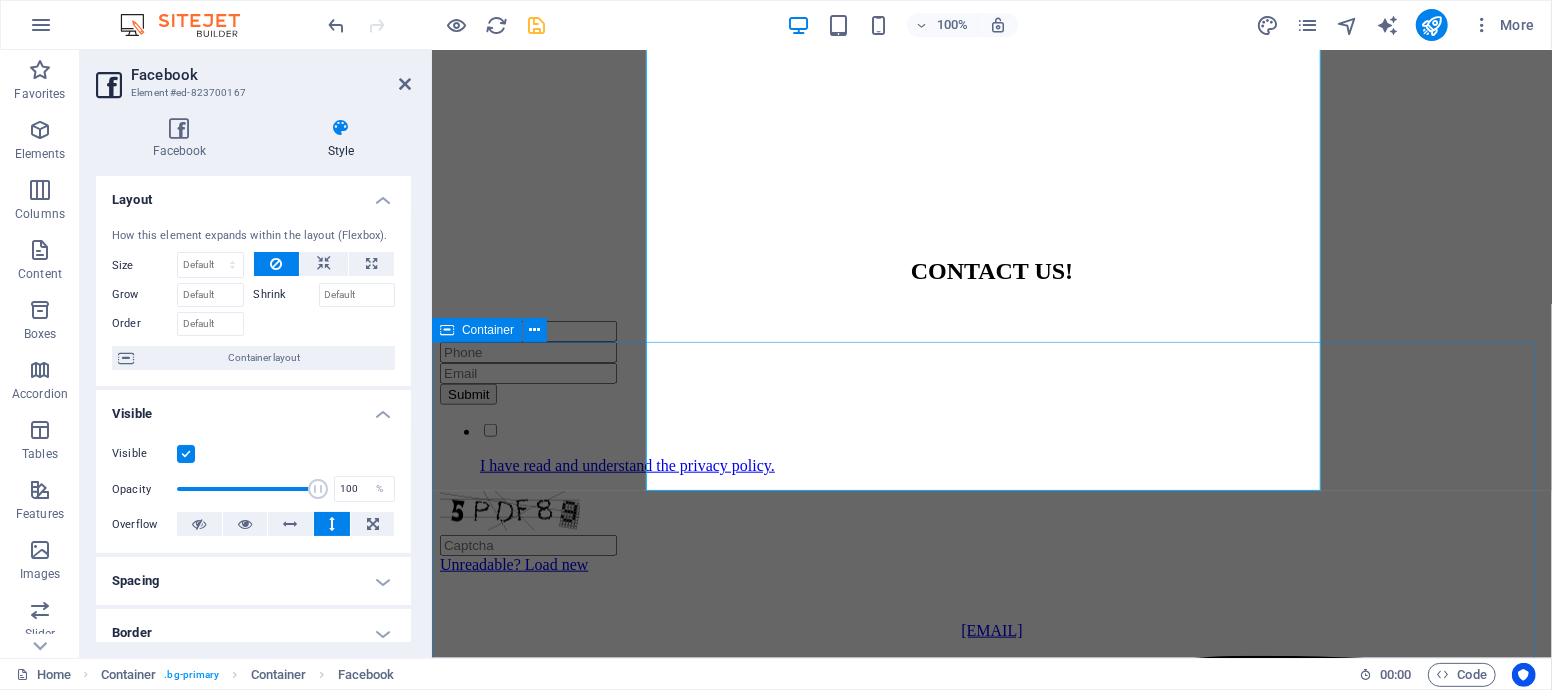 scroll, scrollTop: 111, scrollLeft: 0, axis: vertical 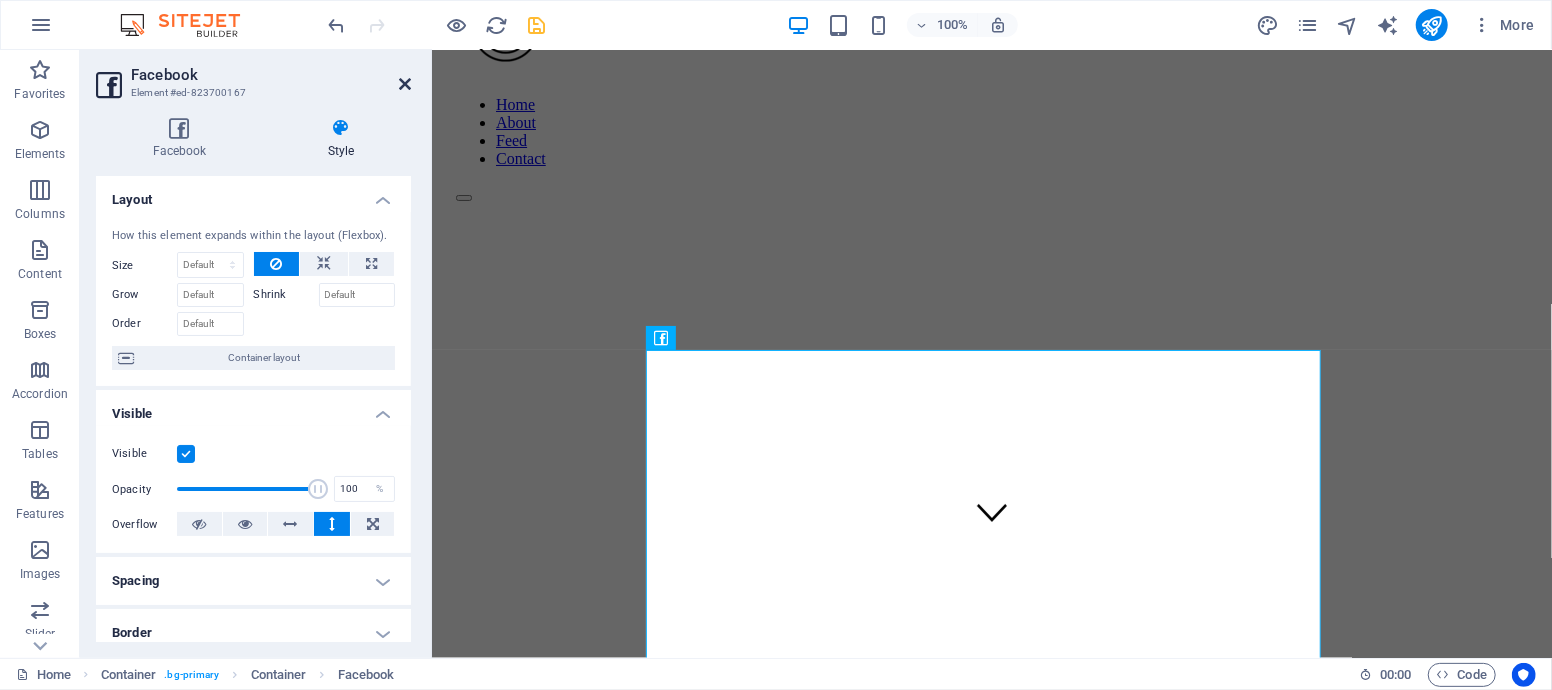 drag, startPoint x: 401, startPoint y: 82, endPoint x: 333, endPoint y: 401, distance: 326.16714 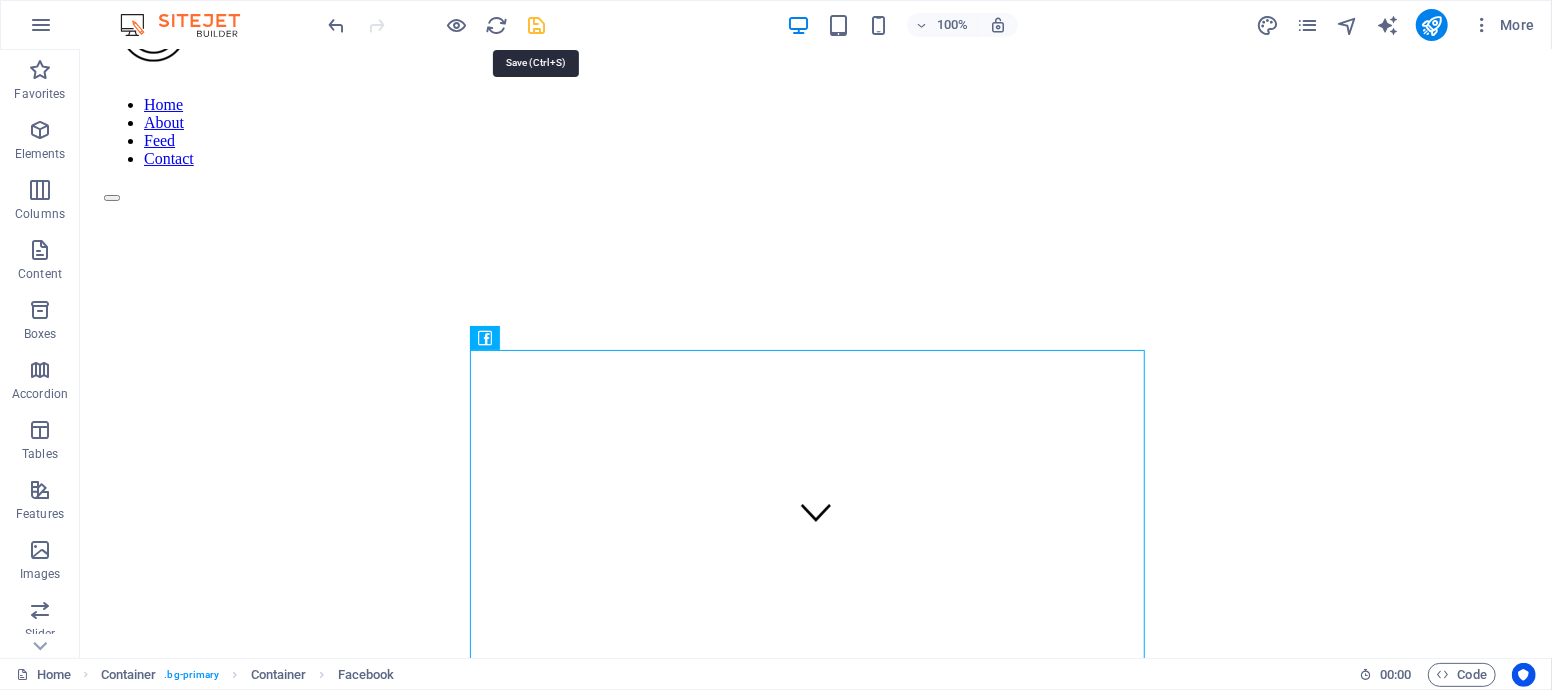 click at bounding box center (537, 25) 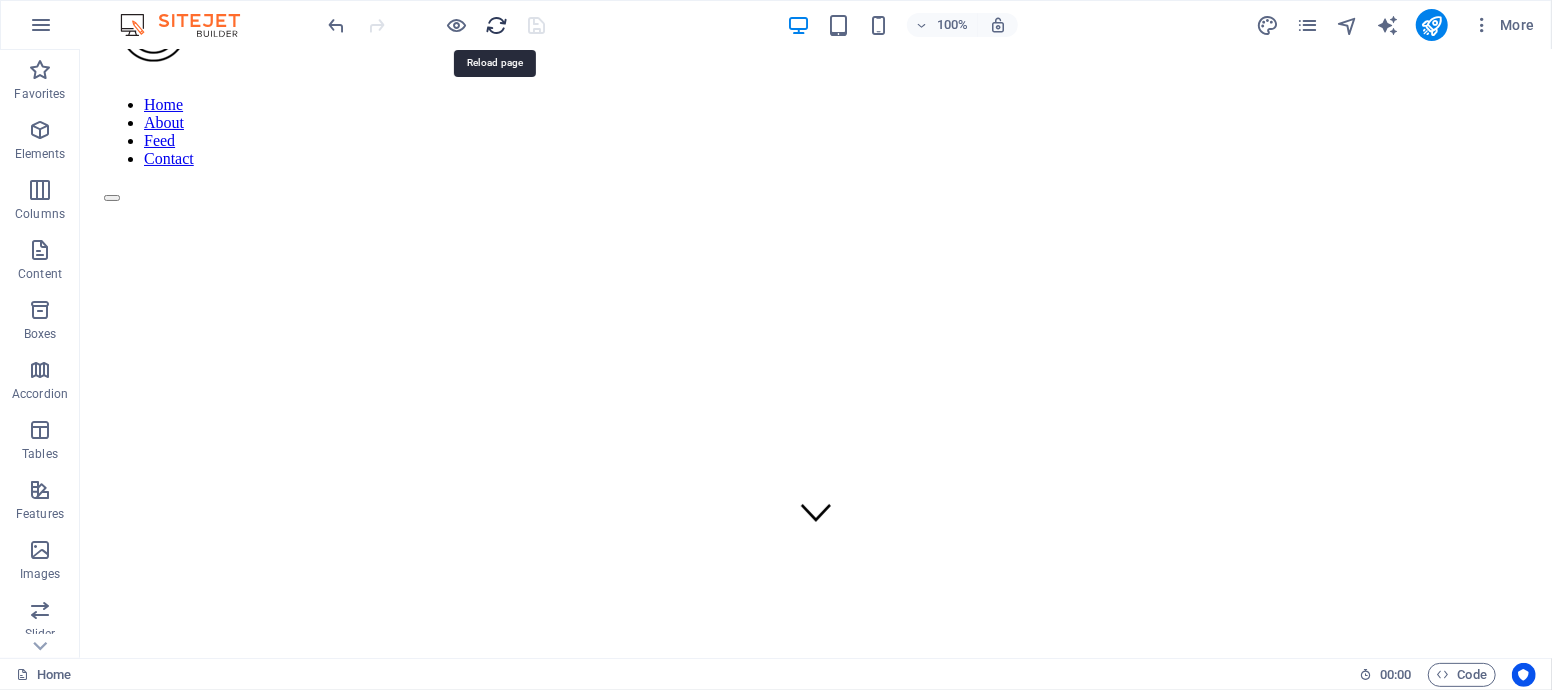click at bounding box center [497, 25] 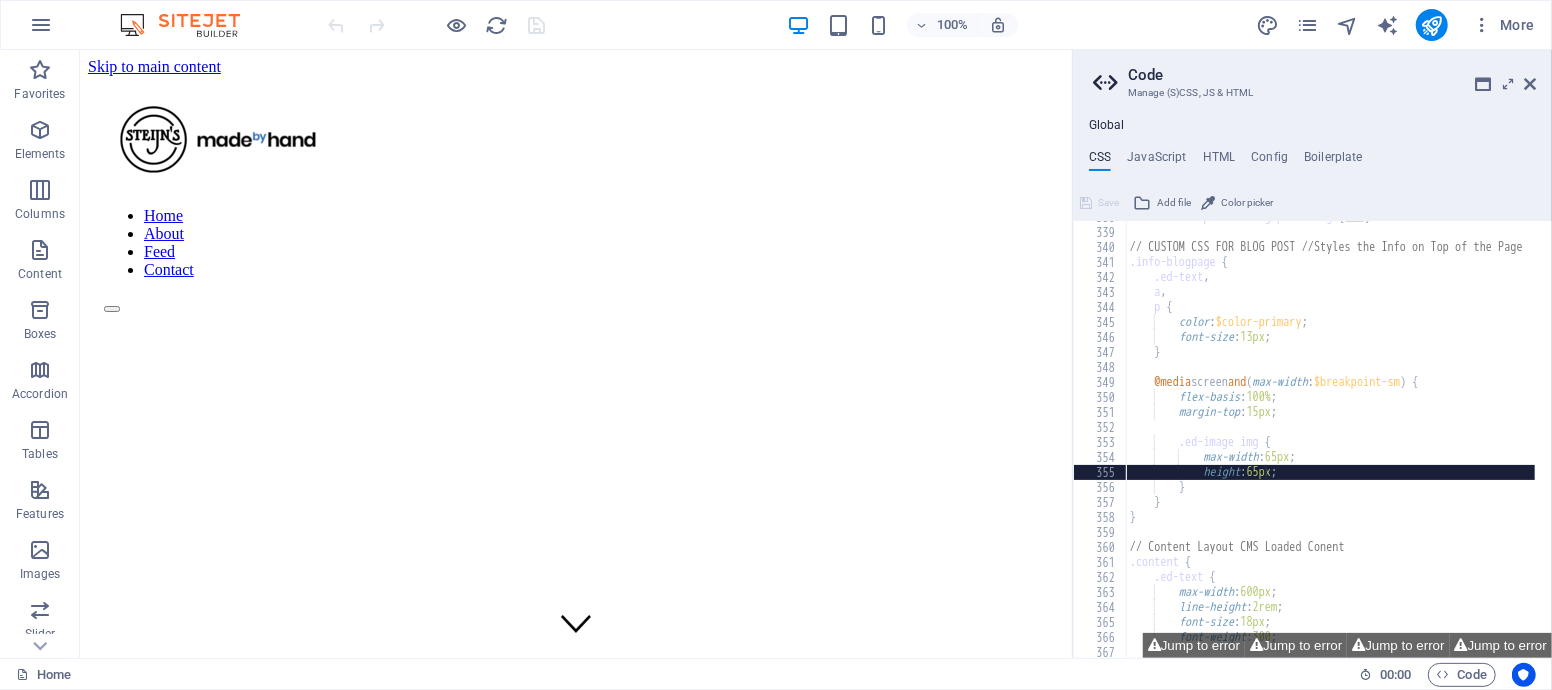 scroll, scrollTop: 0, scrollLeft: 0, axis: both 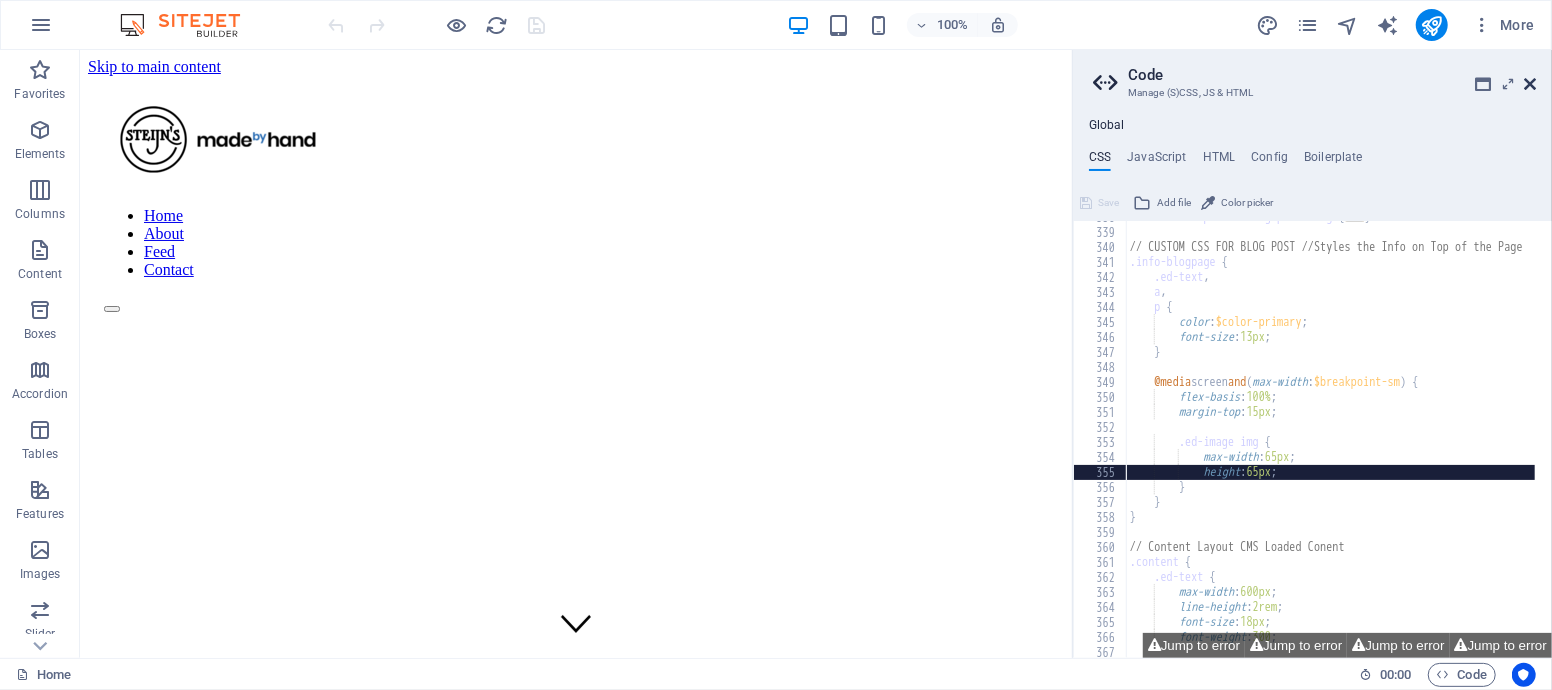 drag, startPoint x: 1528, startPoint y: 85, endPoint x: 1275, endPoint y: 357, distance: 371.4741 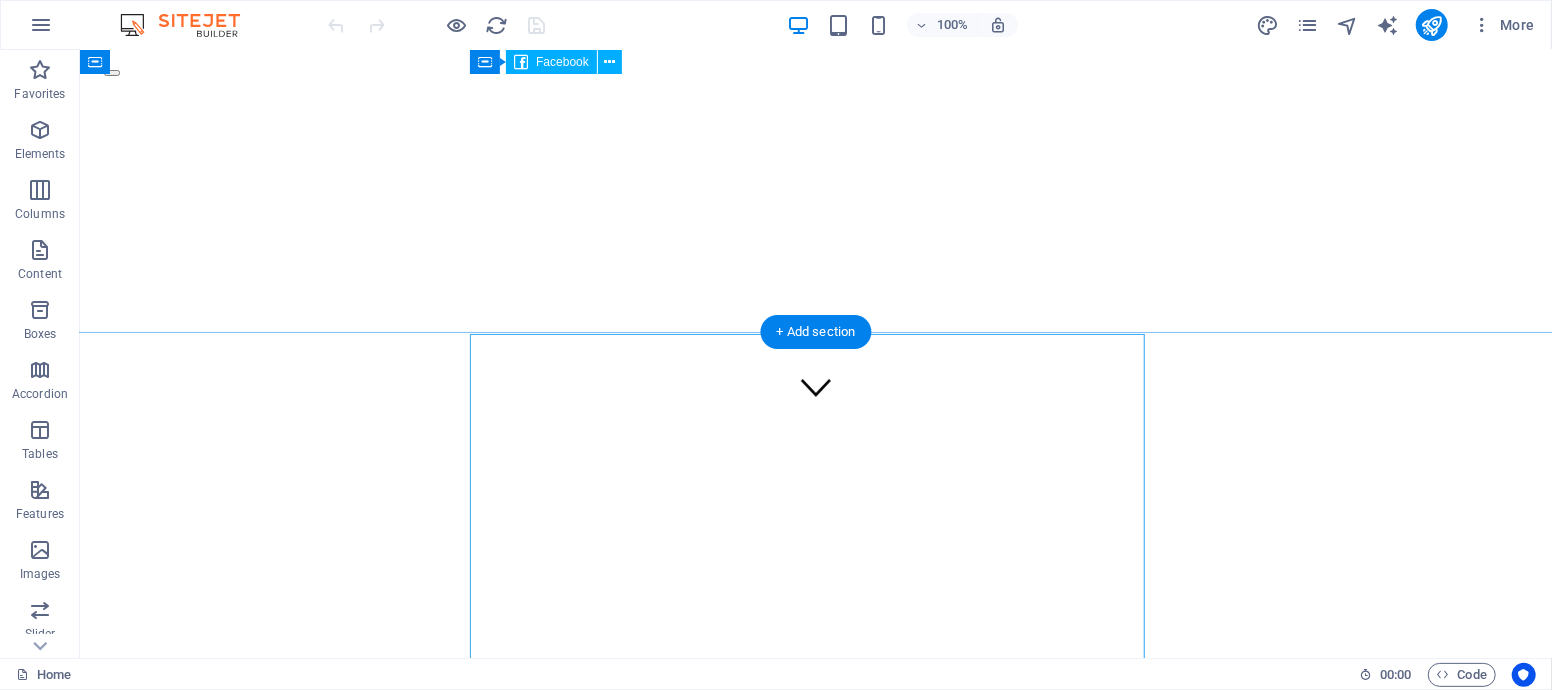 scroll, scrollTop: 1, scrollLeft: 0, axis: vertical 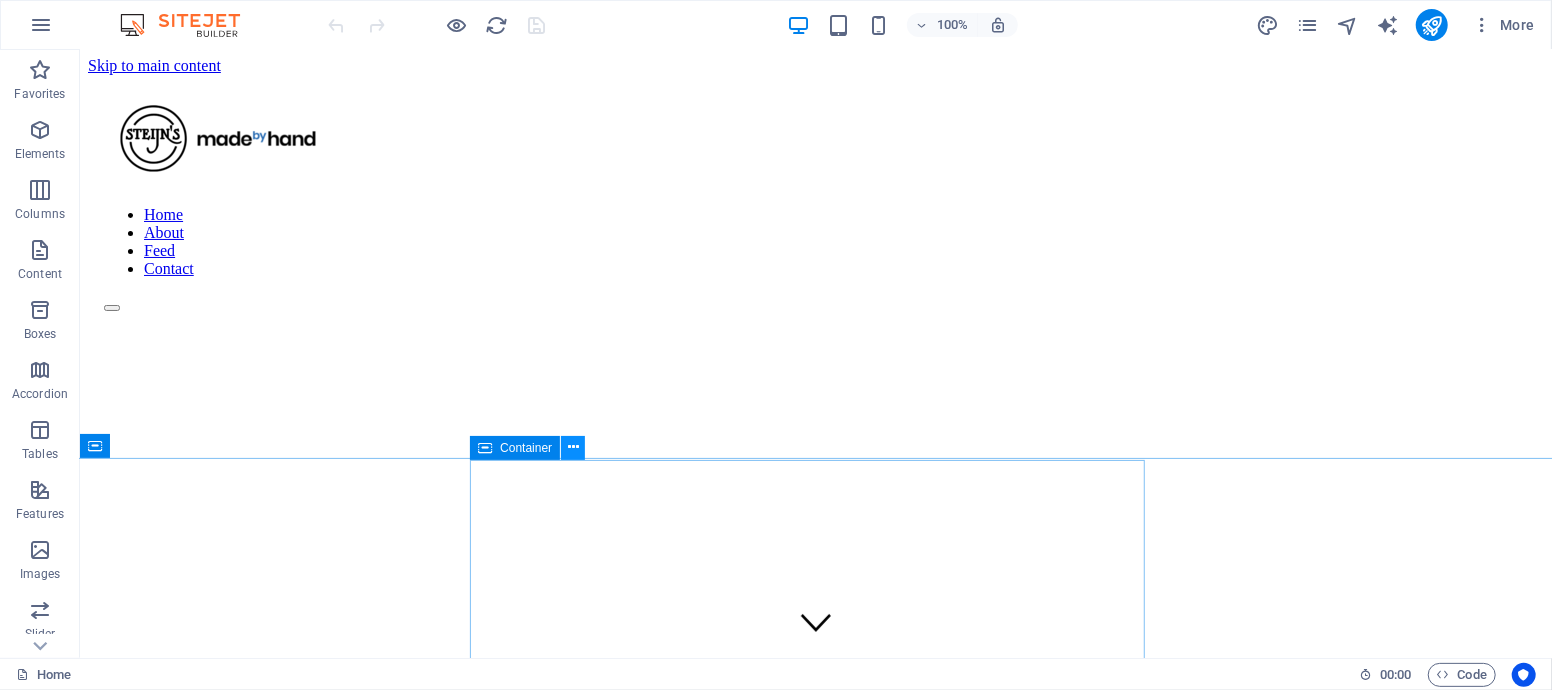 click at bounding box center (573, 447) 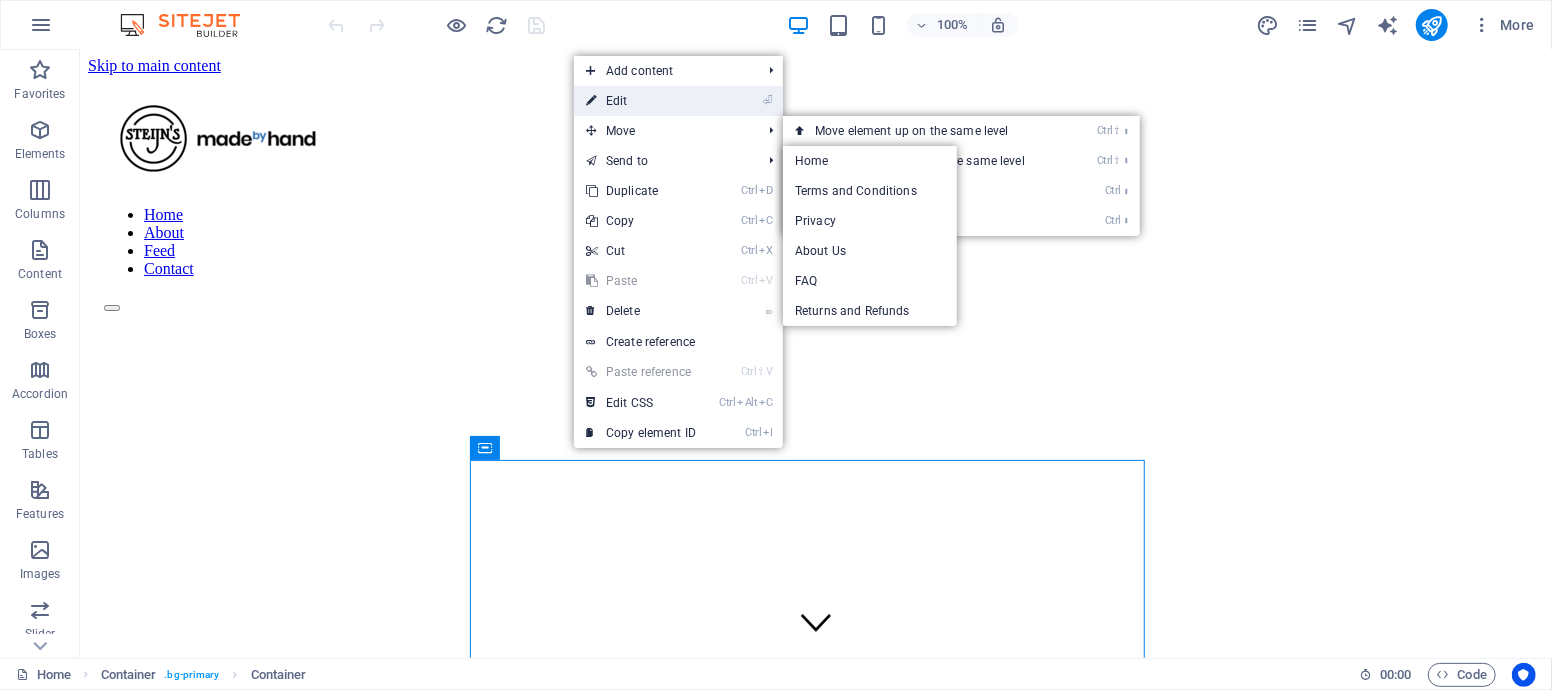 click on "⏎  Edit" at bounding box center [641, 101] 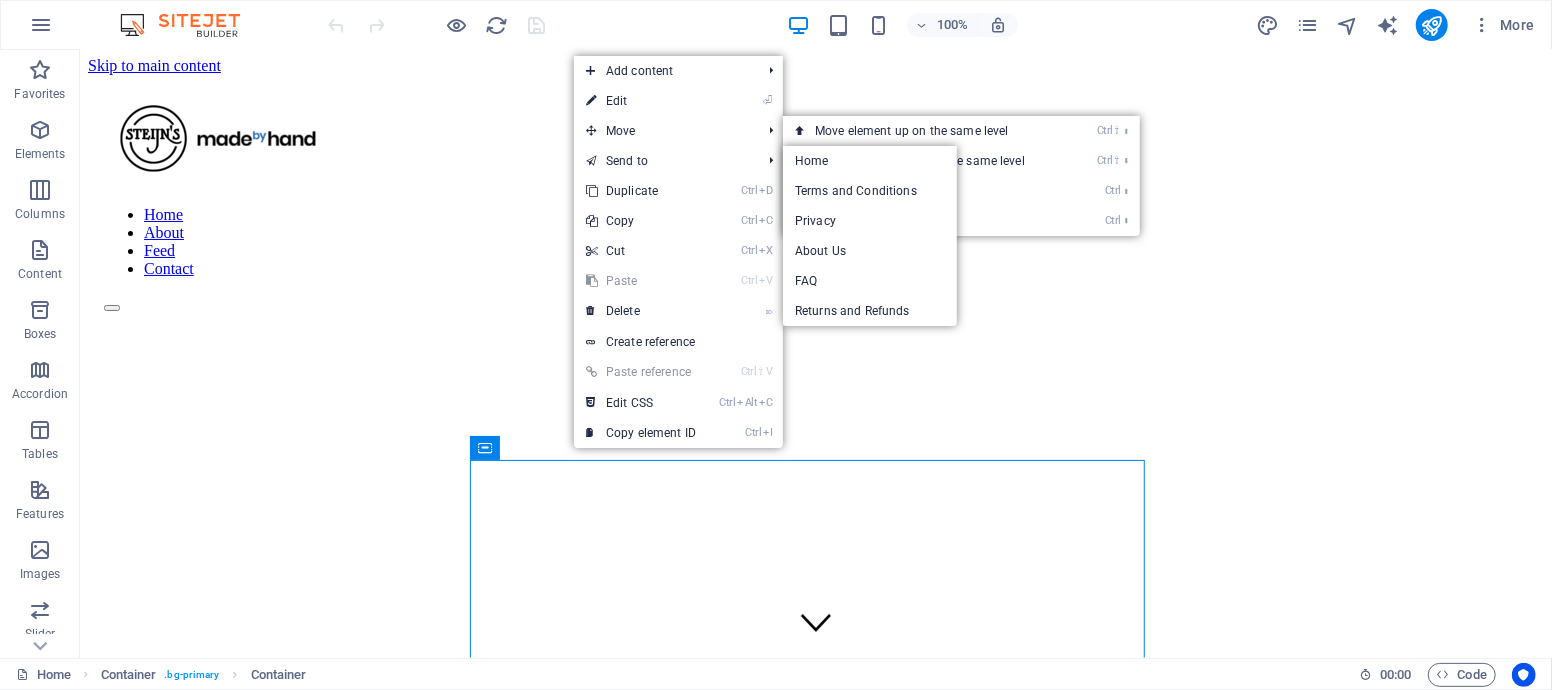 select on "%" 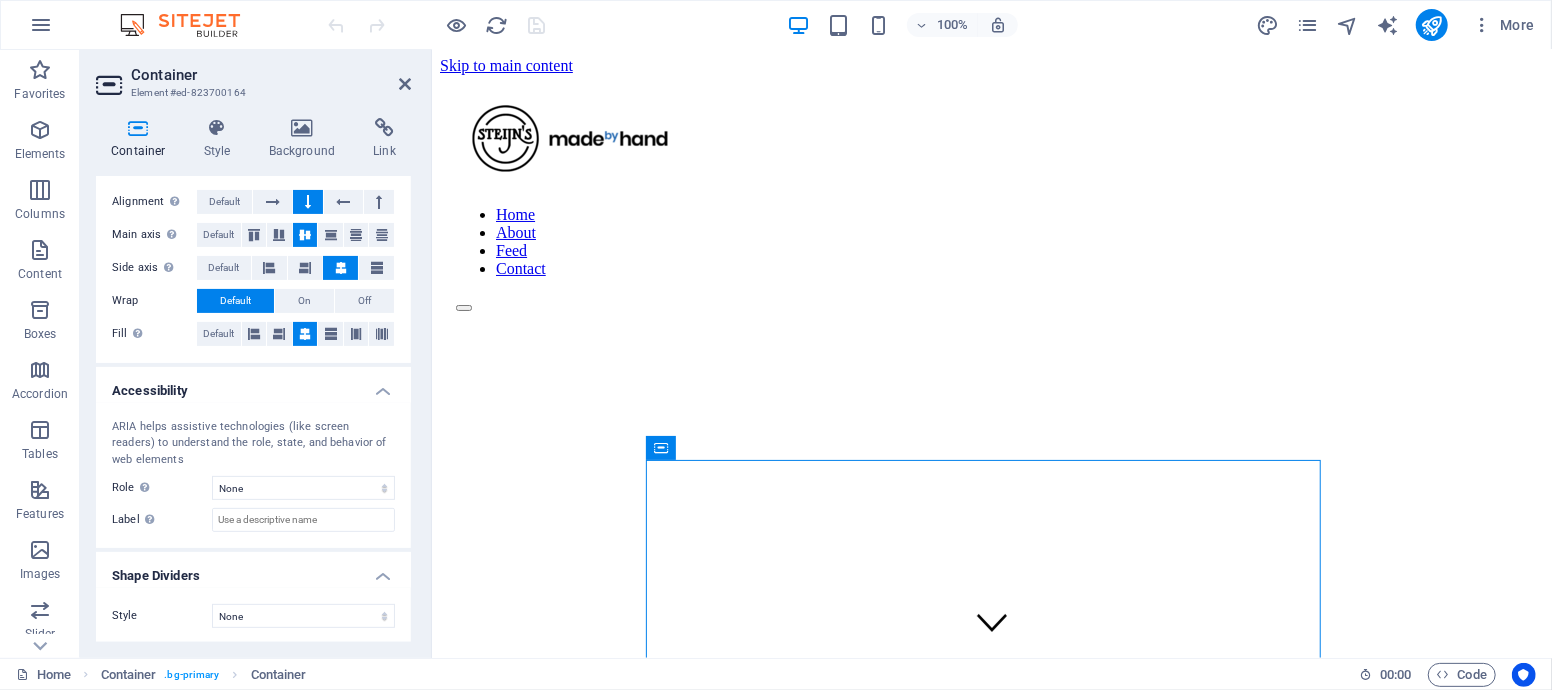 scroll, scrollTop: 0, scrollLeft: 0, axis: both 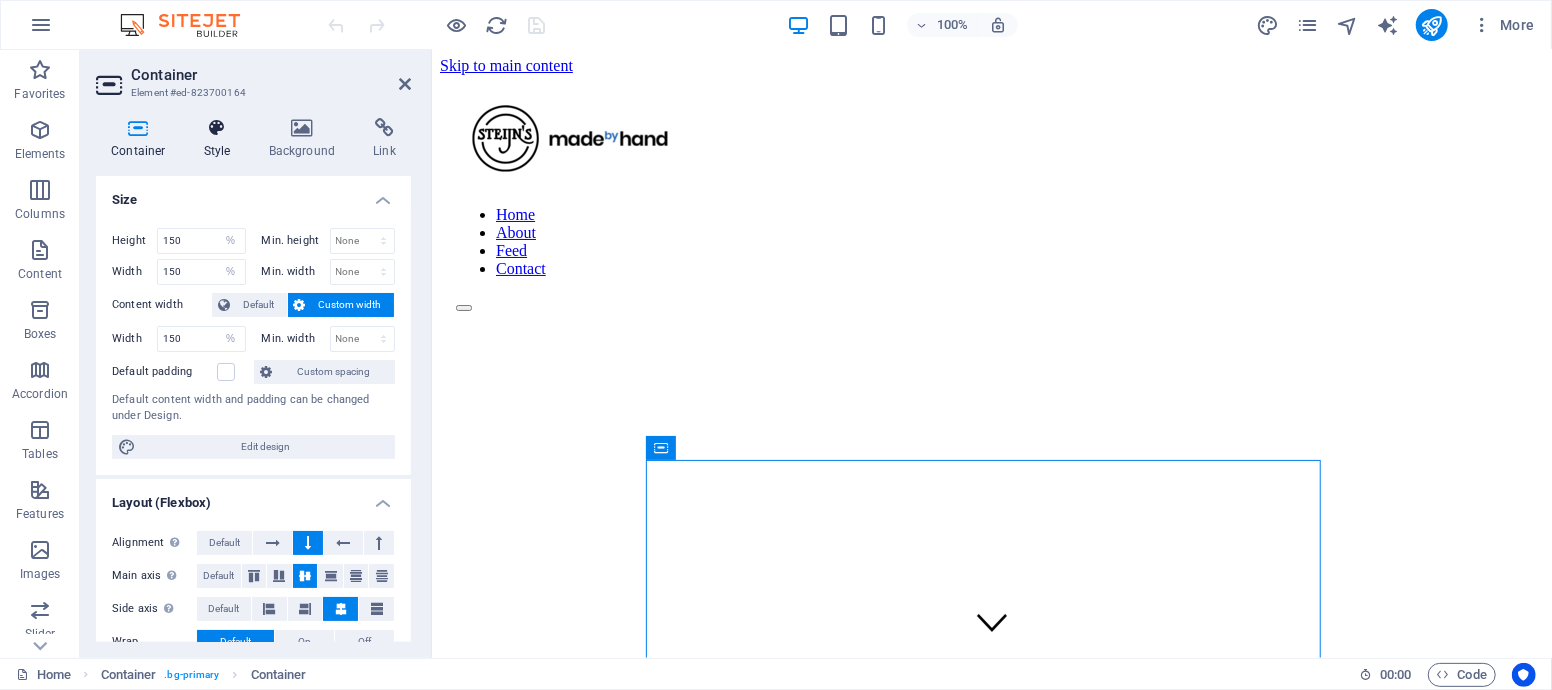 click on "Style" at bounding box center (221, 139) 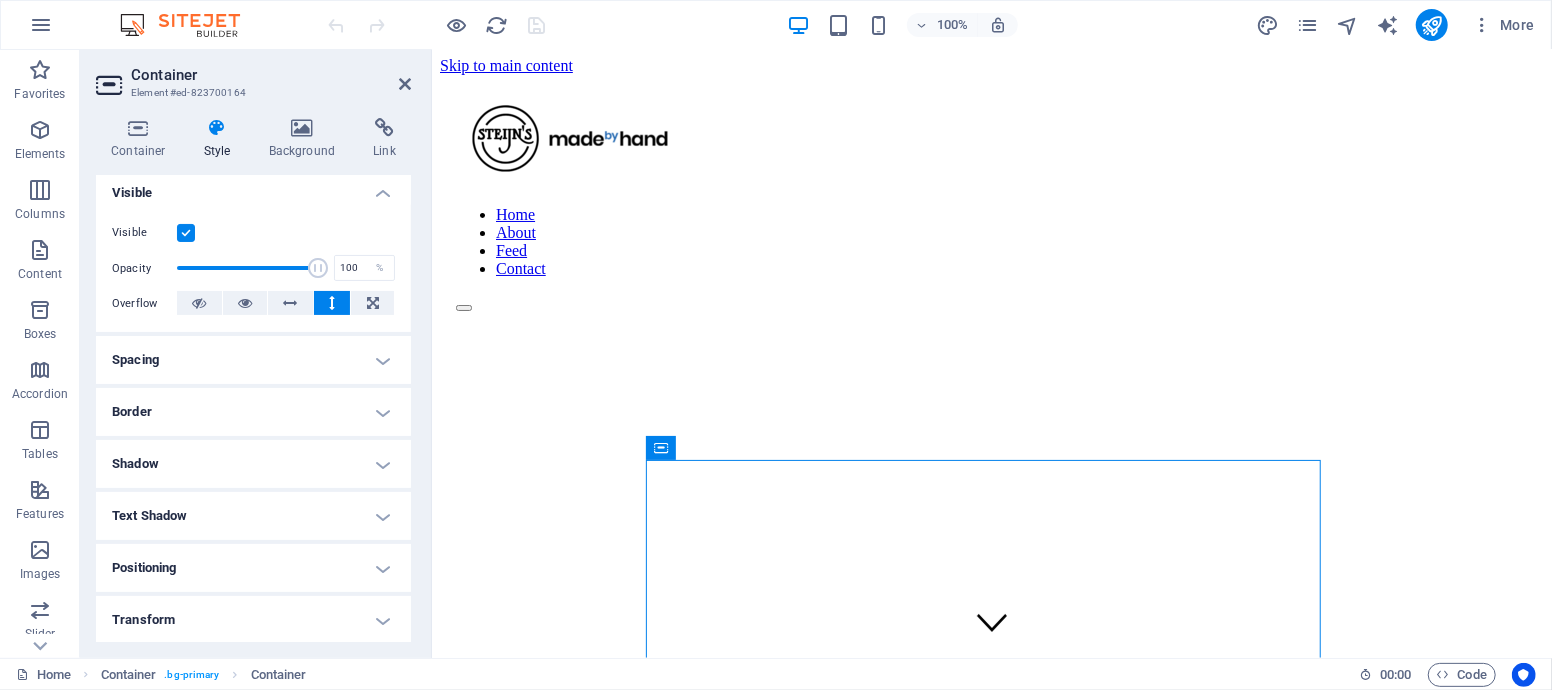 scroll, scrollTop: 222, scrollLeft: 0, axis: vertical 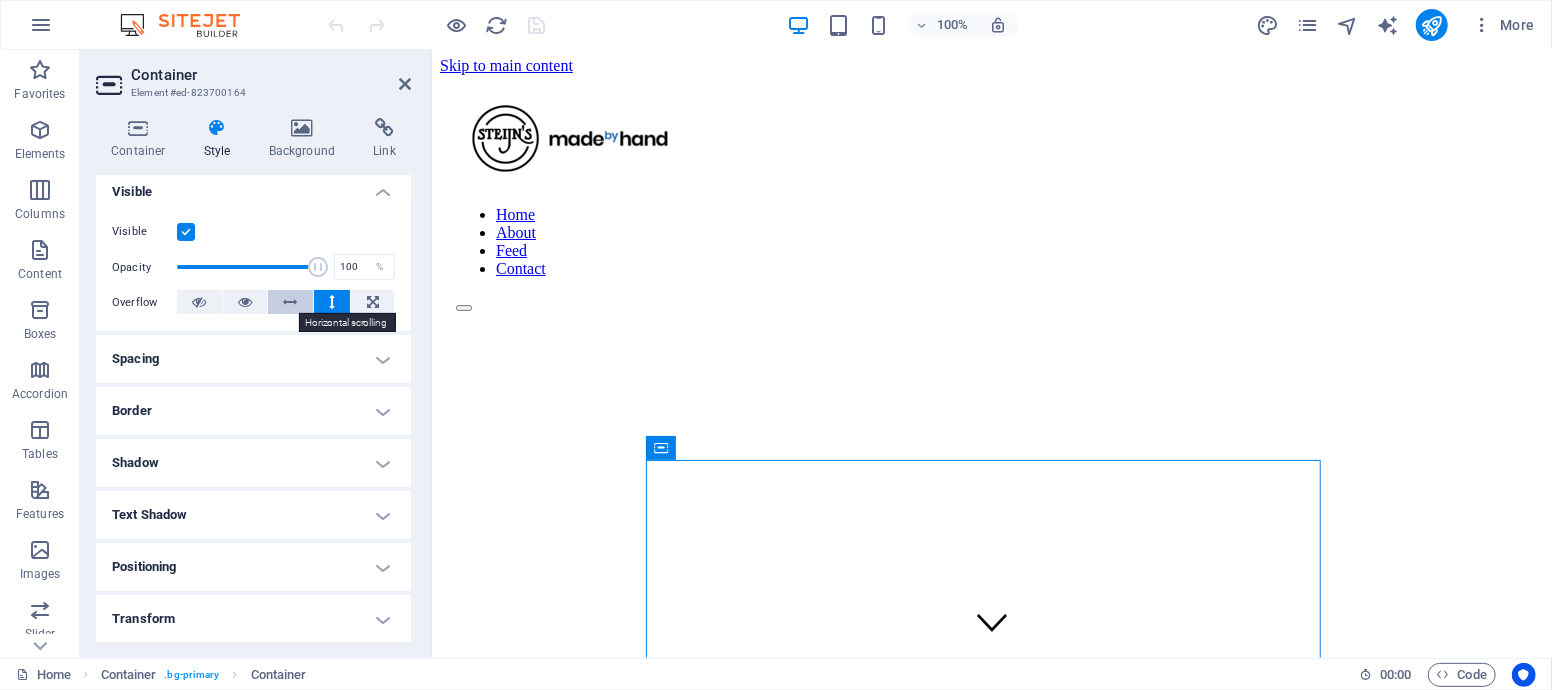 drag, startPoint x: 291, startPoint y: 298, endPoint x: 229, endPoint y: 486, distance: 197.9596 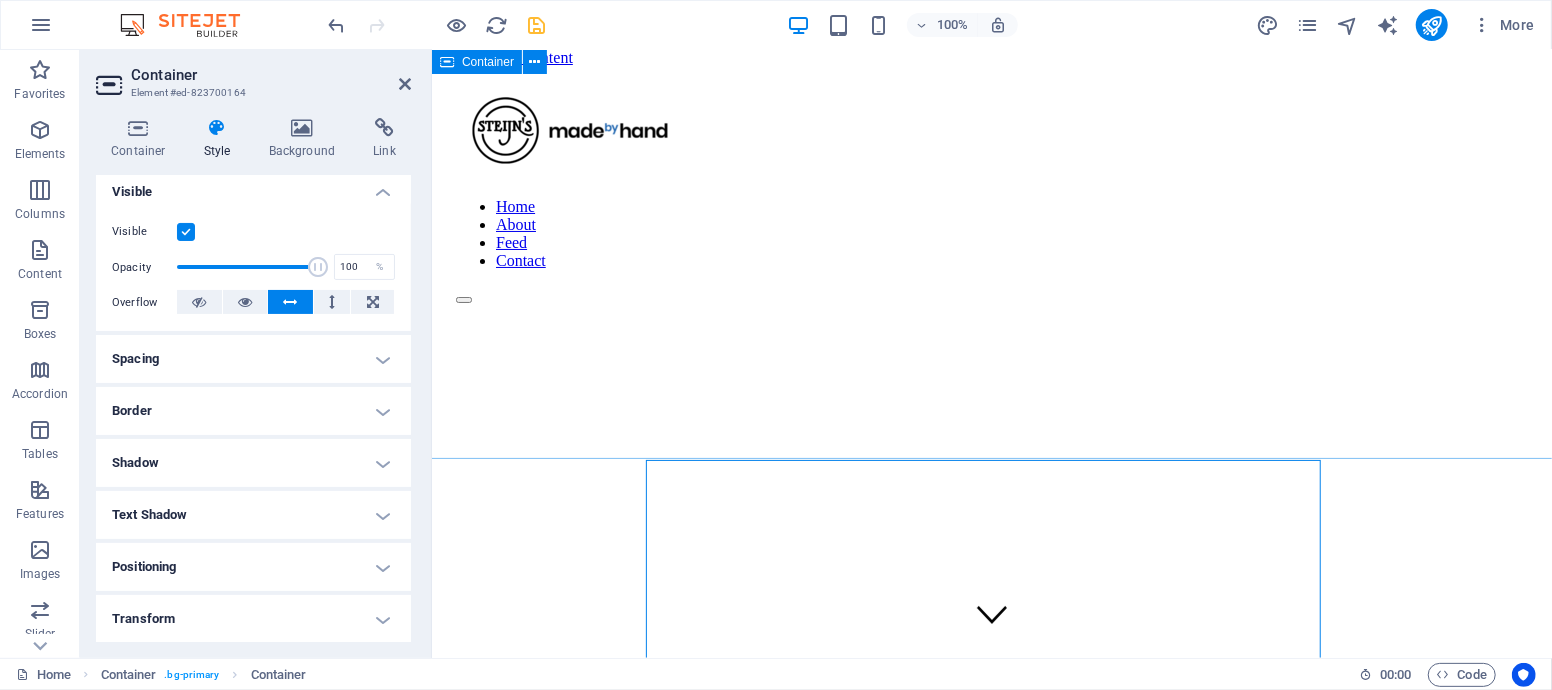 scroll, scrollTop: 0, scrollLeft: 0, axis: both 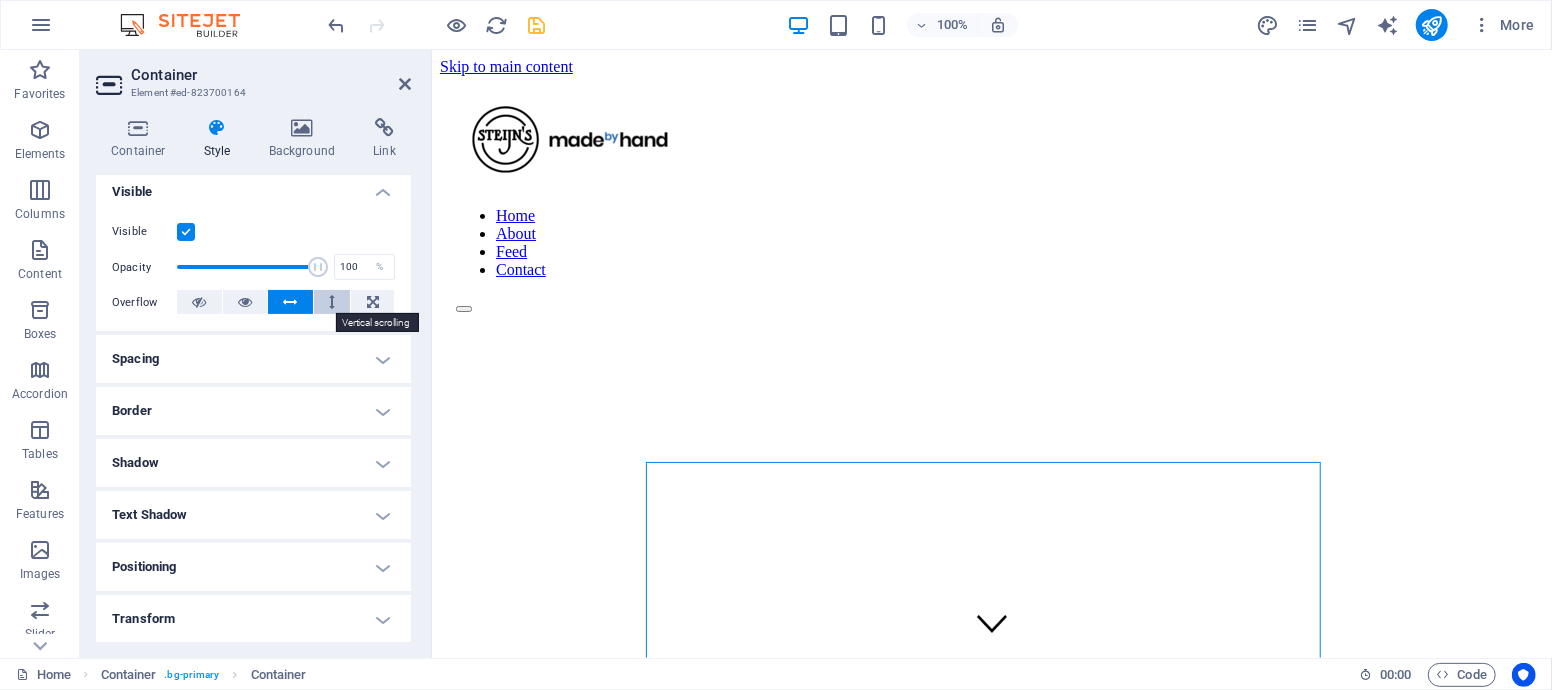 click at bounding box center [332, 302] 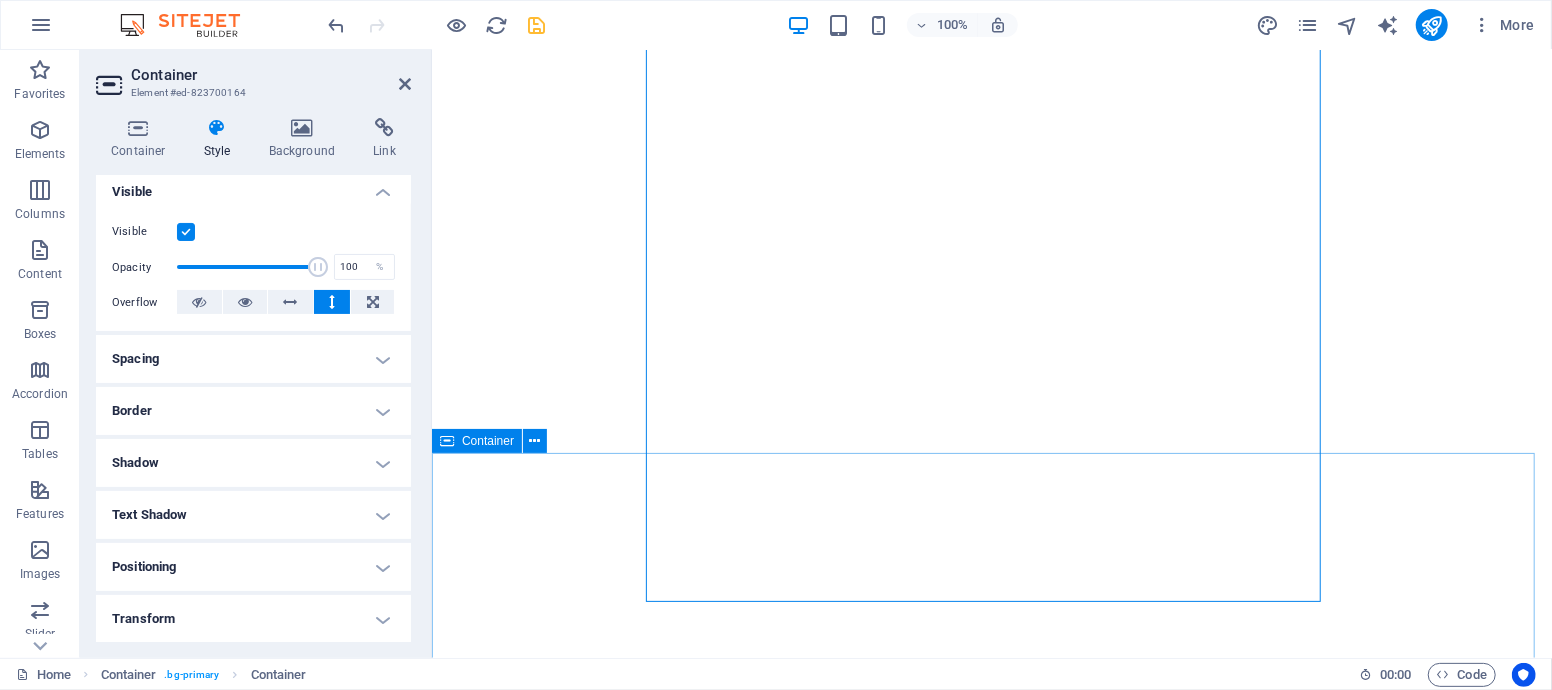 scroll, scrollTop: 555, scrollLeft: 0, axis: vertical 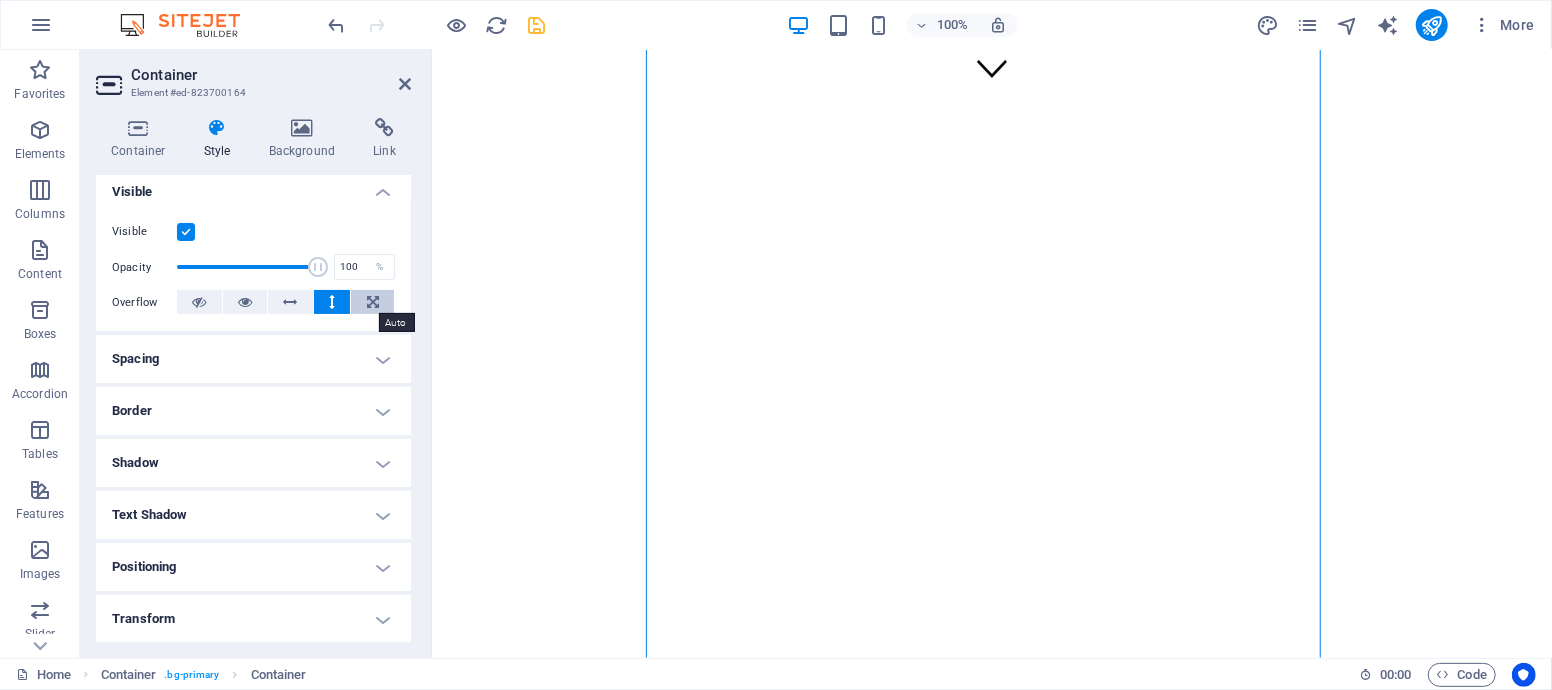 click at bounding box center (373, 302) 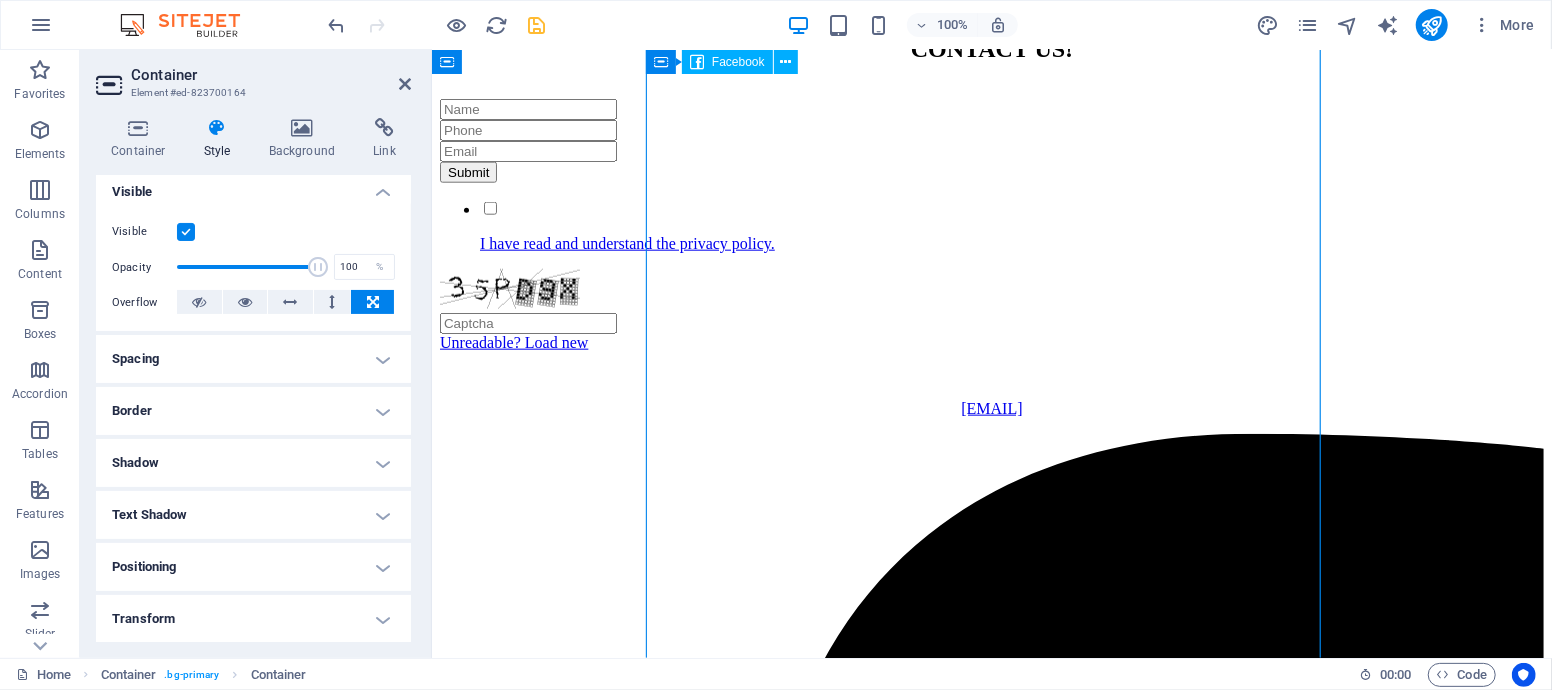 scroll, scrollTop: 666, scrollLeft: 0, axis: vertical 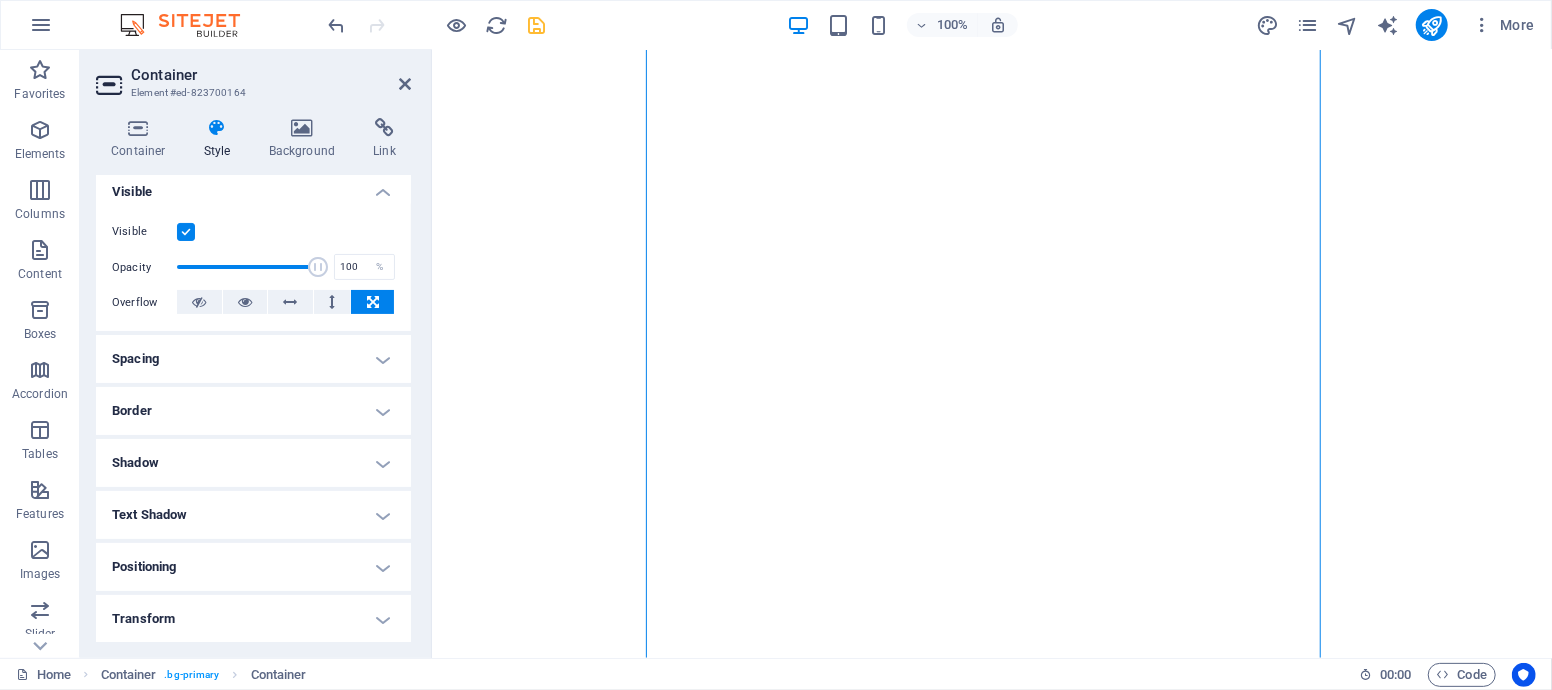 click on "Spacing" at bounding box center (253, 359) 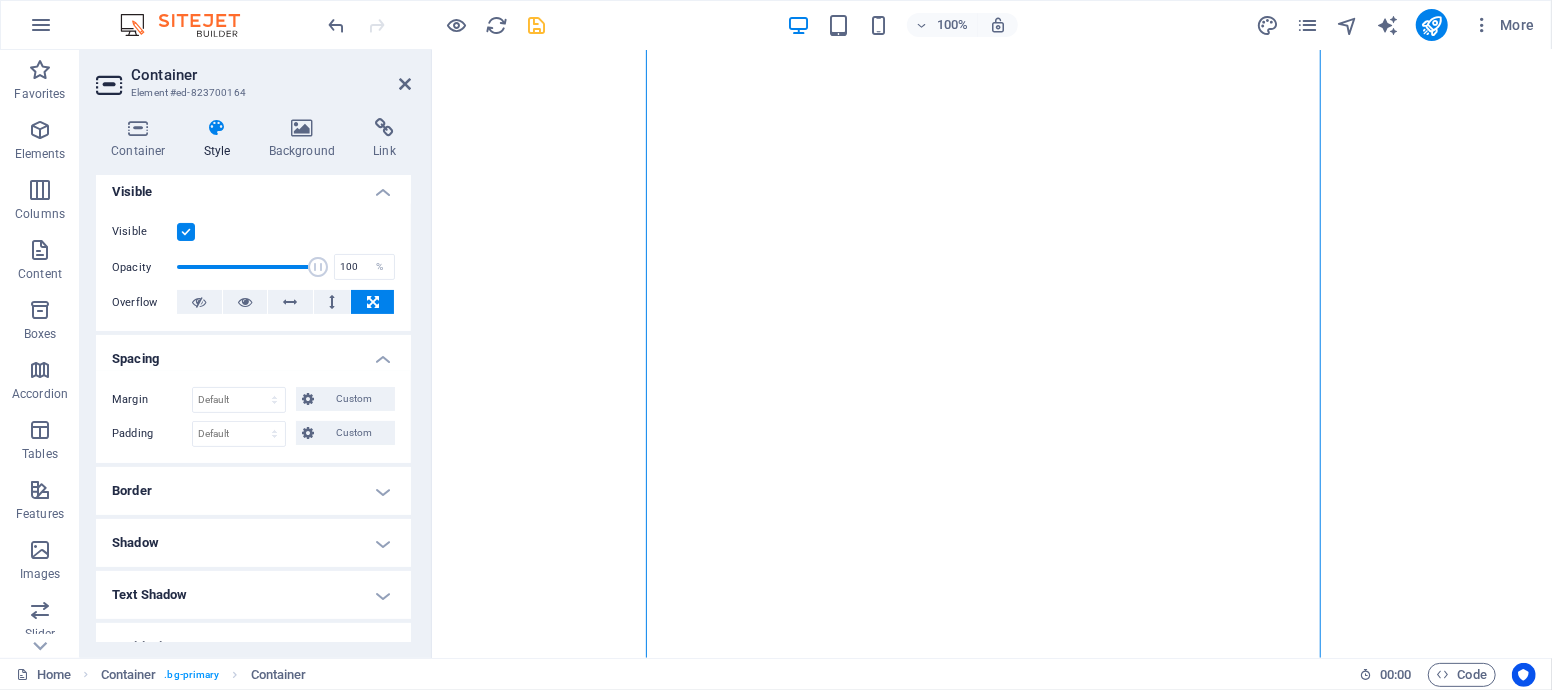 click on "Border" at bounding box center [253, 491] 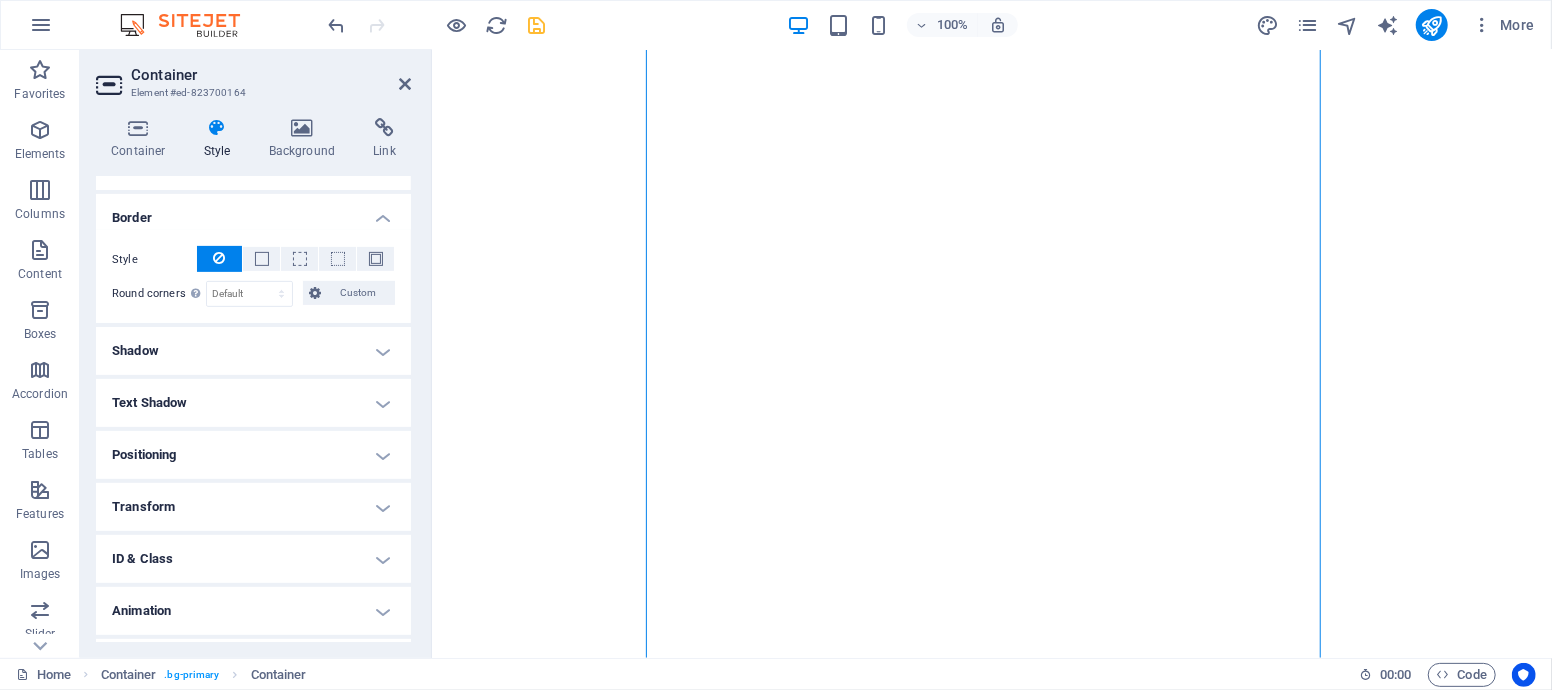 scroll, scrollTop: 537, scrollLeft: 0, axis: vertical 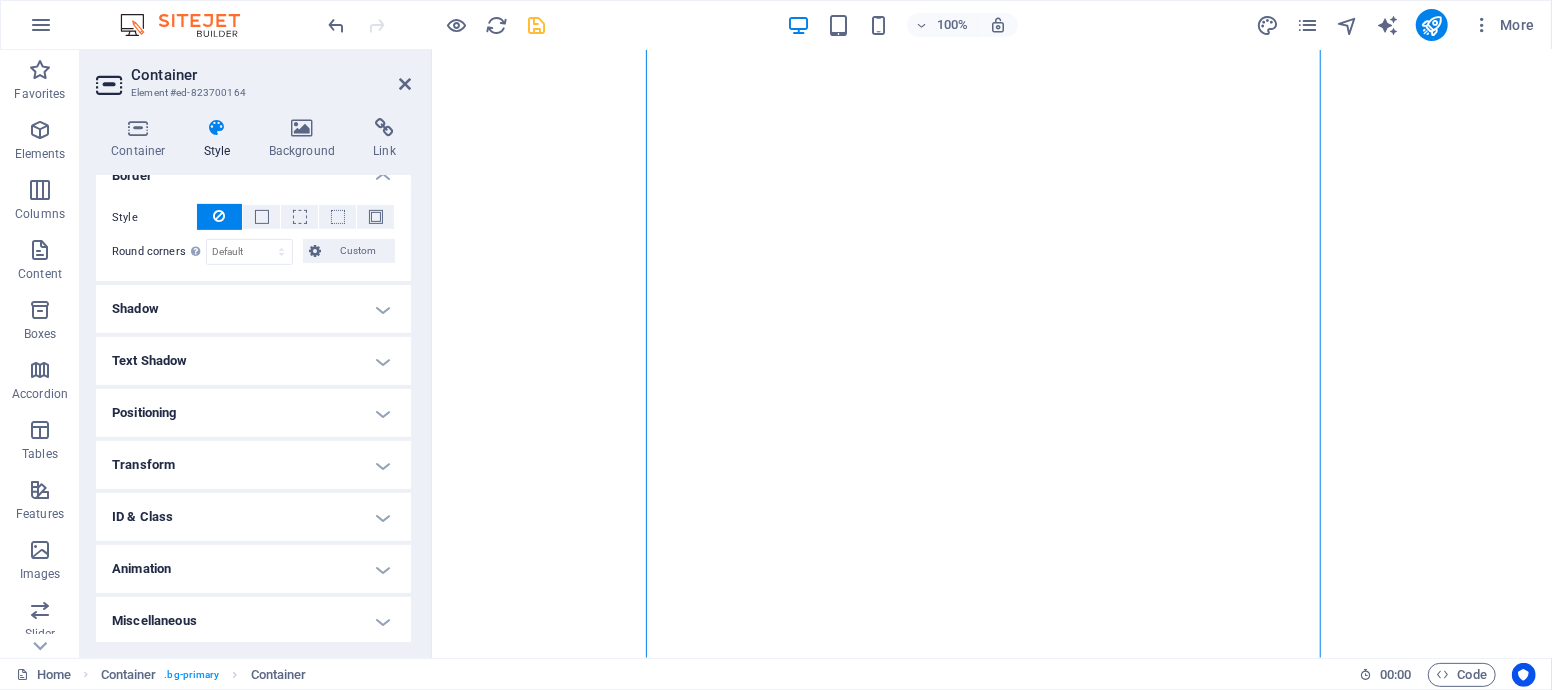 click on "Shadow" at bounding box center (253, 309) 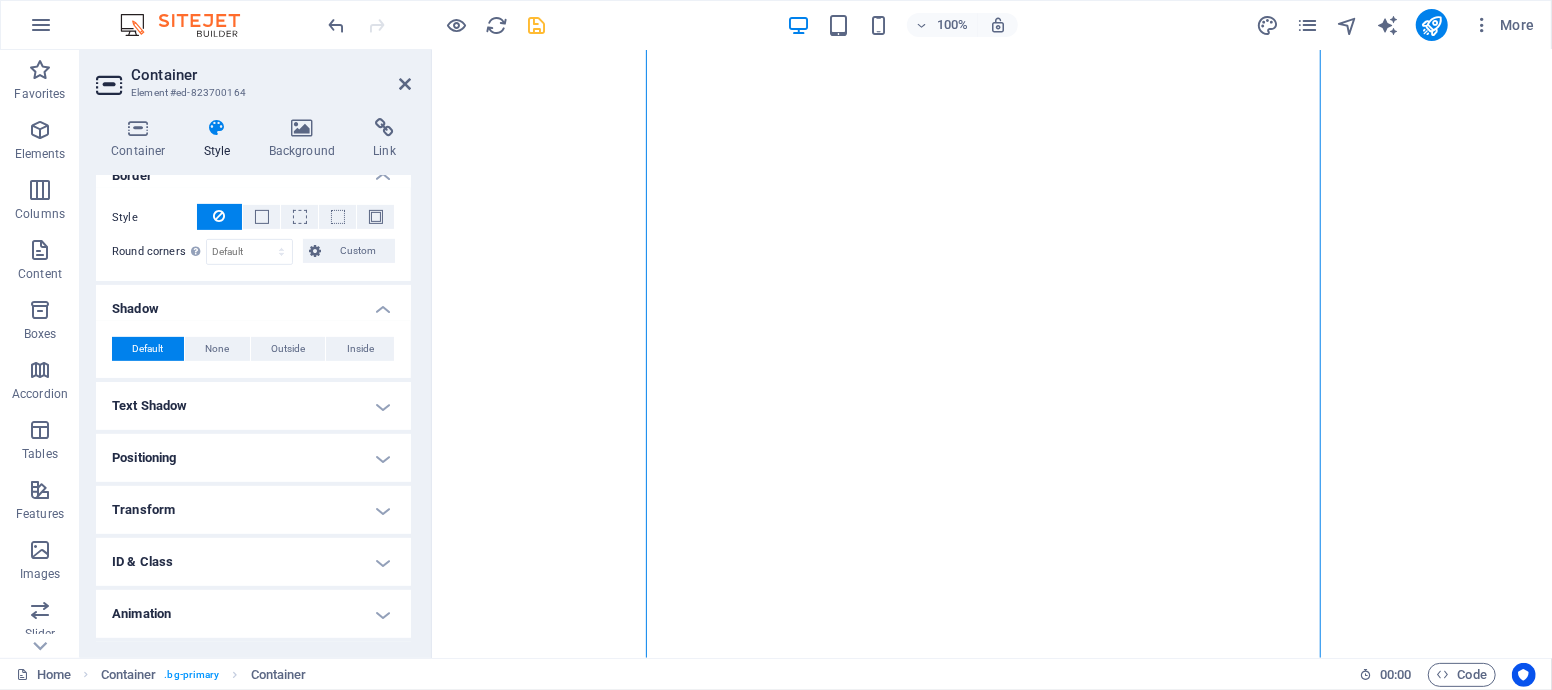 click on "Text Shadow" at bounding box center (253, 406) 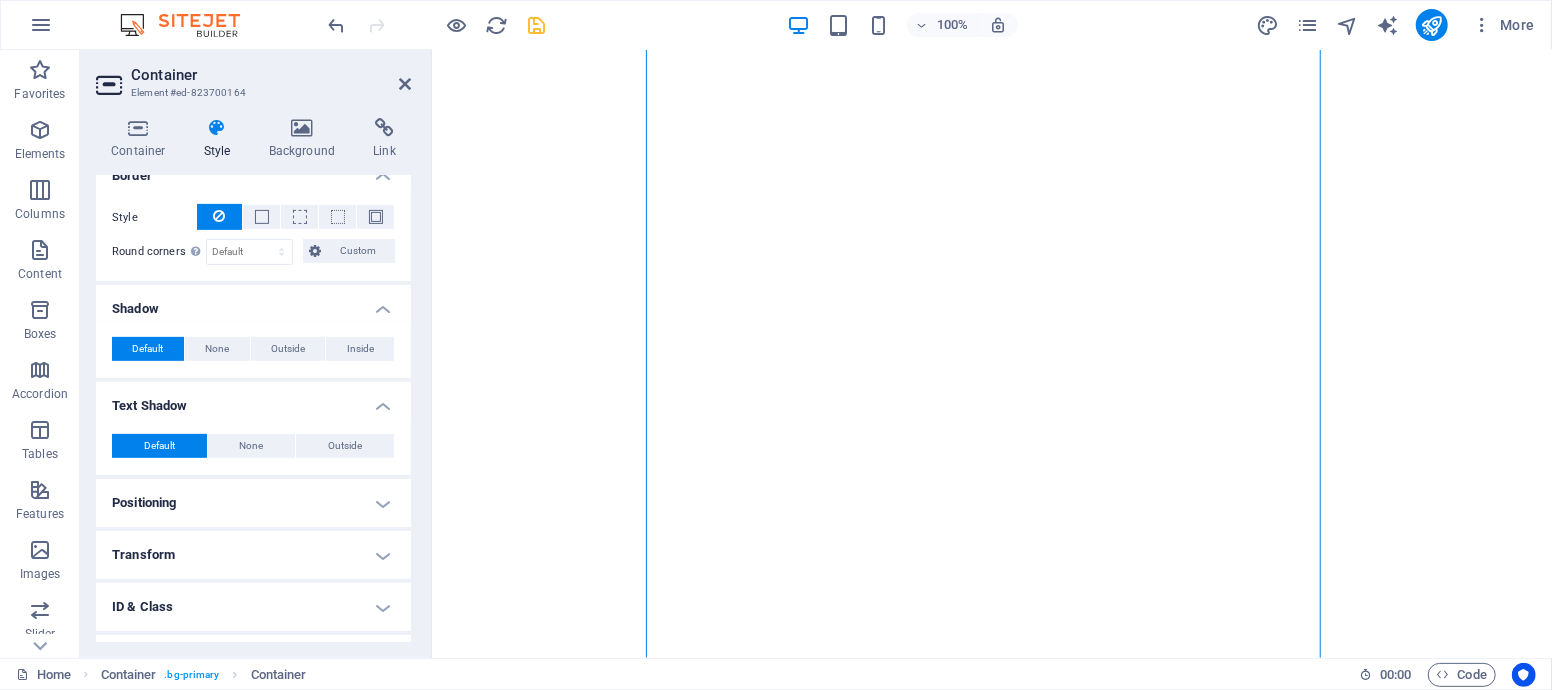 scroll, scrollTop: 627, scrollLeft: 0, axis: vertical 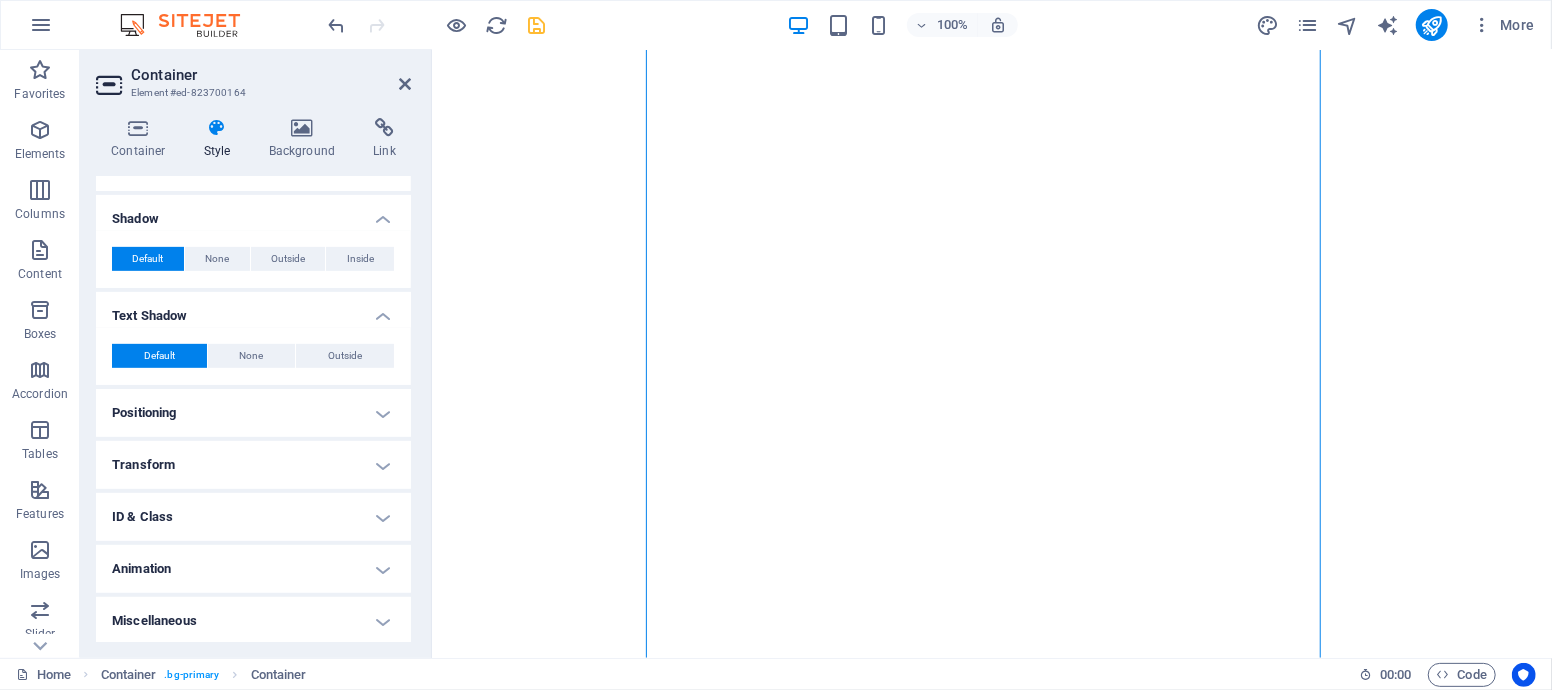 click on "Positioning" at bounding box center [253, 413] 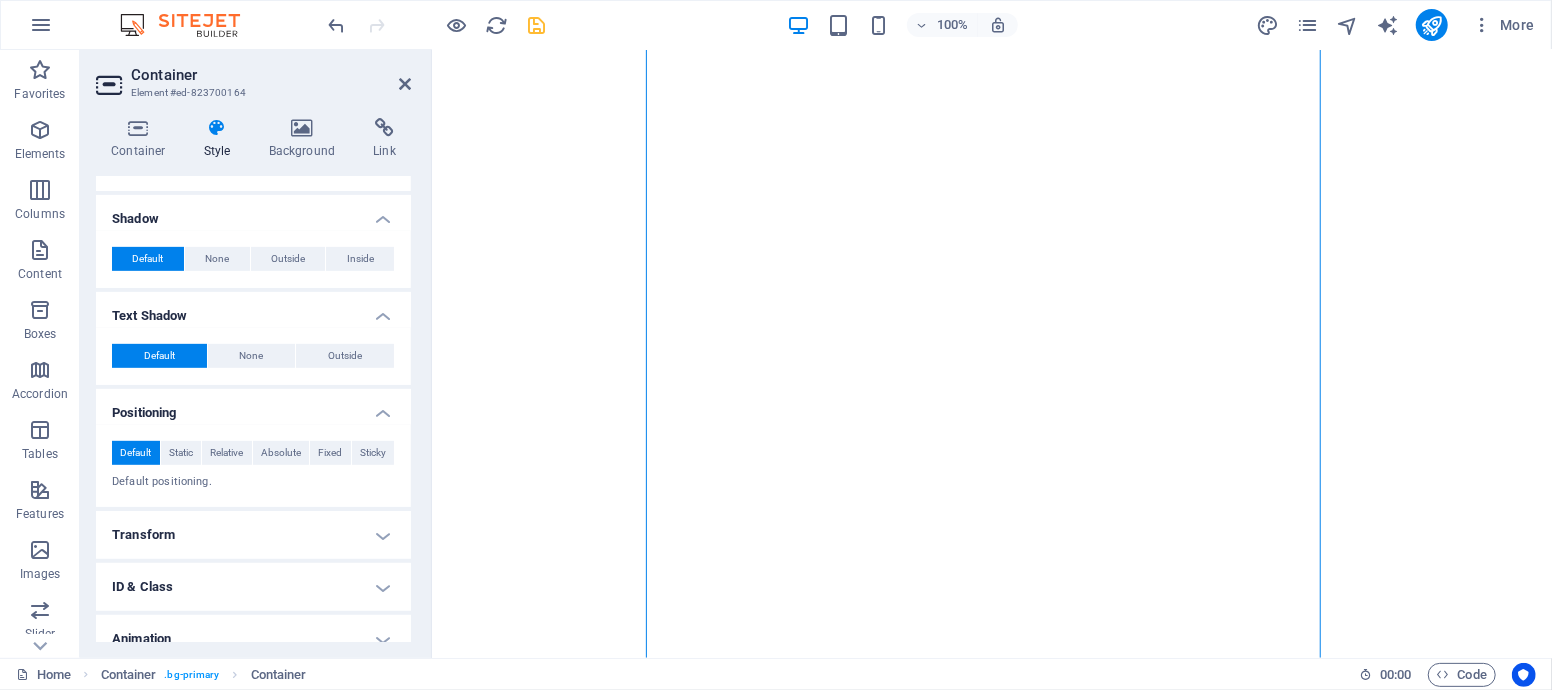 scroll, scrollTop: 696, scrollLeft: 0, axis: vertical 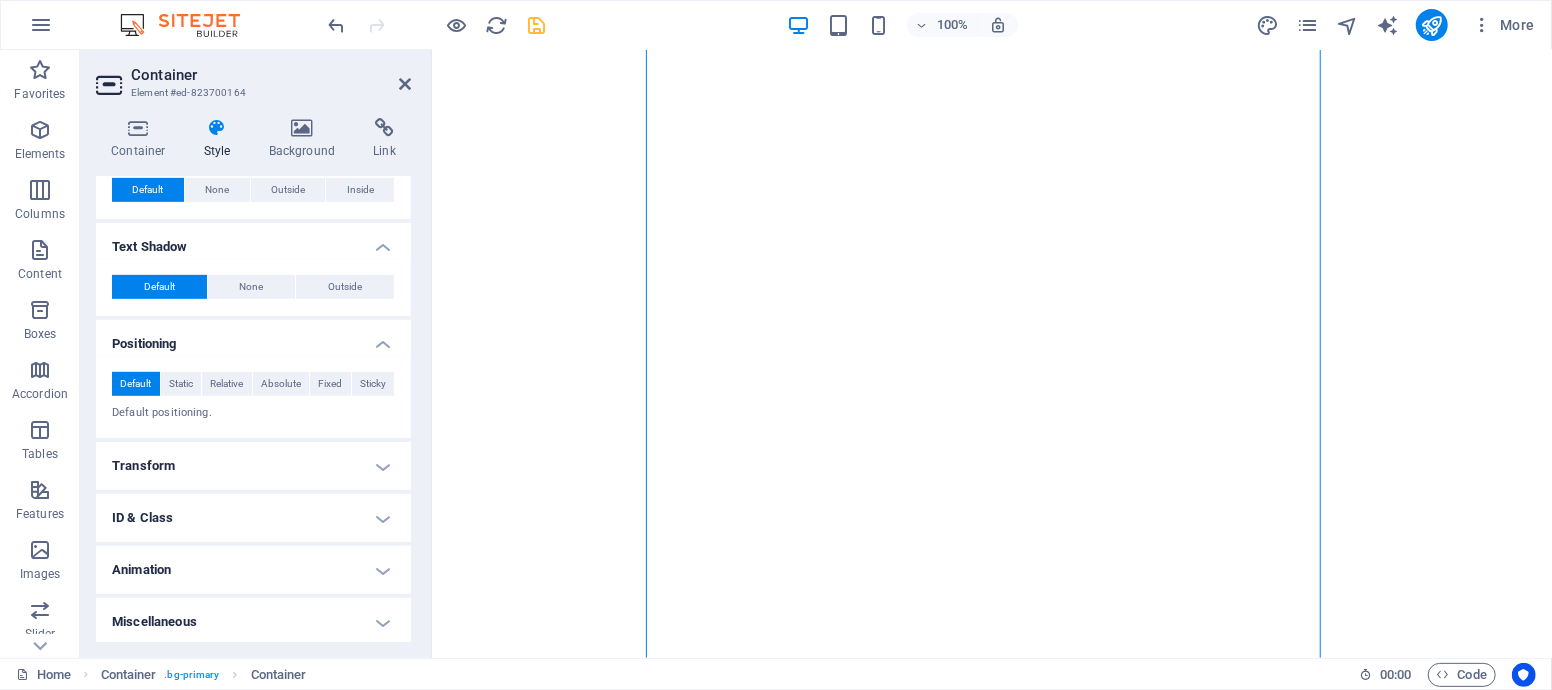 click on "Transform" at bounding box center (253, 466) 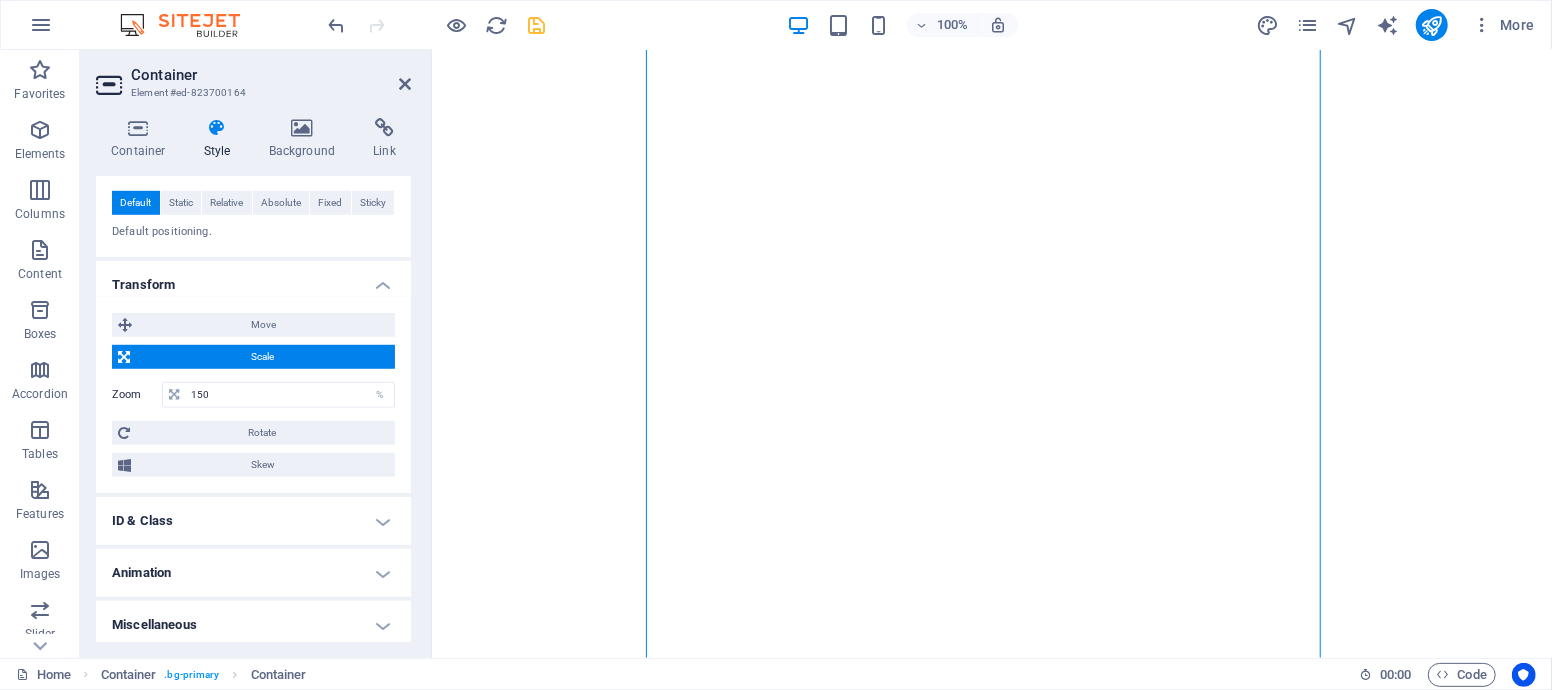 scroll, scrollTop: 880, scrollLeft: 0, axis: vertical 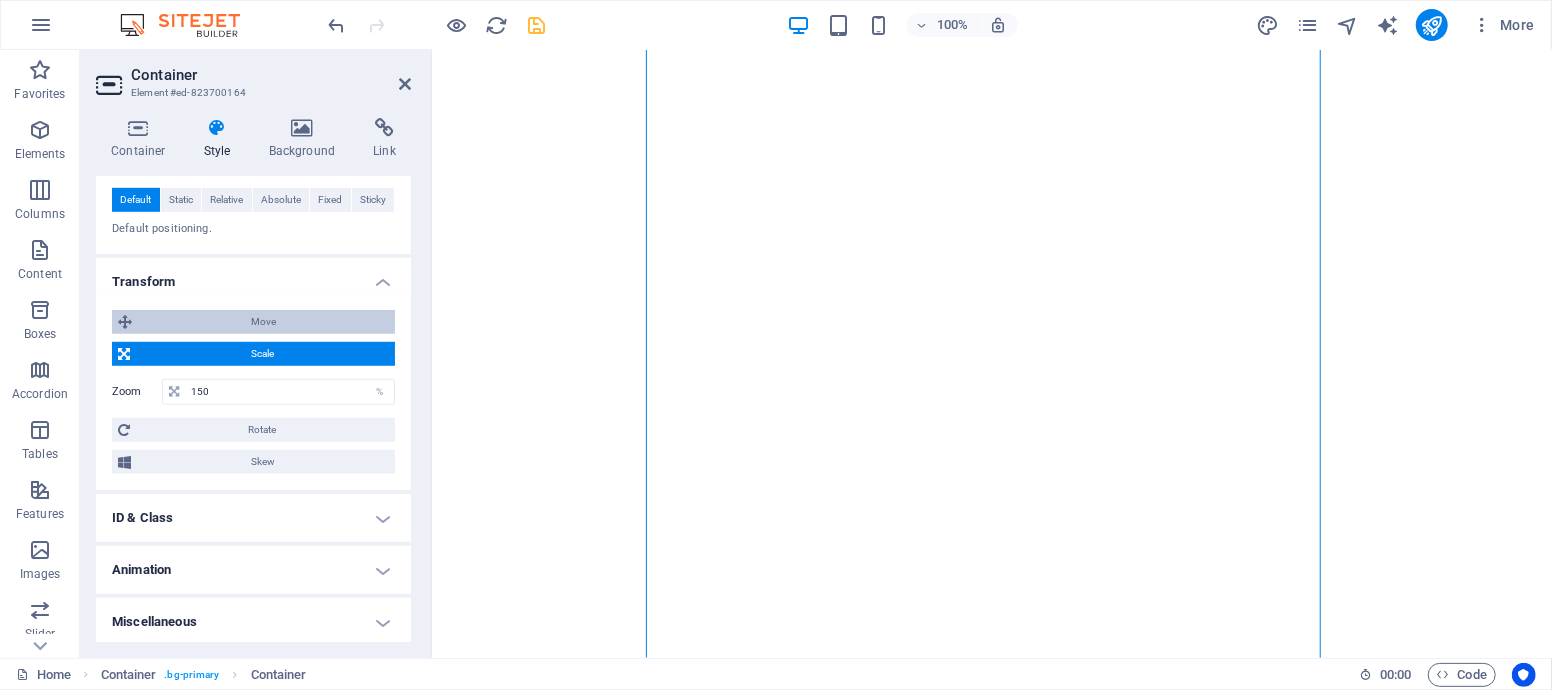 click on "Move" at bounding box center (263, 322) 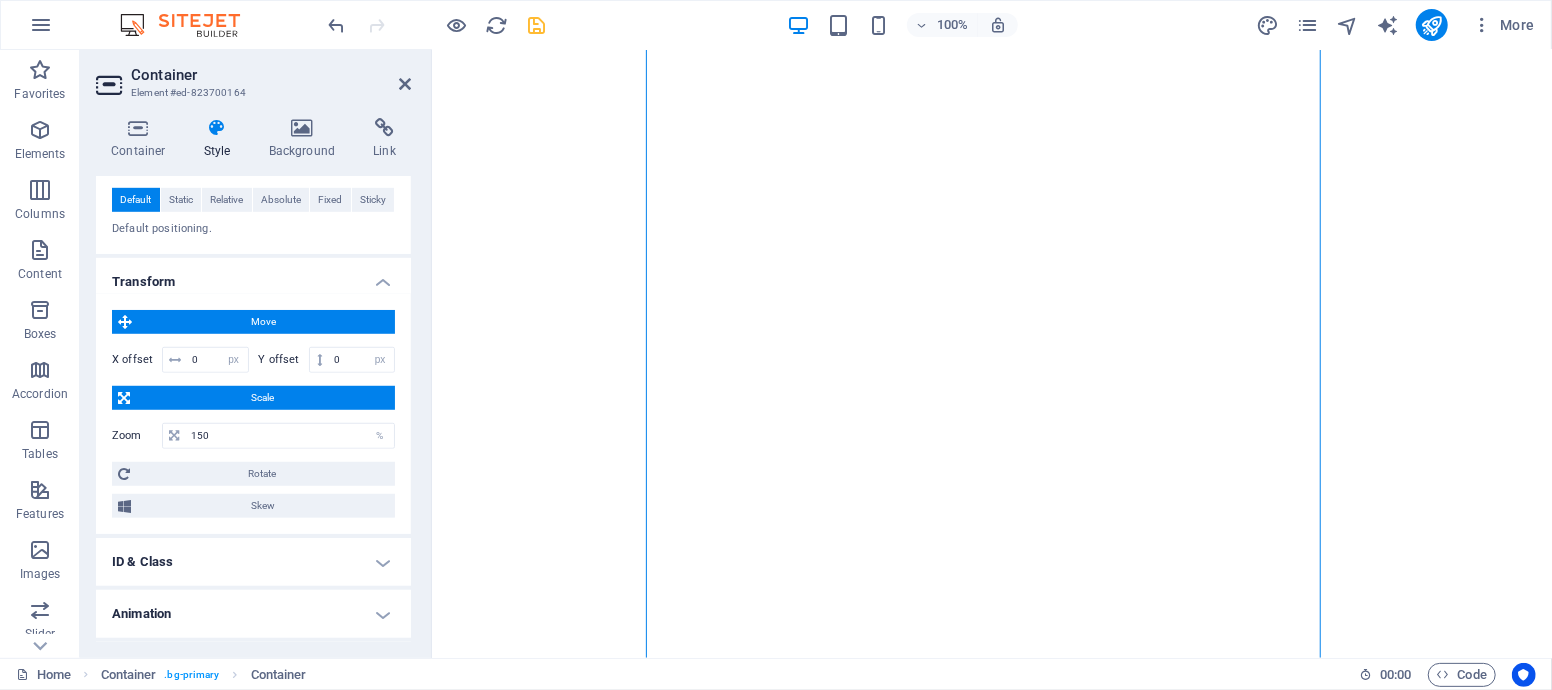 click on "Scale" at bounding box center (262, 398) 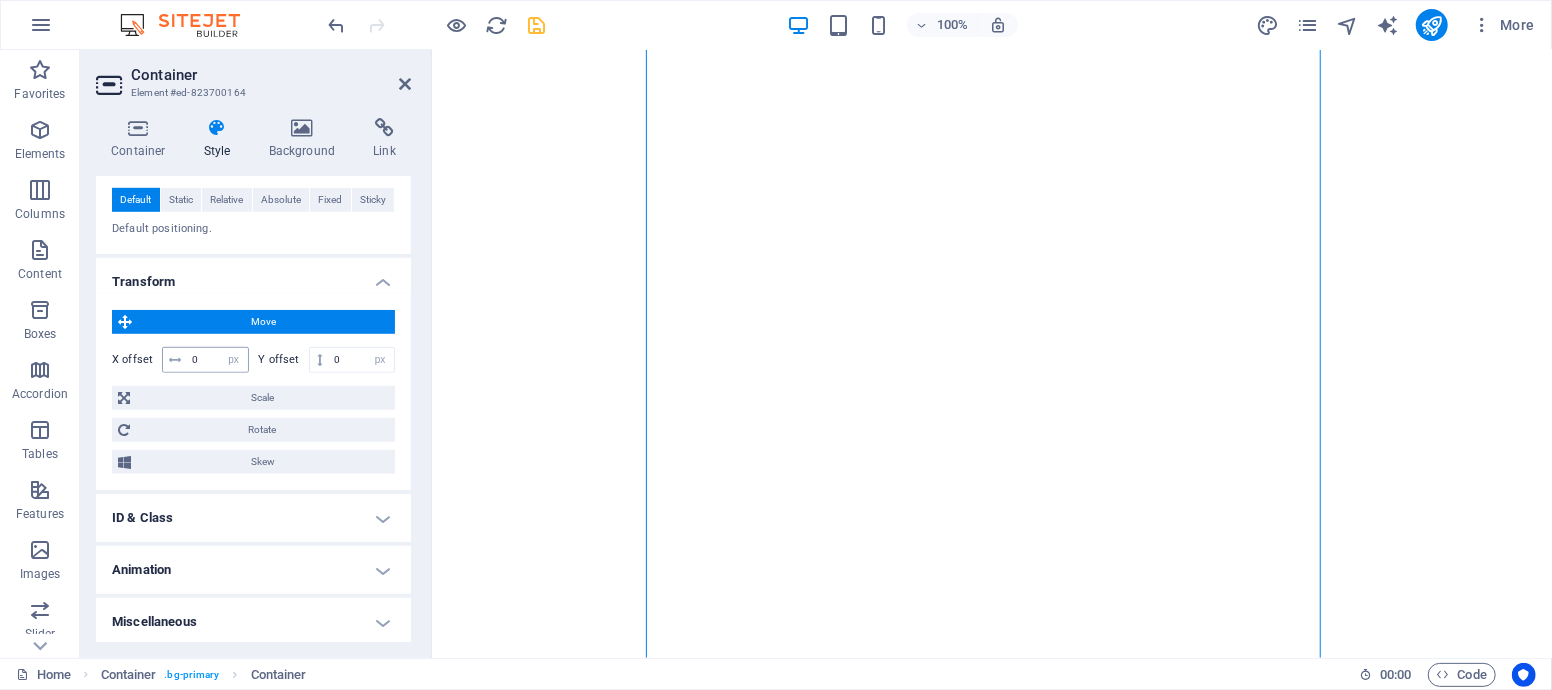 click at bounding box center [175, 360] 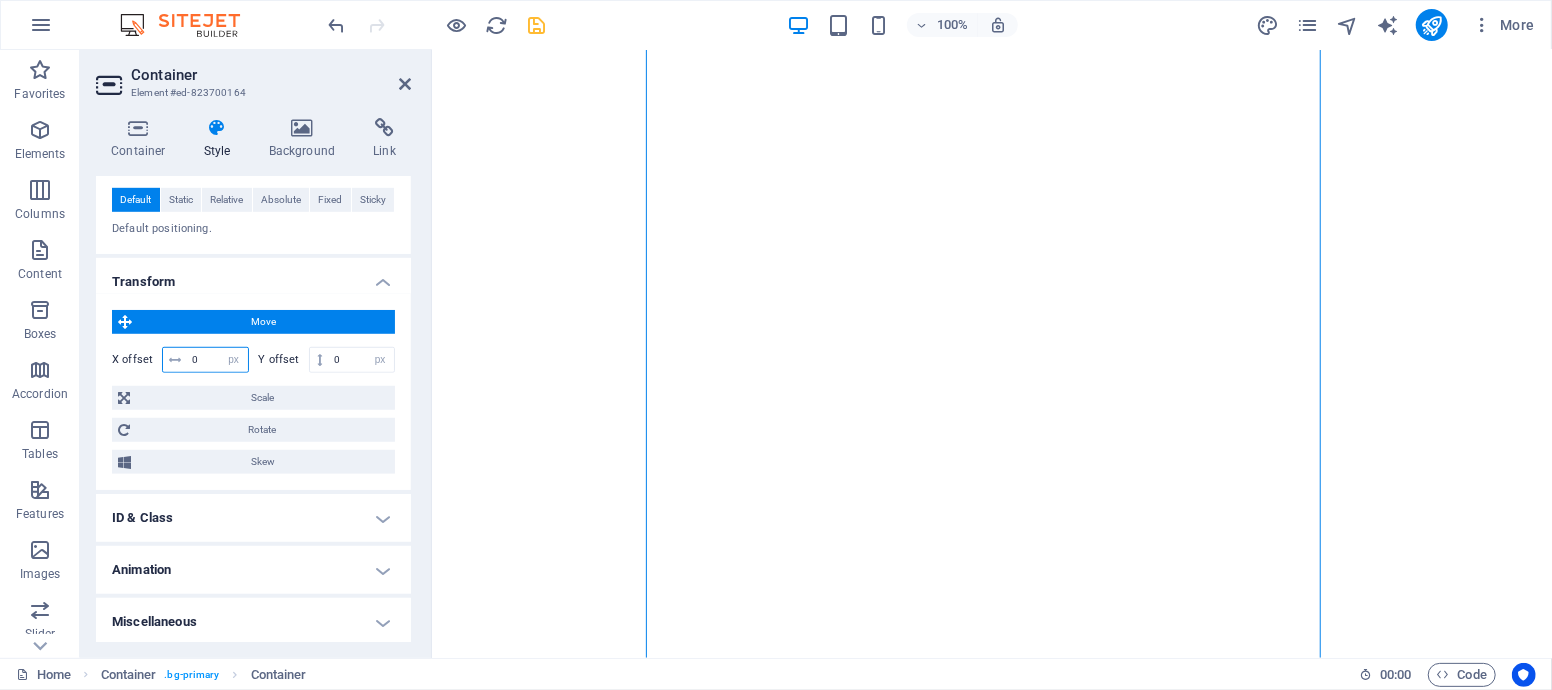click on "0" at bounding box center (217, 360) 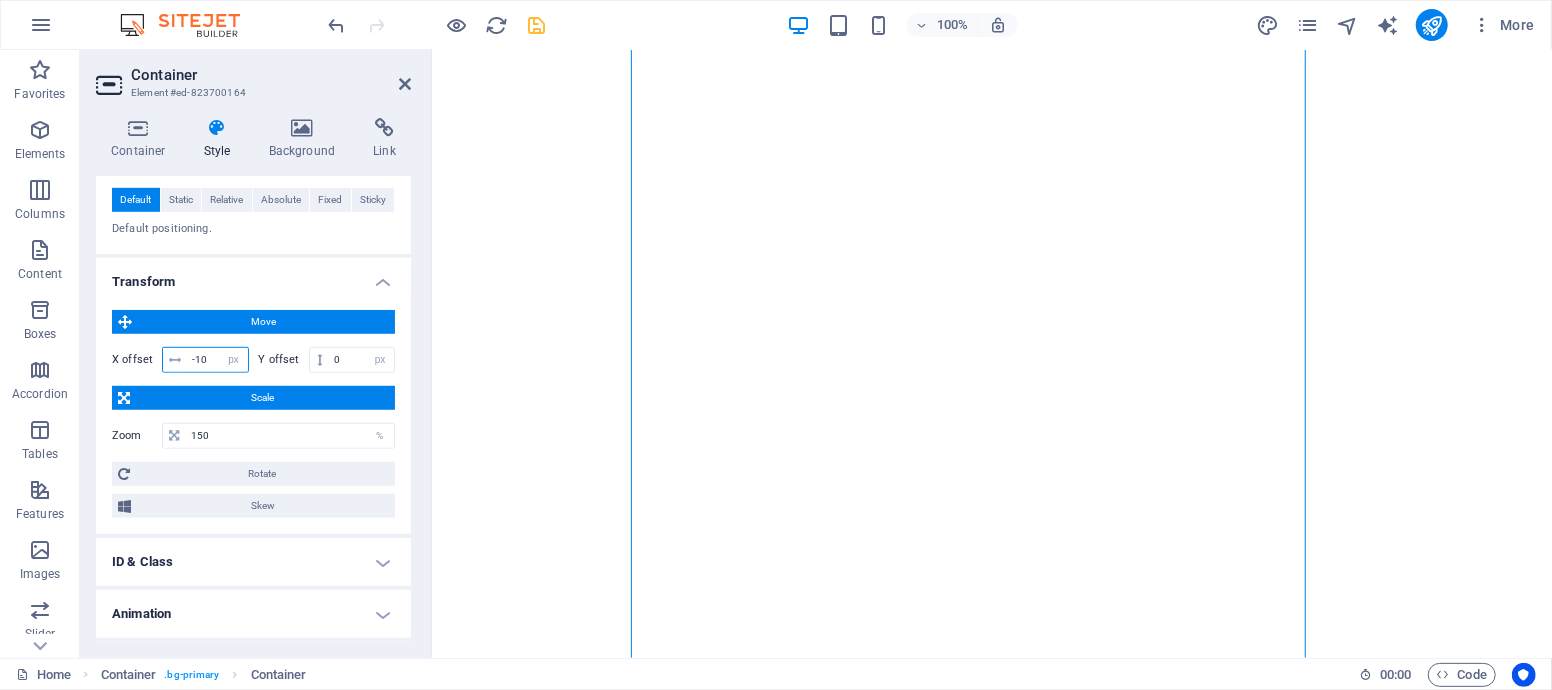 drag, startPoint x: 213, startPoint y: 356, endPoint x: 168, endPoint y: 356, distance: 45 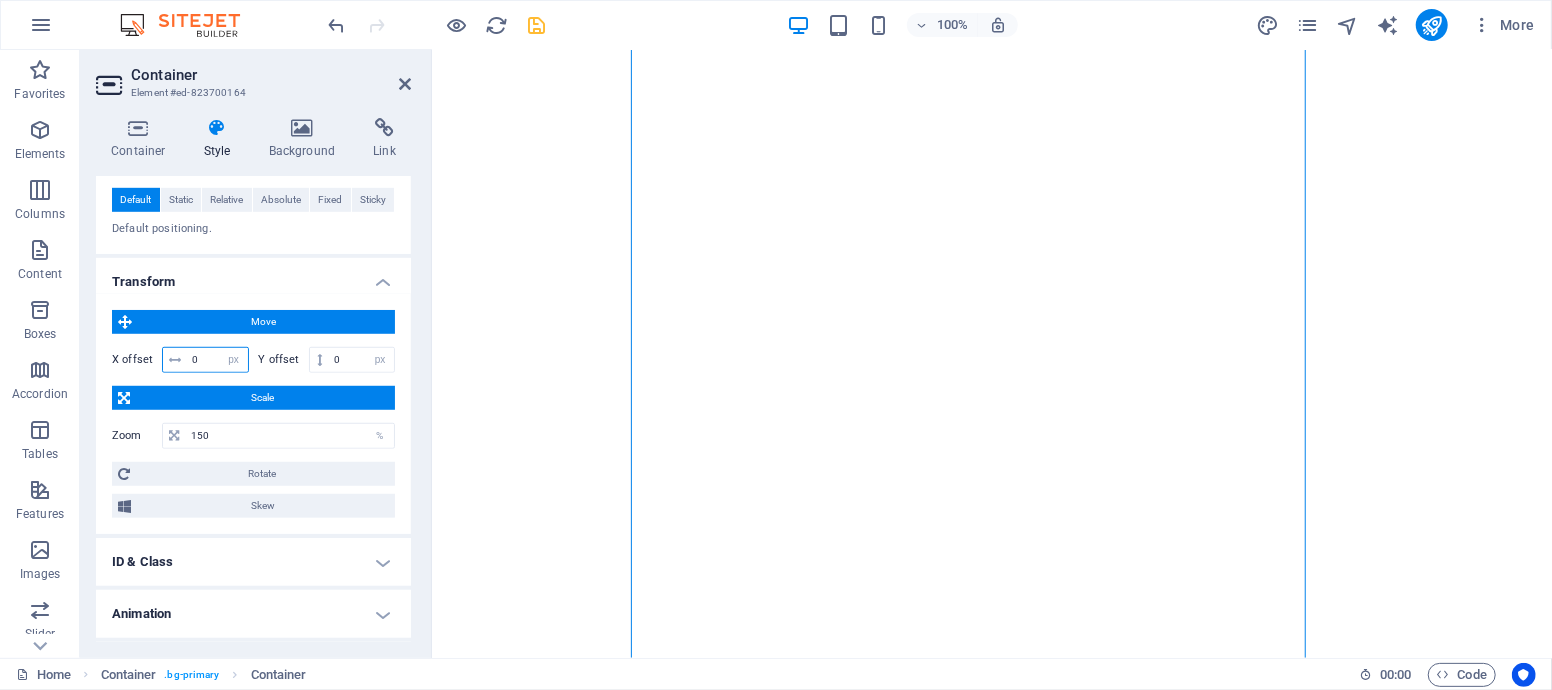 type on "0" 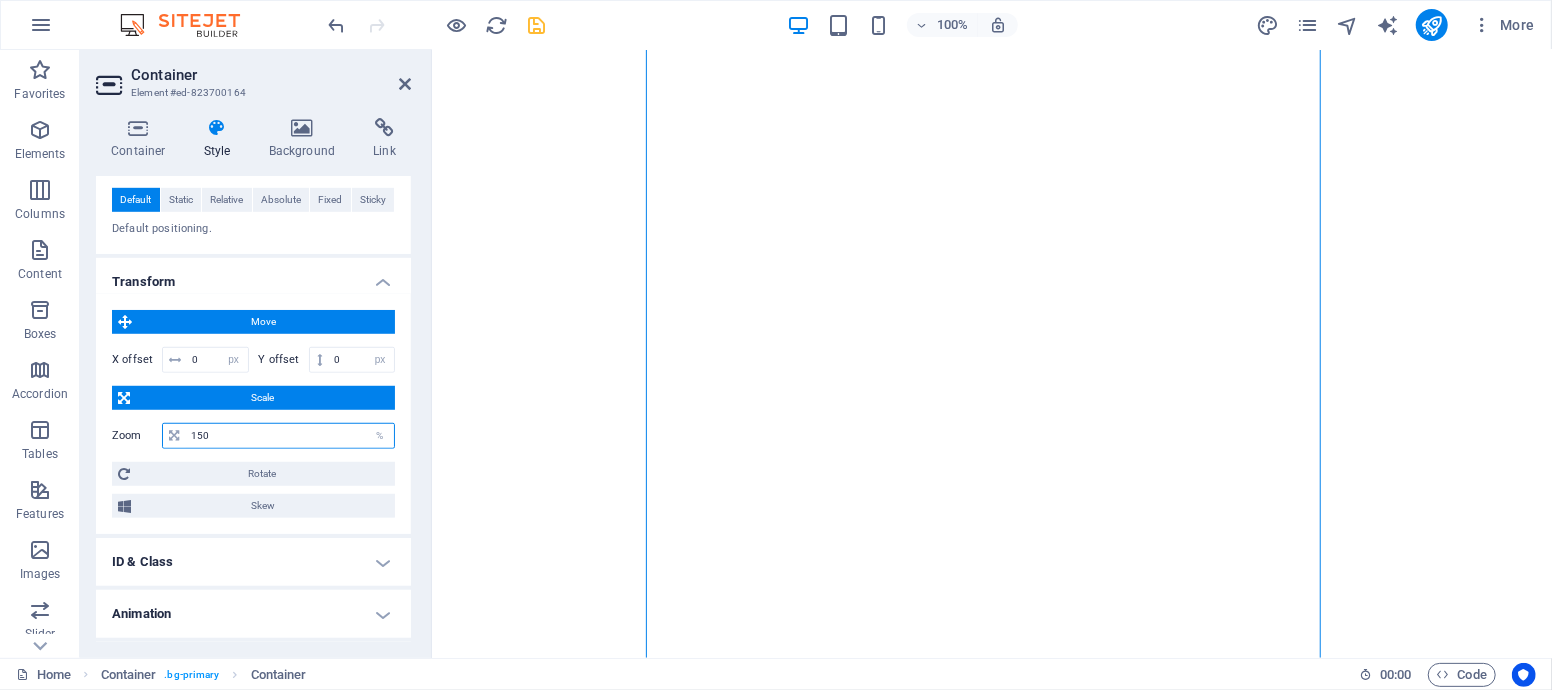 drag, startPoint x: 145, startPoint y: 433, endPoint x: 109, endPoint y: 434, distance: 36.013885 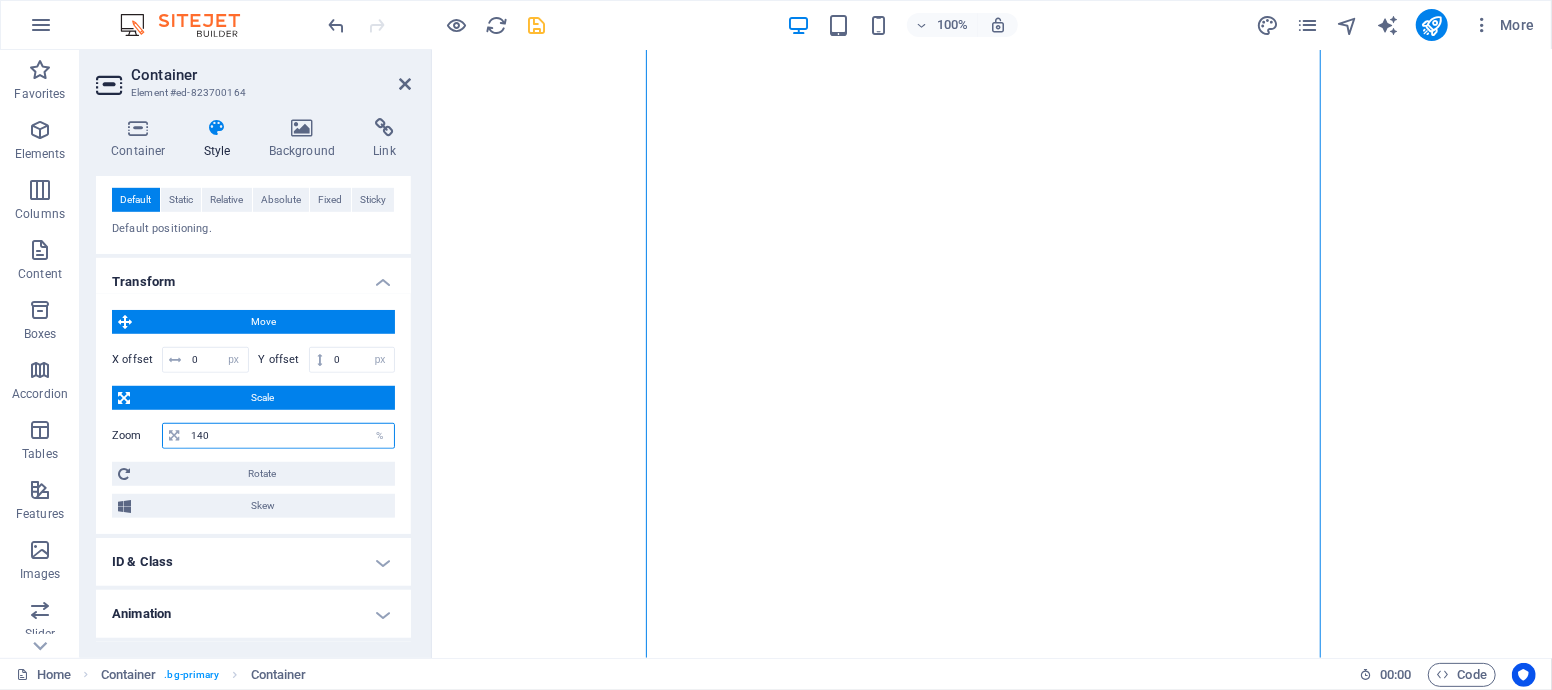 type on "140" 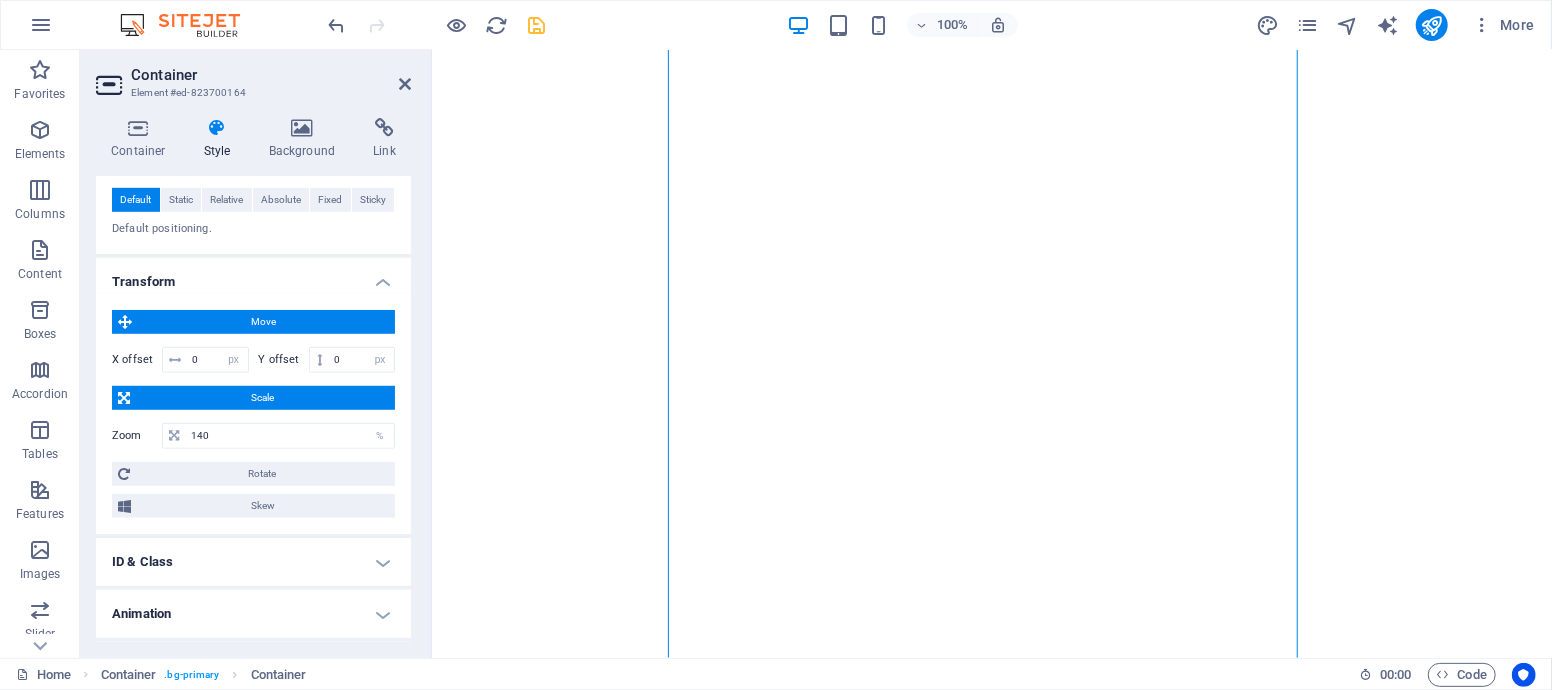 type 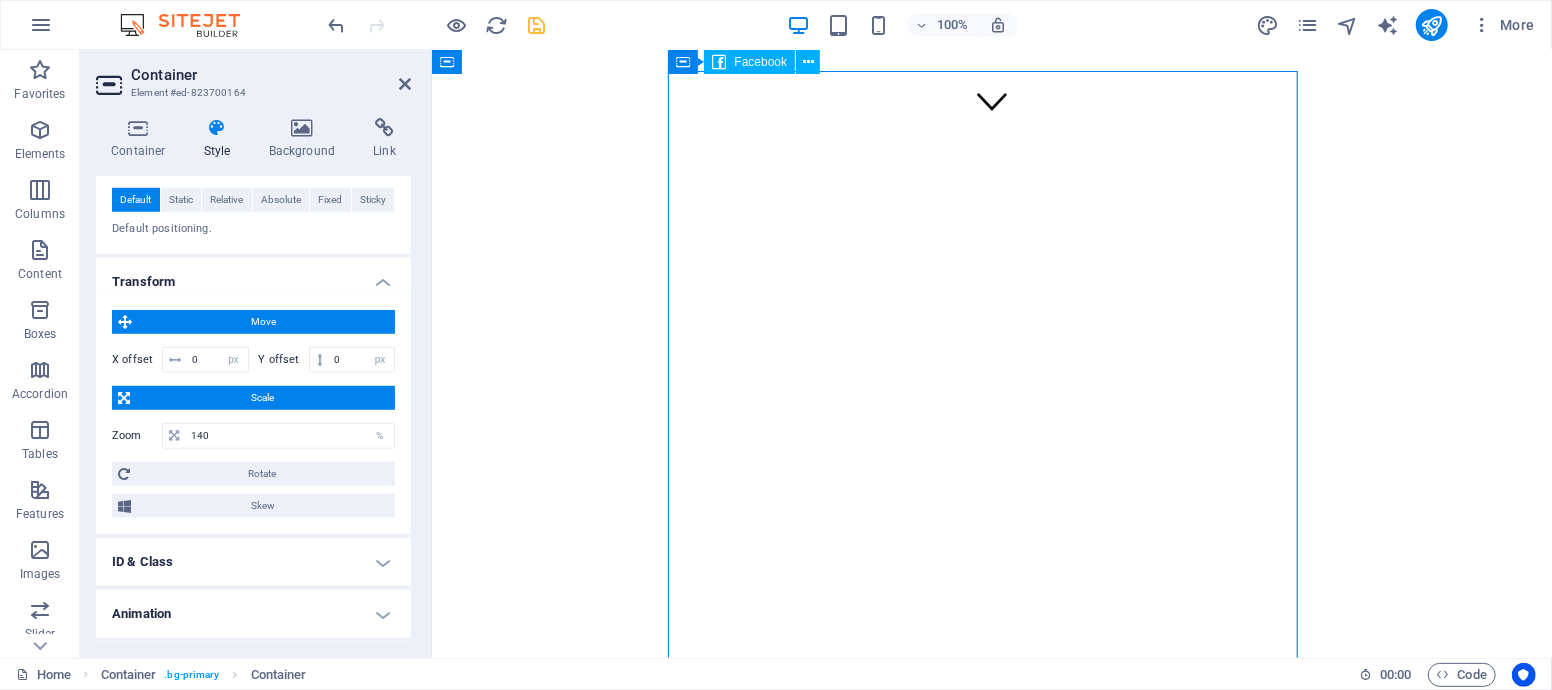scroll, scrollTop: 333, scrollLeft: 0, axis: vertical 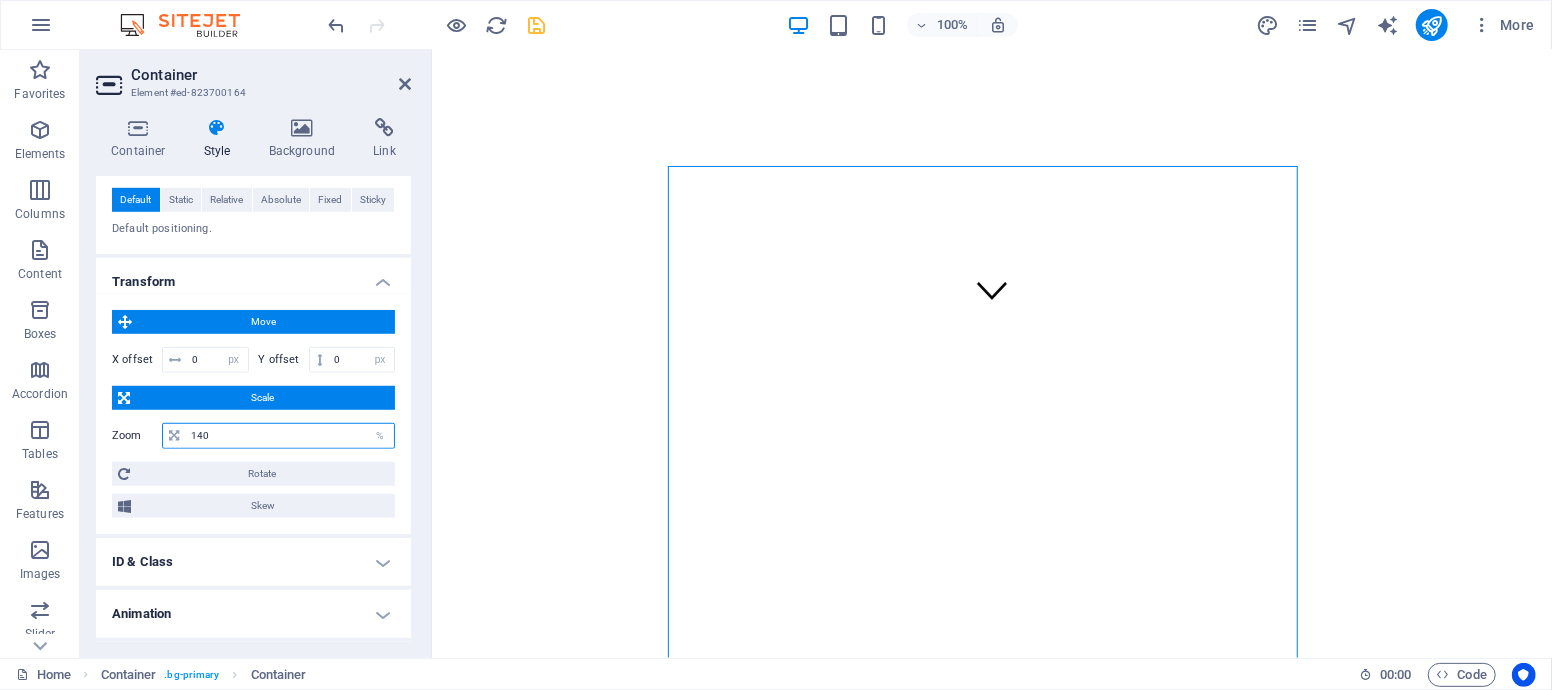 drag, startPoint x: 225, startPoint y: 437, endPoint x: 154, endPoint y: 436, distance: 71.00704 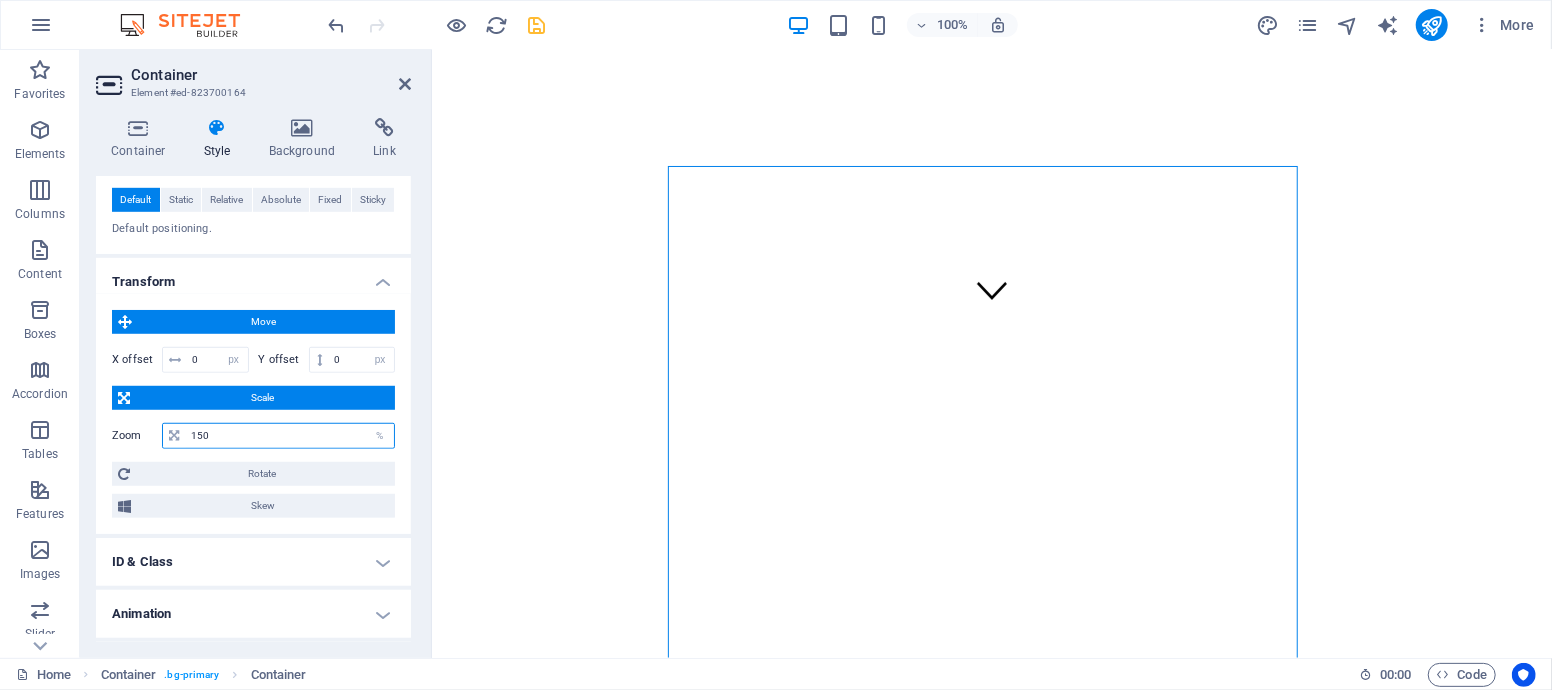 type on "150" 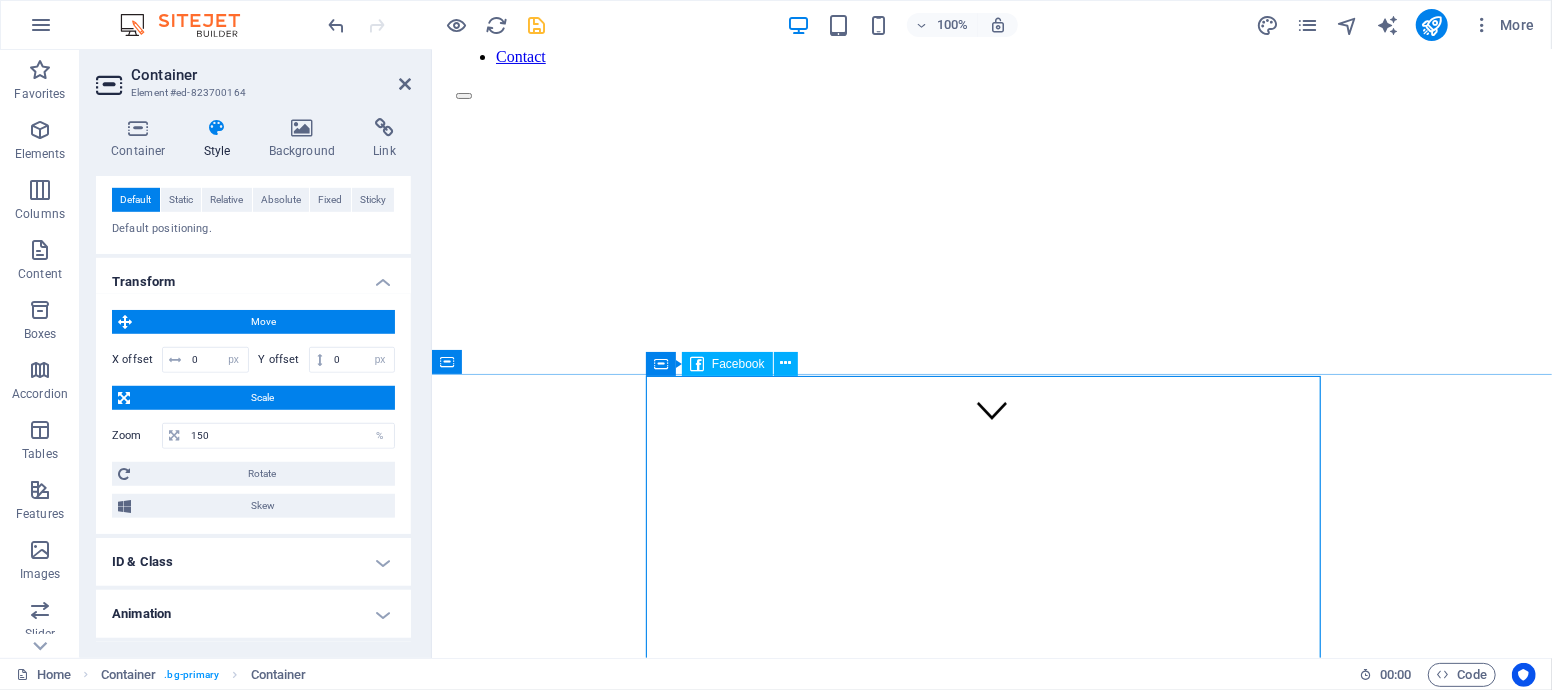 scroll, scrollTop: 444, scrollLeft: 0, axis: vertical 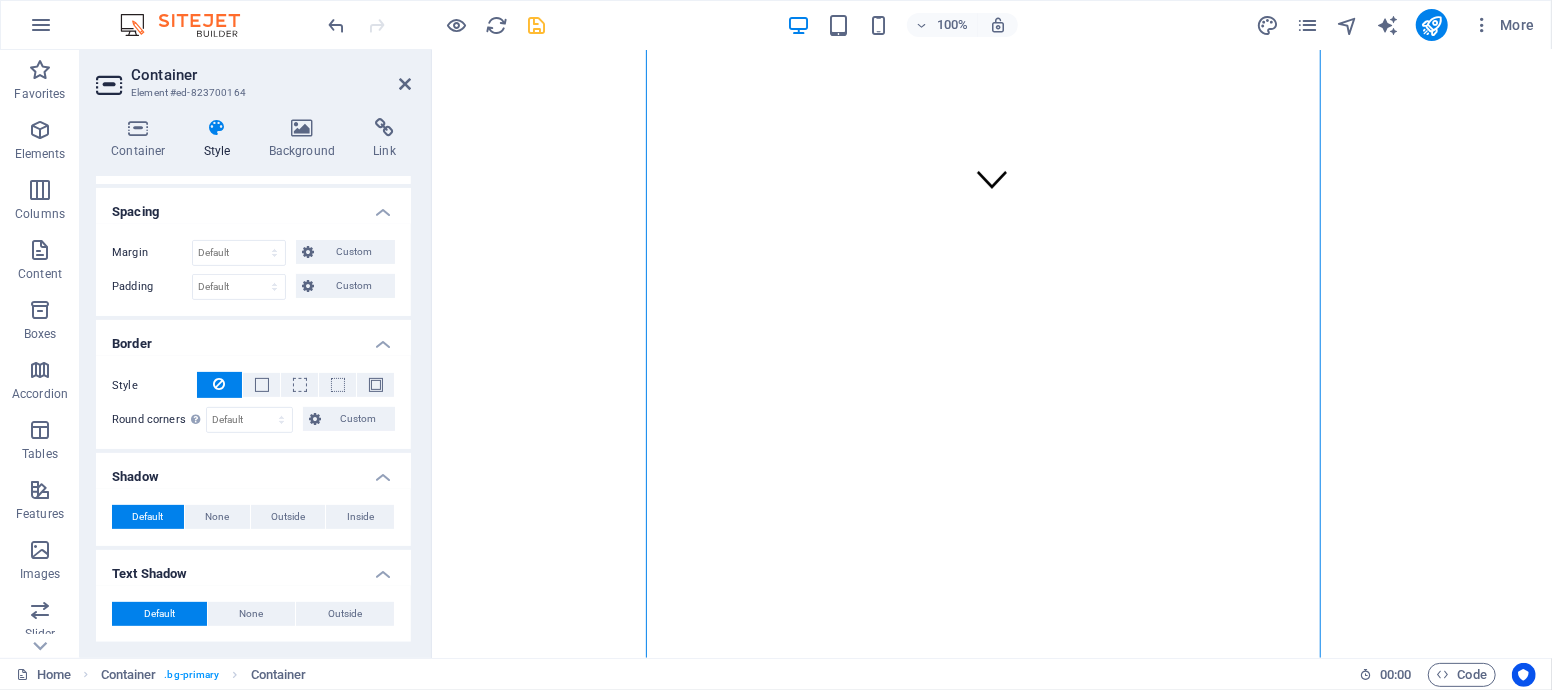 click on "Container" at bounding box center (271, 75) 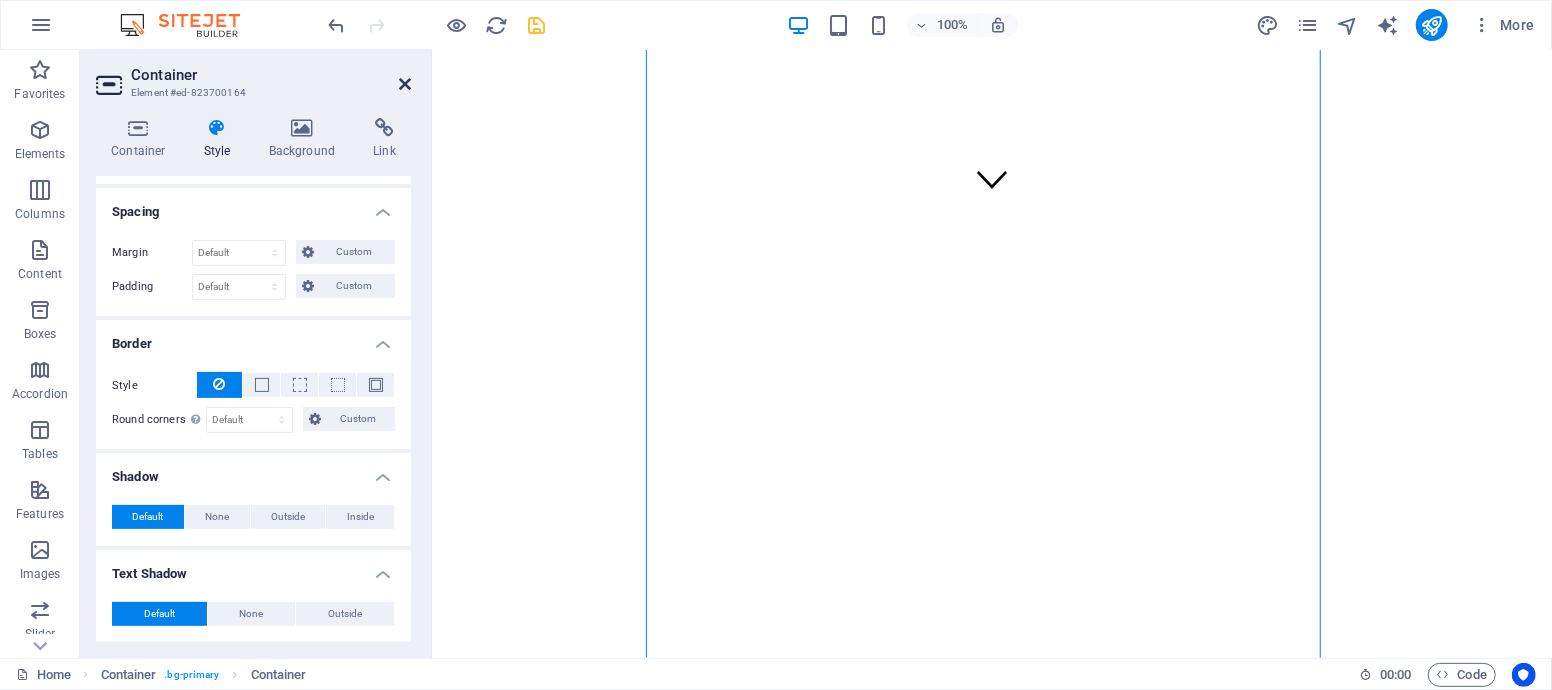 click at bounding box center (405, 84) 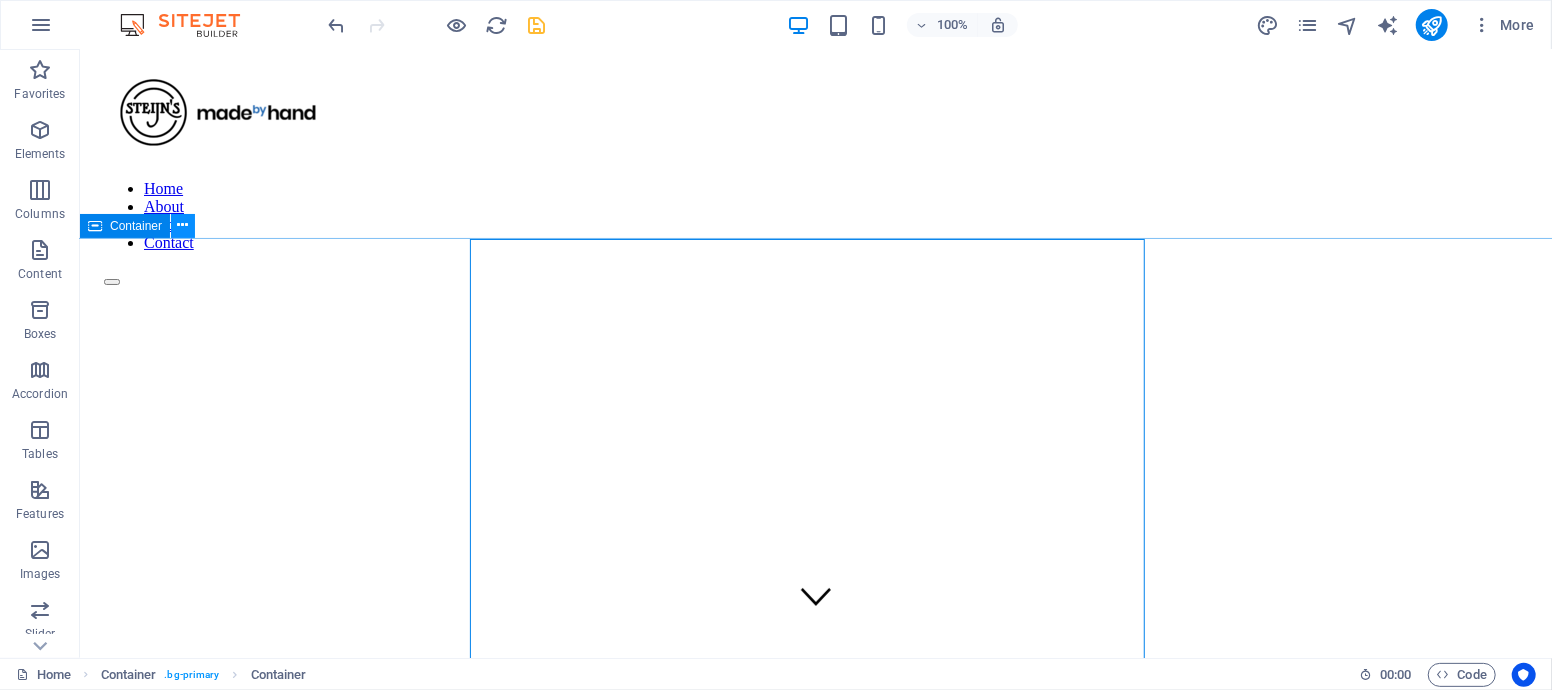 scroll, scrollTop: 222, scrollLeft: 0, axis: vertical 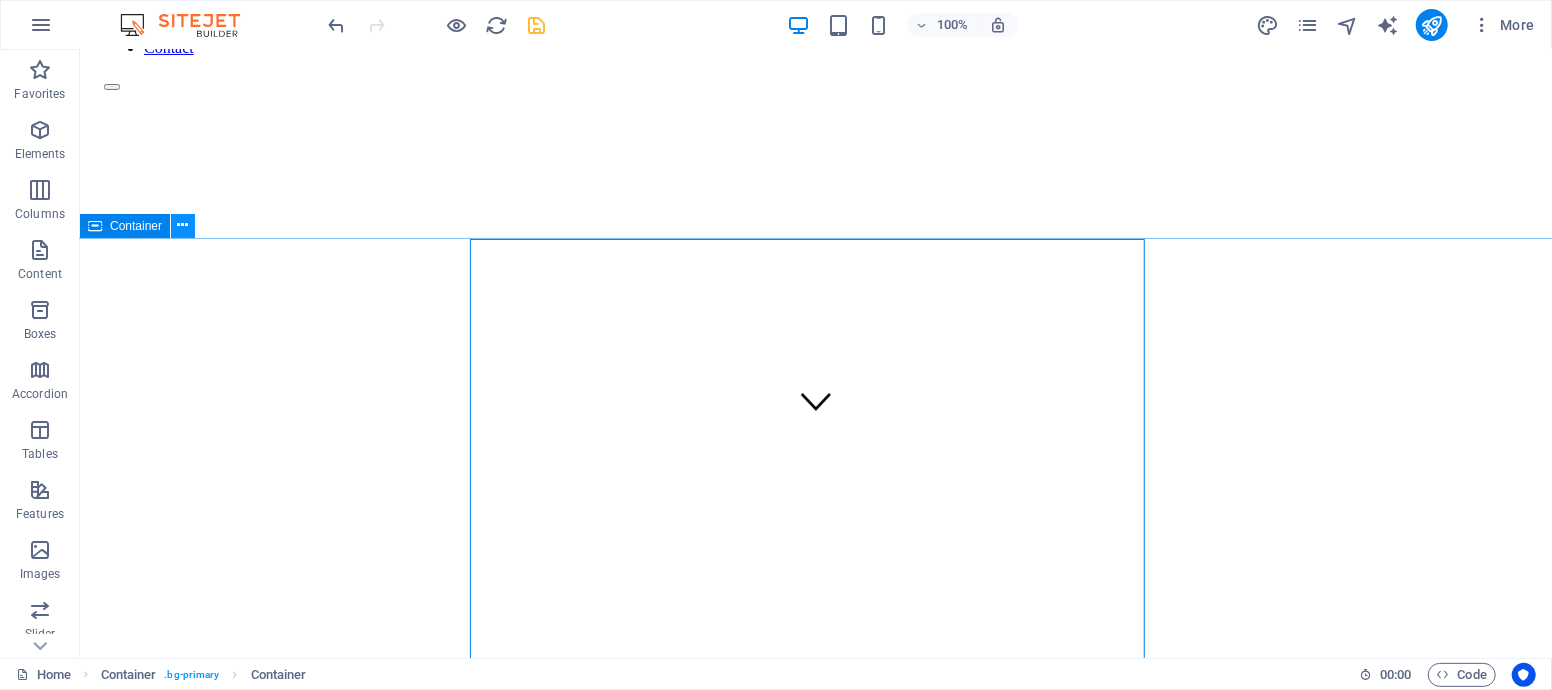 click at bounding box center (183, 225) 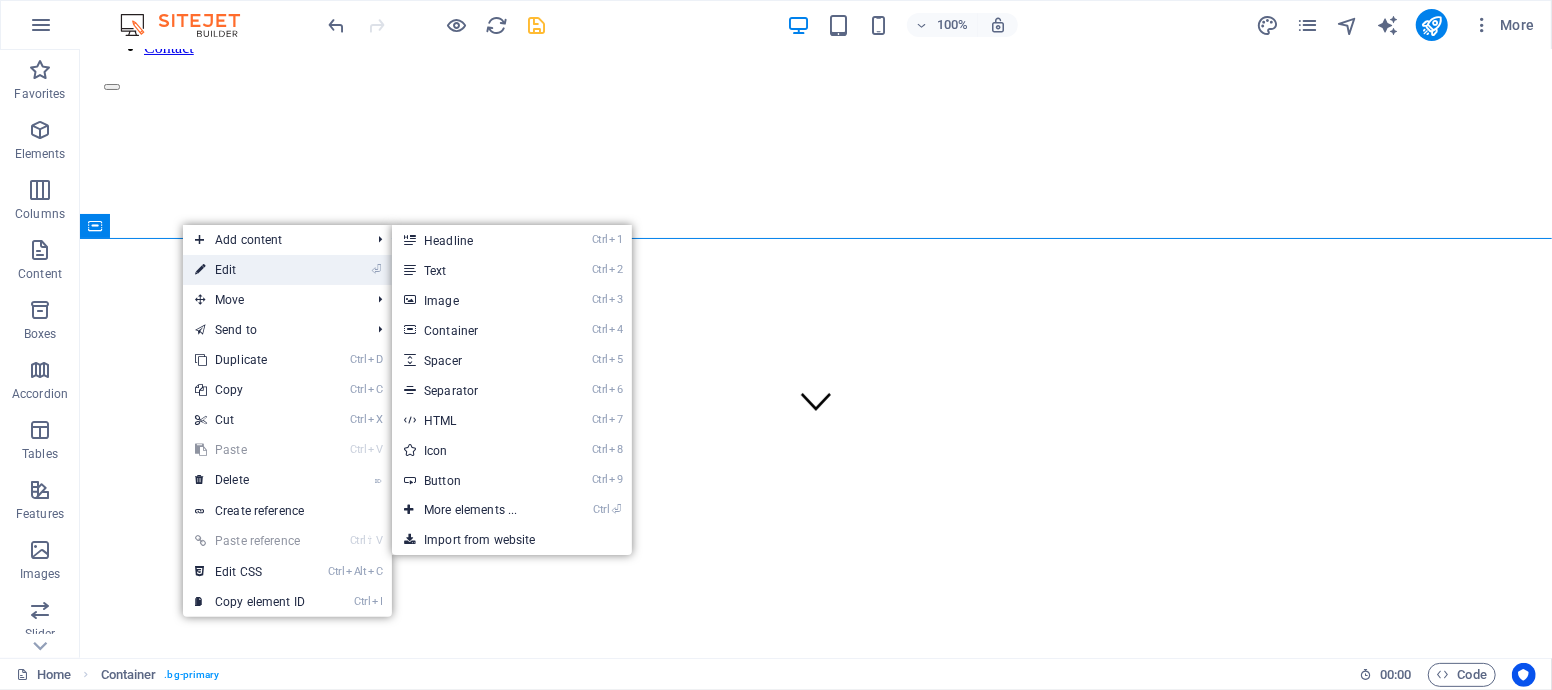 click on "⏎  Edit" at bounding box center (250, 270) 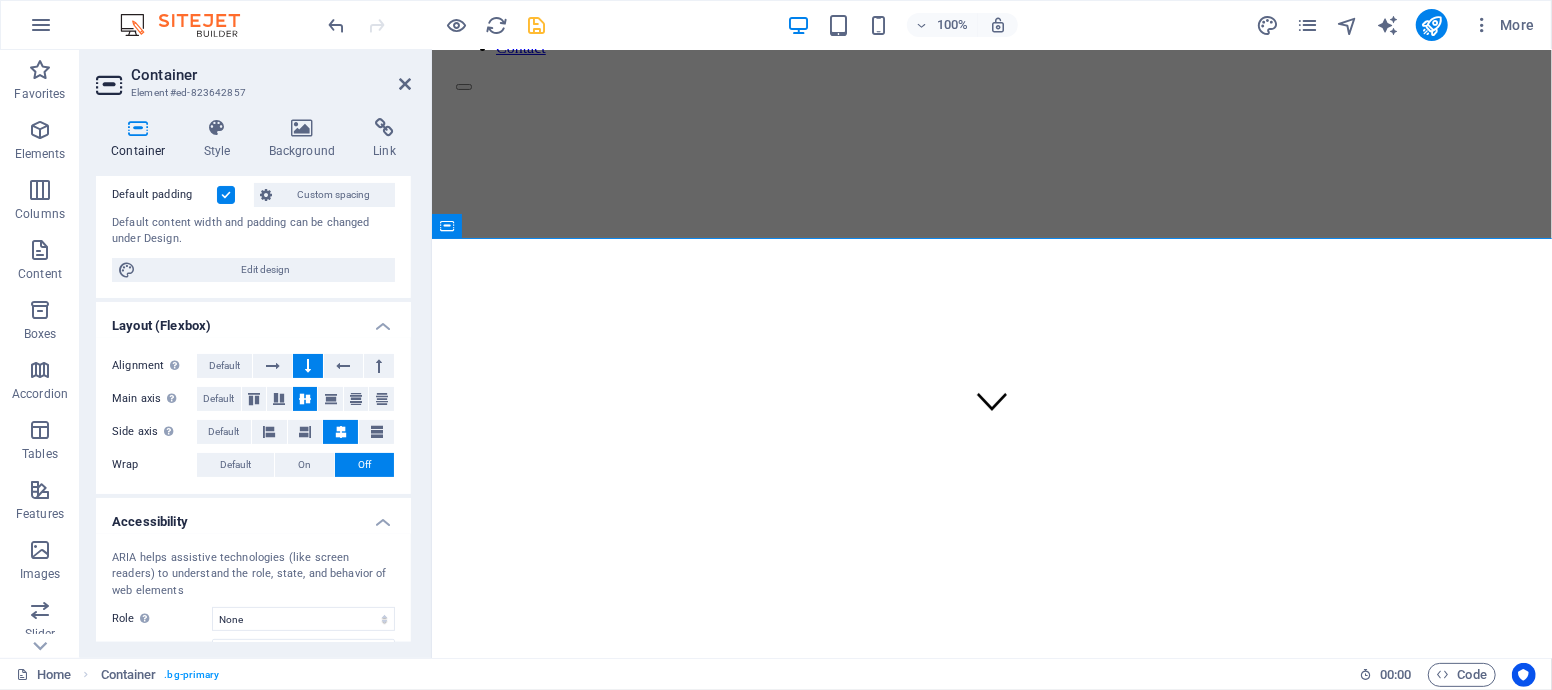 scroll, scrollTop: 0, scrollLeft: 0, axis: both 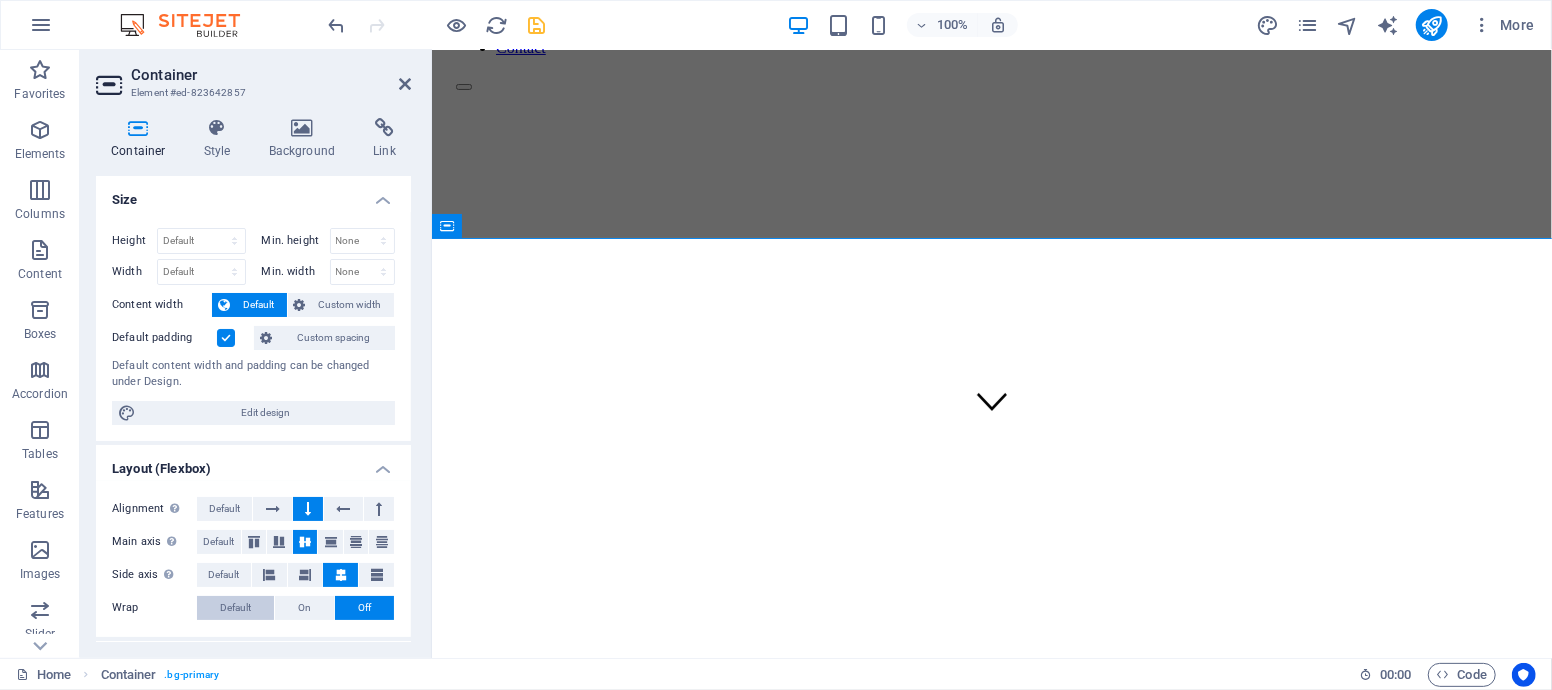click on "Default" at bounding box center (235, 608) 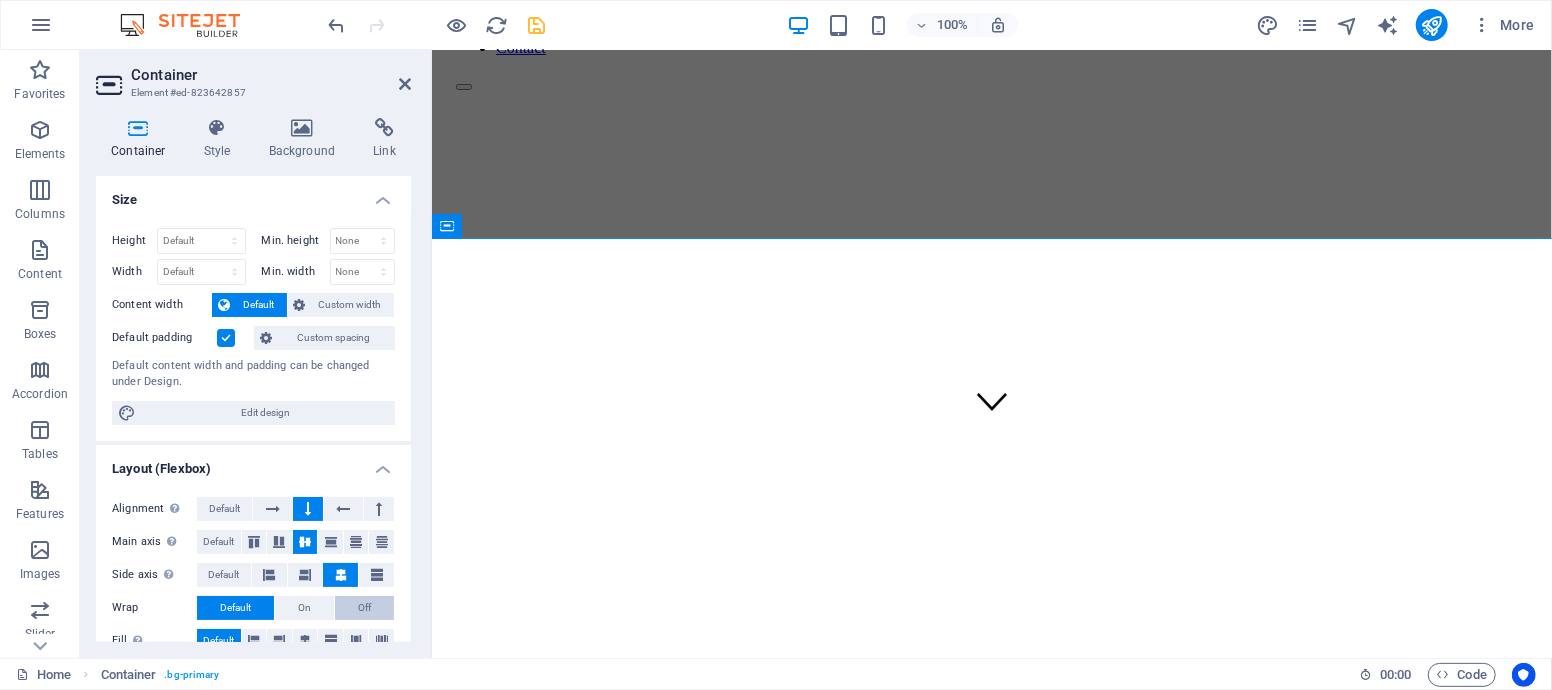 click on "Off" at bounding box center [364, 608] 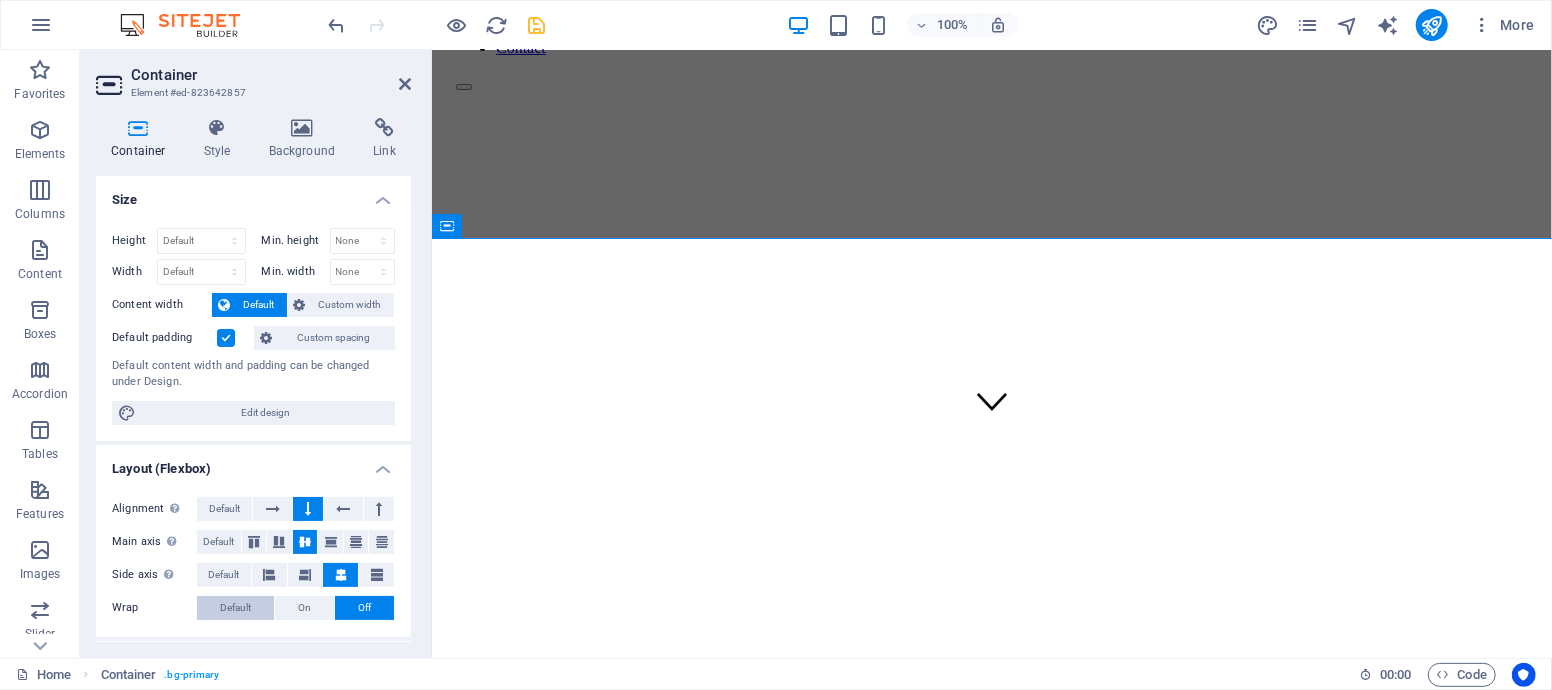 click on "Default" at bounding box center (235, 608) 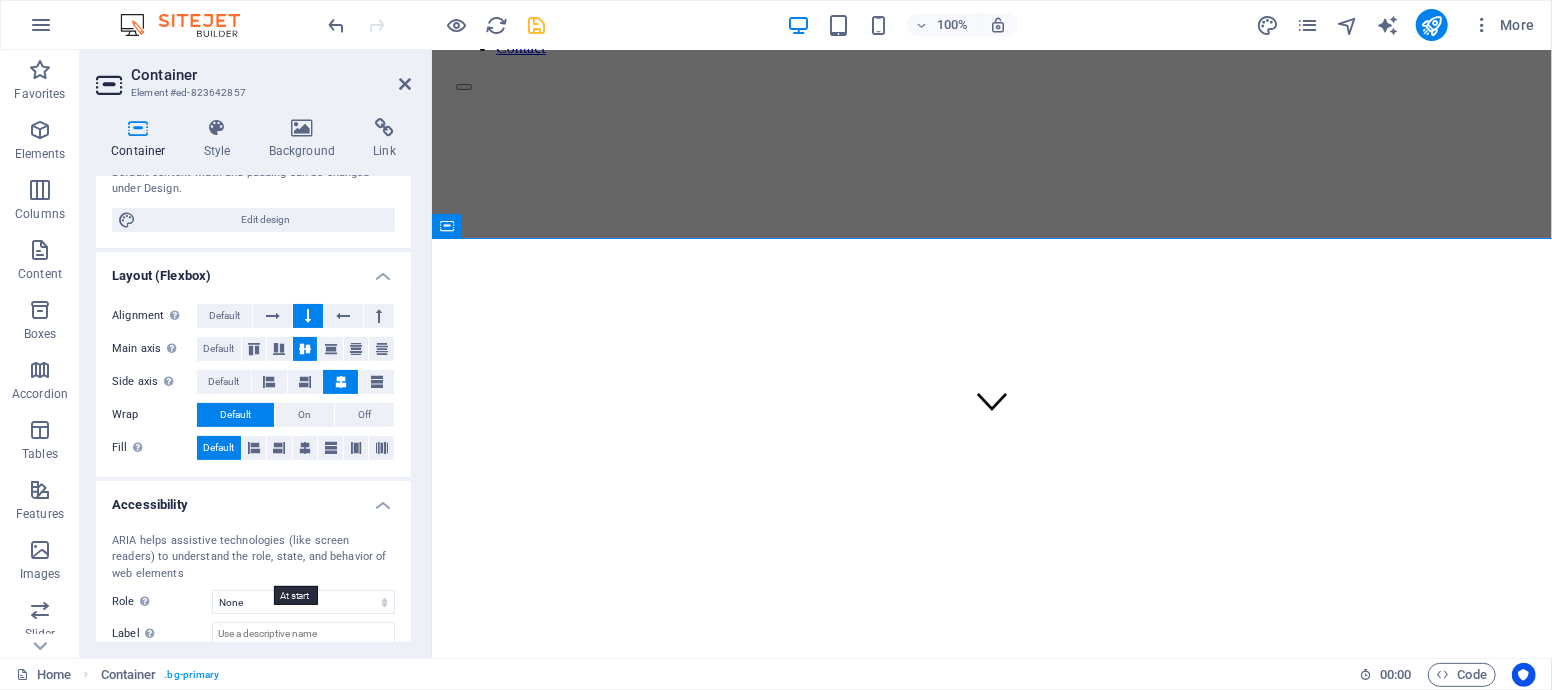 scroll, scrollTop: 222, scrollLeft: 0, axis: vertical 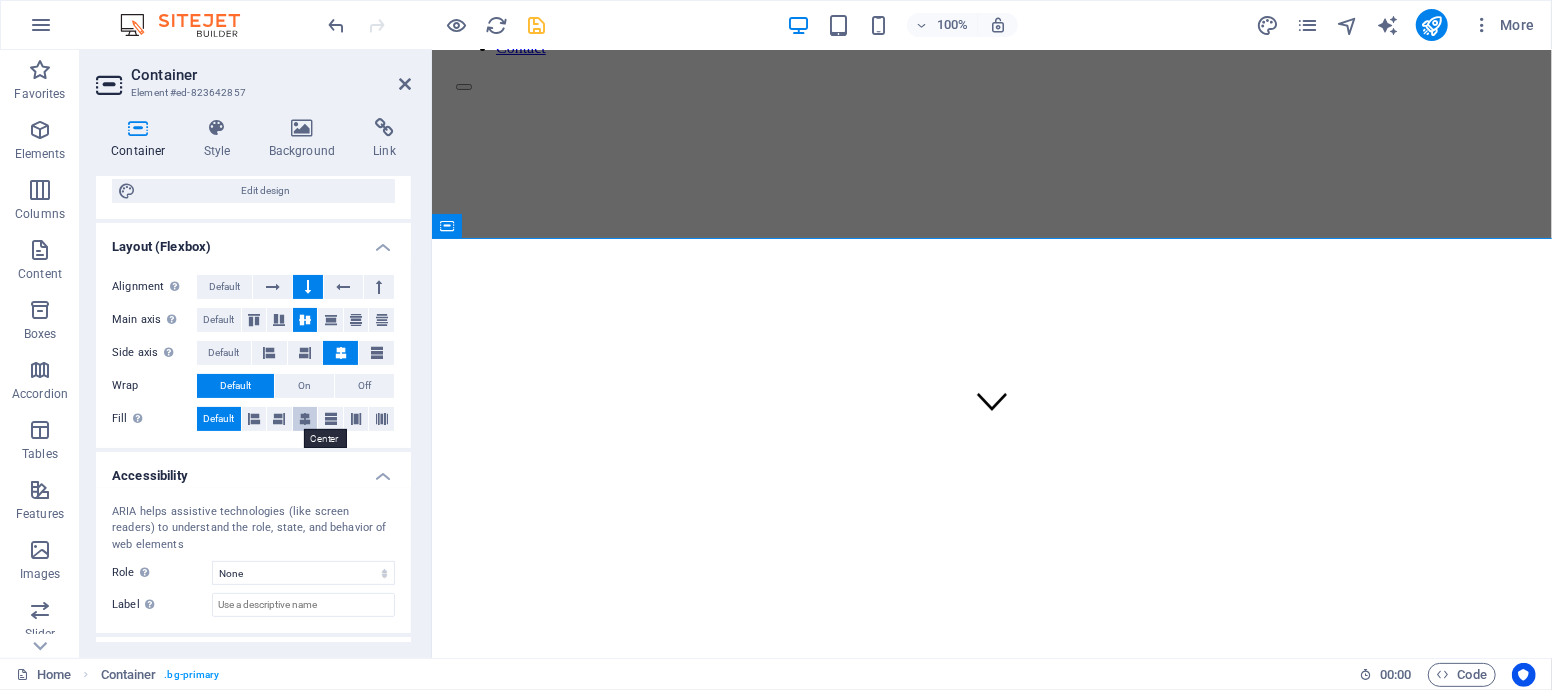click at bounding box center (305, 419) 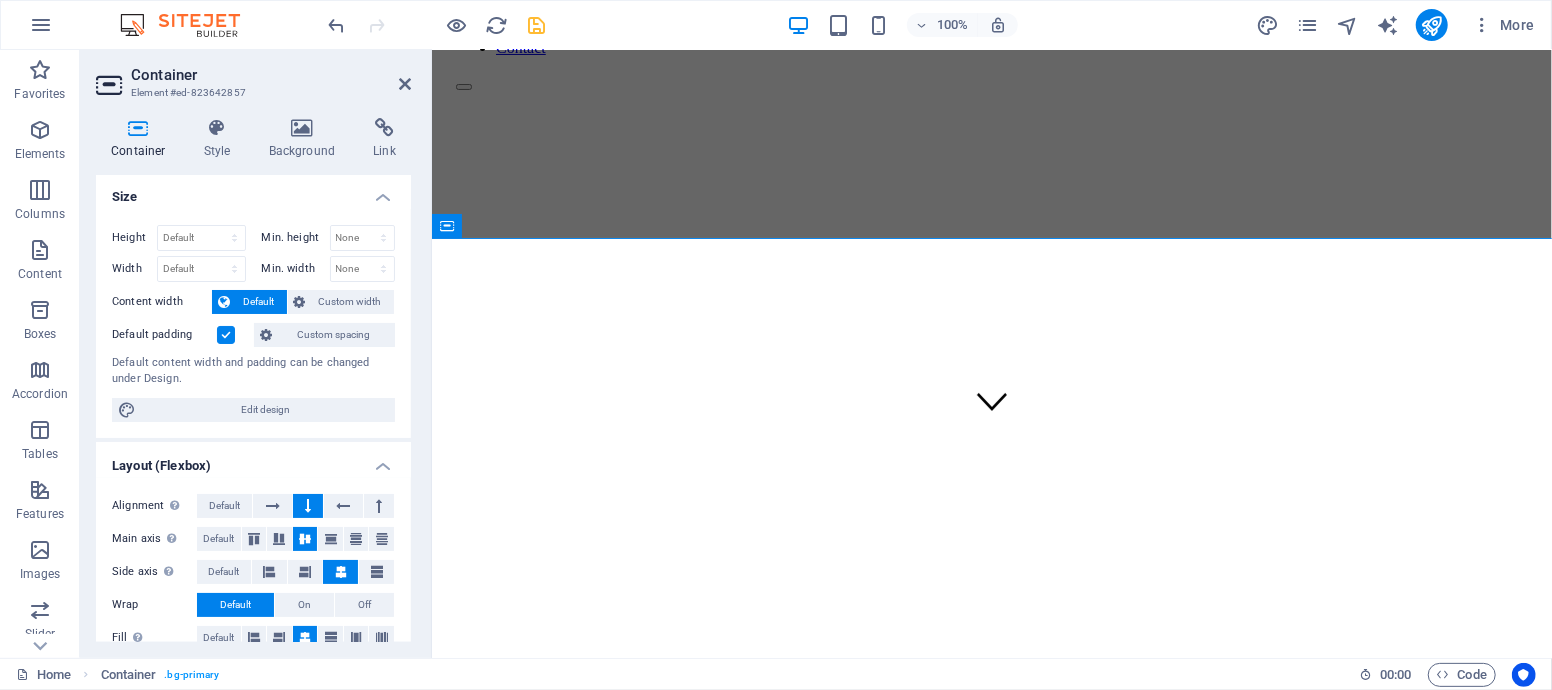 scroll, scrollTop: 0, scrollLeft: 0, axis: both 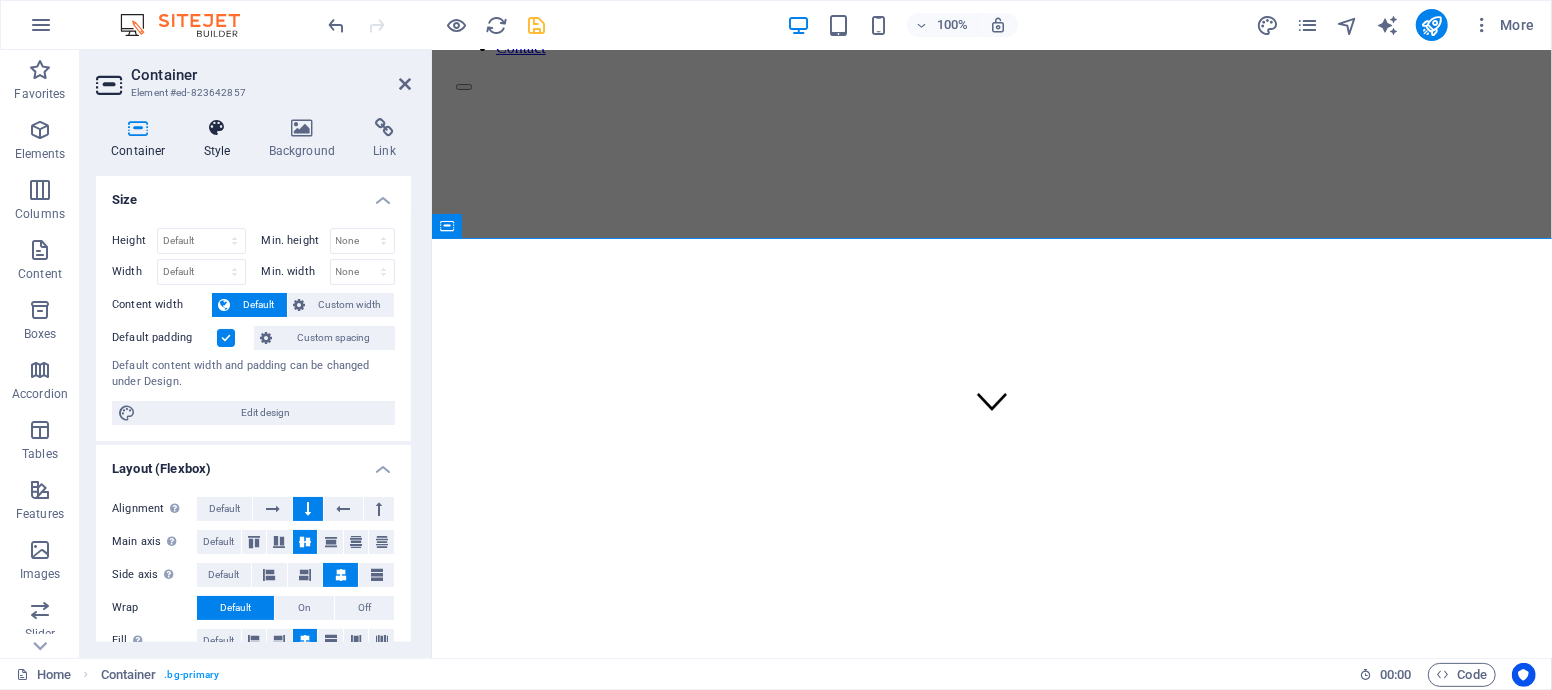 click at bounding box center [217, 128] 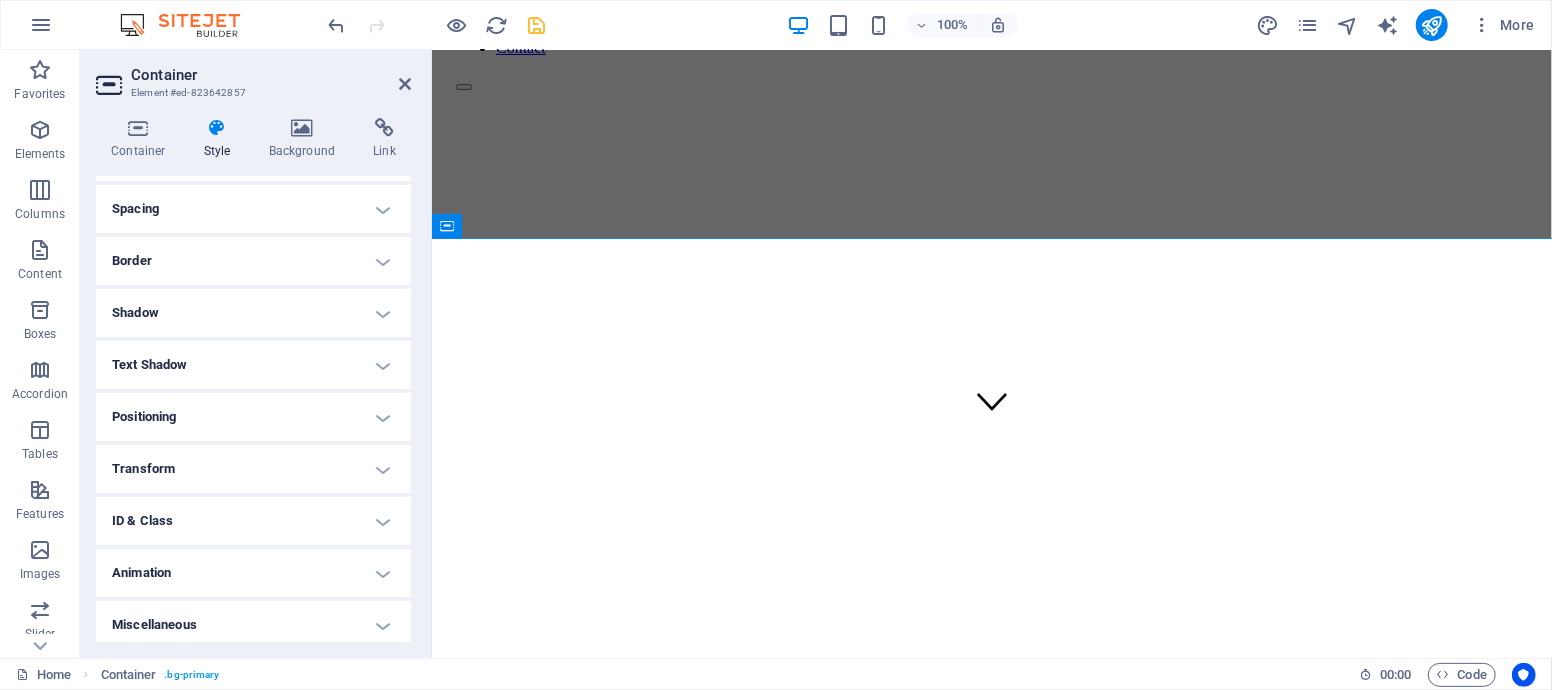 scroll, scrollTop: 164, scrollLeft: 0, axis: vertical 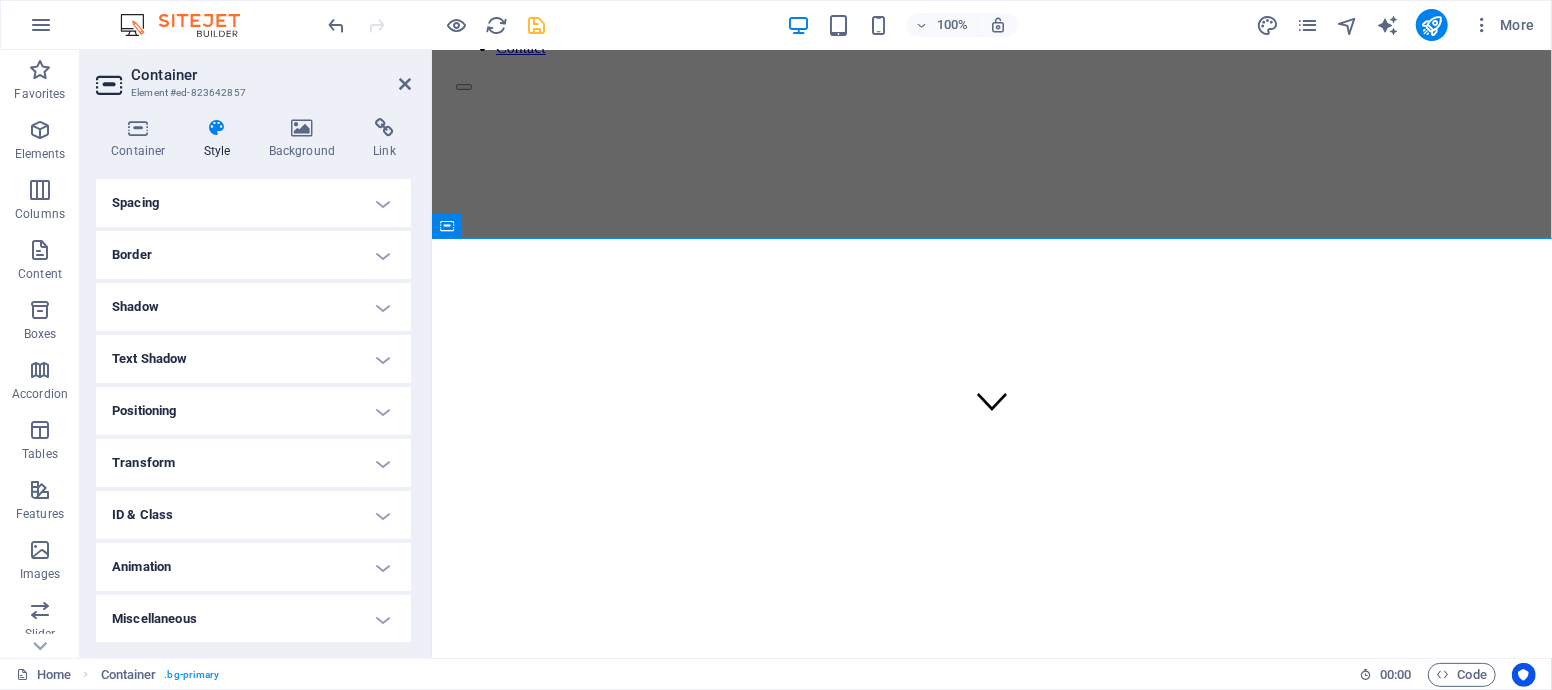 click on "Transform" at bounding box center (253, 463) 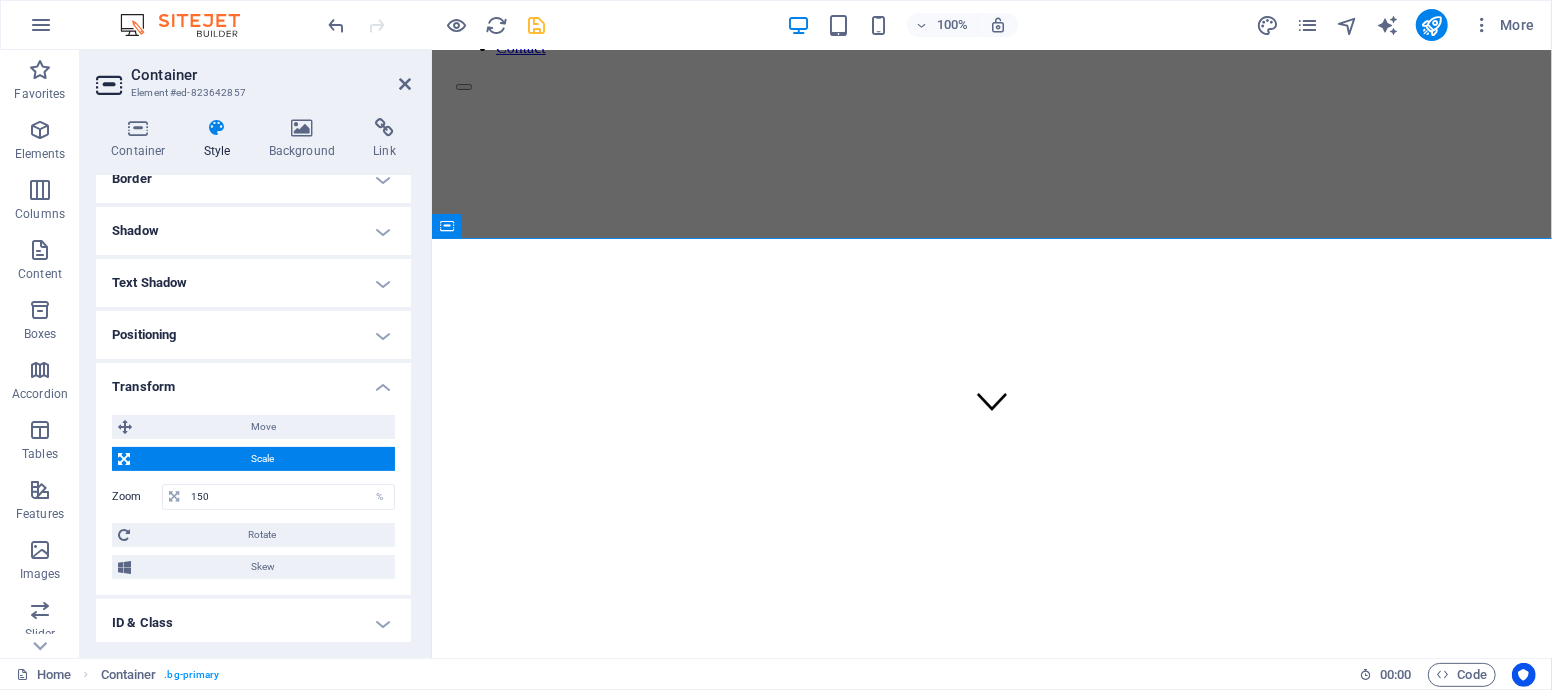scroll, scrollTop: 275, scrollLeft: 0, axis: vertical 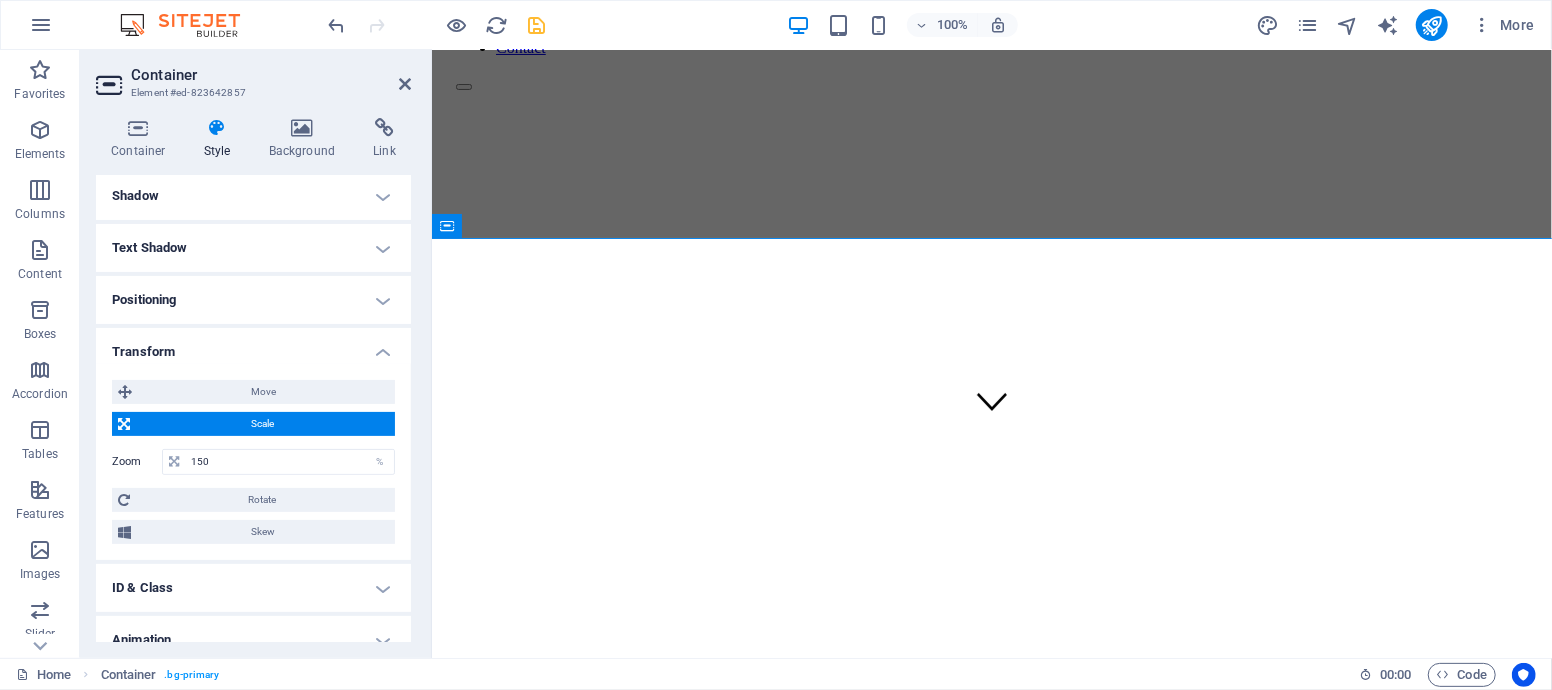 click on "Positioning" at bounding box center (253, 300) 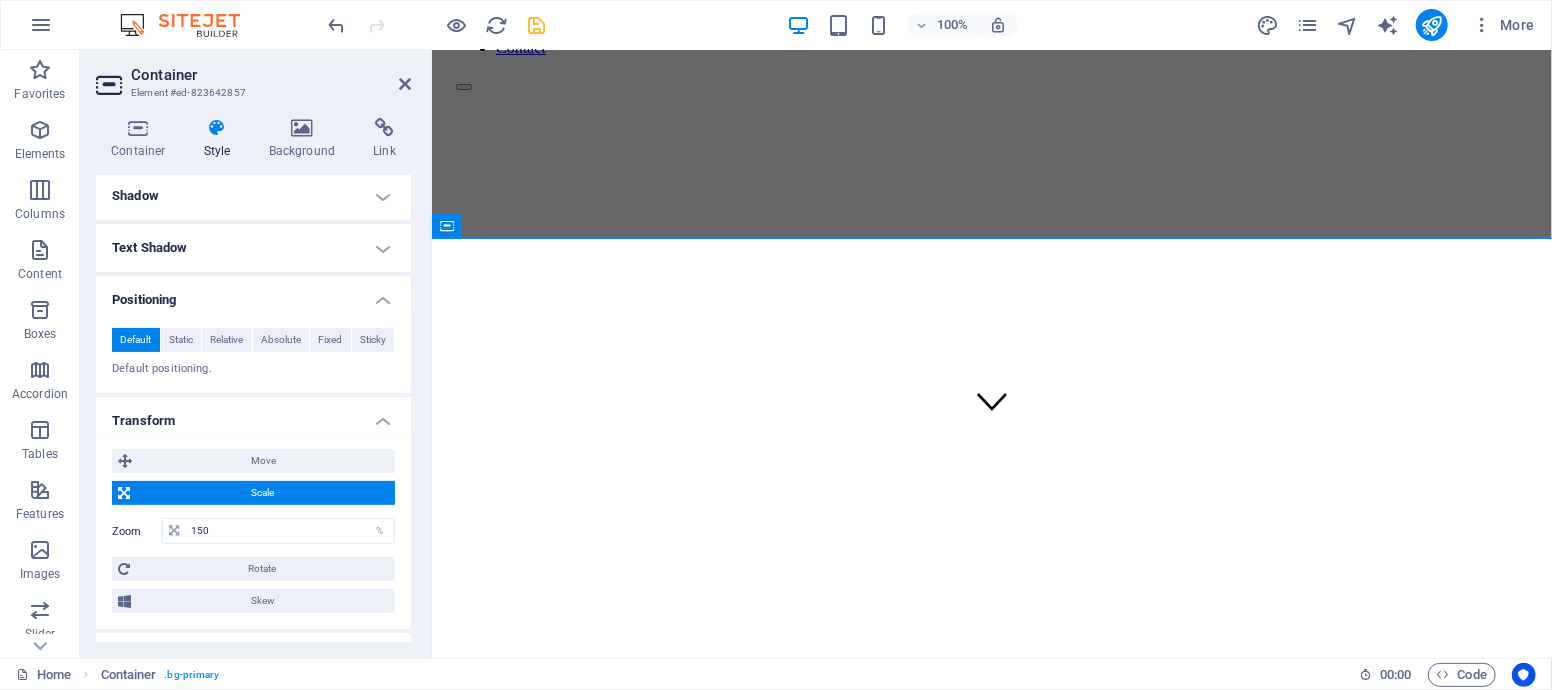 click on "Positioning" at bounding box center (253, 294) 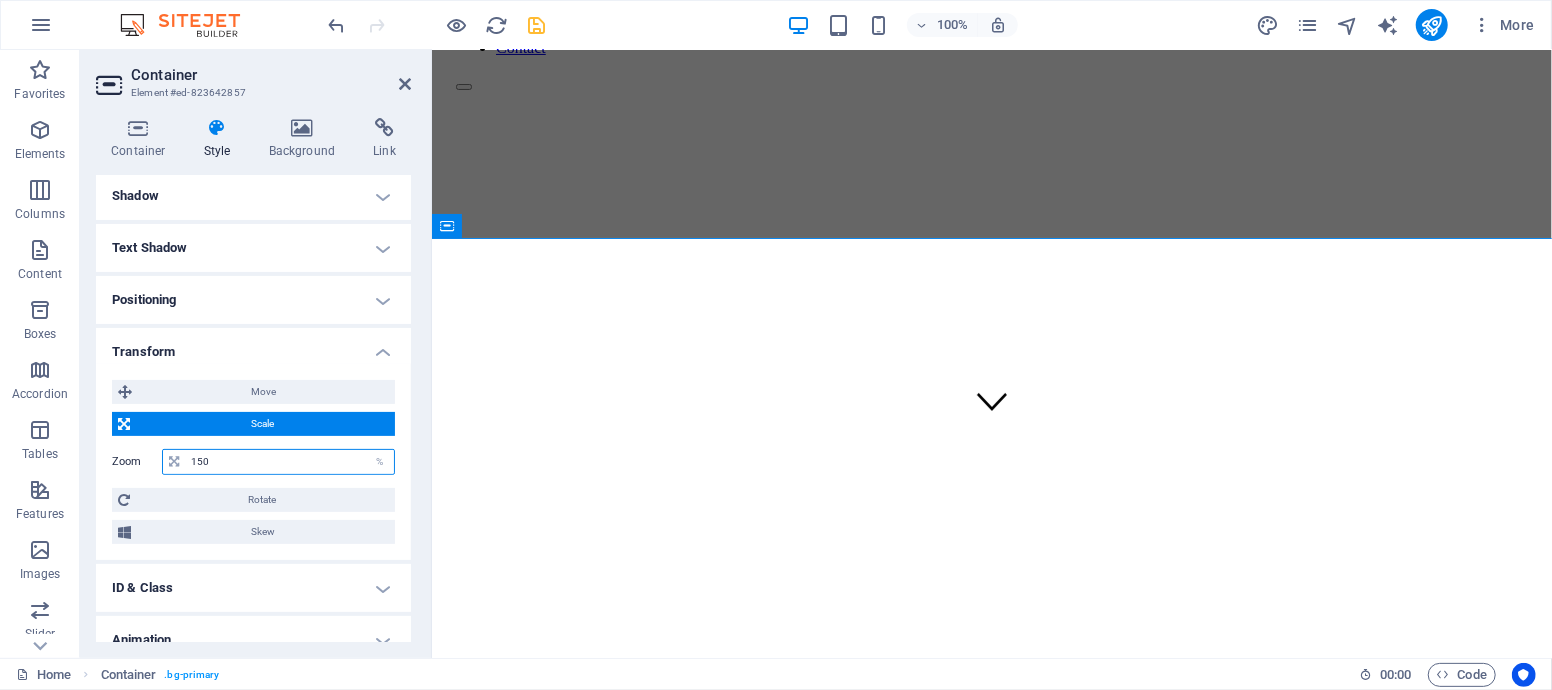 click on "150" at bounding box center [290, 462] 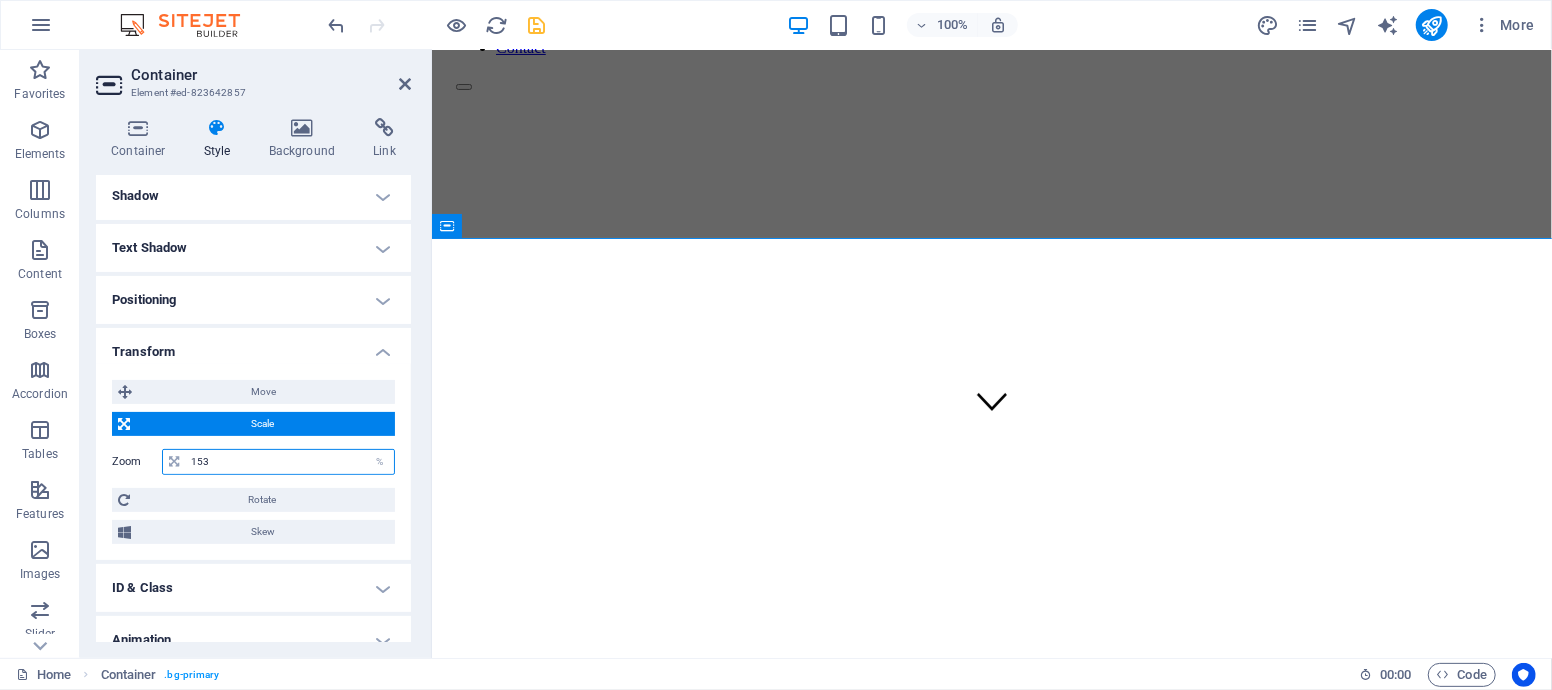 type on "153" 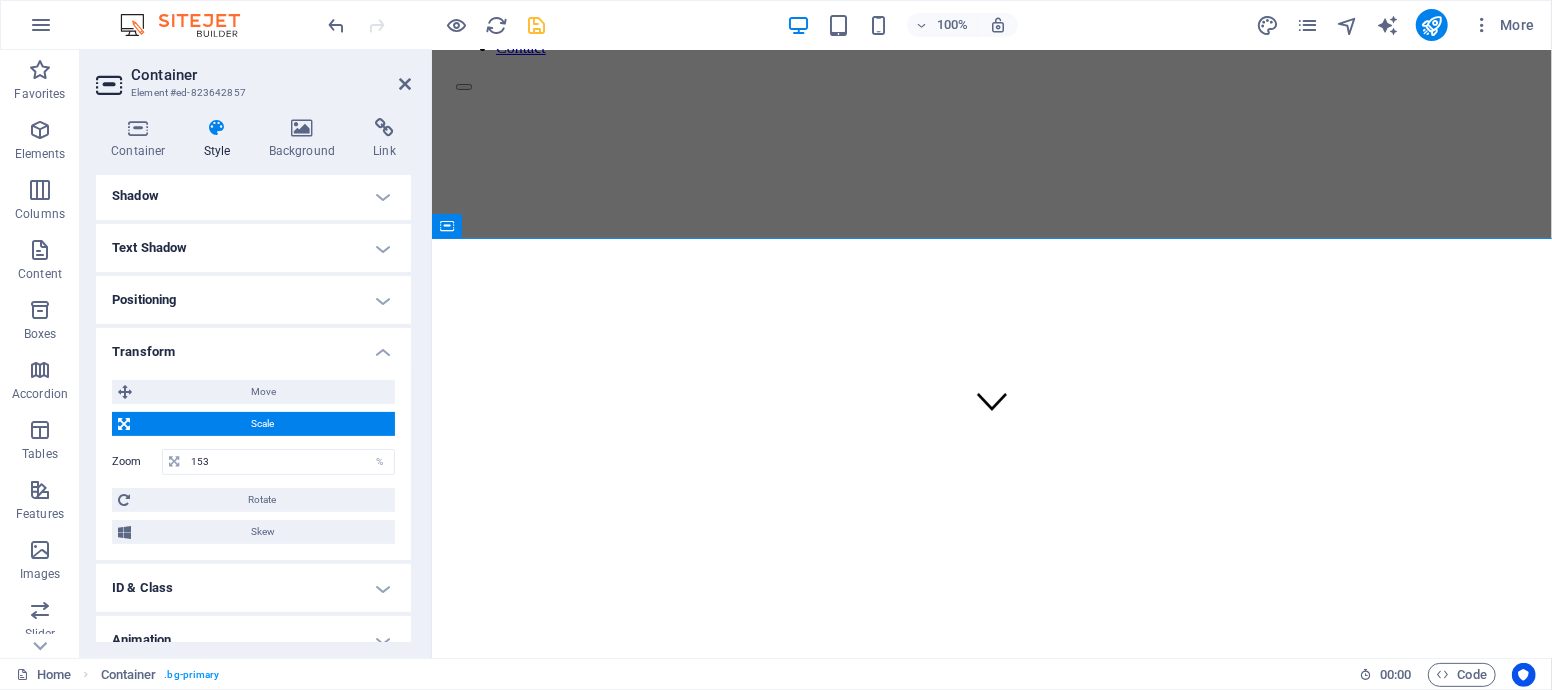 click on "Shadow" at bounding box center [253, 196] 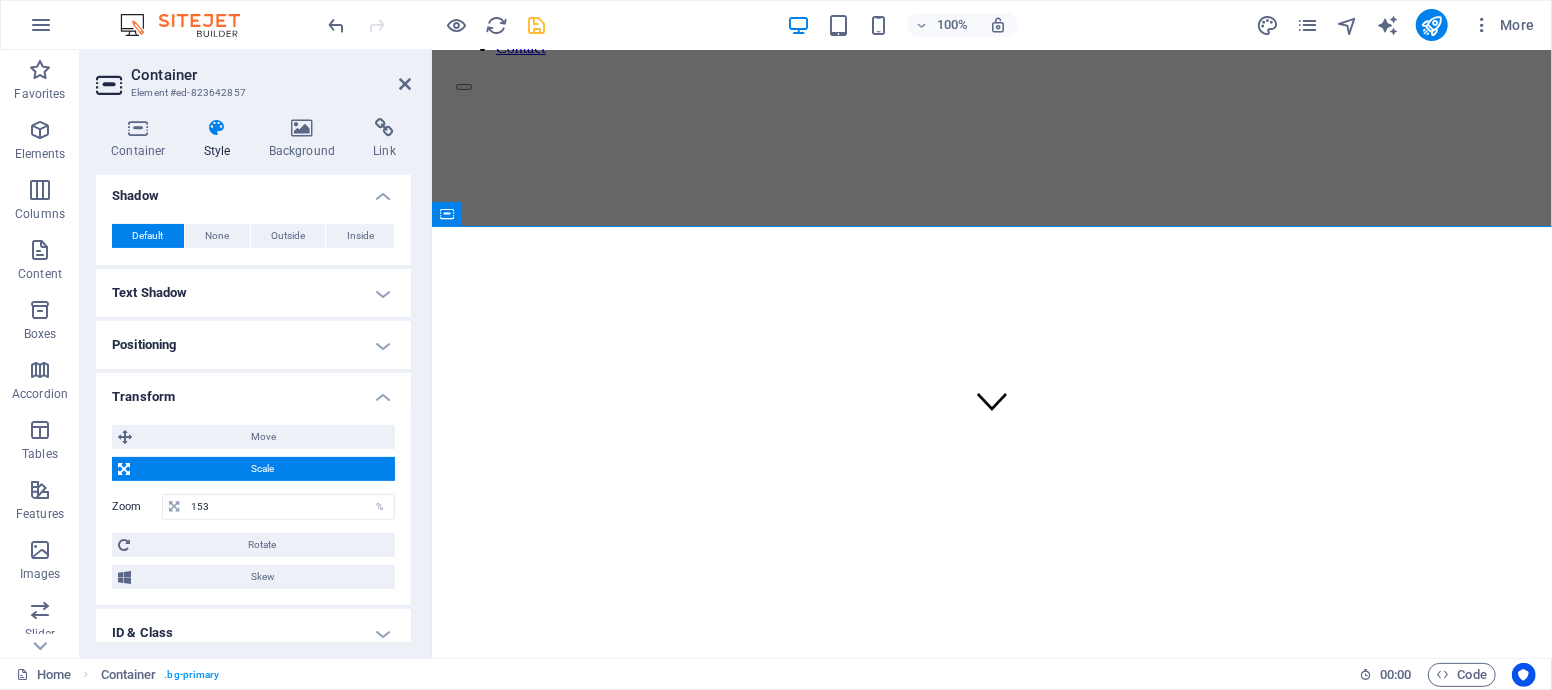 click on "Text Shadow" at bounding box center (253, 293) 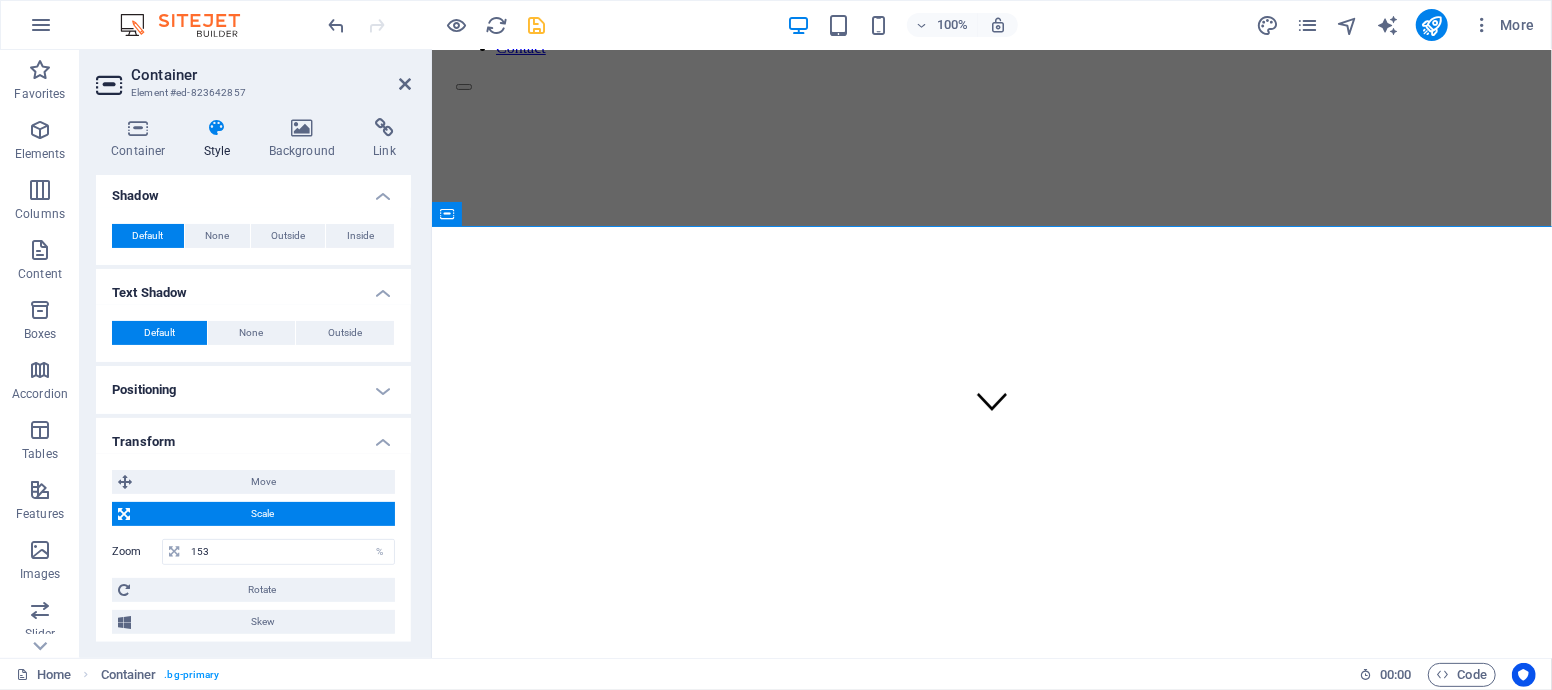 click on "Positioning" at bounding box center [253, 390] 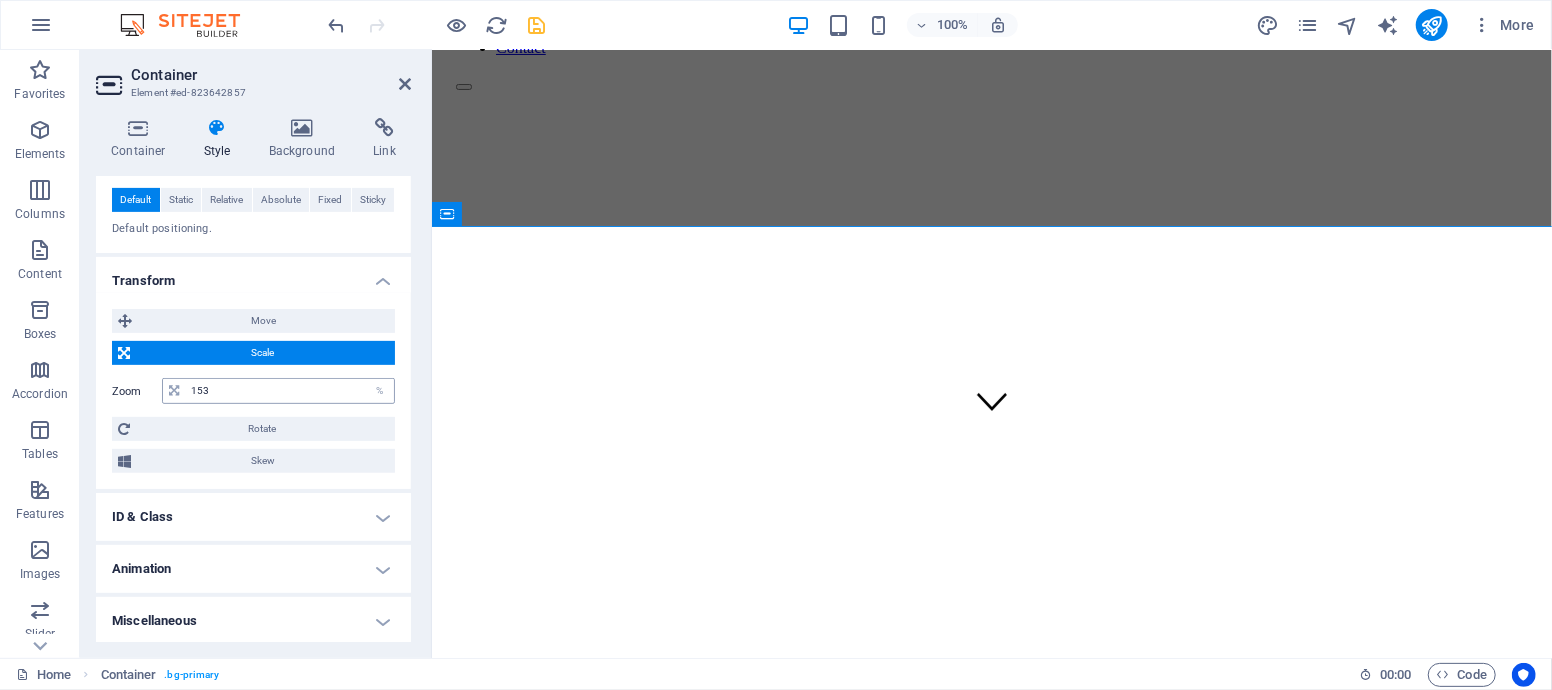 scroll, scrollTop: 506, scrollLeft: 0, axis: vertical 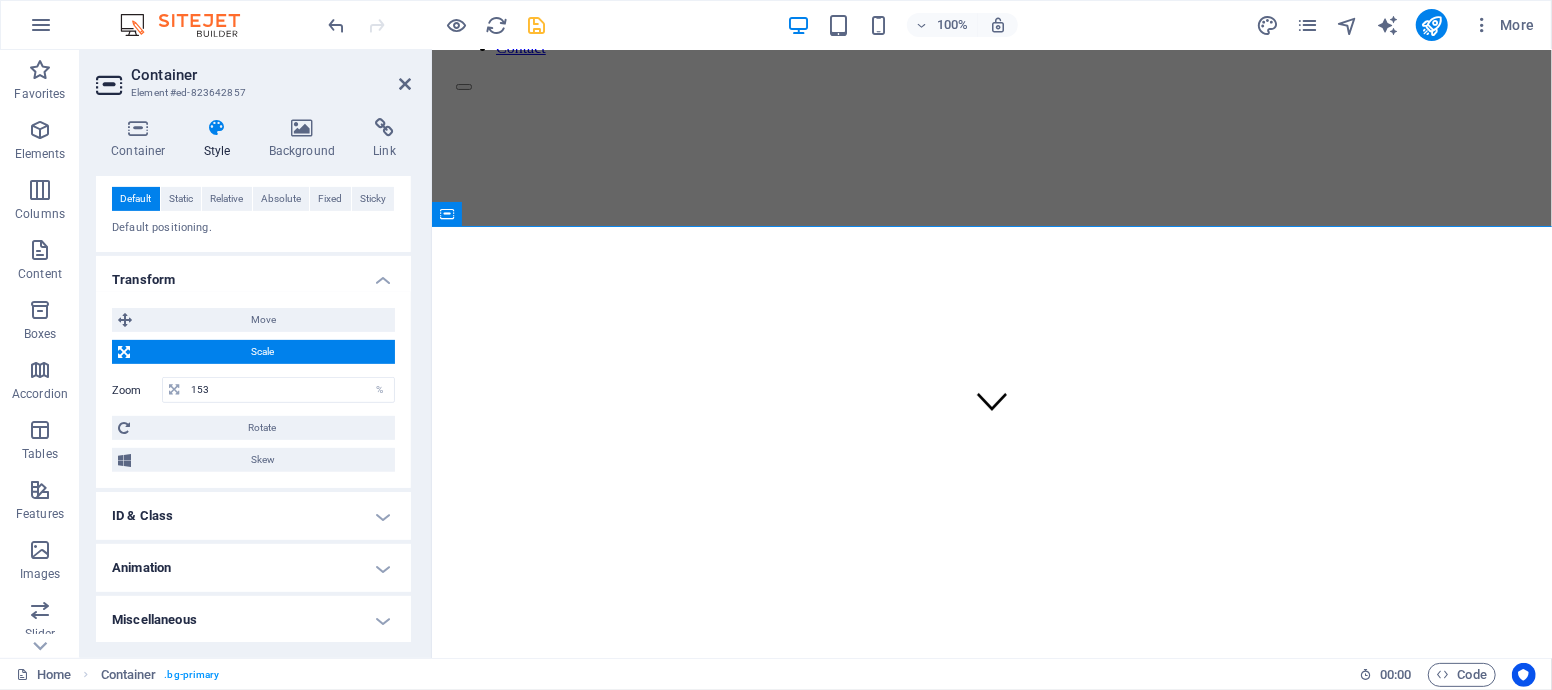 click on "ID & Class" at bounding box center (253, 516) 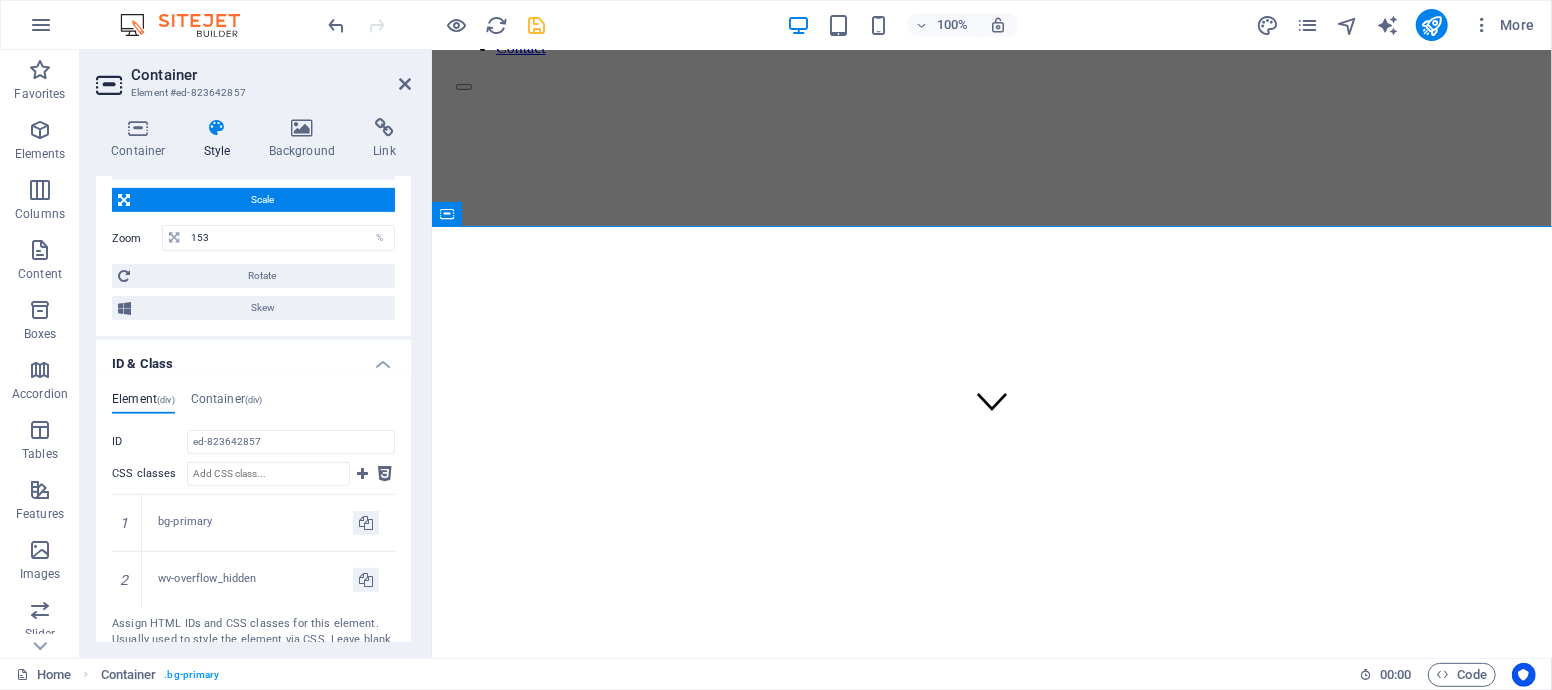 scroll, scrollTop: 799, scrollLeft: 0, axis: vertical 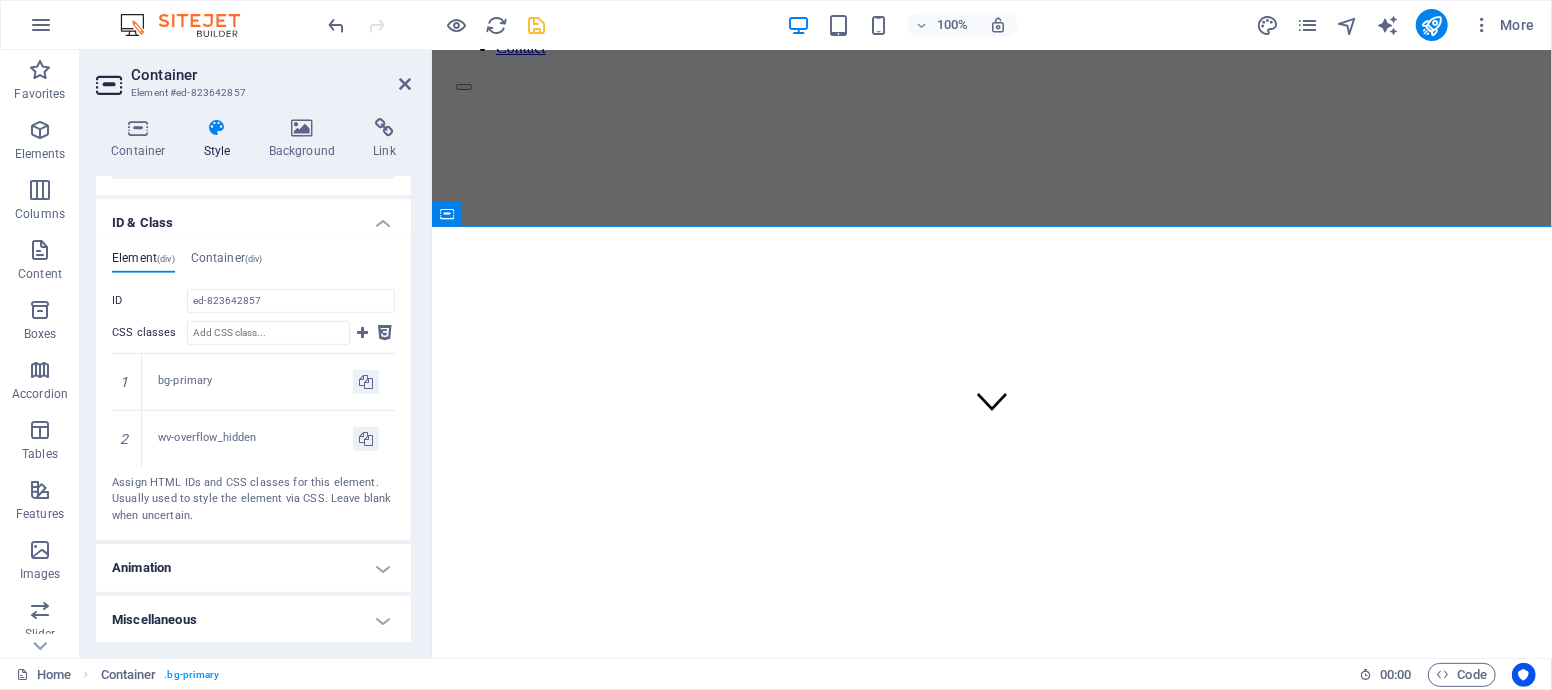 click on "Animation" at bounding box center (253, 568) 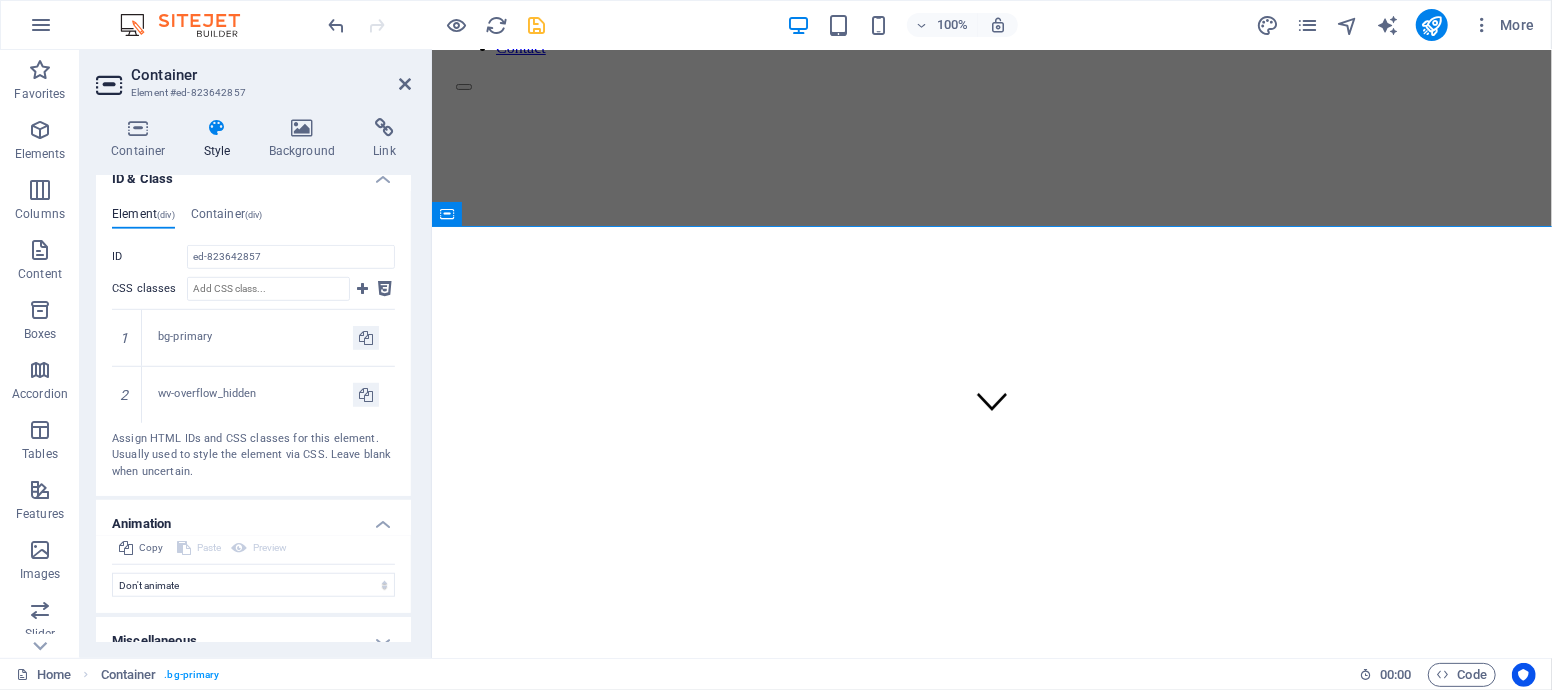 scroll, scrollTop: 863, scrollLeft: 0, axis: vertical 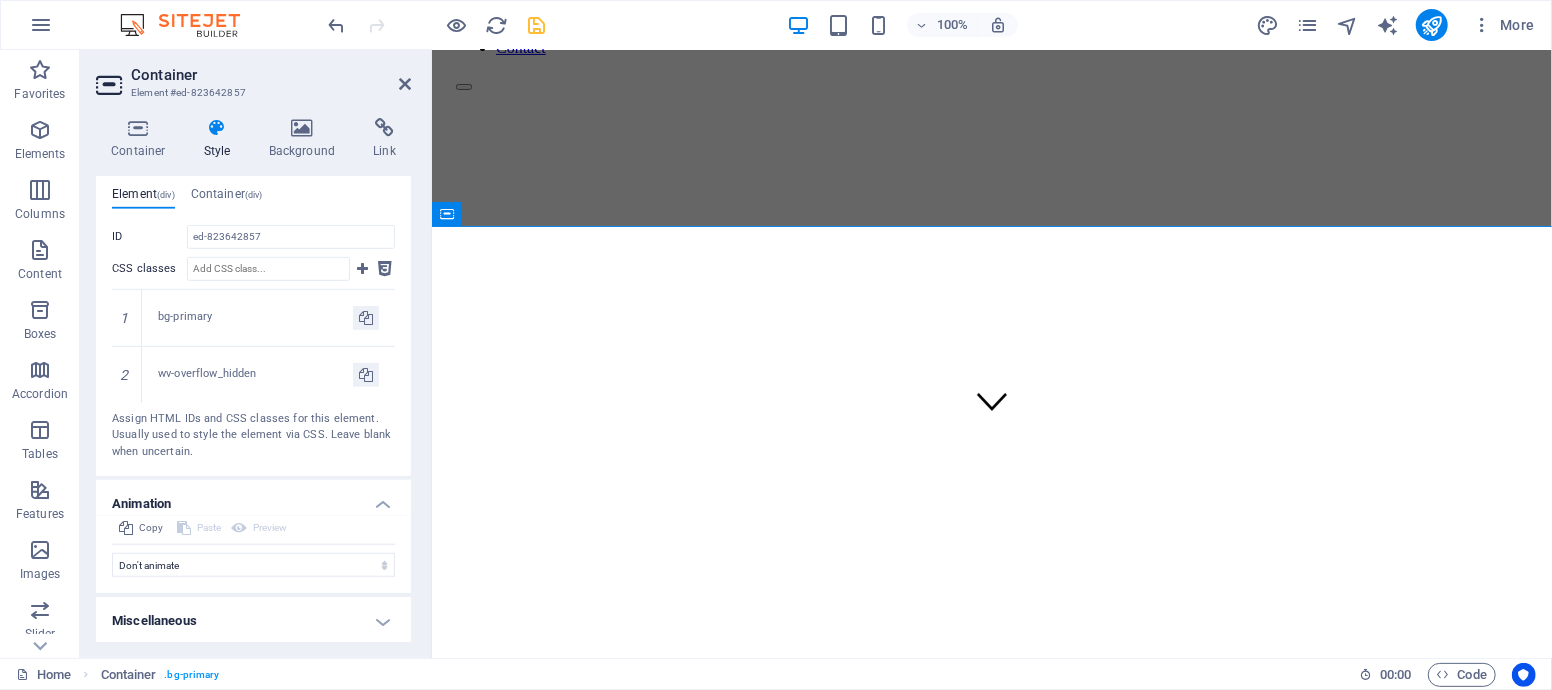 click on "Miscellaneous" at bounding box center [253, 621] 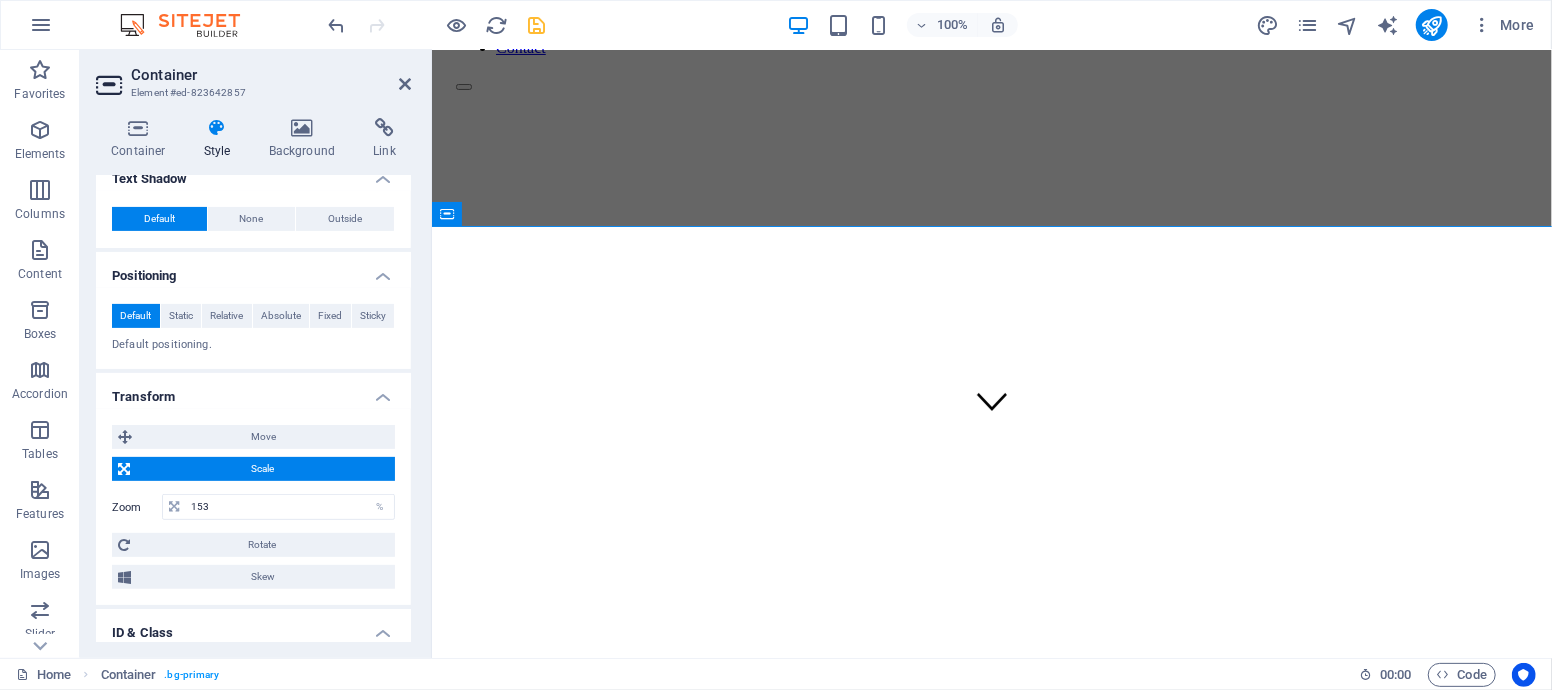 scroll, scrollTop: 0, scrollLeft: 0, axis: both 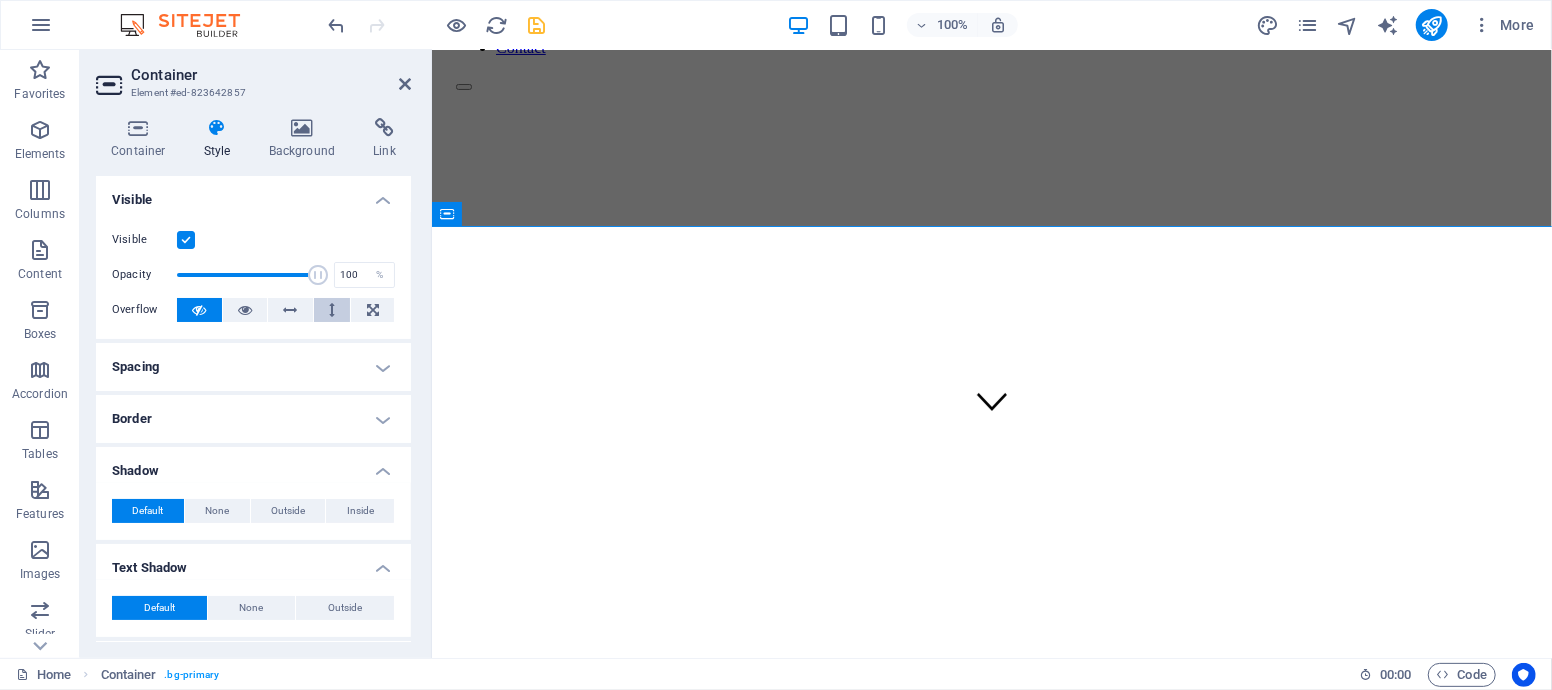 click at bounding box center [332, 310] 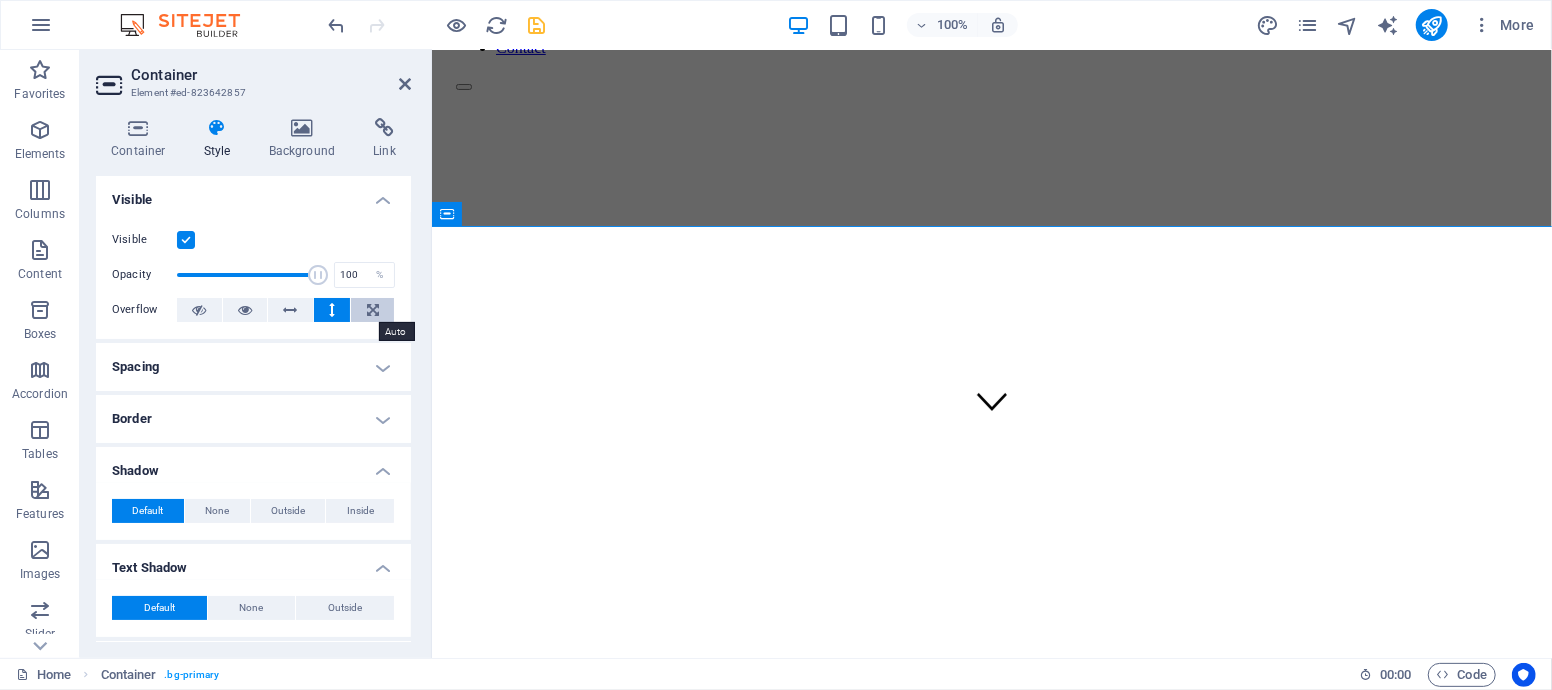 click at bounding box center (372, 310) 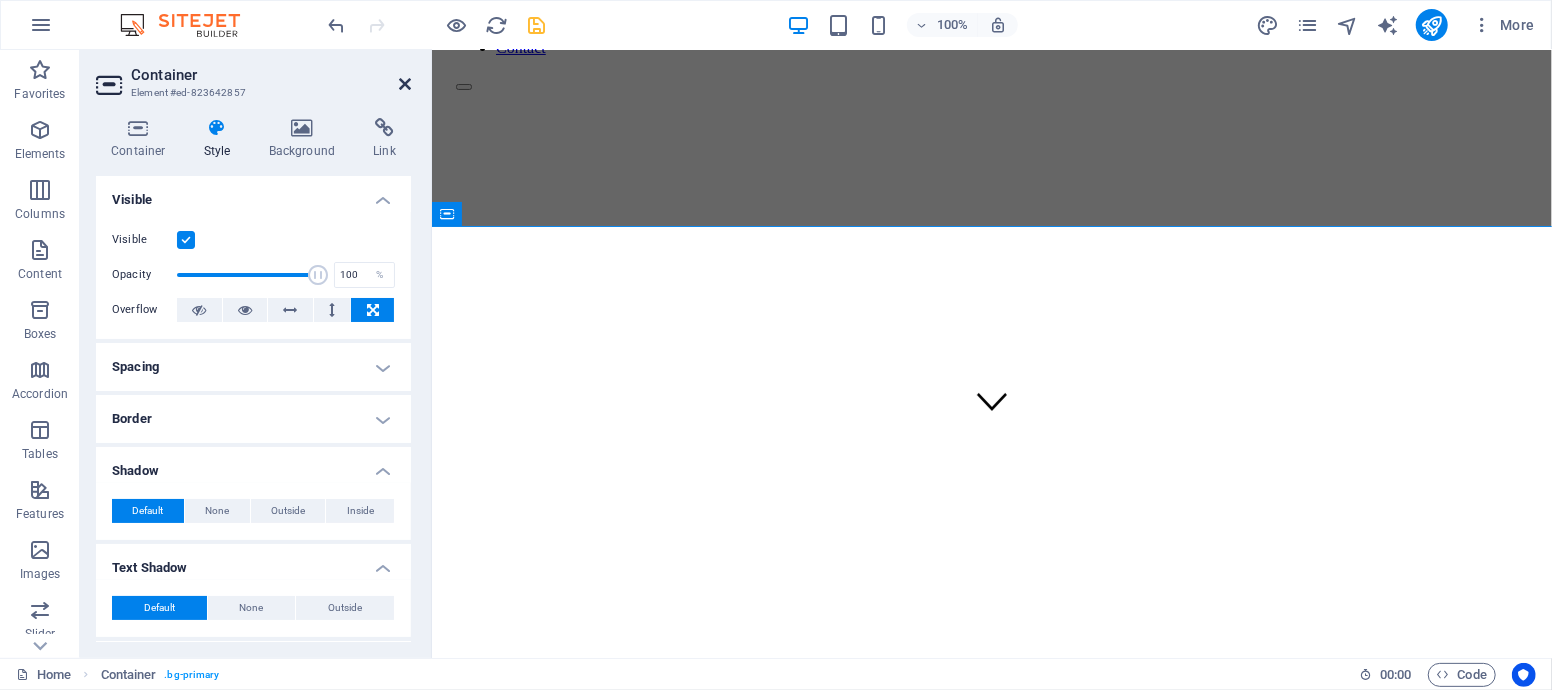 click at bounding box center [405, 84] 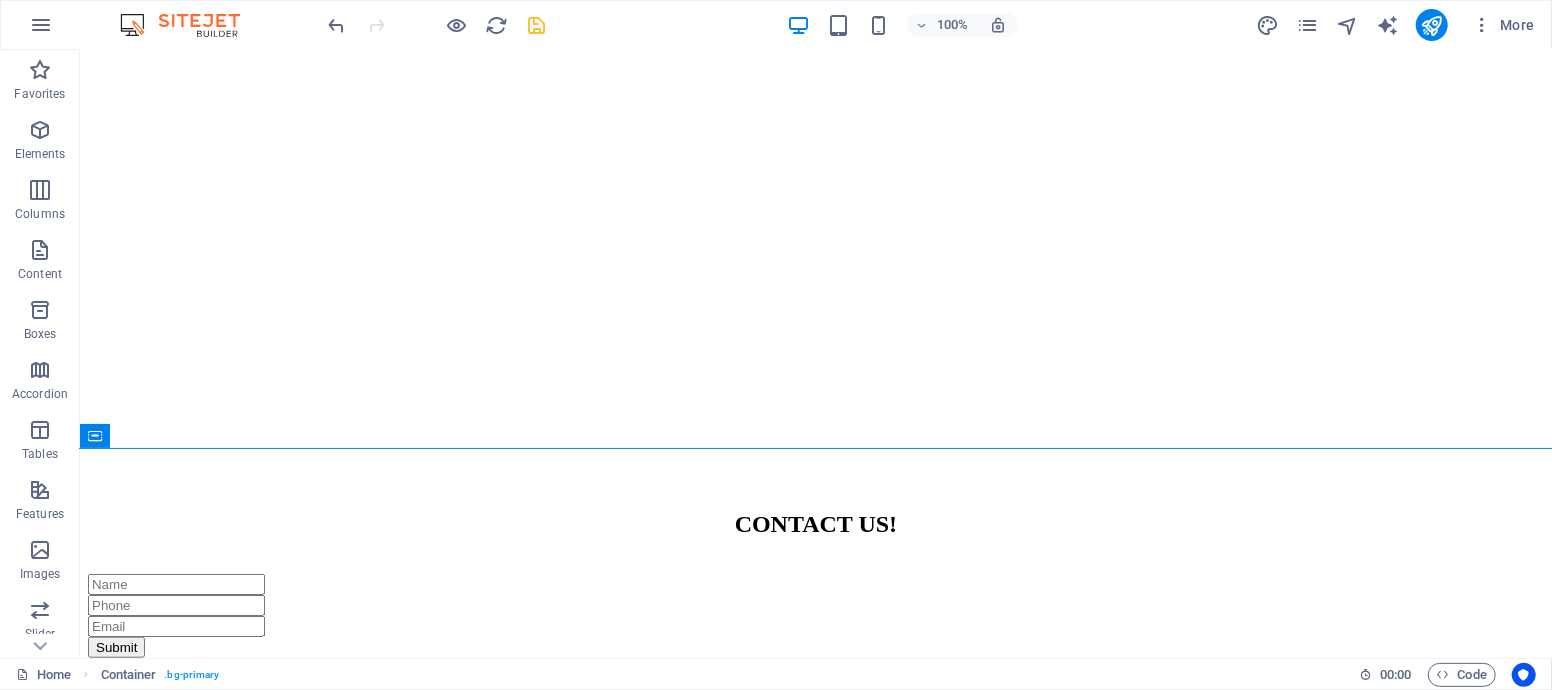 scroll, scrollTop: 0, scrollLeft: 0, axis: both 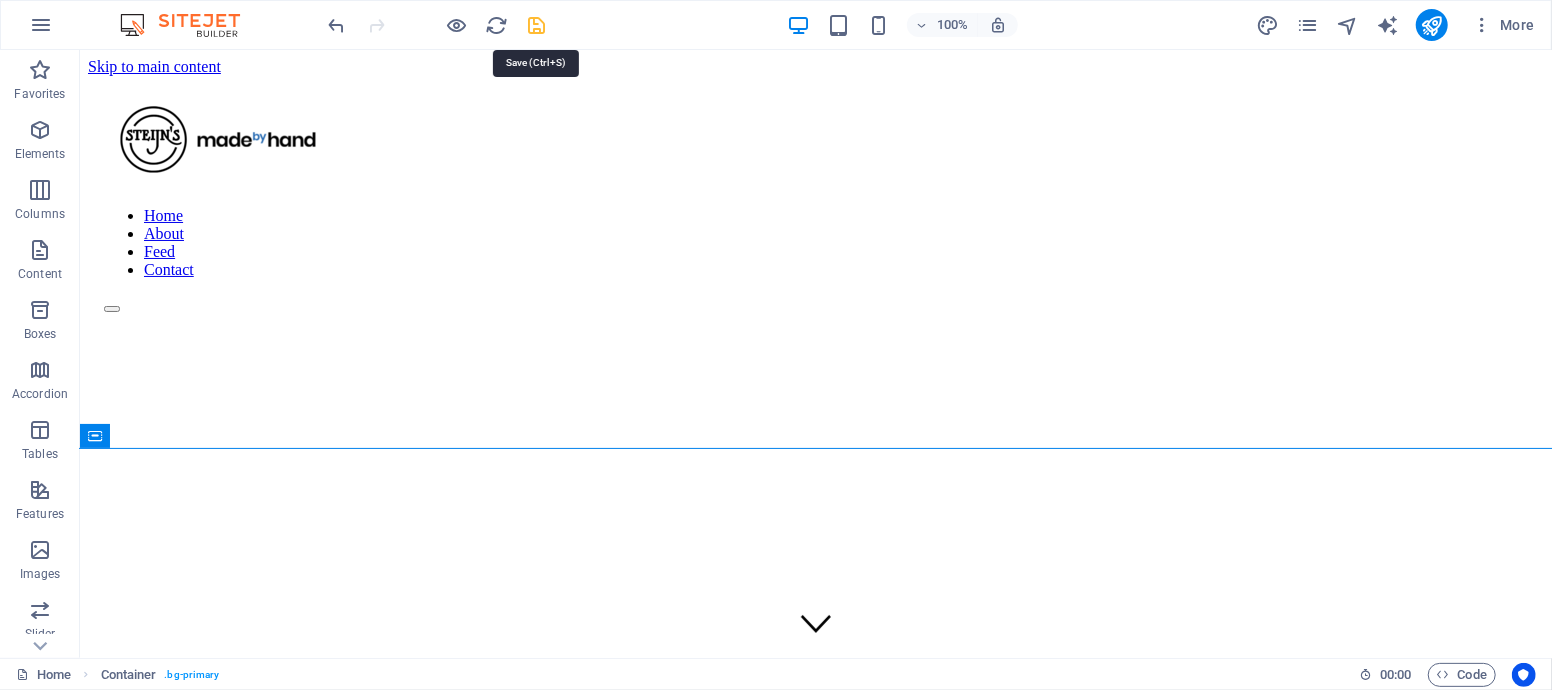 click at bounding box center [537, 25] 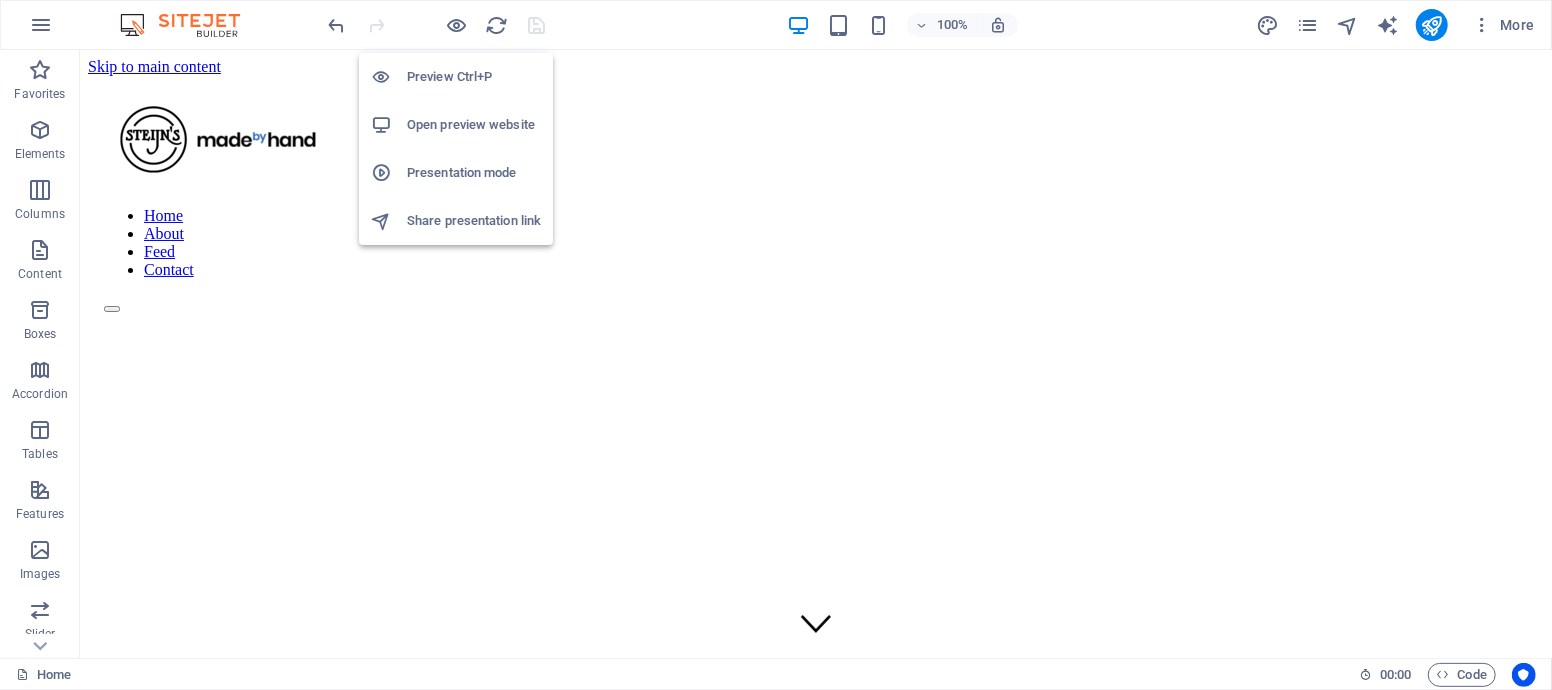click on "Open preview website" at bounding box center [474, 125] 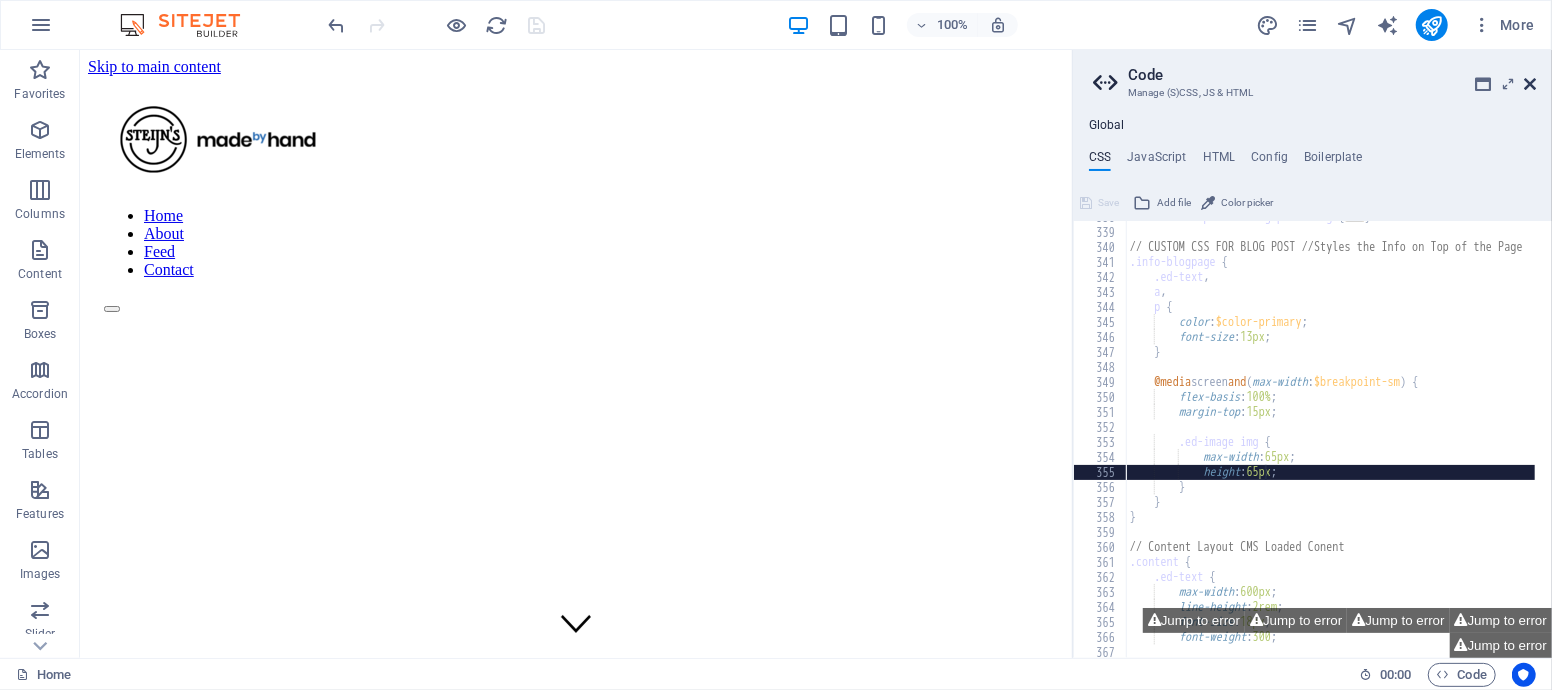 click at bounding box center (1530, 84) 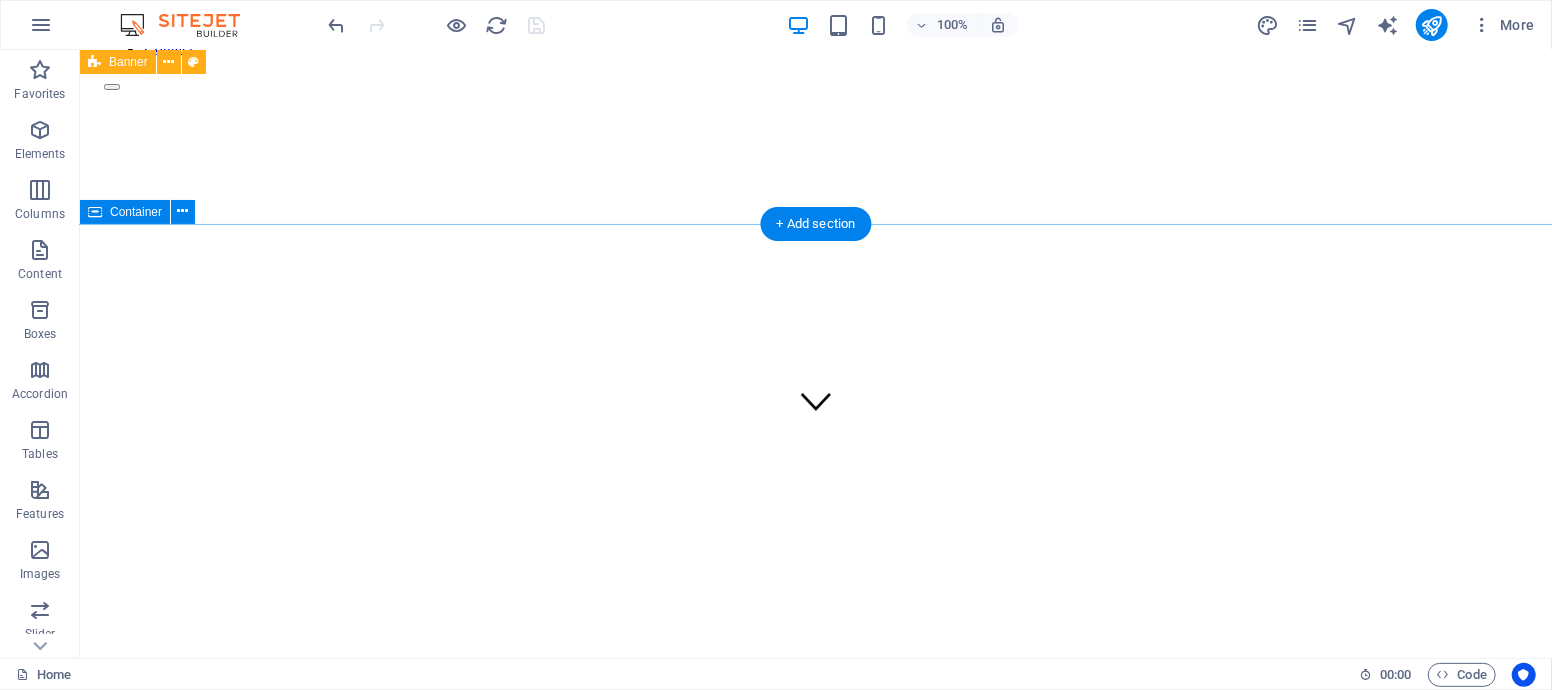 scroll, scrollTop: 333, scrollLeft: 0, axis: vertical 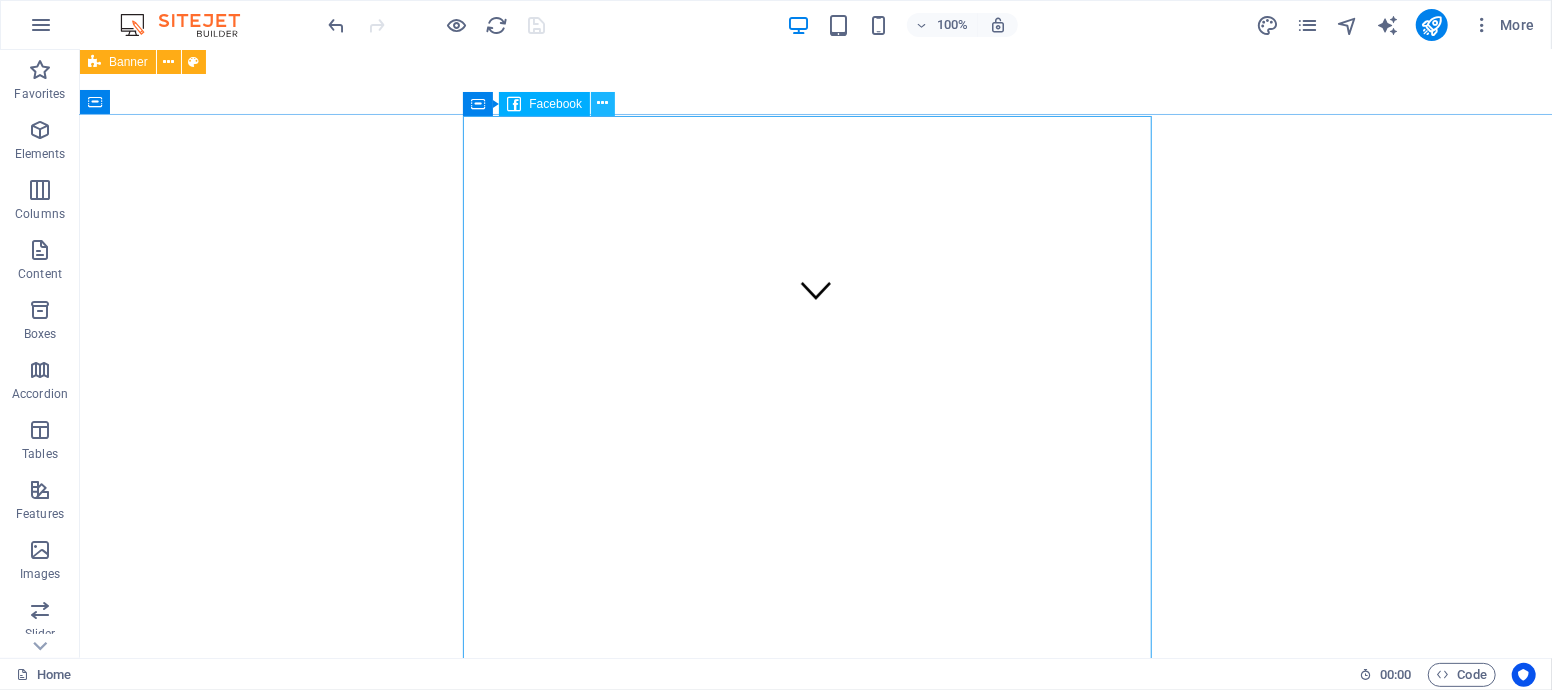 click at bounding box center [603, 103] 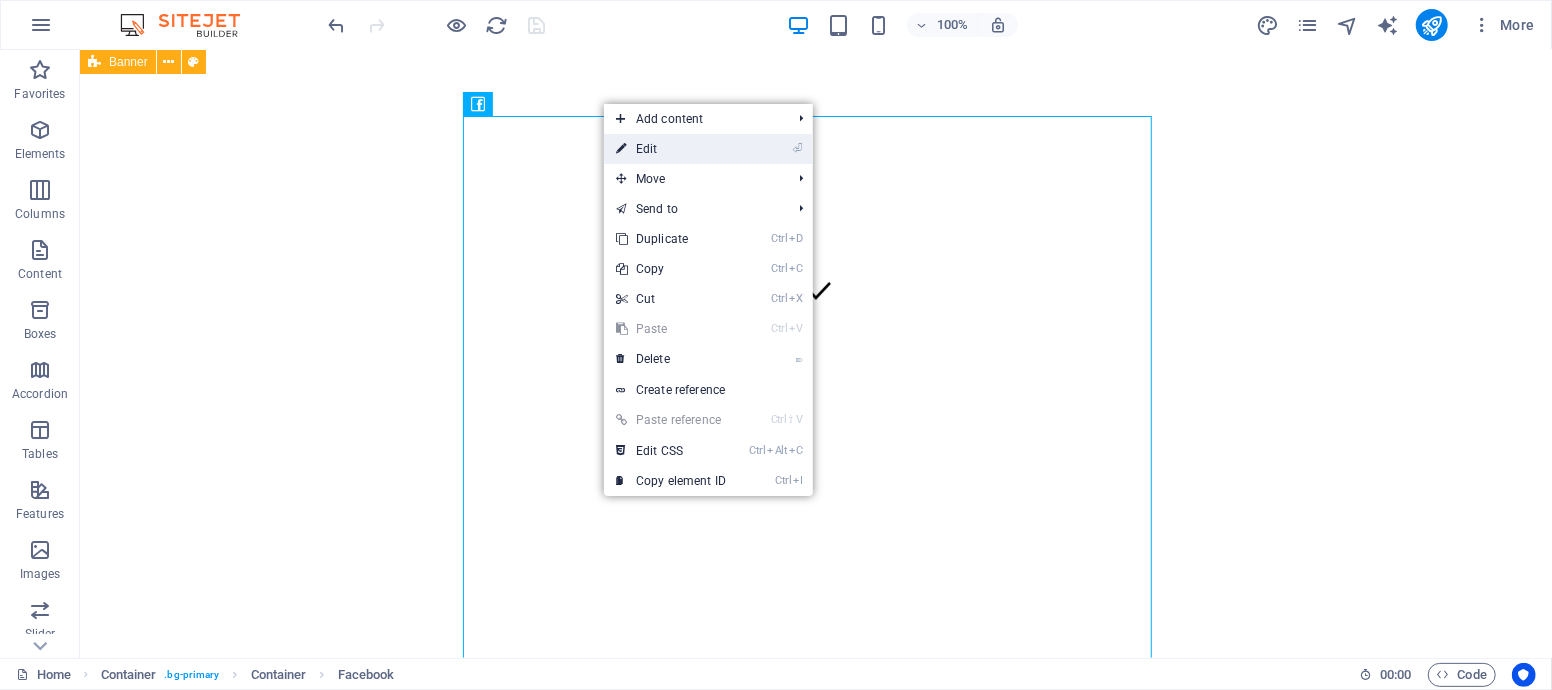 click on "⏎  Edit" at bounding box center (671, 149) 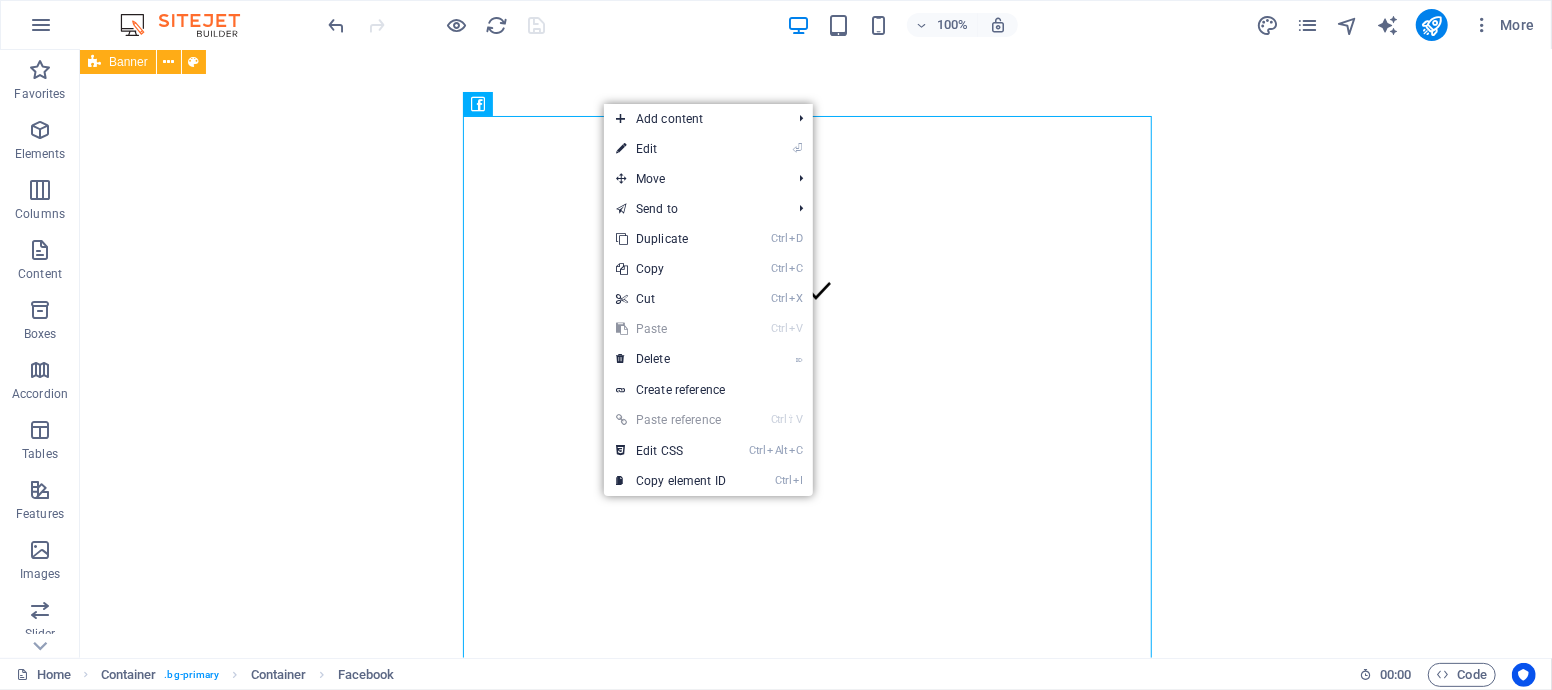 select on "%" 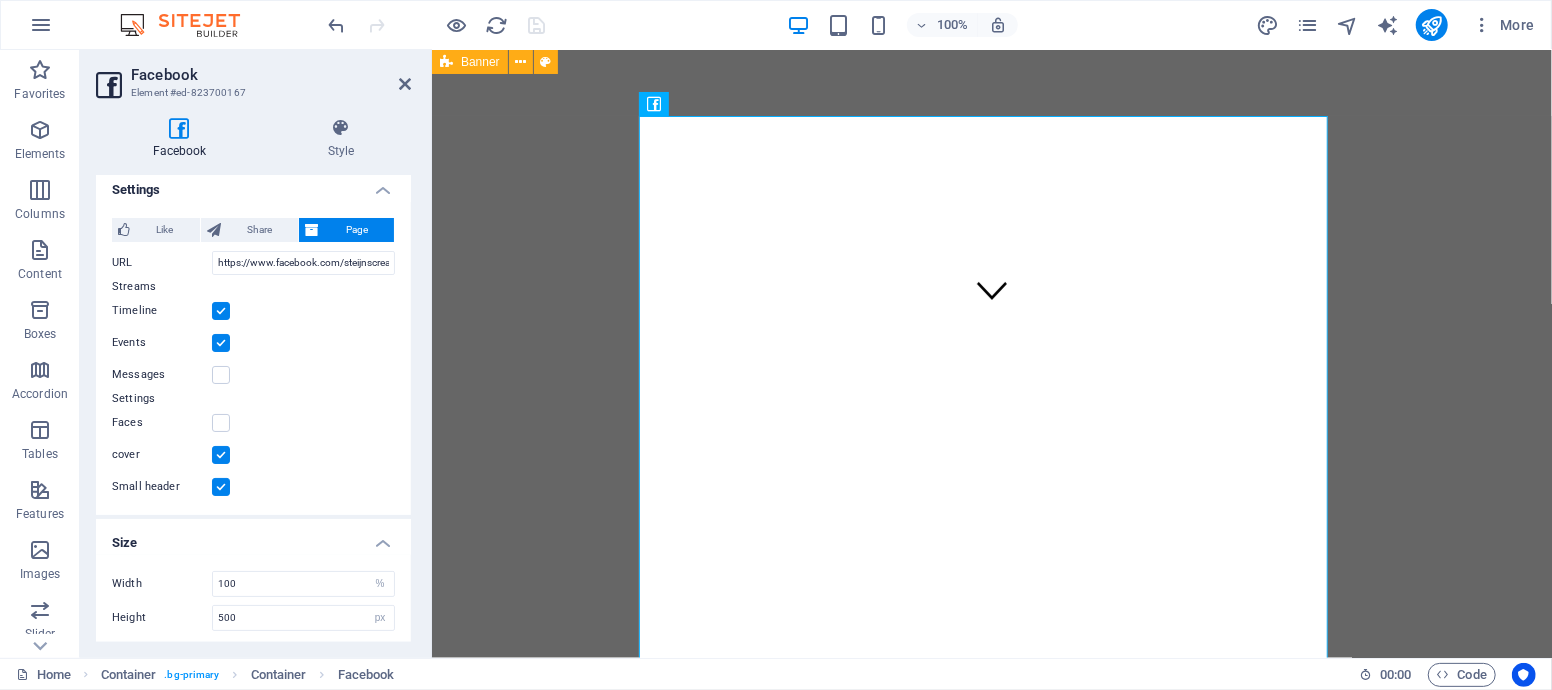 scroll, scrollTop: 12, scrollLeft: 0, axis: vertical 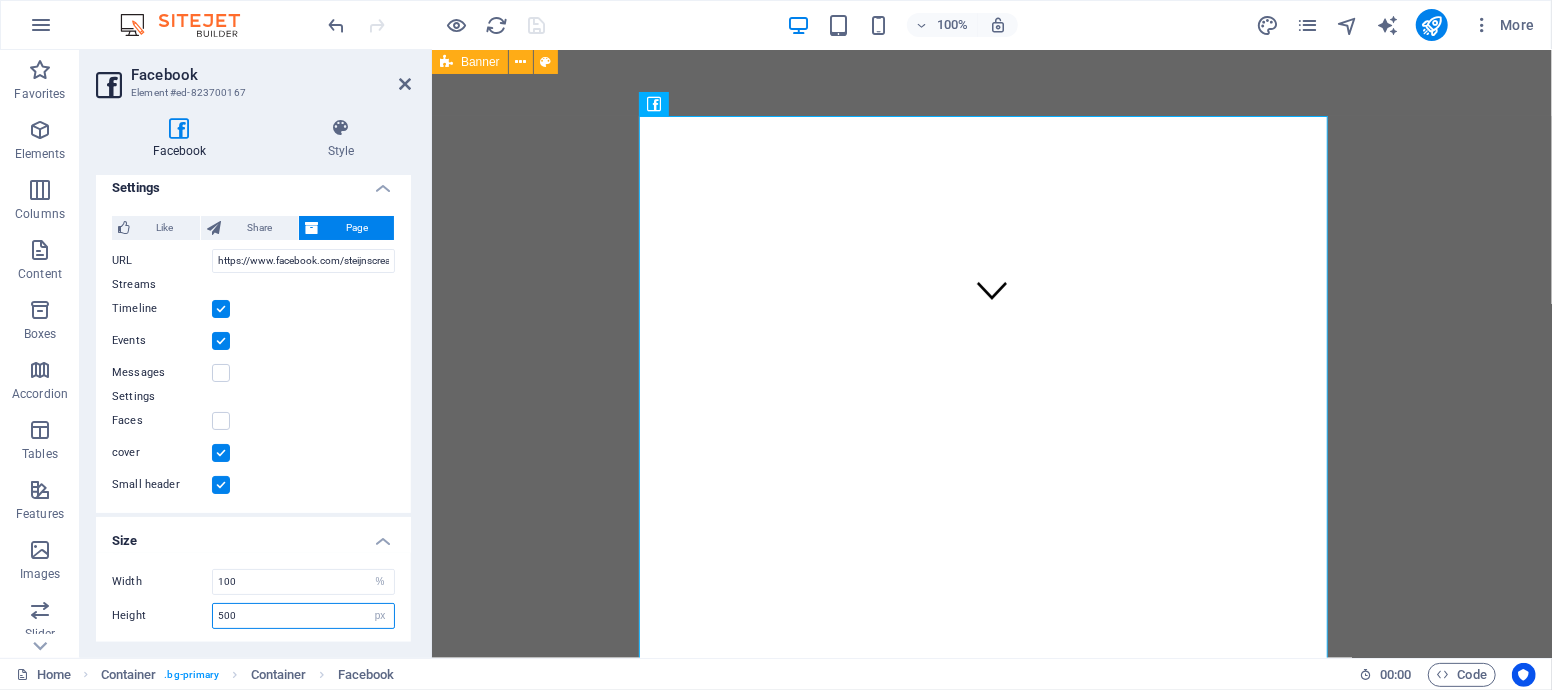 drag, startPoint x: 250, startPoint y: 613, endPoint x: 171, endPoint y: 614, distance: 79.00633 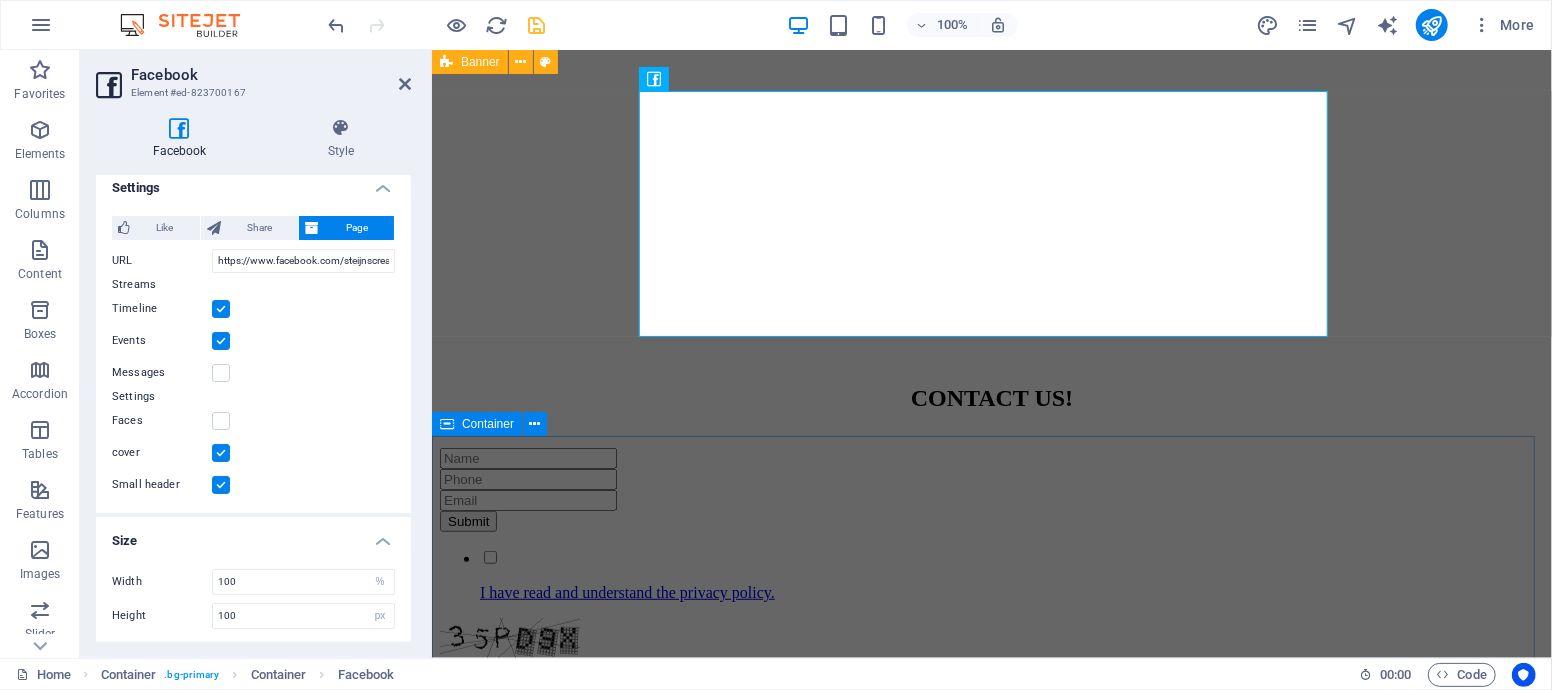 scroll, scrollTop: 555, scrollLeft: 0, axis: vertical 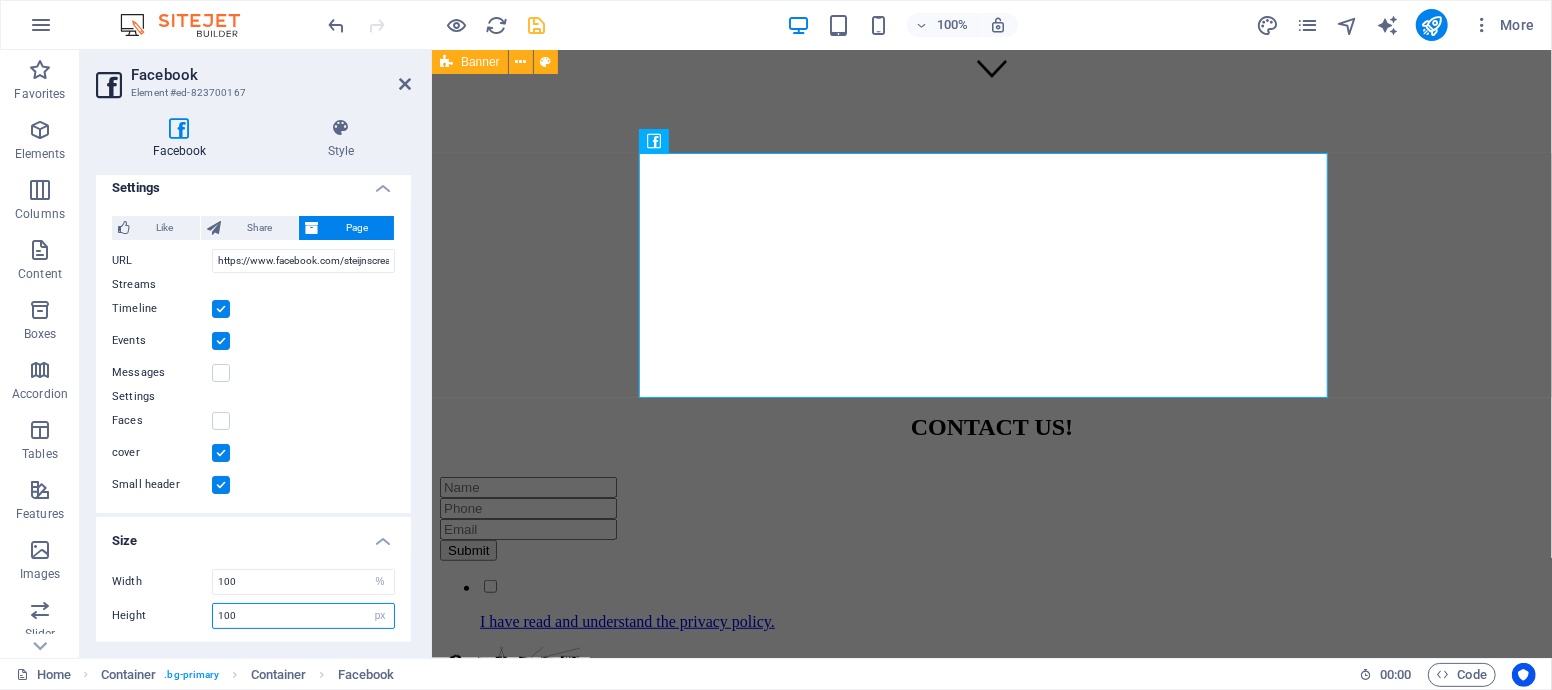drag, startPoint x: 261, startPoint y: 608, endPoint x: 136, endPoint y: 606, distance: 125.016 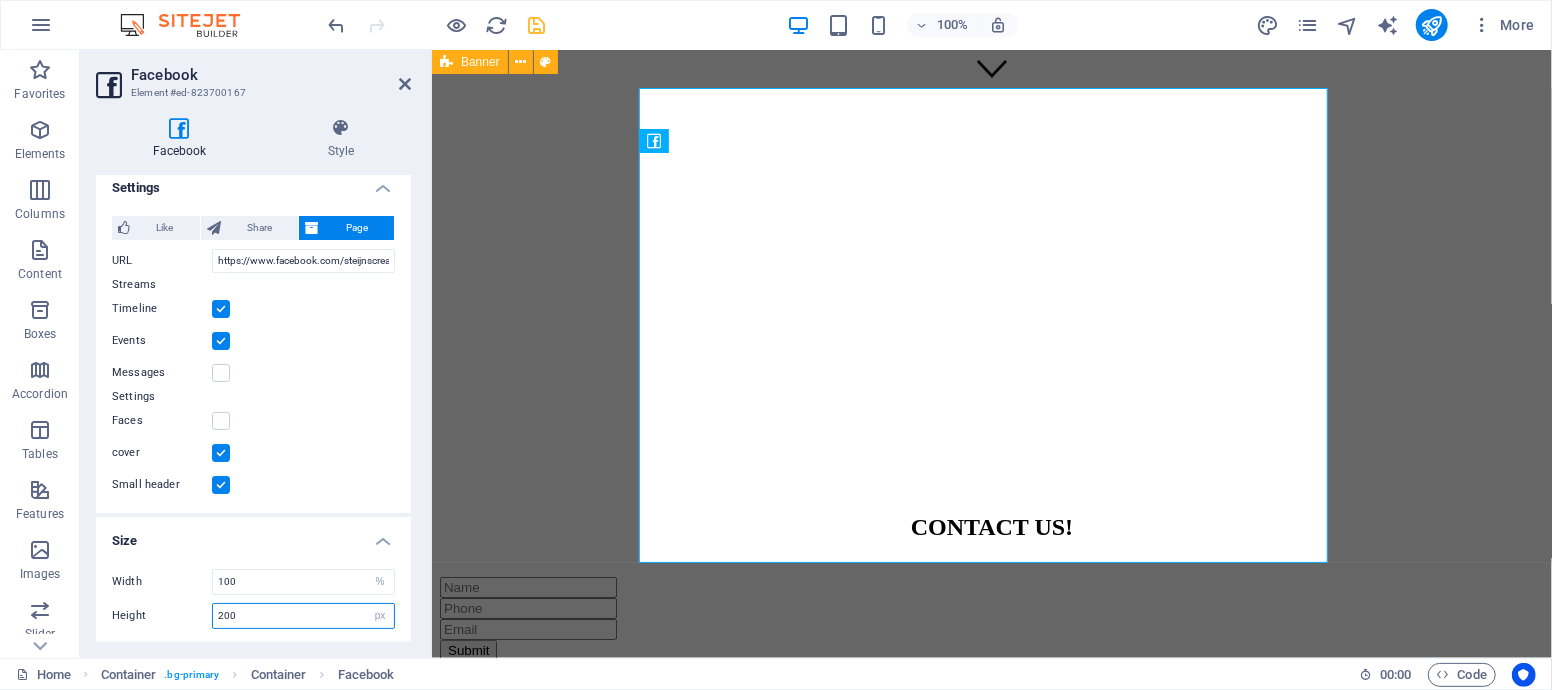 drag, startPoint x: 252, startPoint y: 617, endPoint x: 119, endPoint y: 620, distance: 133.03383 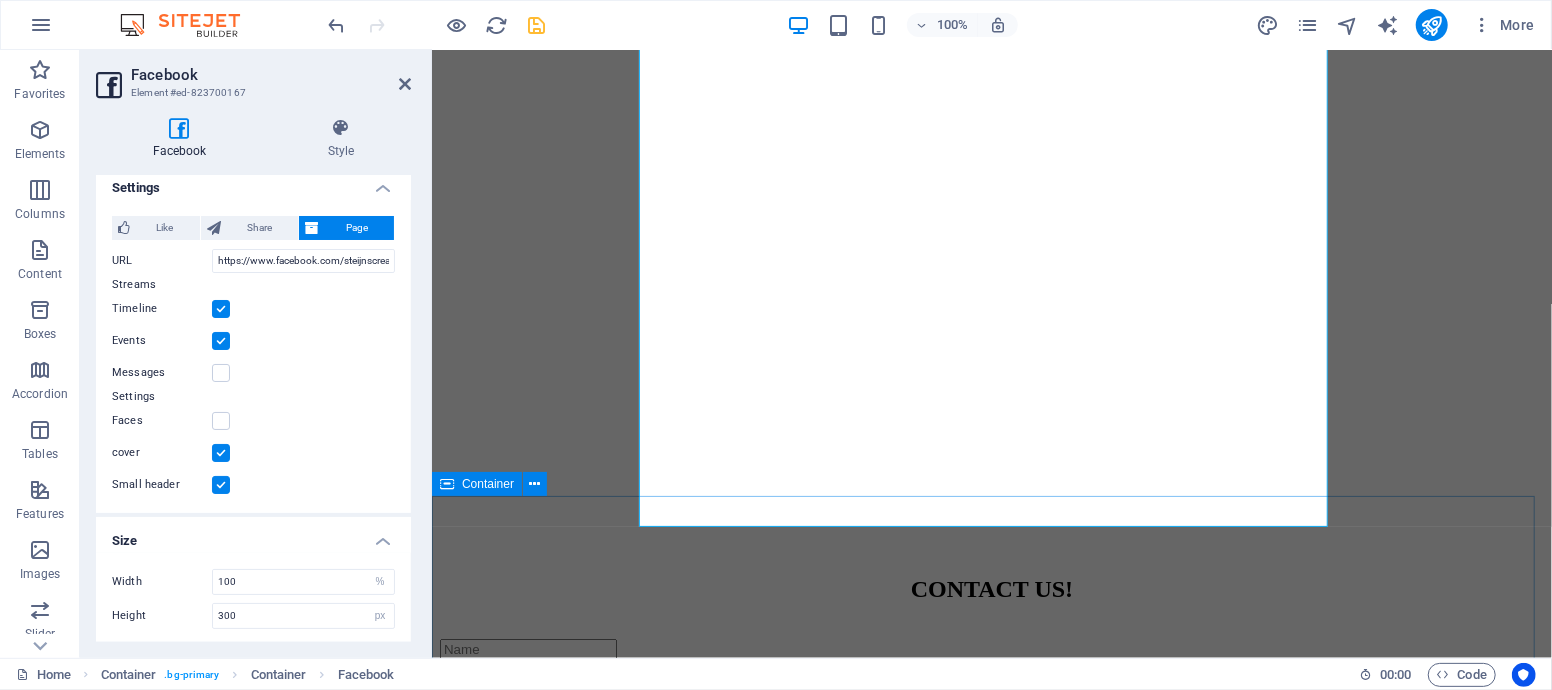 scroll, scrollTop: 1000, scrollLeft: 0, axis: vertical 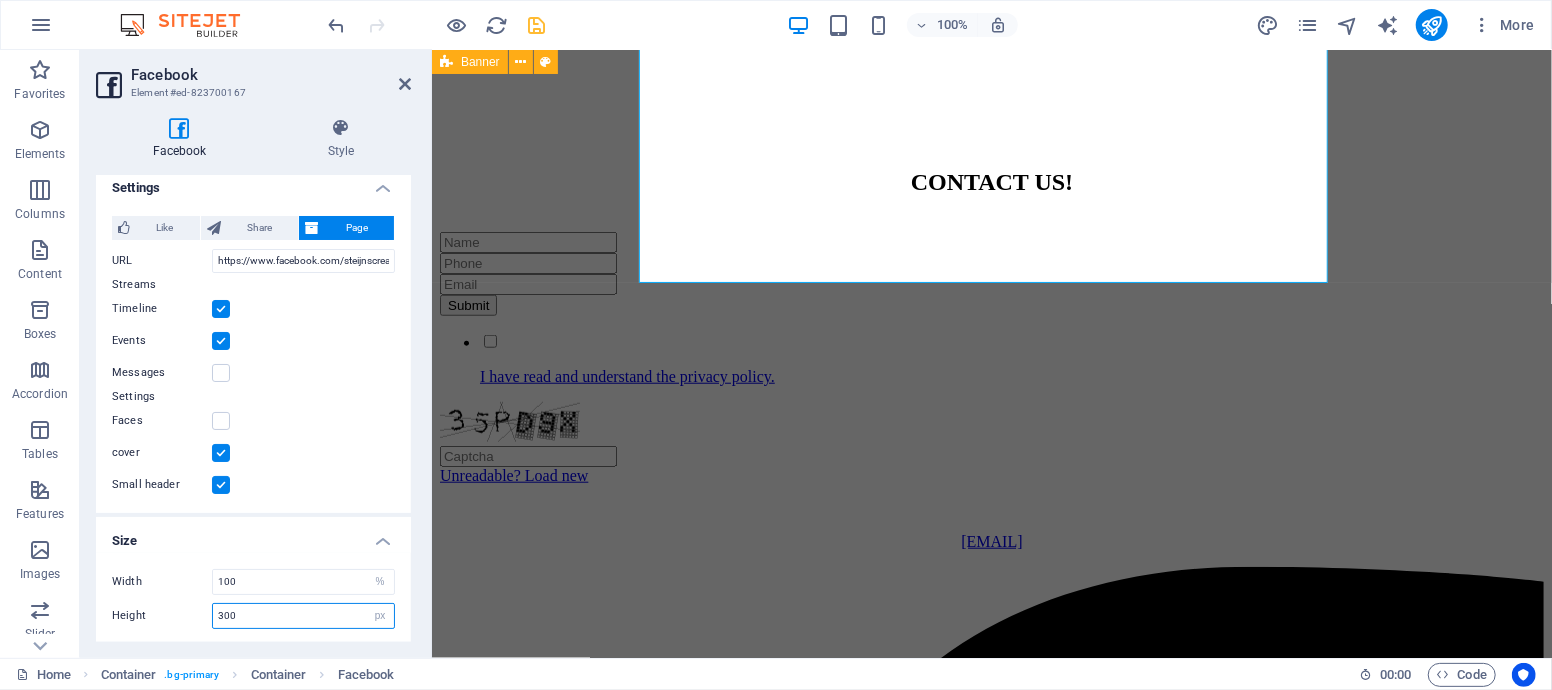 drag, startPoint x: 269, startPoint y: 607, endPoint x: 138, endPoint y: 613, distance: 131.13733 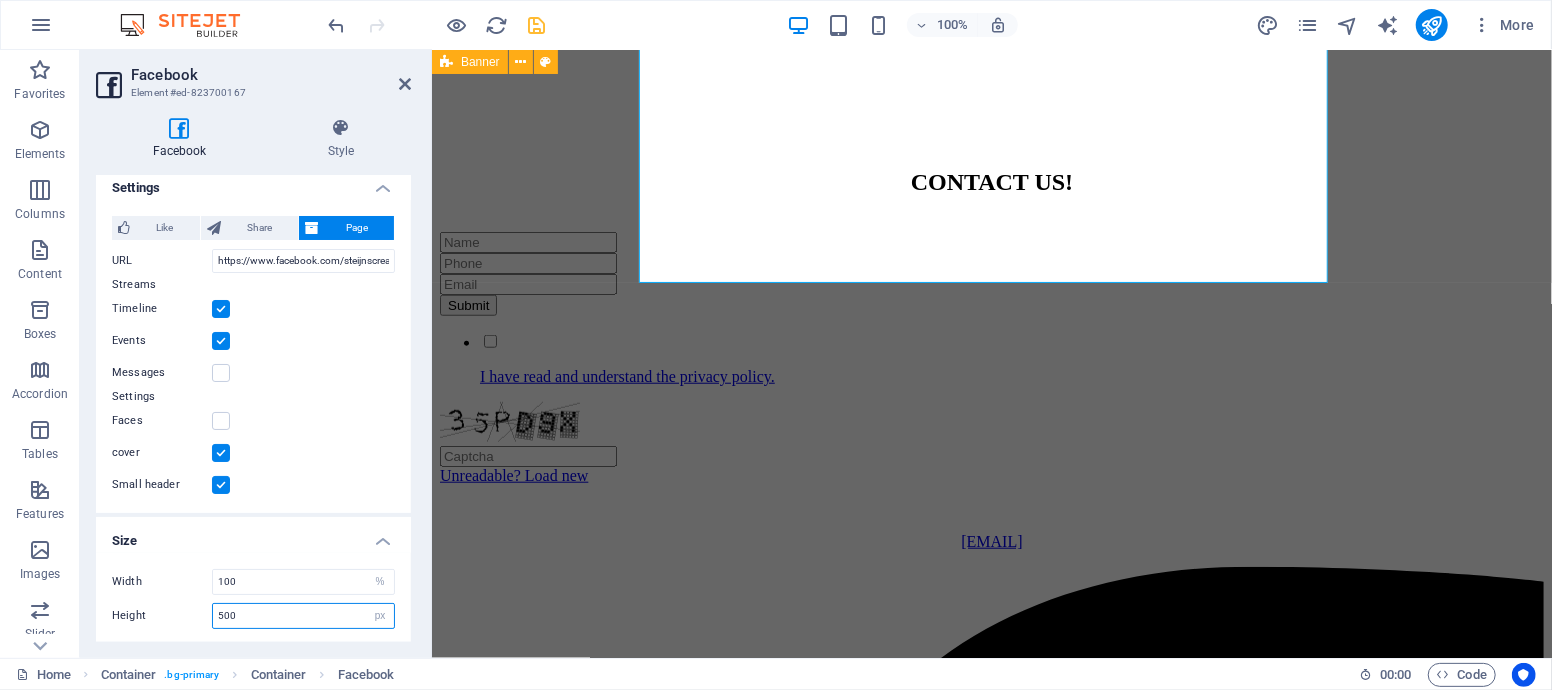 type on "500" 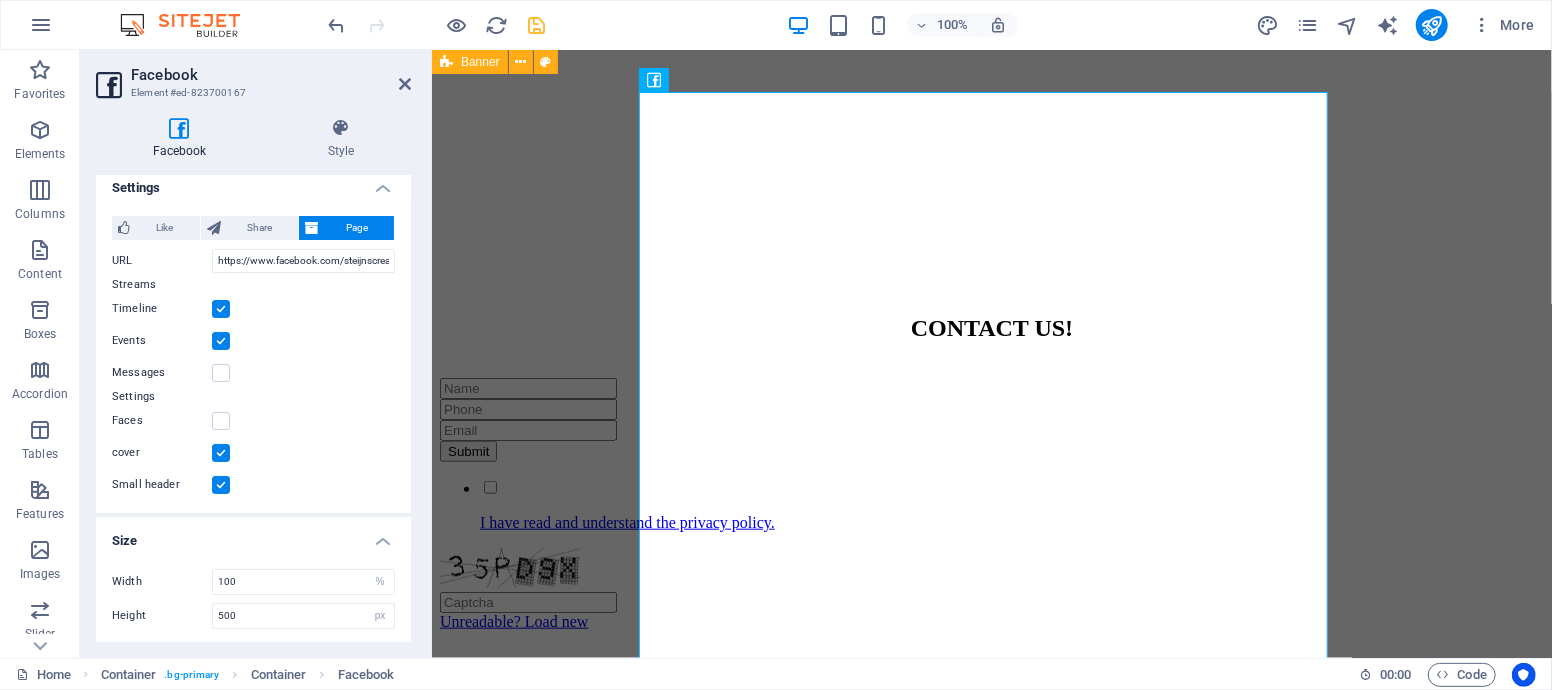 scroll, scrollTop: 357, scrollLeft: 0, axis: vertical 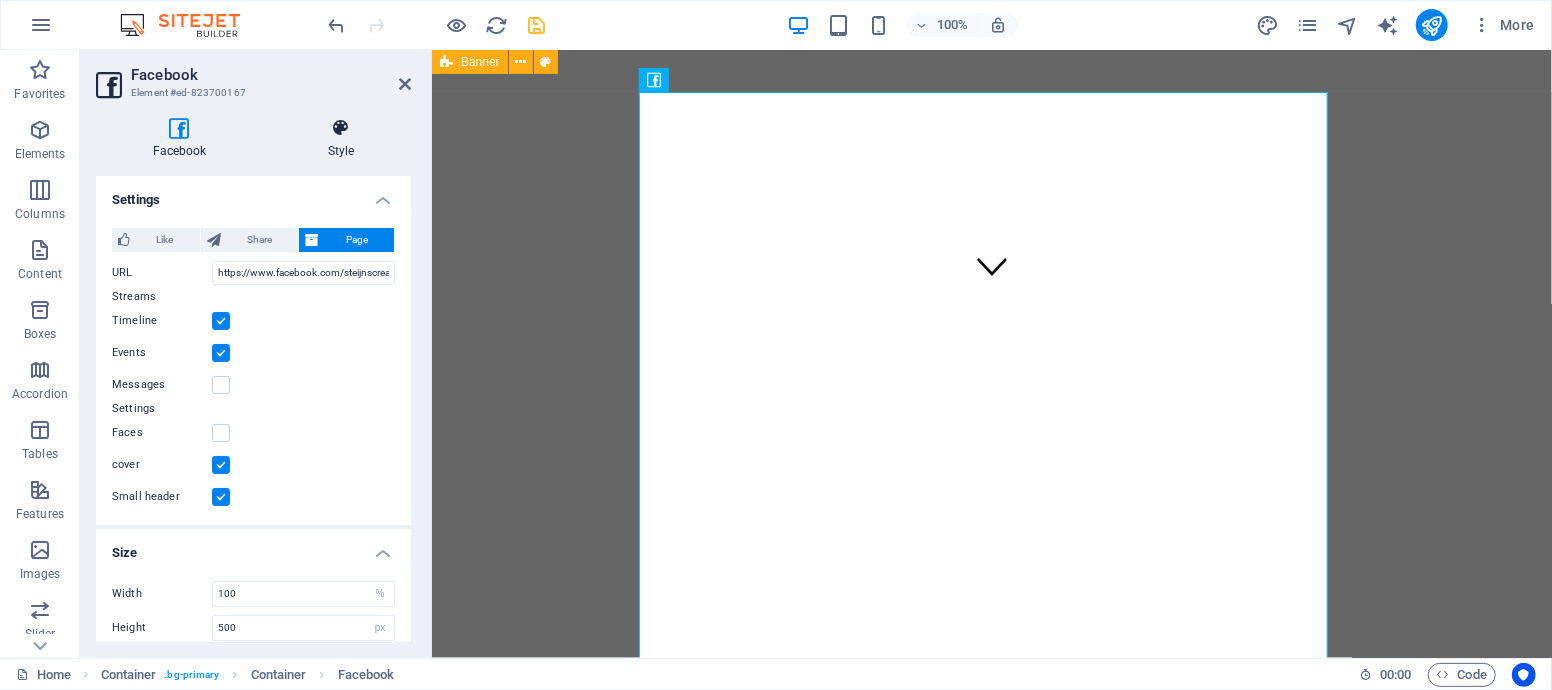 click at bounding box center [341, 128] 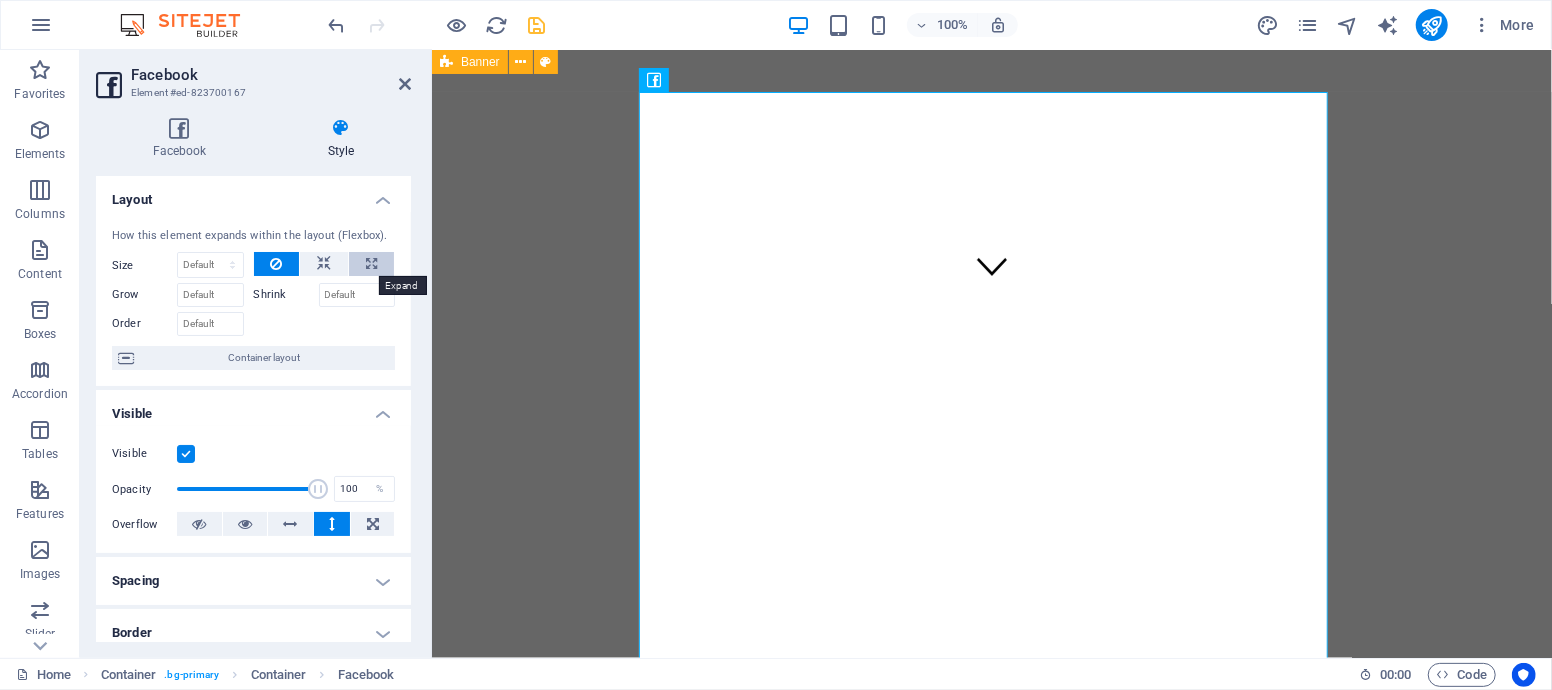 click at bounding box center [371, 264] 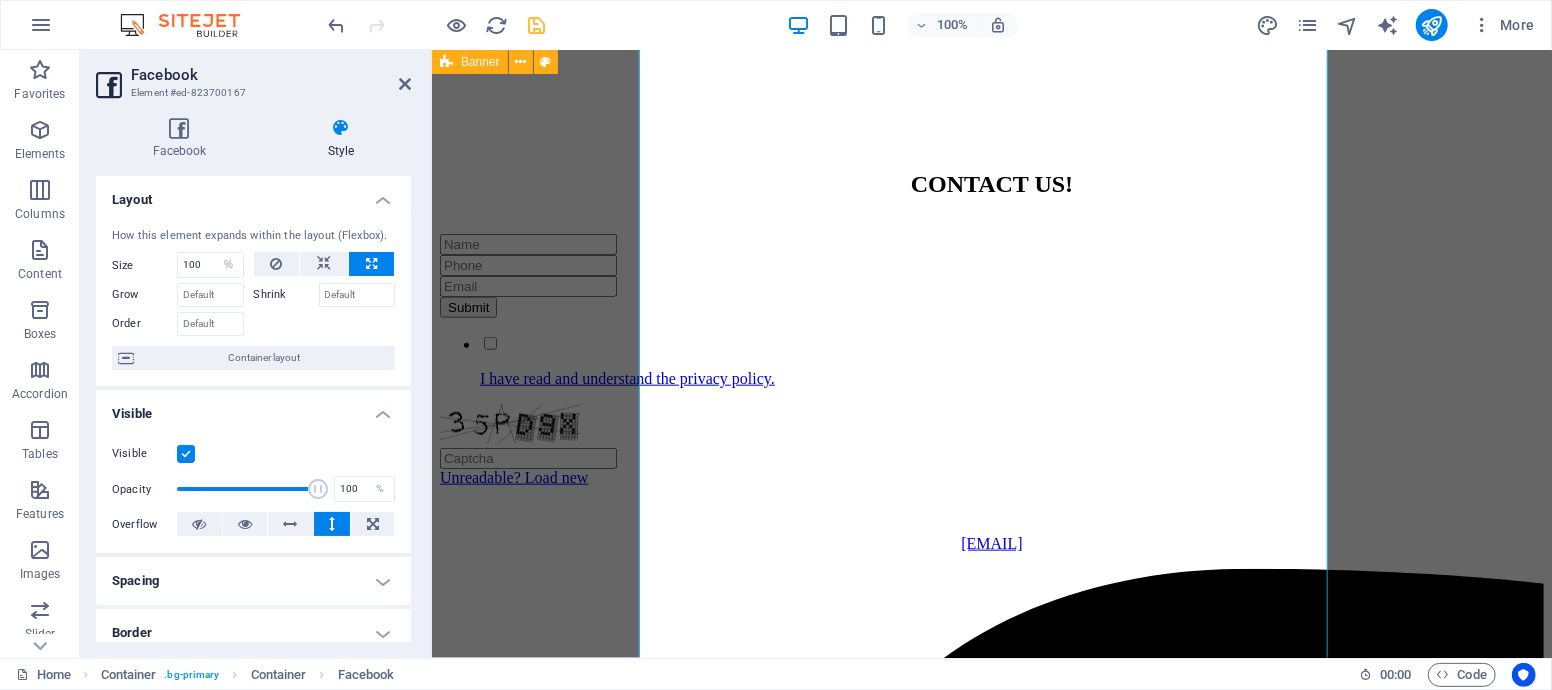 scroll, scrollTop: 444, scrollLeft: 0, axis: vertical 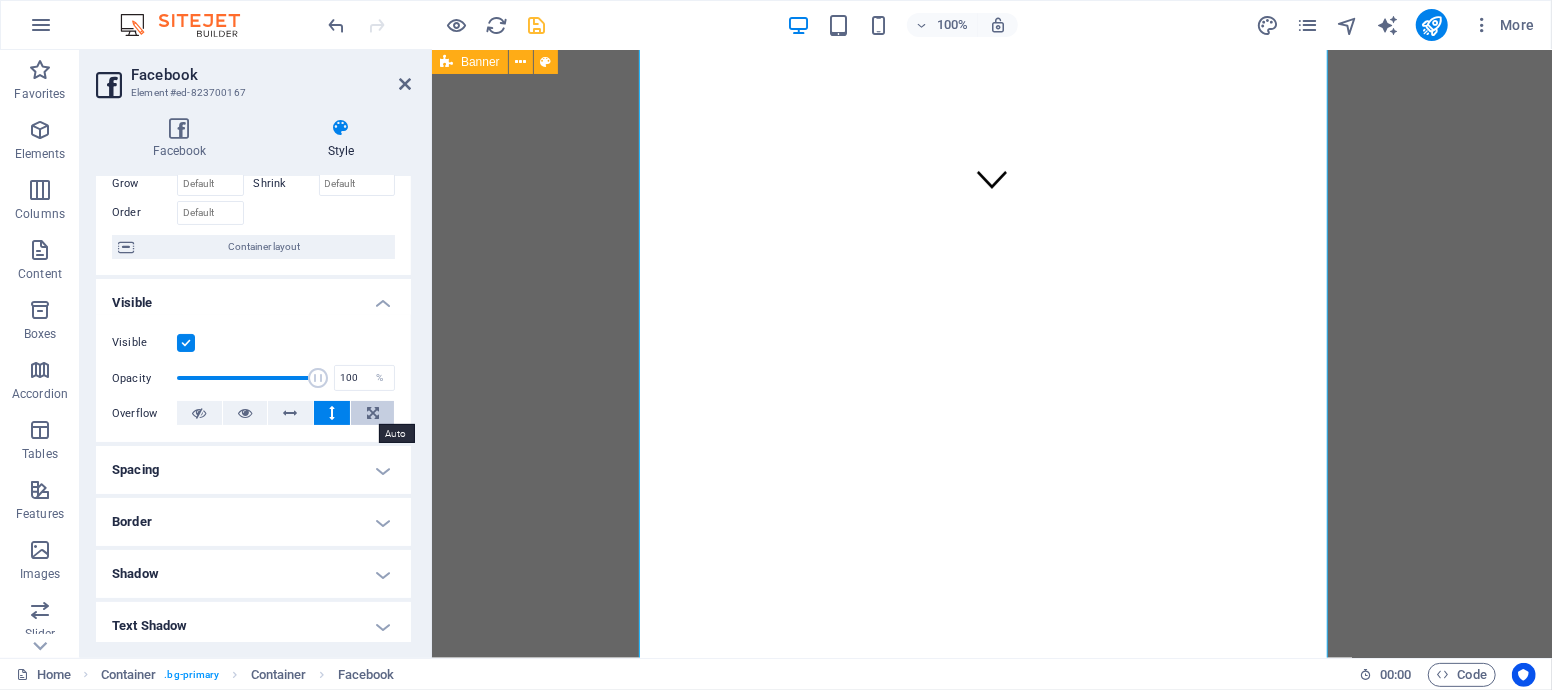 click at bounding box center (373, 413) 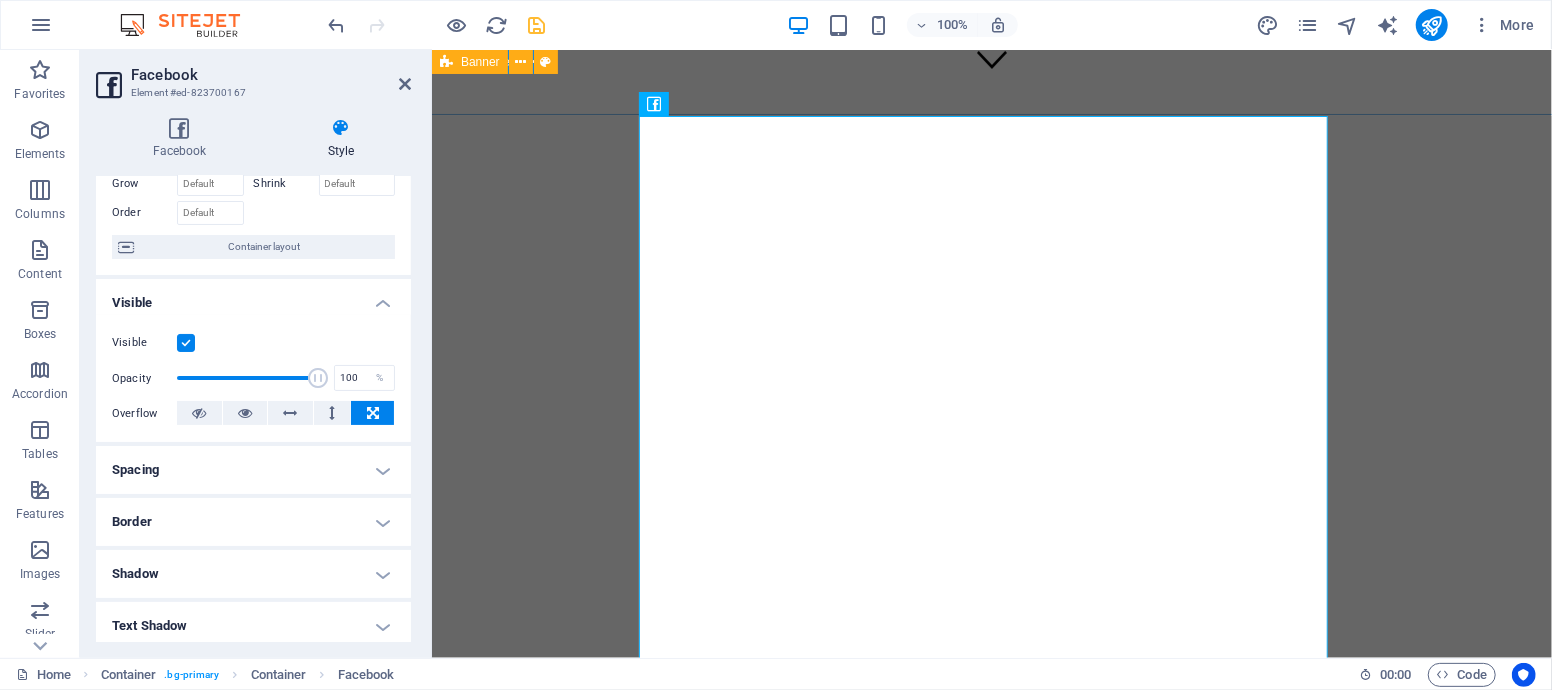 scroll, scrollTop: 333, scrollLeft: 0, axis: vertical 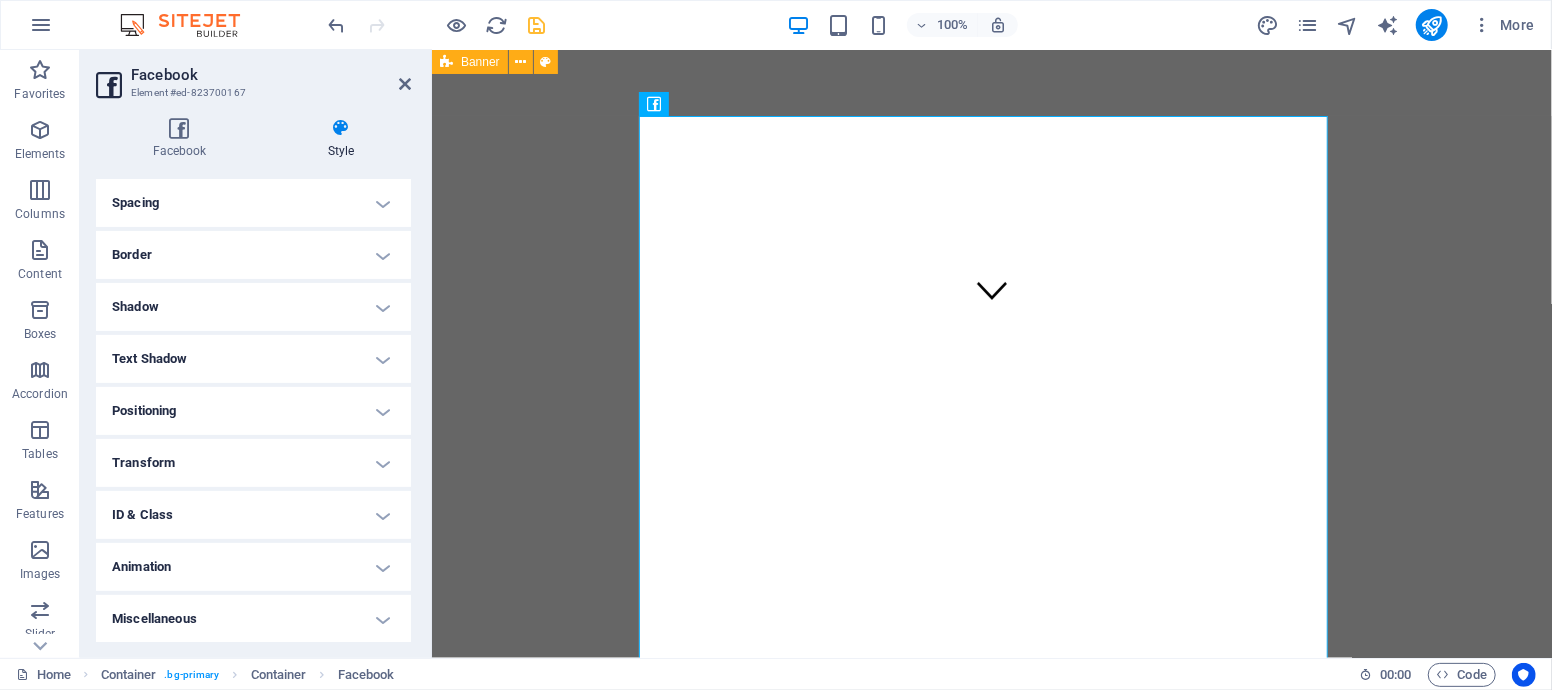 click on "Transform" at bounding box center (253, 463) 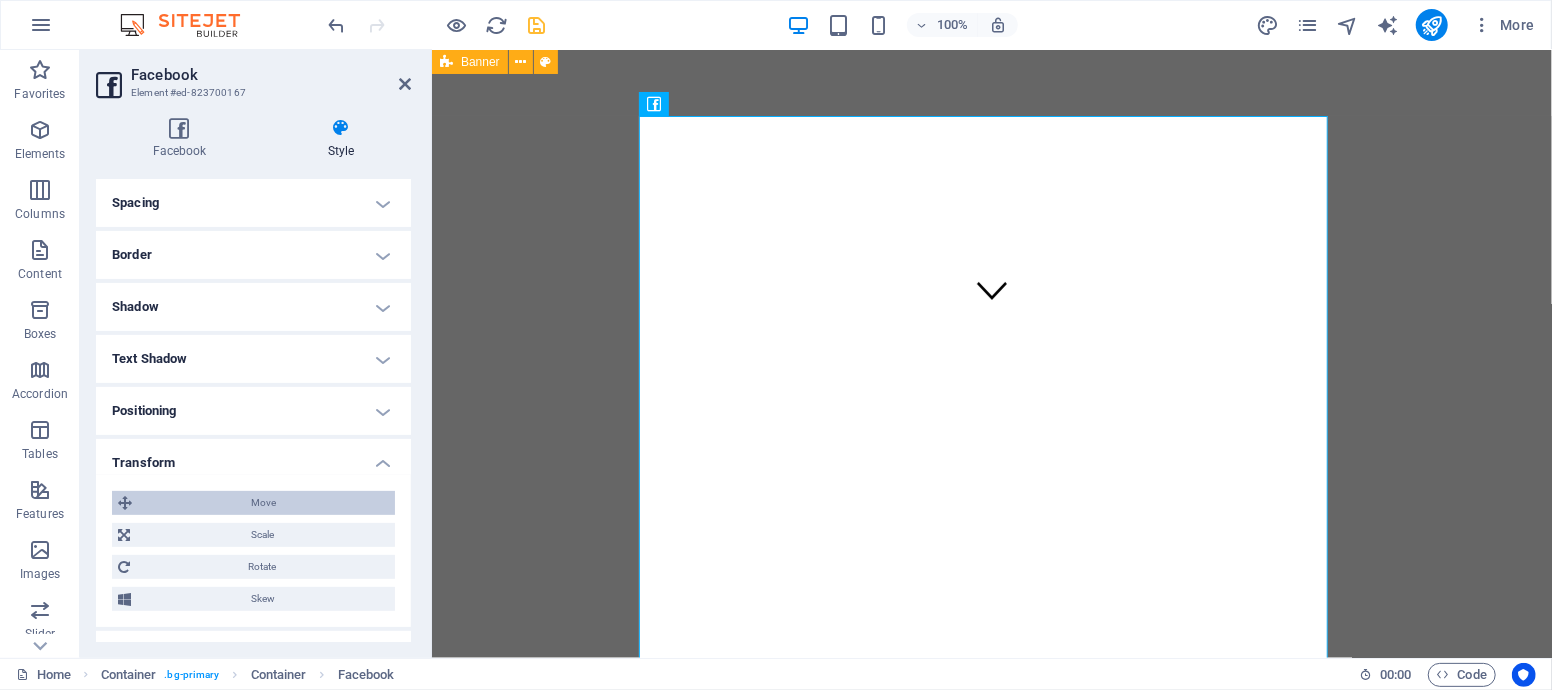 click on "Move" at bounding box center (263, 503) 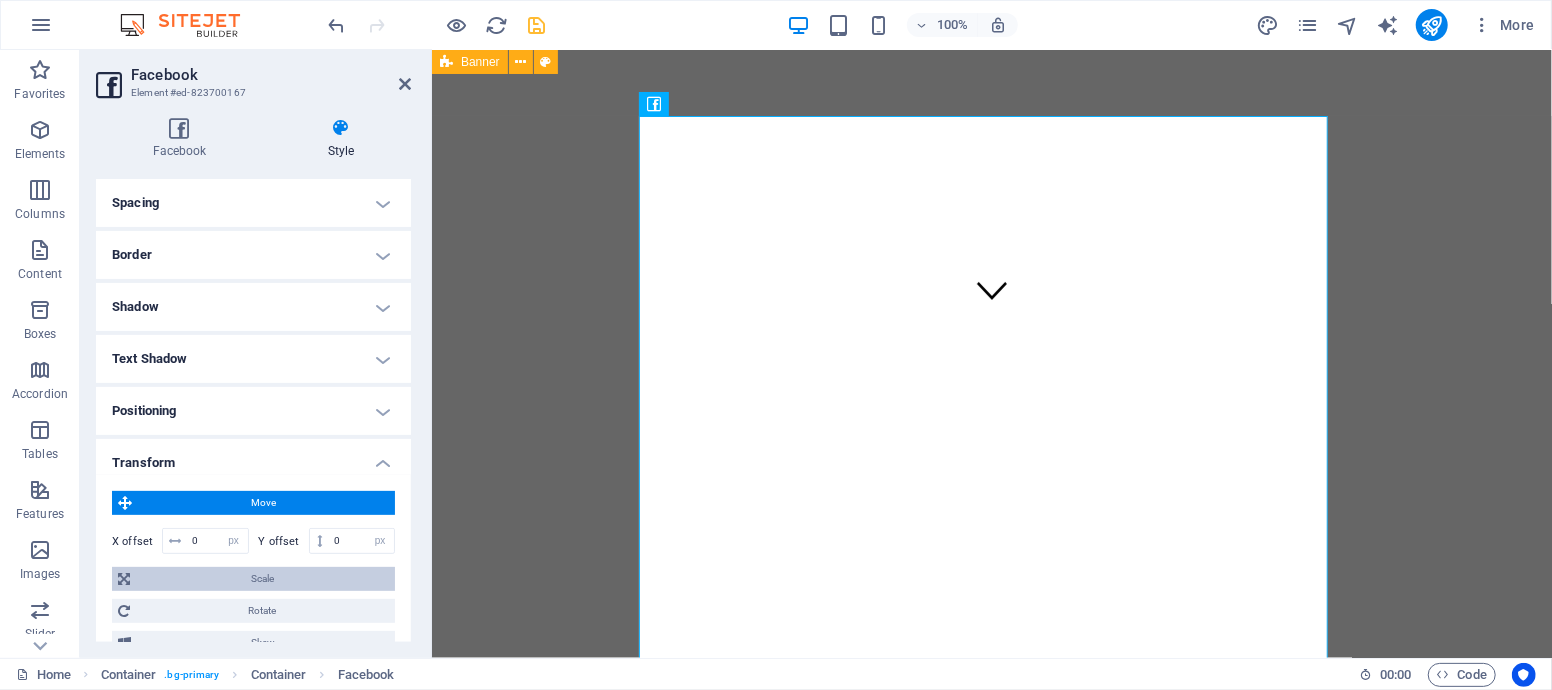 click on "Scale" at bounding box center [262, 579] 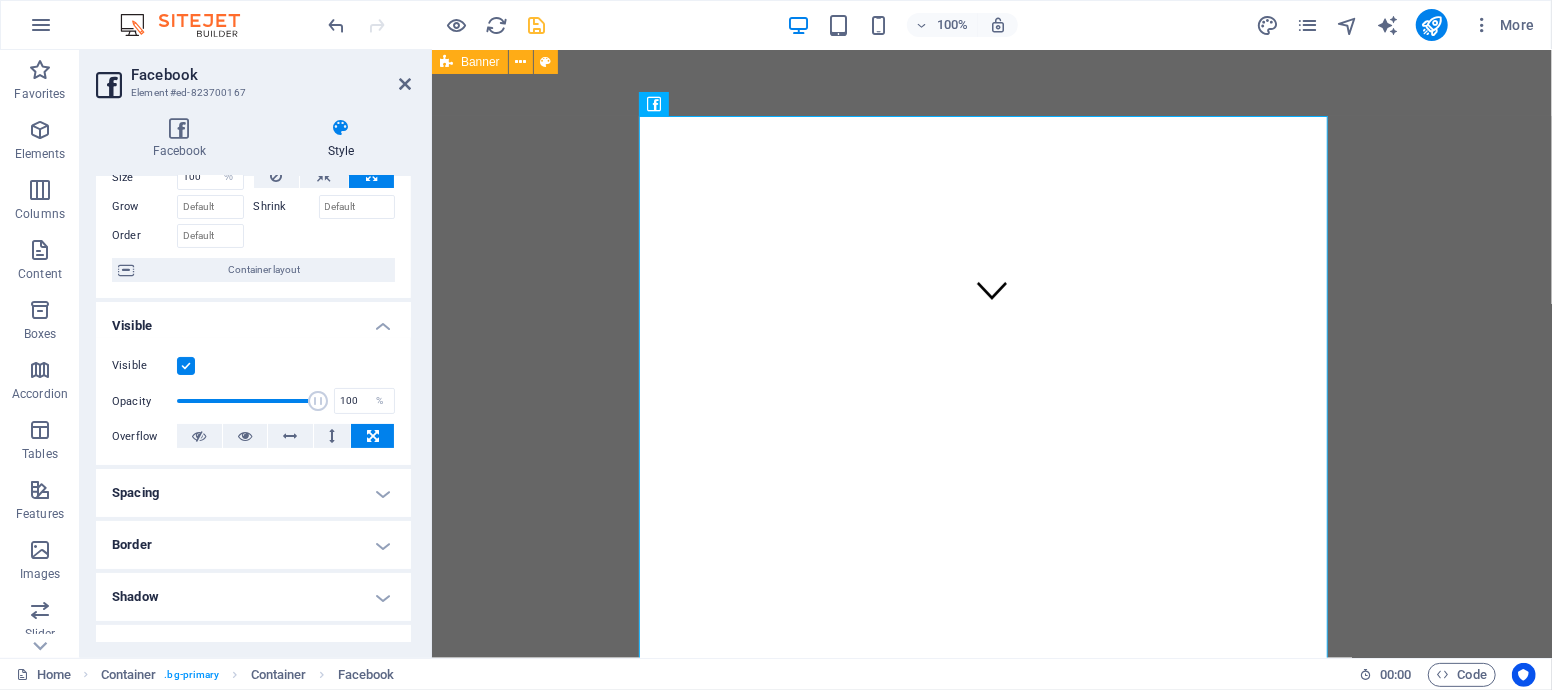 scroll, scrollTop: 0, scrollLeft: 0, axis: both 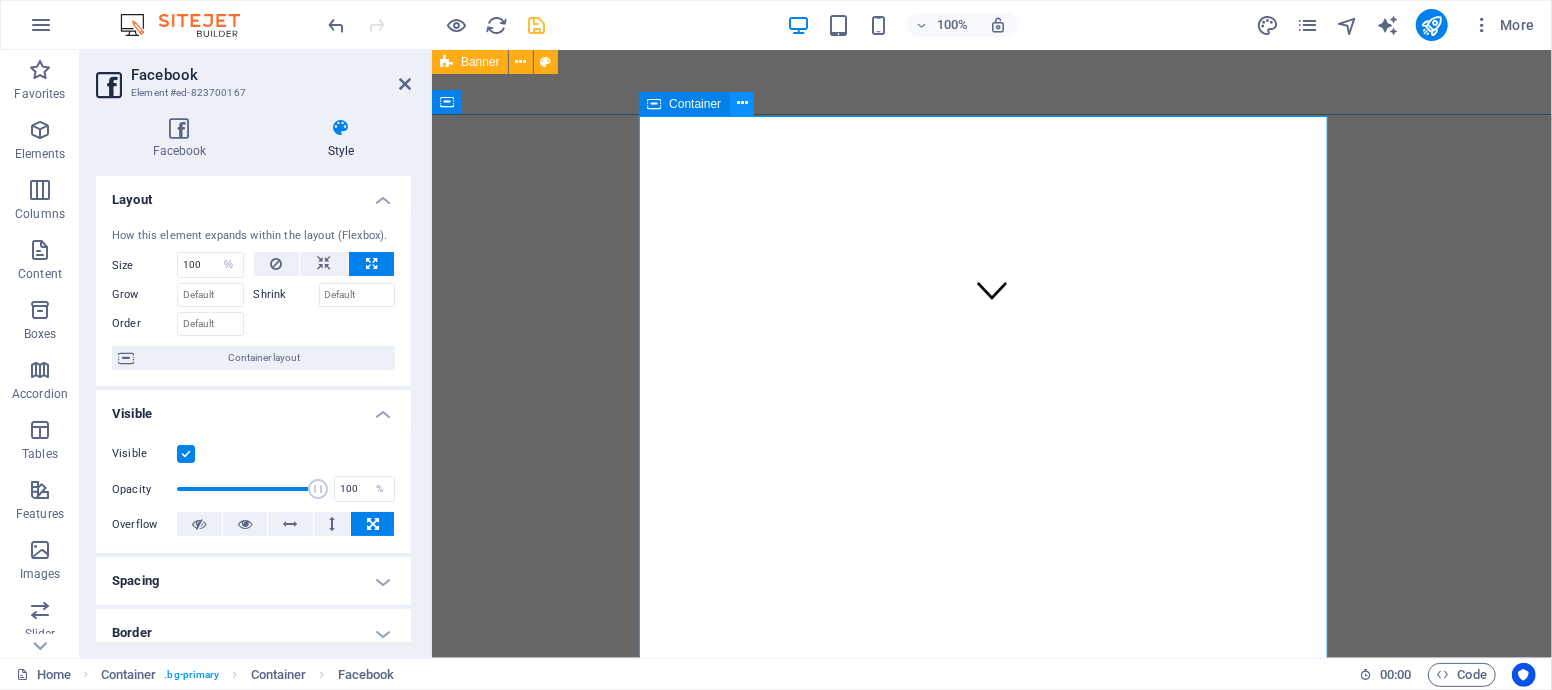 click at bounding box center [742, 103] 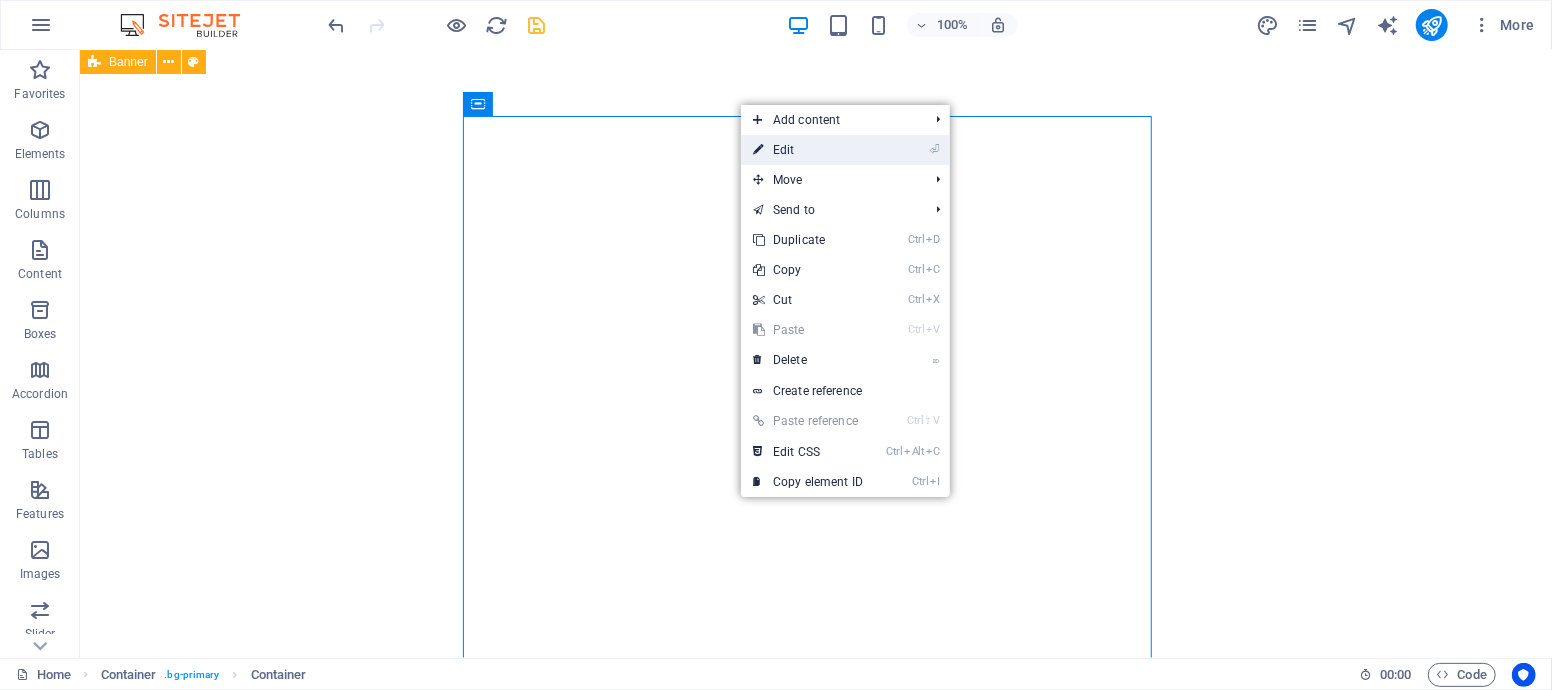 click on "⏎  Edit" at bounding box center (808, 150) 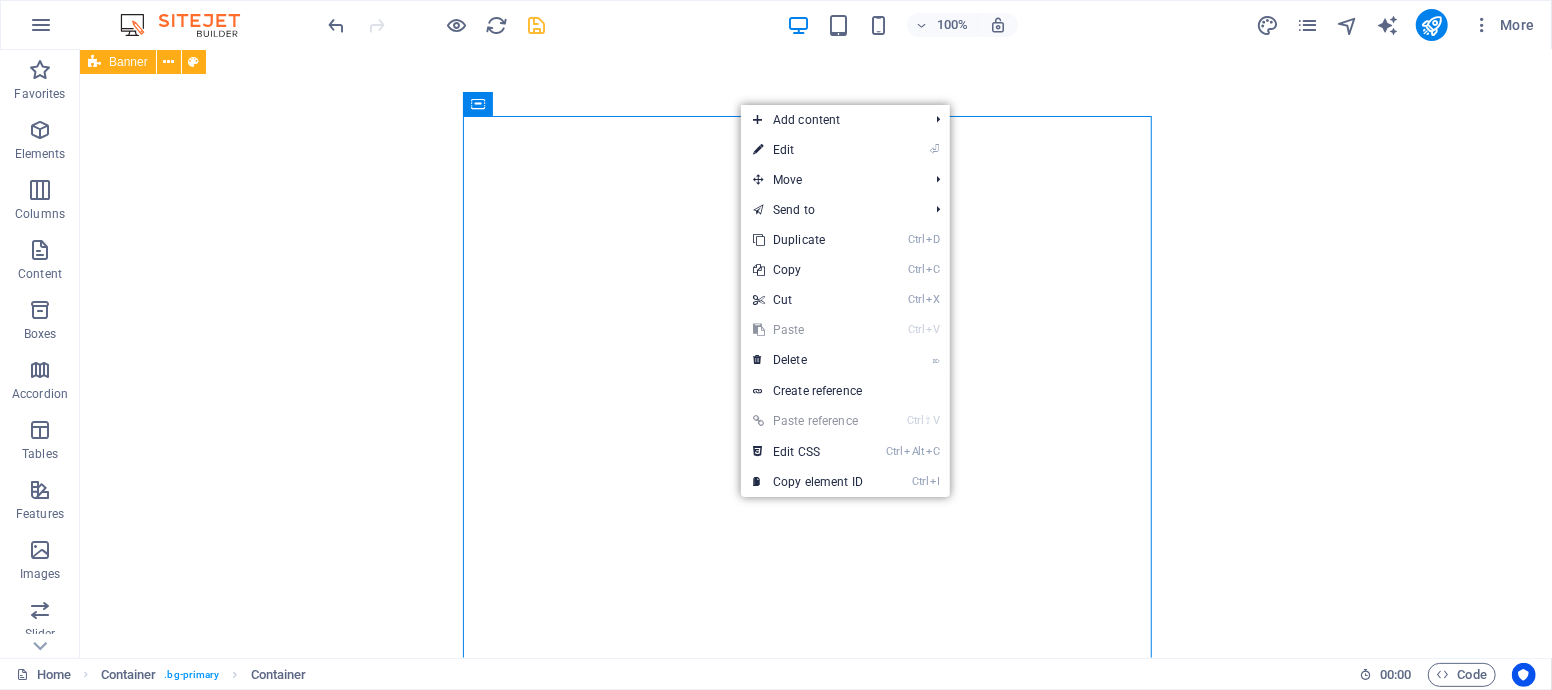 select on "px" 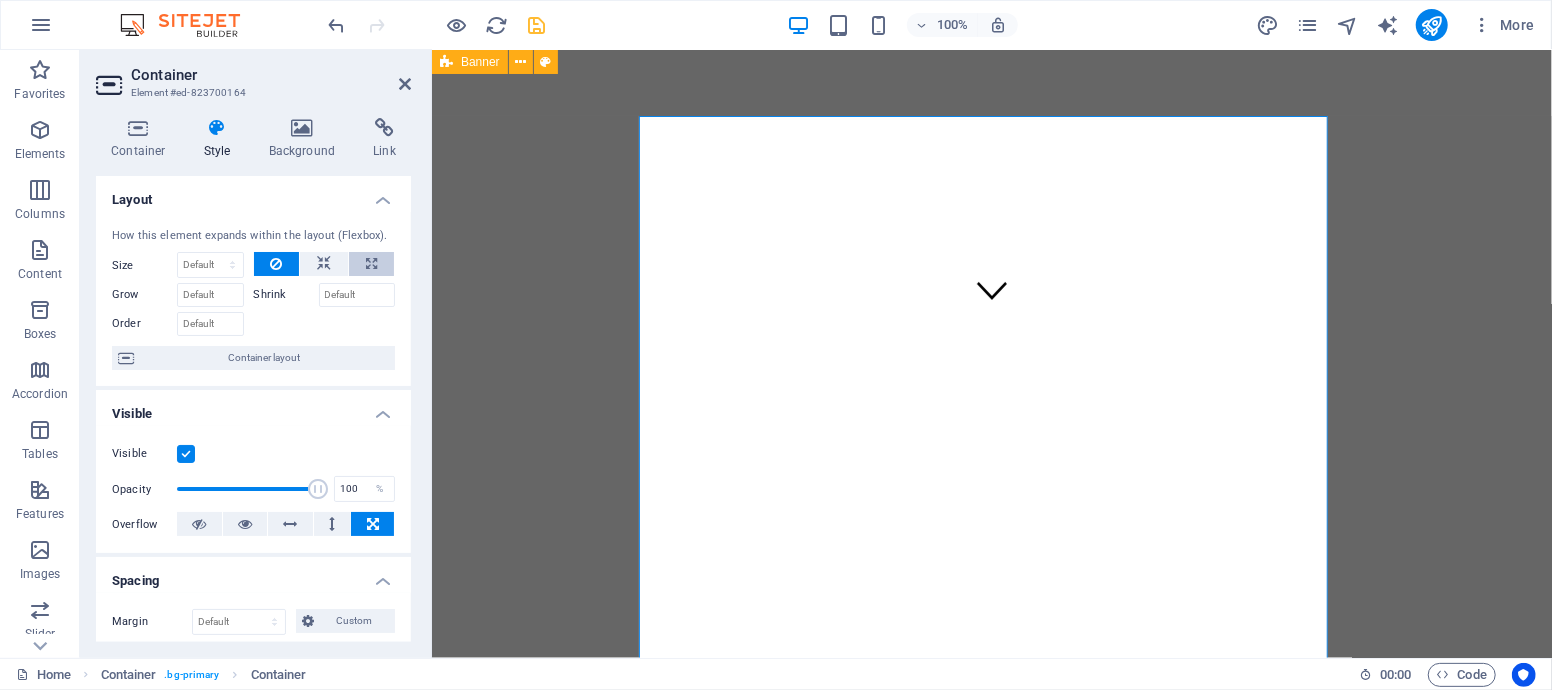 click at bounding box center (371, 264) 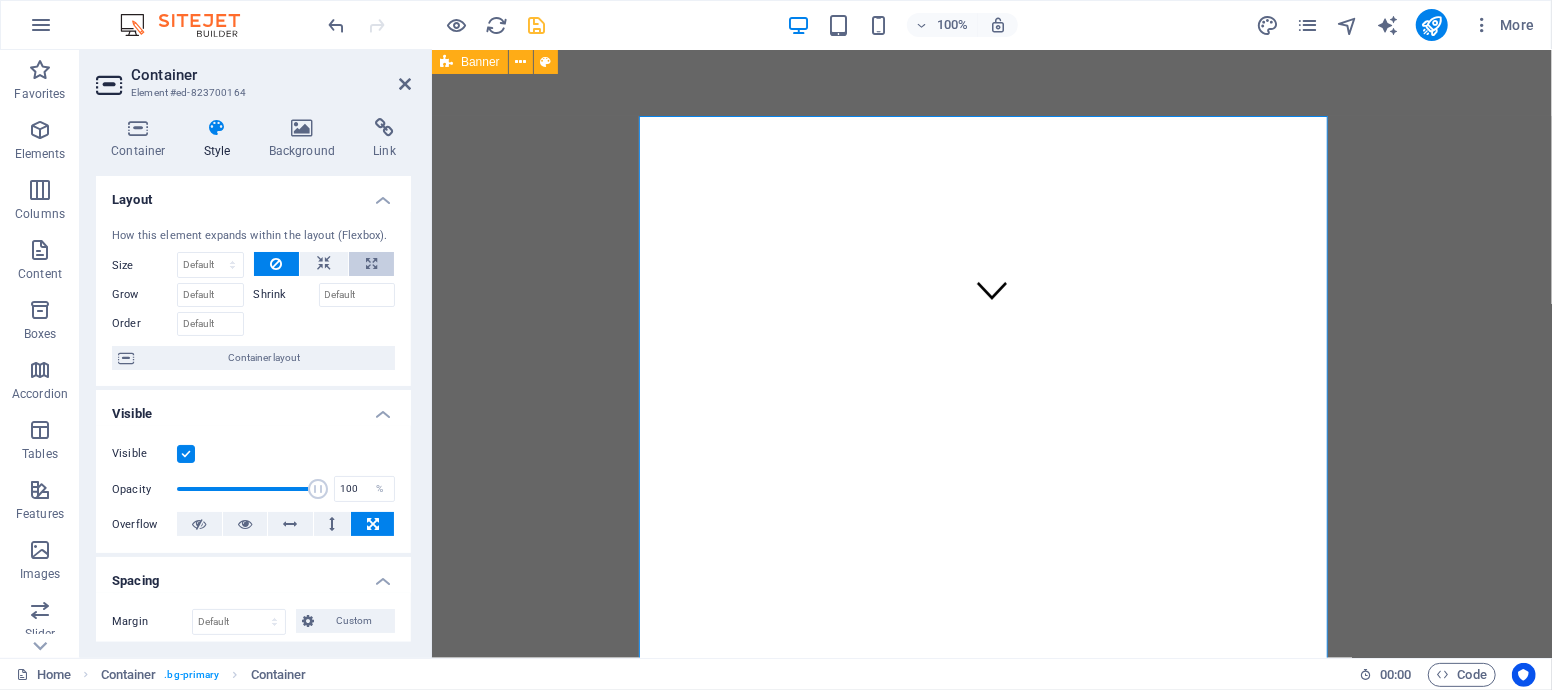 select on "%" 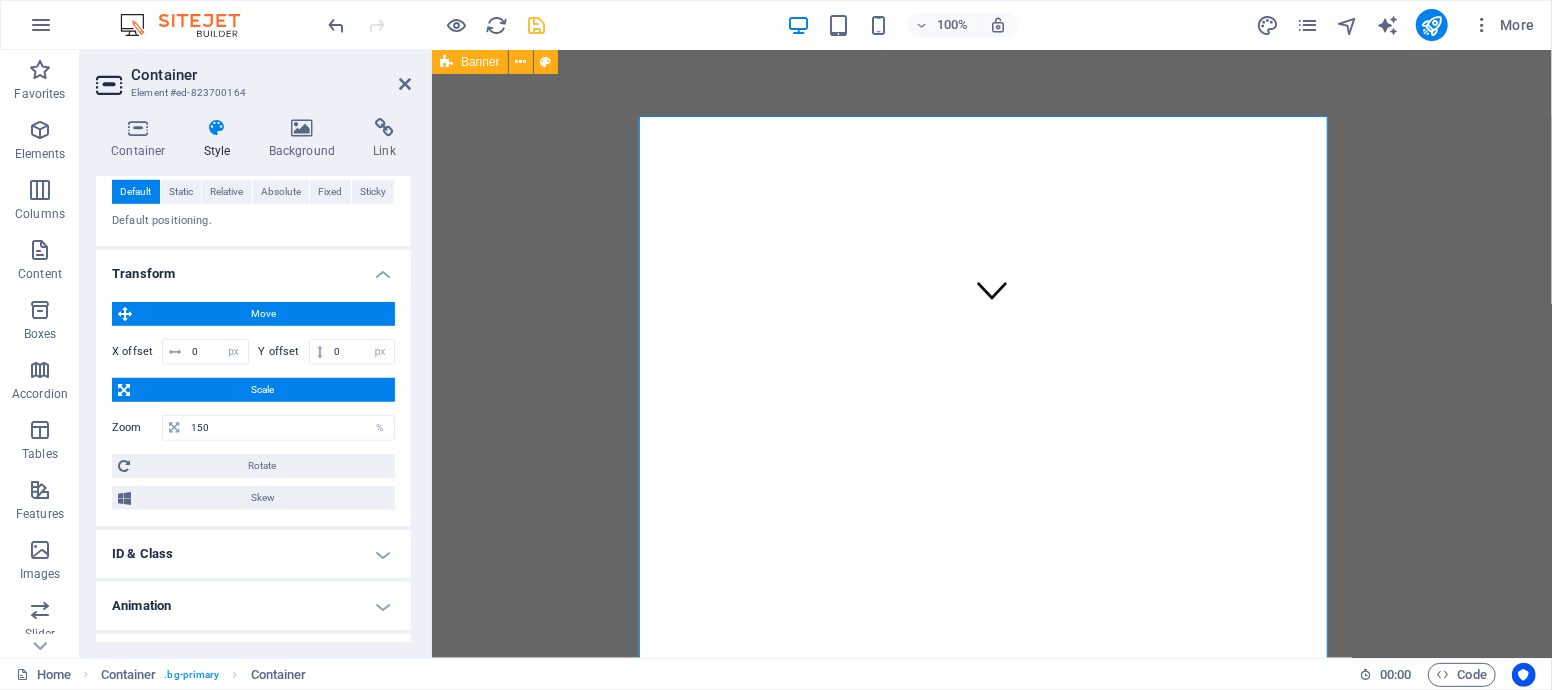 scroll, scrollTop: 924, scrollLeft: 0, axis: vertical 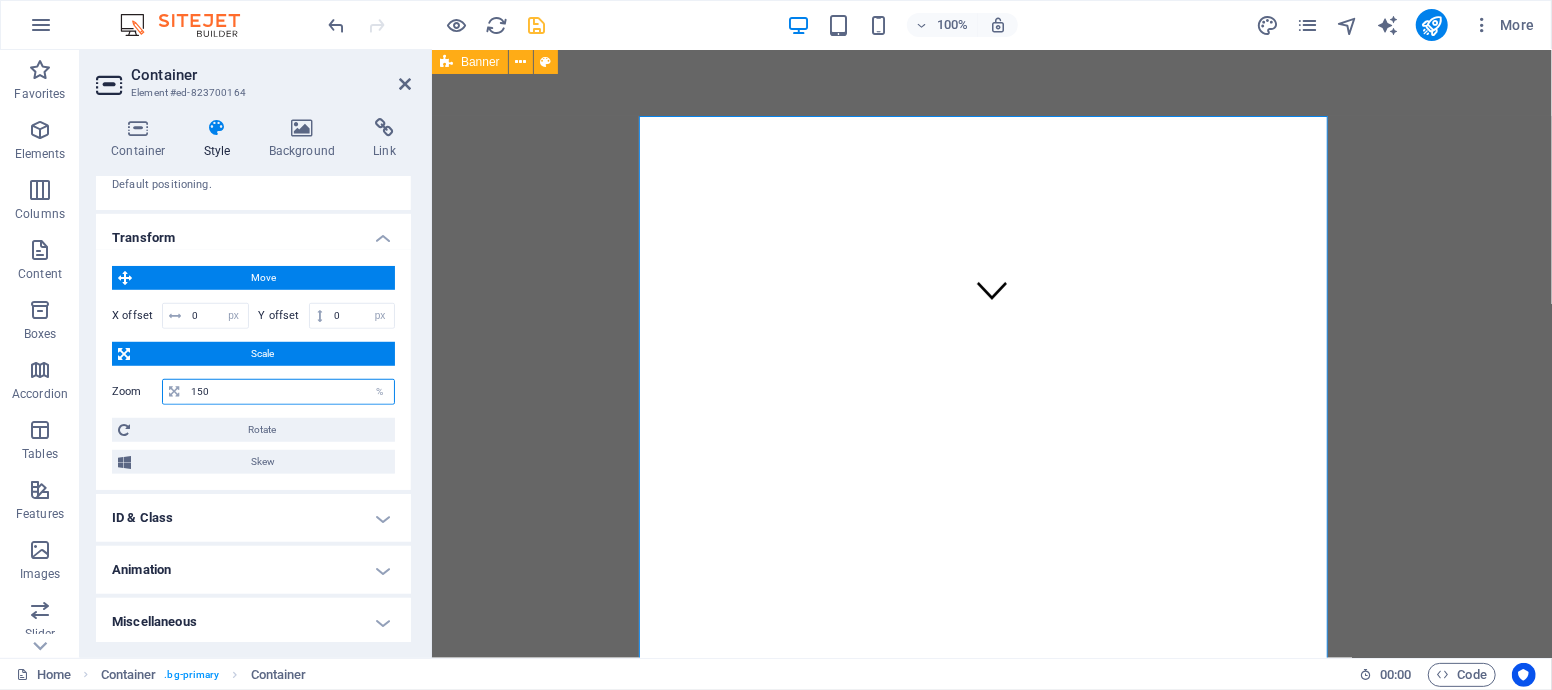 drag, startPoint x: 248, startPoint y: 386, endPoint x: 138, endPoint y: 386, distance: 110 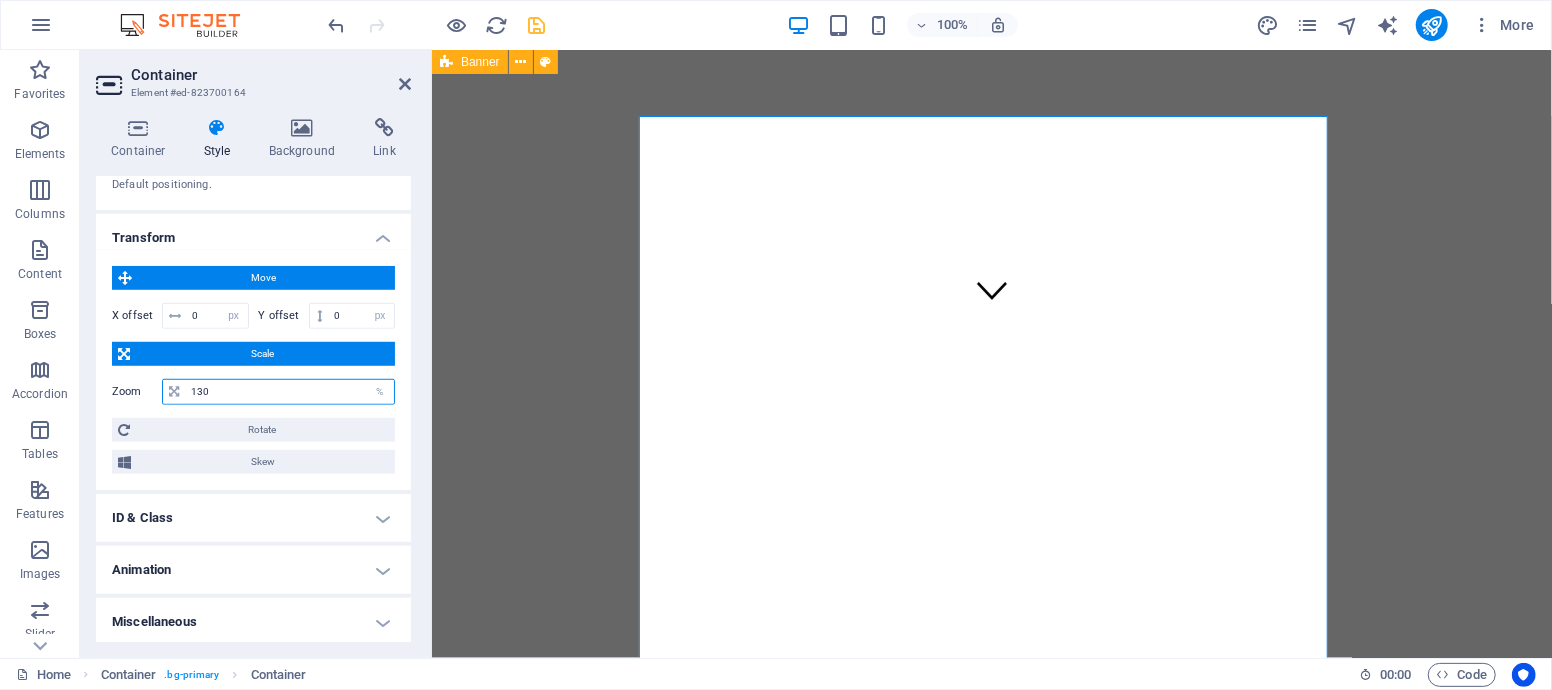 type on "130" 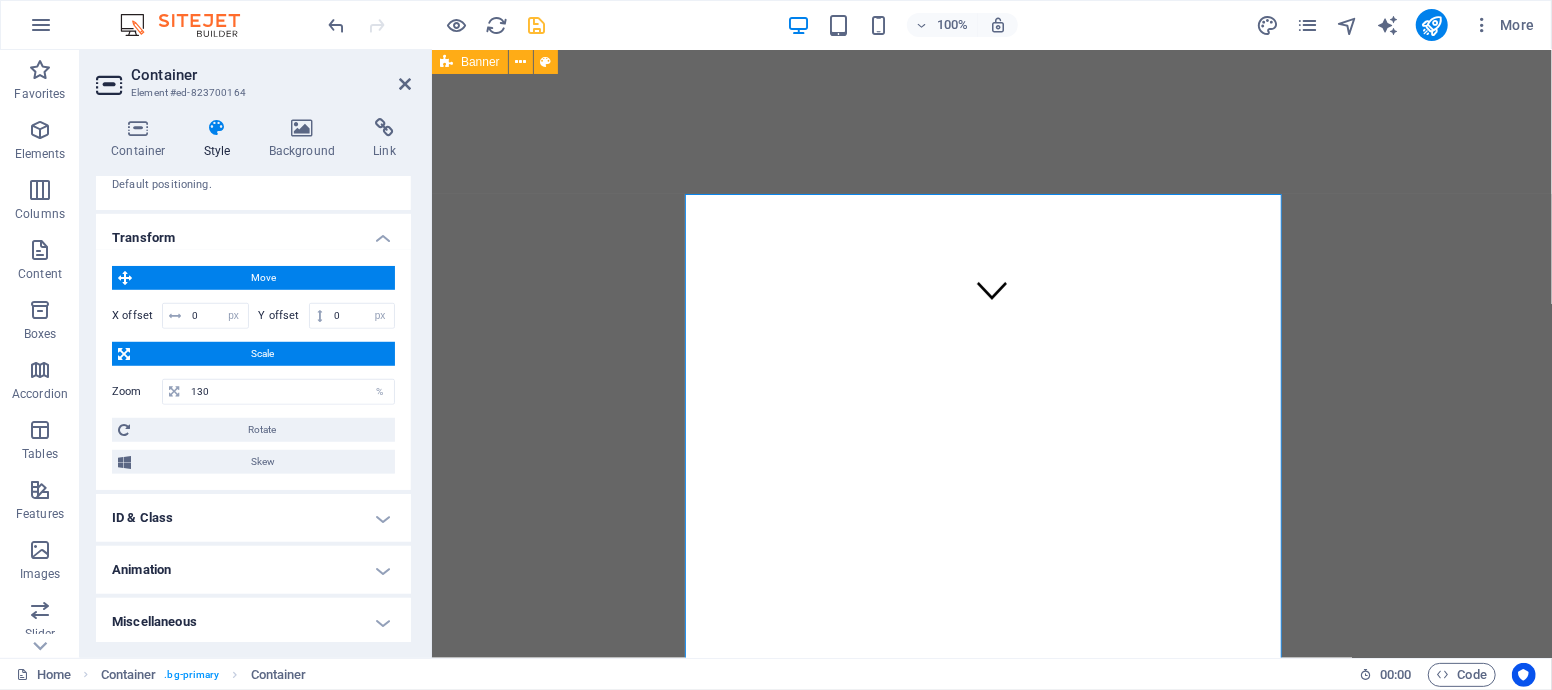 type 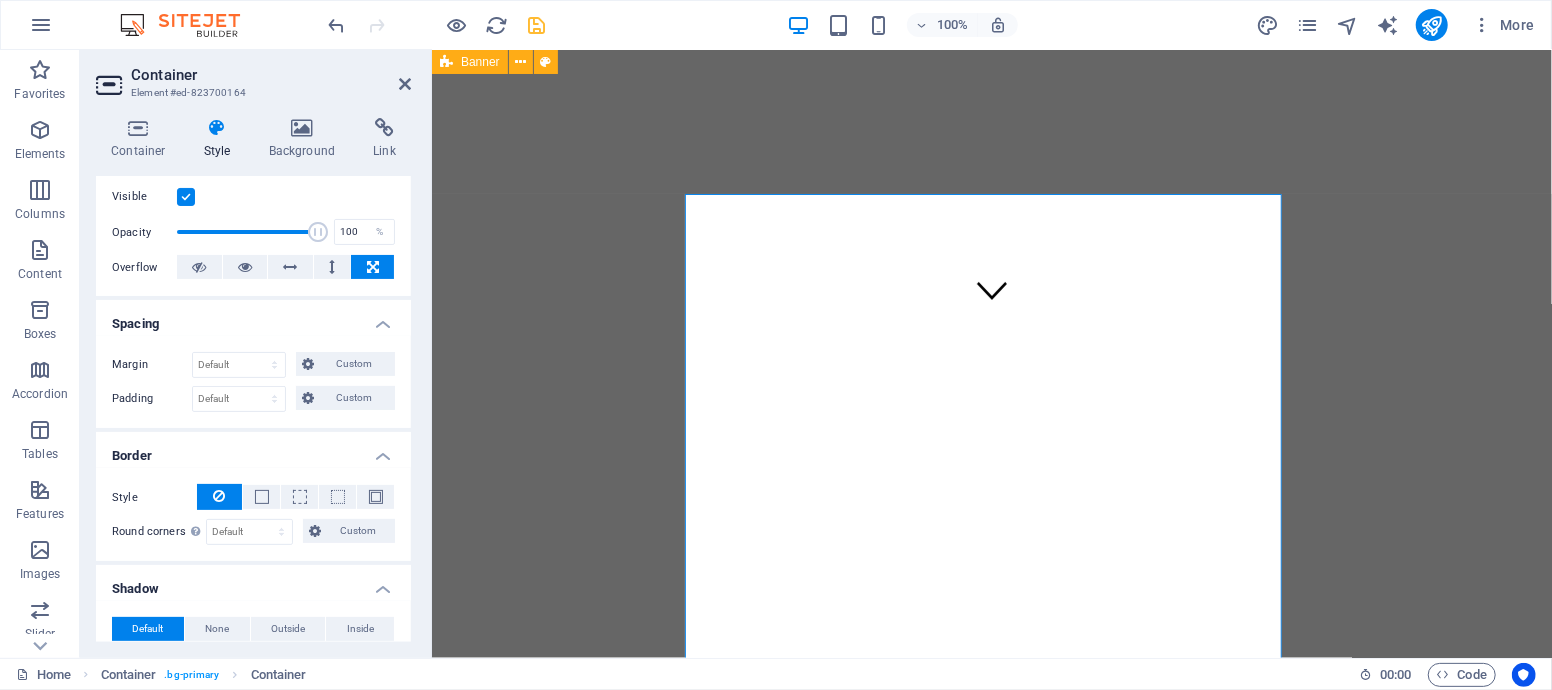 scroll, scrollTop: 0, scrollLeft: 0, axis: both 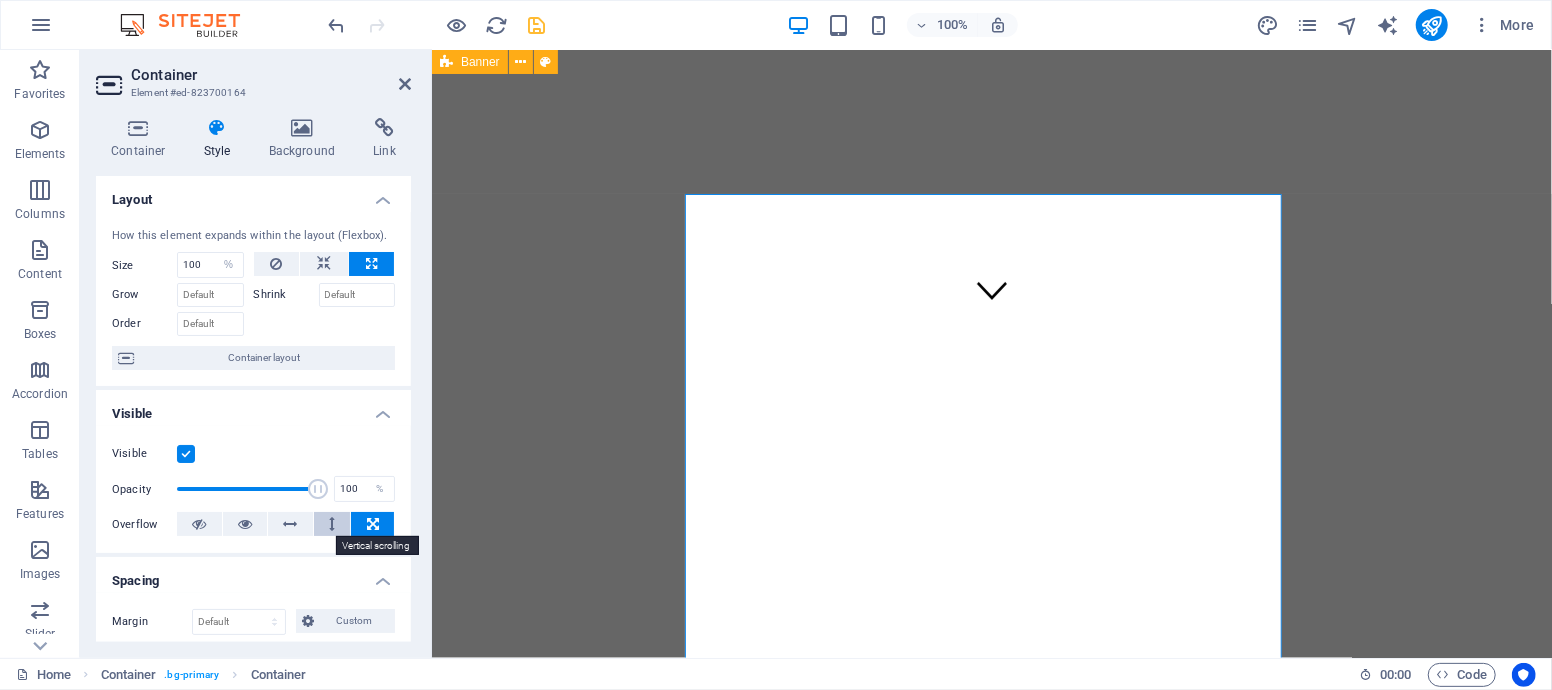 click at bounding box center (332, 524) 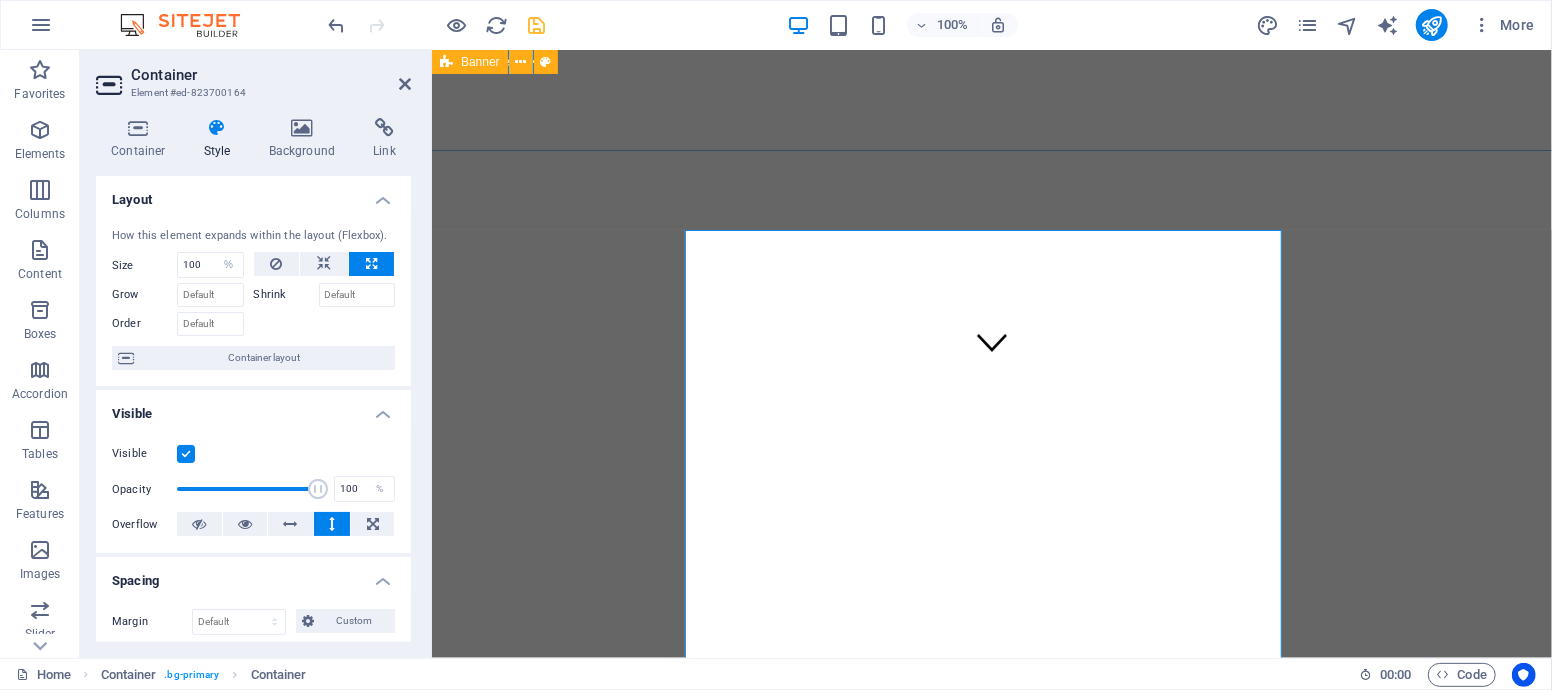 scroll, scrollTop: 222, scrollLeft: 0, axis: vertical 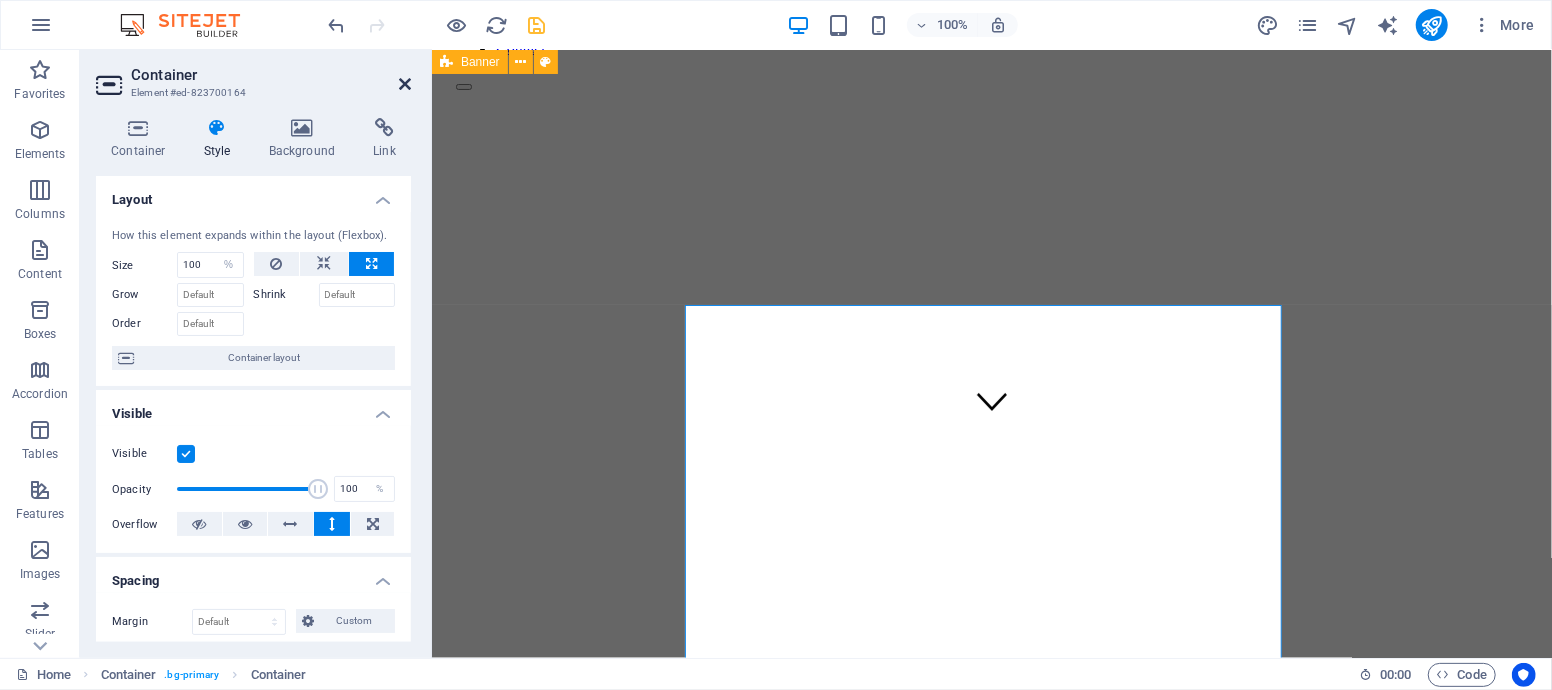 drag, startPoint x: 404, startPoint y: 84, endPoint x: 299, endPoint y: 86, distance: 105.01904 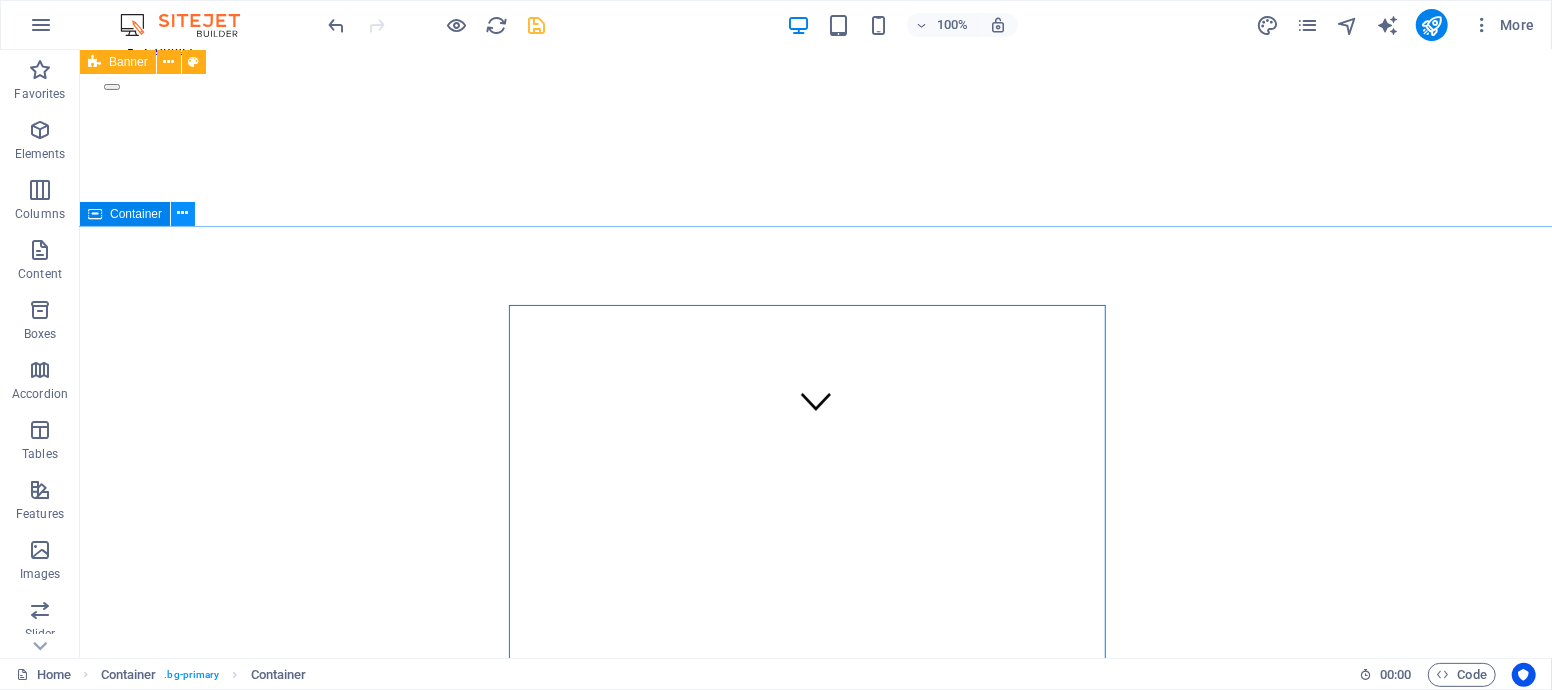 click at bounding box center [183, 213] 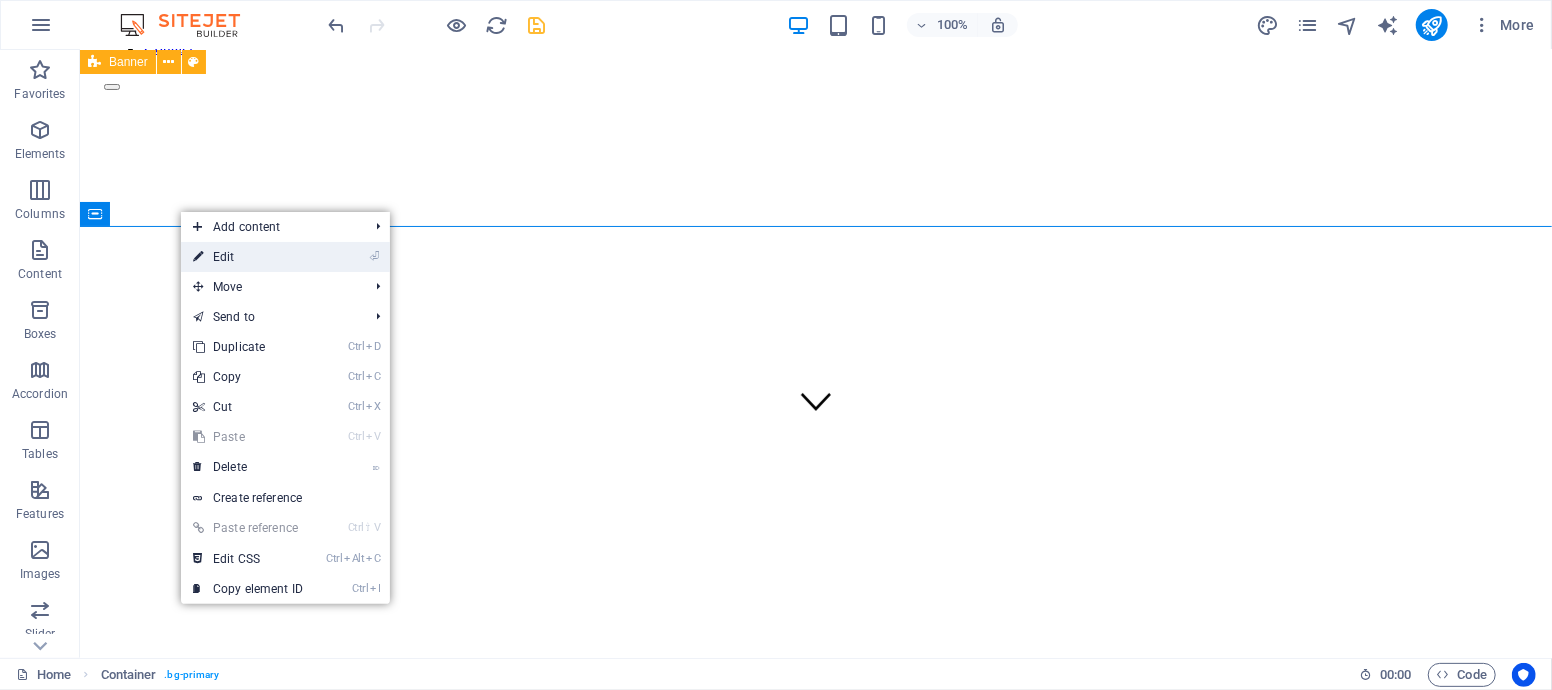click on "⏎  Edit" at bounding box center (248, 257) 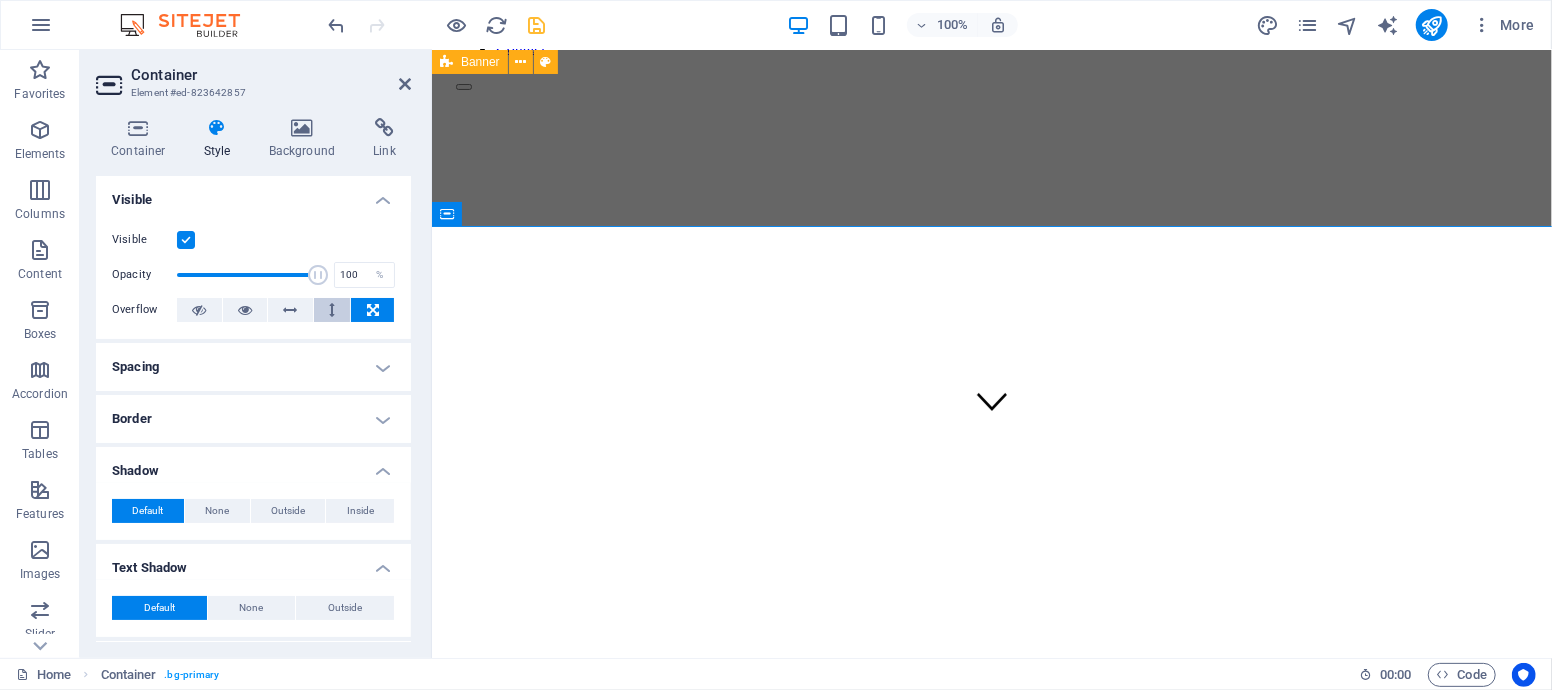 click at bounding box center (332, 310) 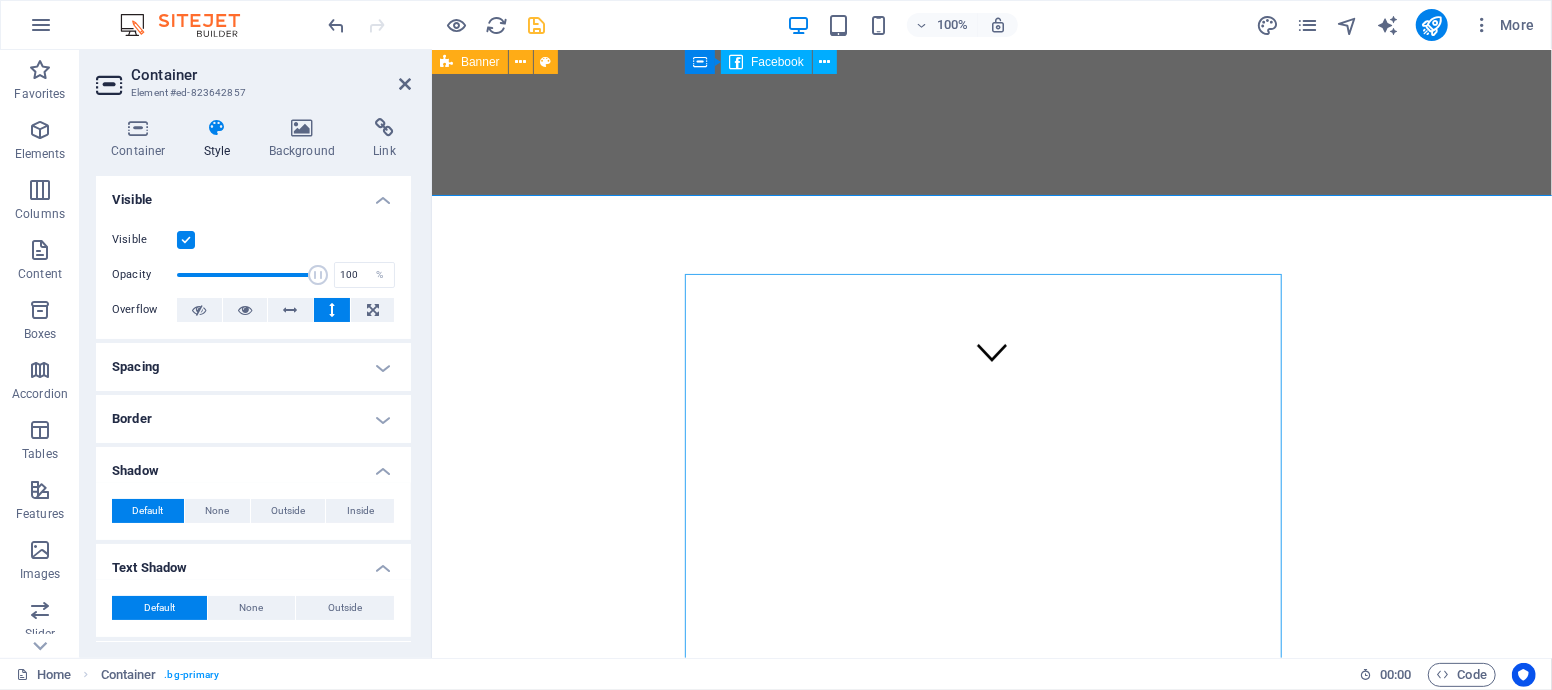 scroll, scrollTop: 111, scrollLeft: 0, axis: vertical 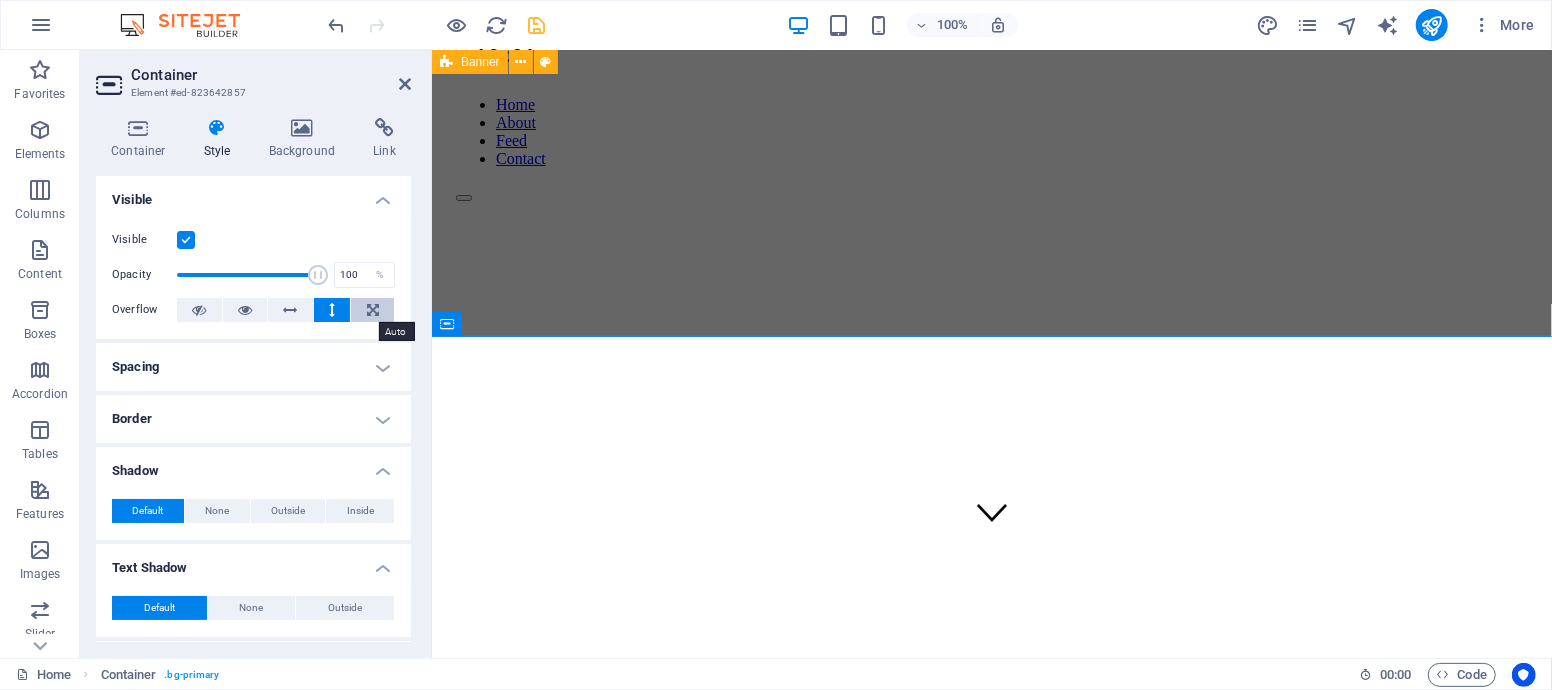 click at bounding box center (373, 310) 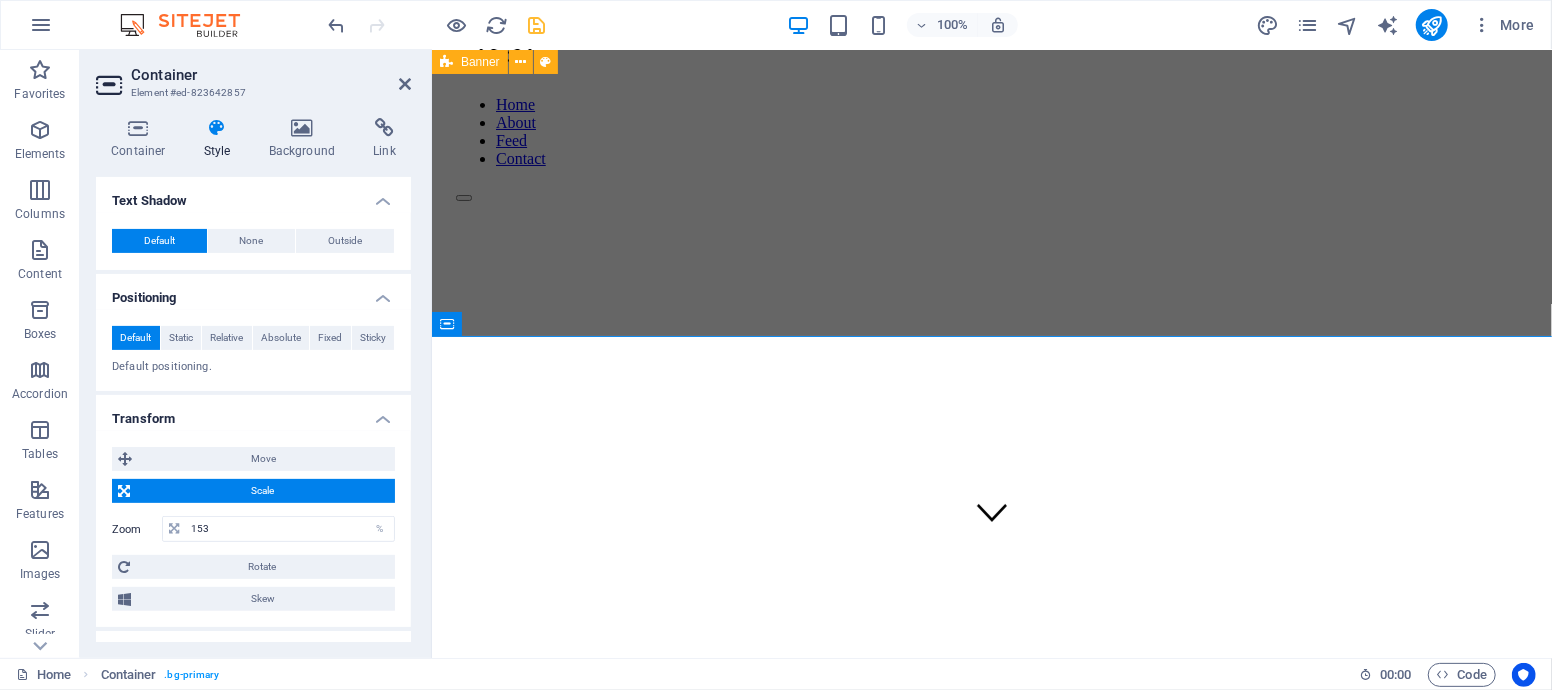 scroll, scrollTop: 444, scrollLeft: 0, axis: vertical 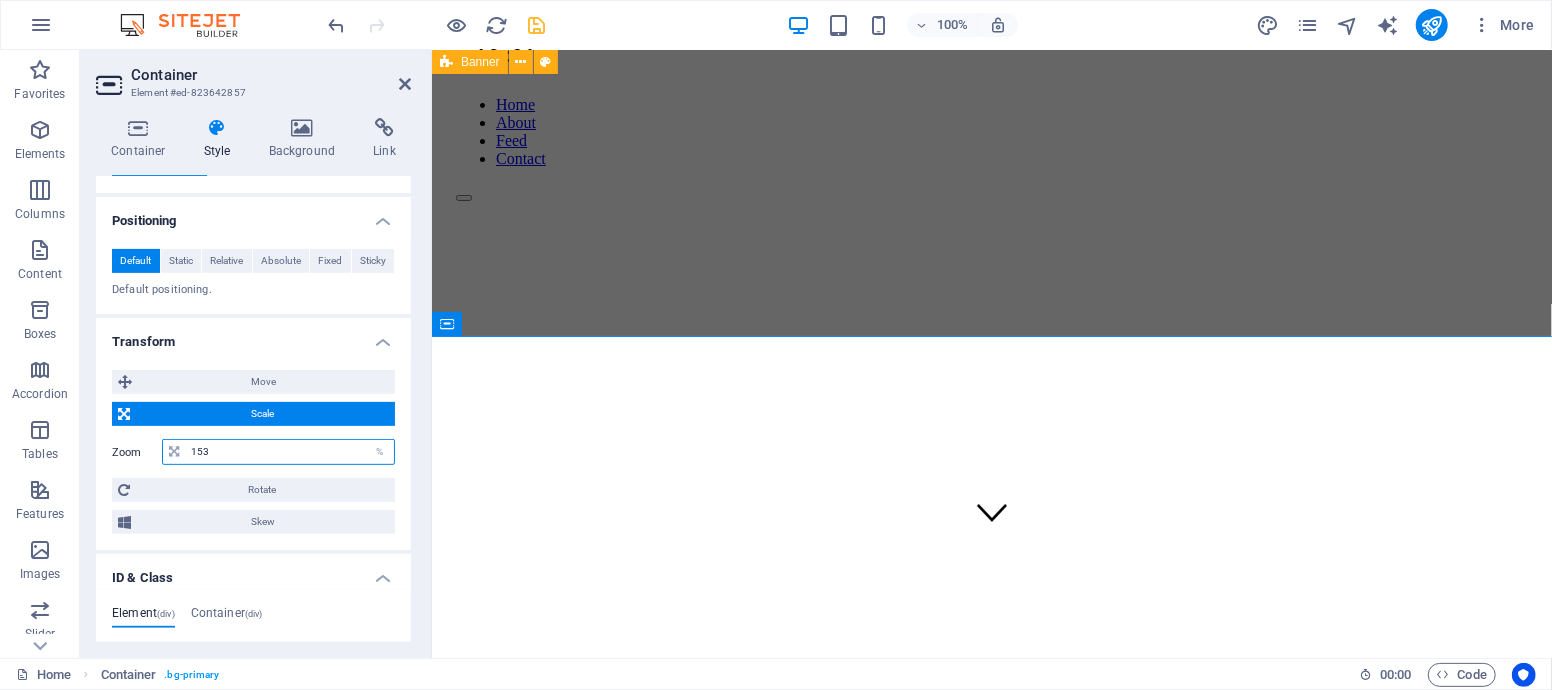 click on "153" at bounding box center [290, 452] 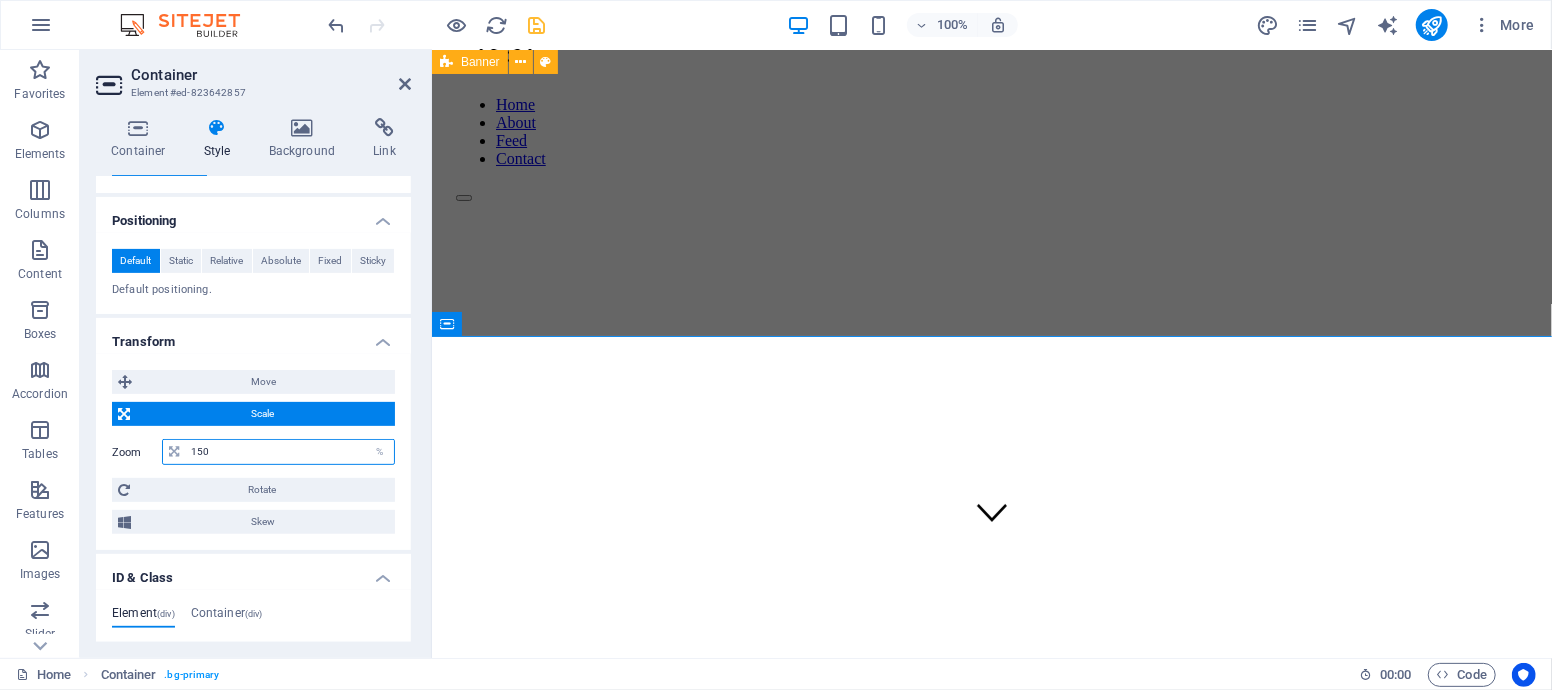 type on "150" 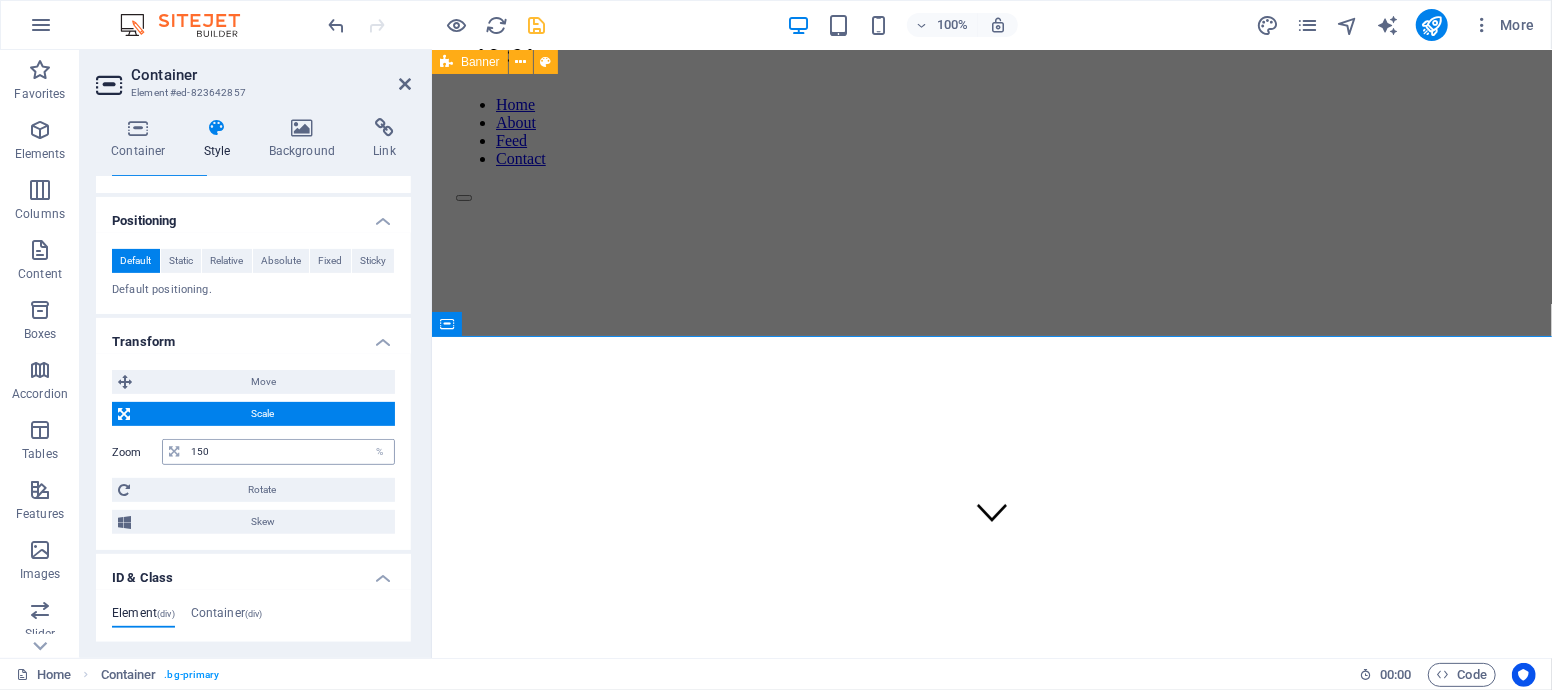 type 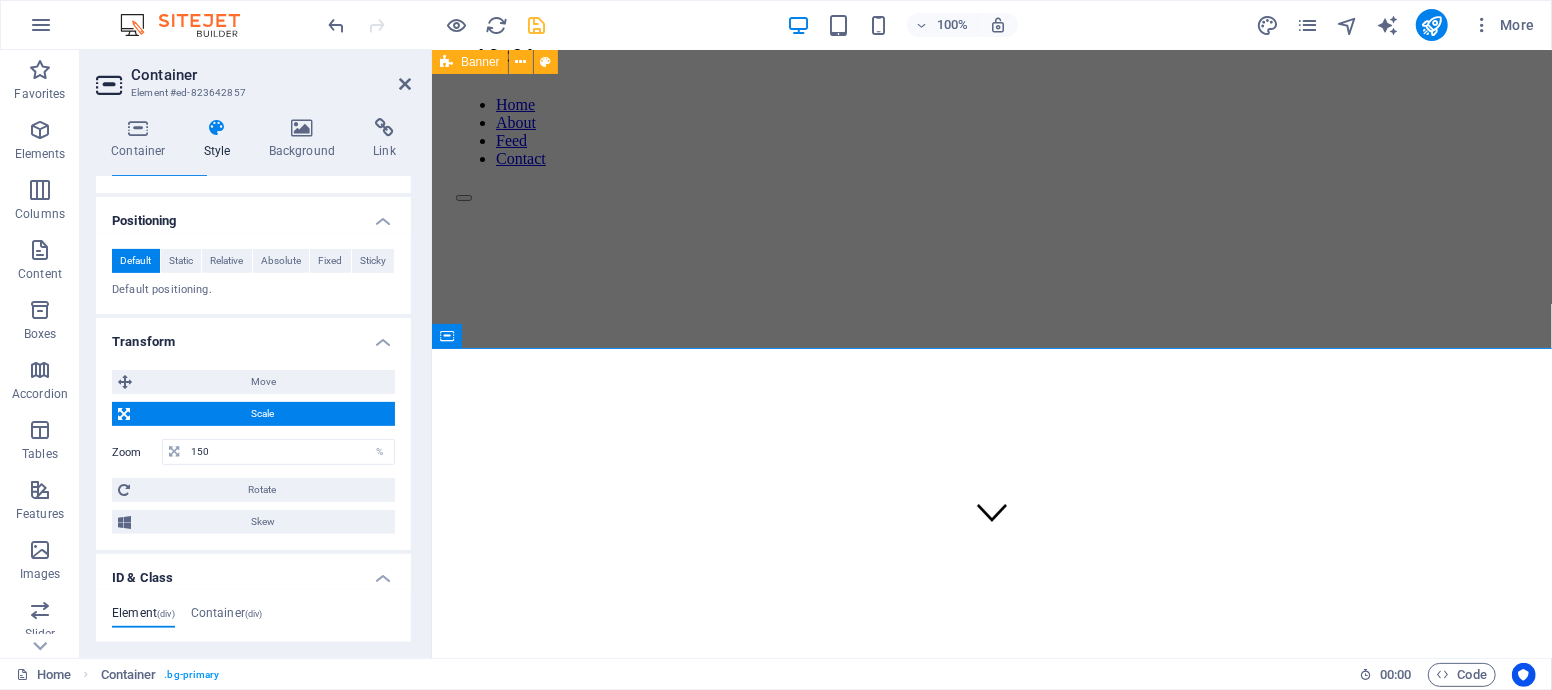 click on "Container" at bounding box center (271, 75) 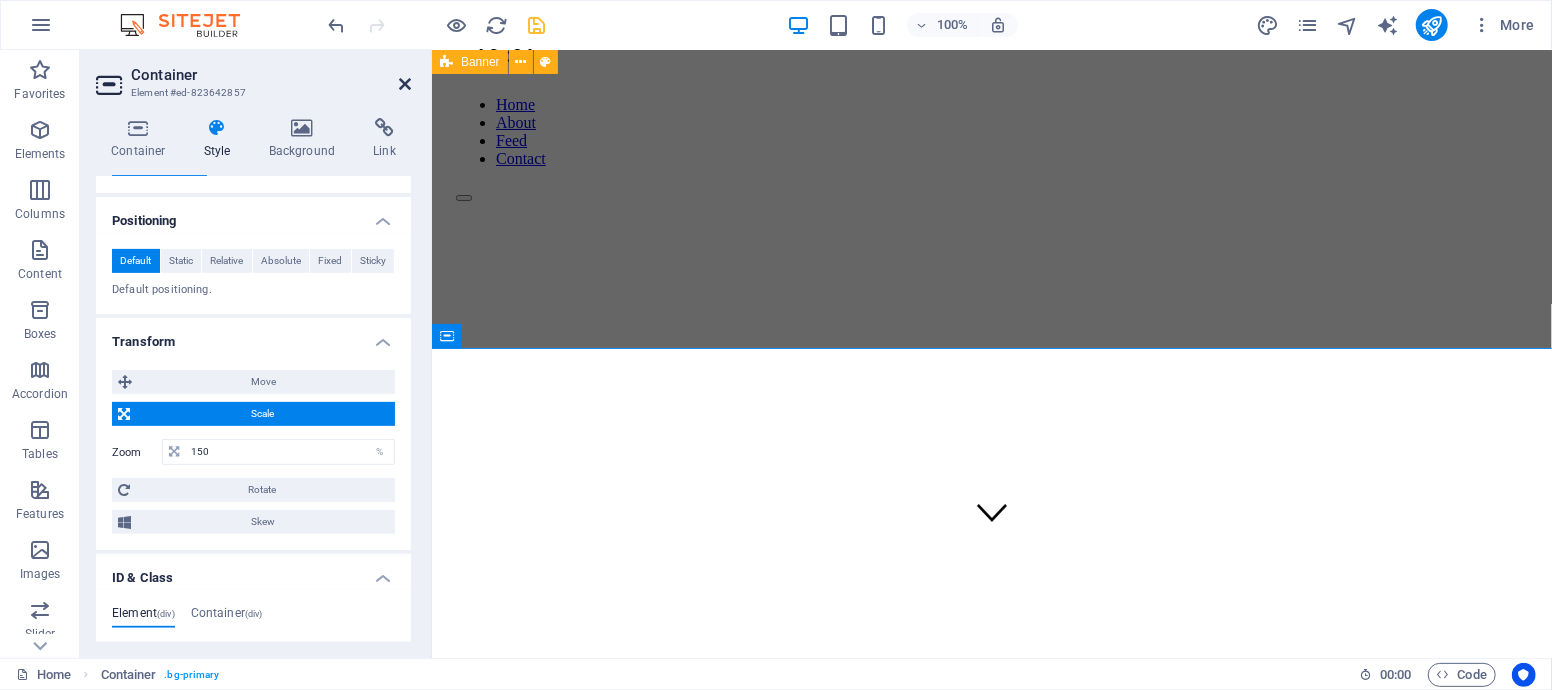 click at bounding box center (405, 84) 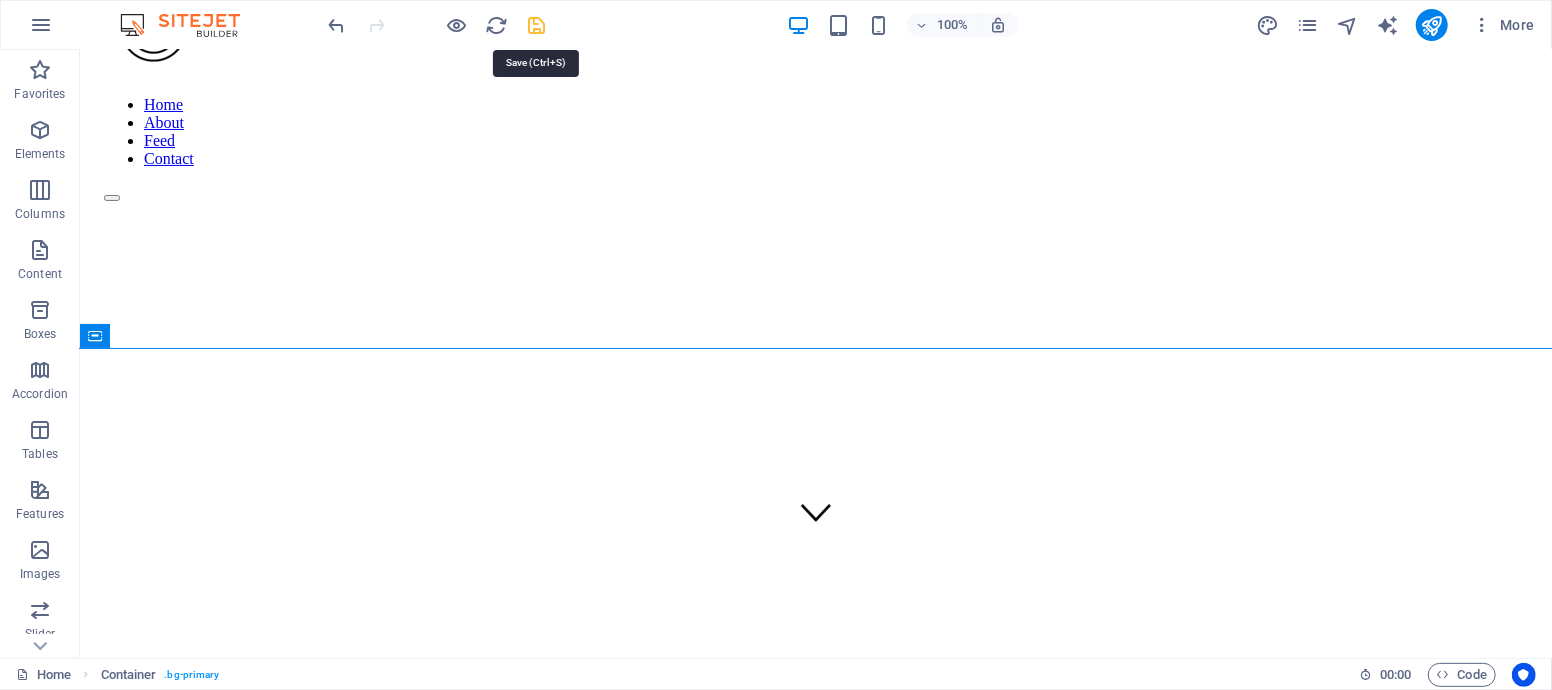 click at bounding box center (537, 25) 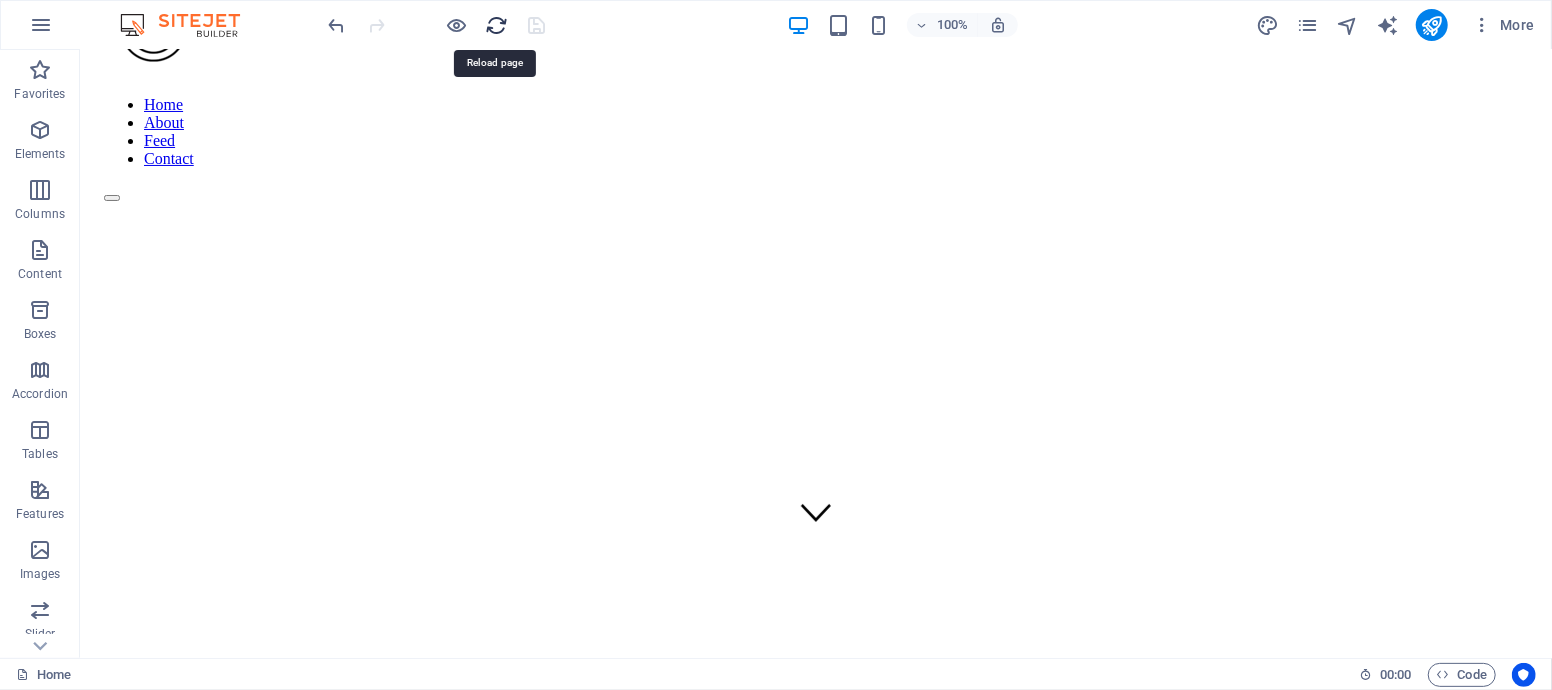 click at bounding box center (497, 25) 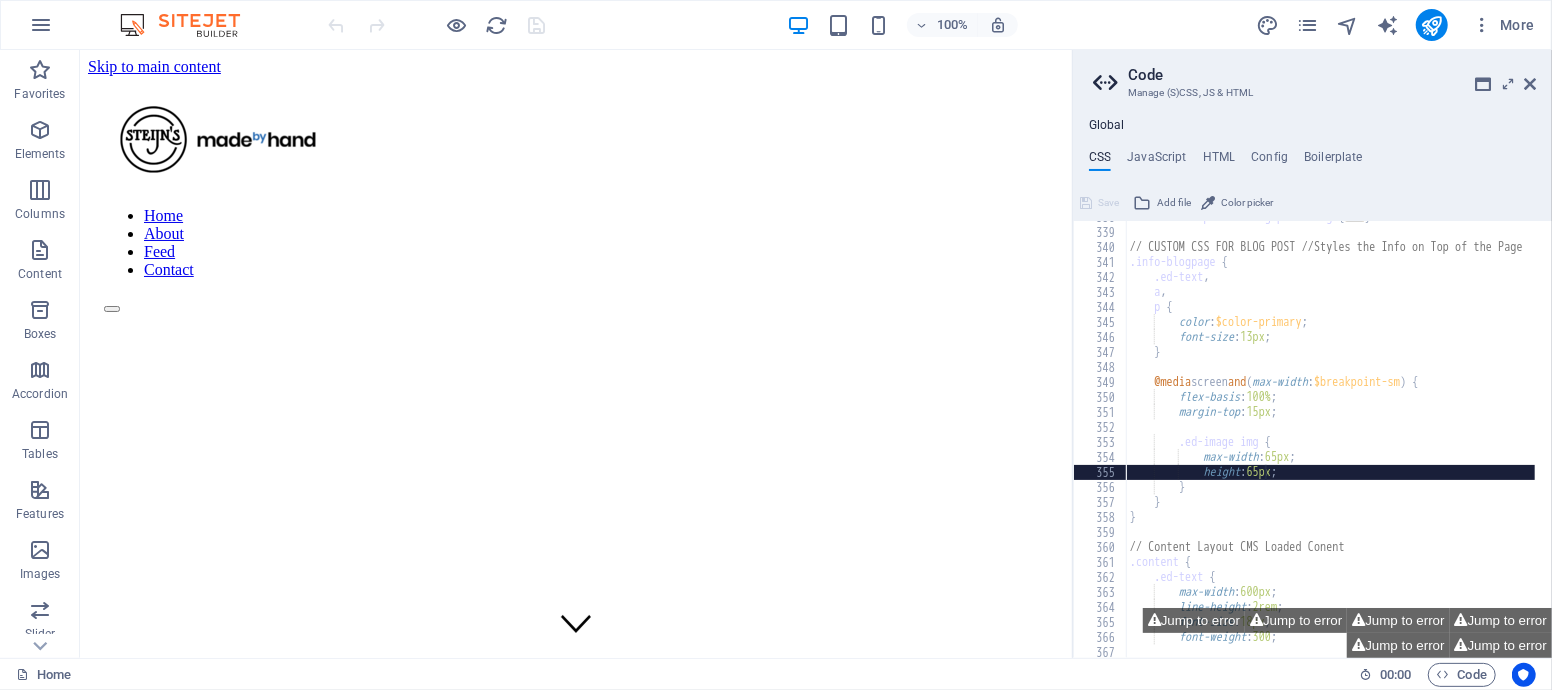 scroll, scrollTop: 0, scrollLeft: 0, axis: both 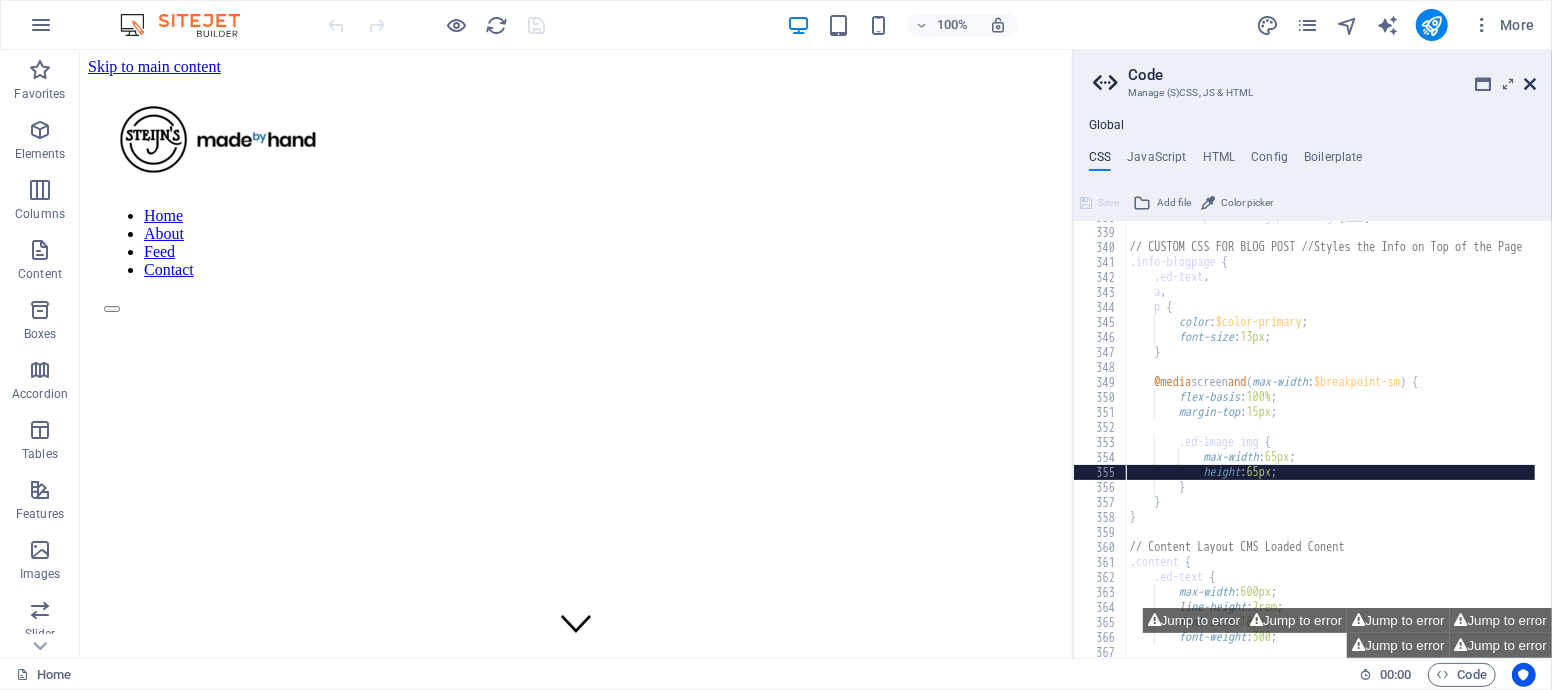 click at bounding box center [1530, 84] 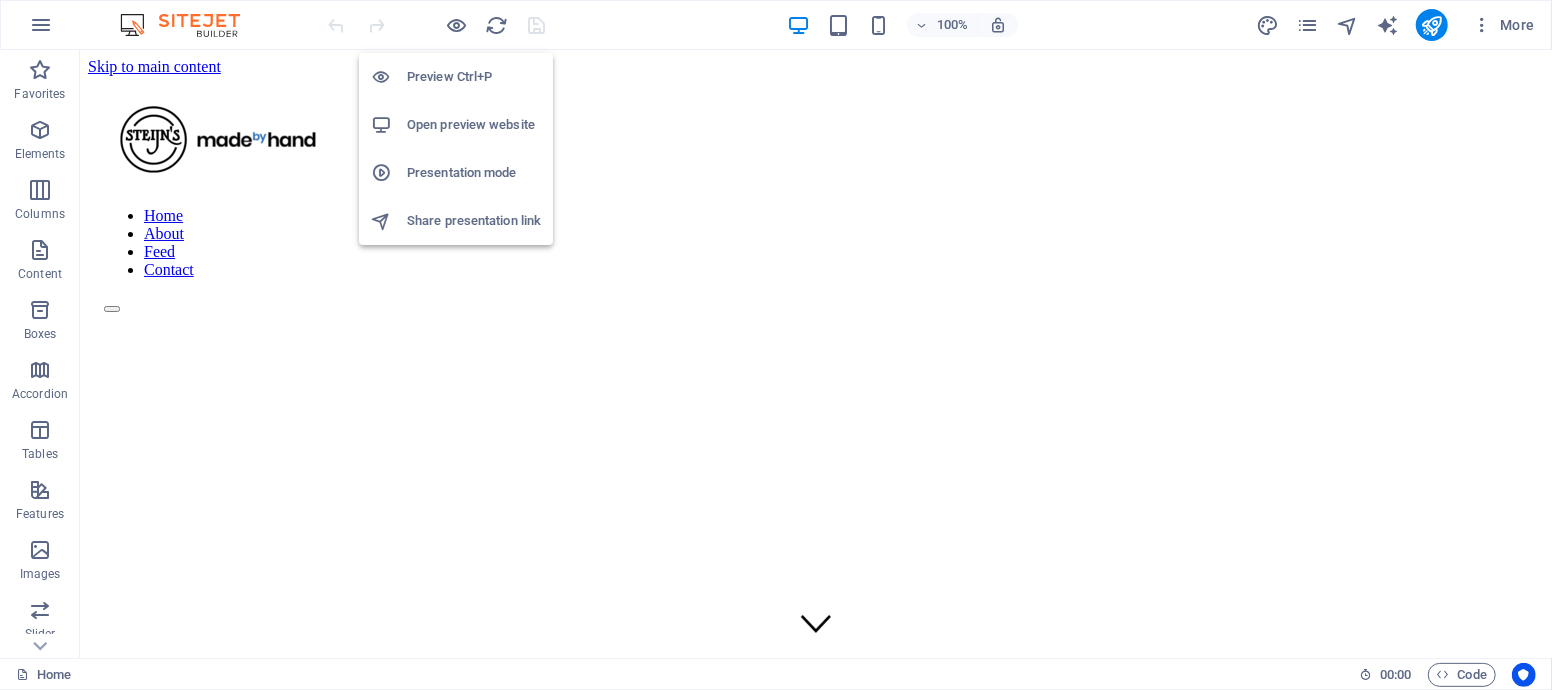 click on "Open preview website" at bounding box center (474, 125) 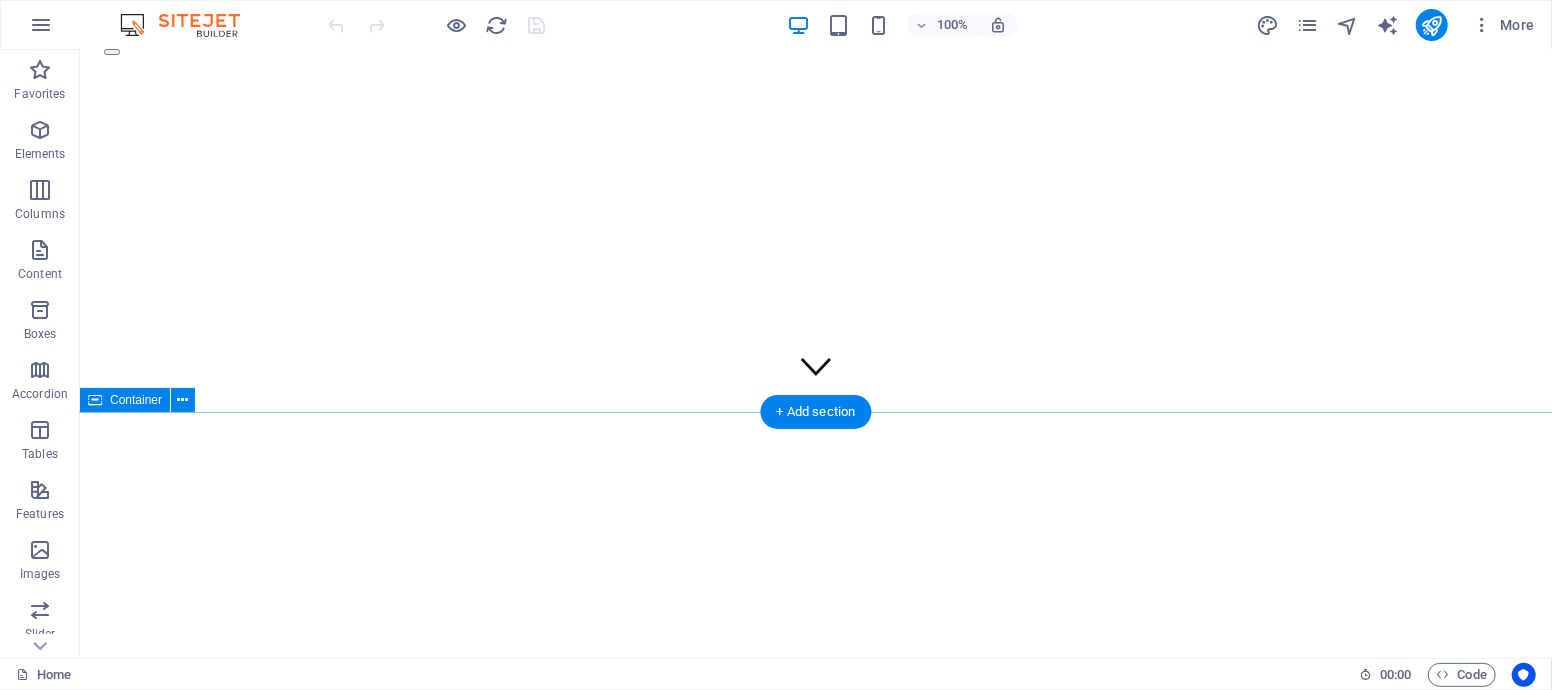 scroll, scrollTop: 444, scrollLeft: 0, axis: vertical 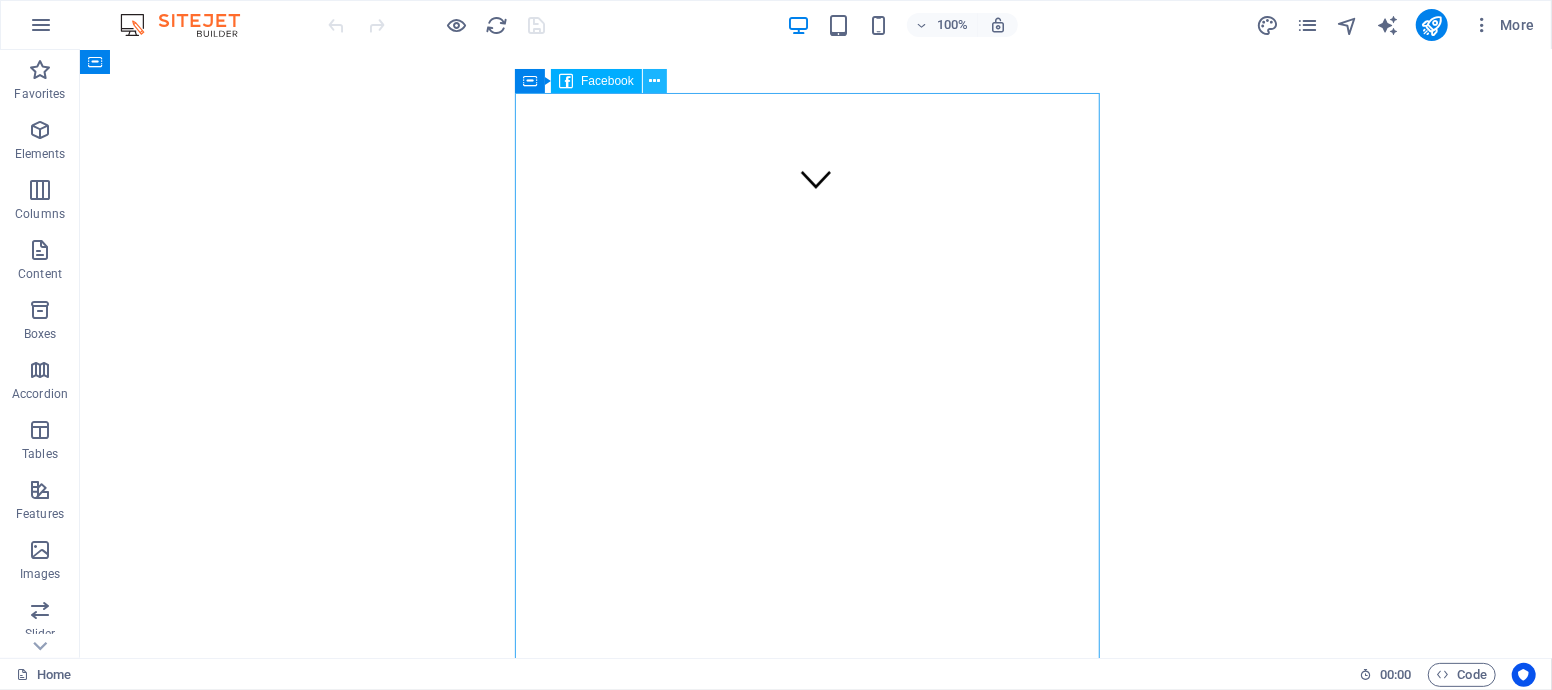 click at bounding box center [654, 81] 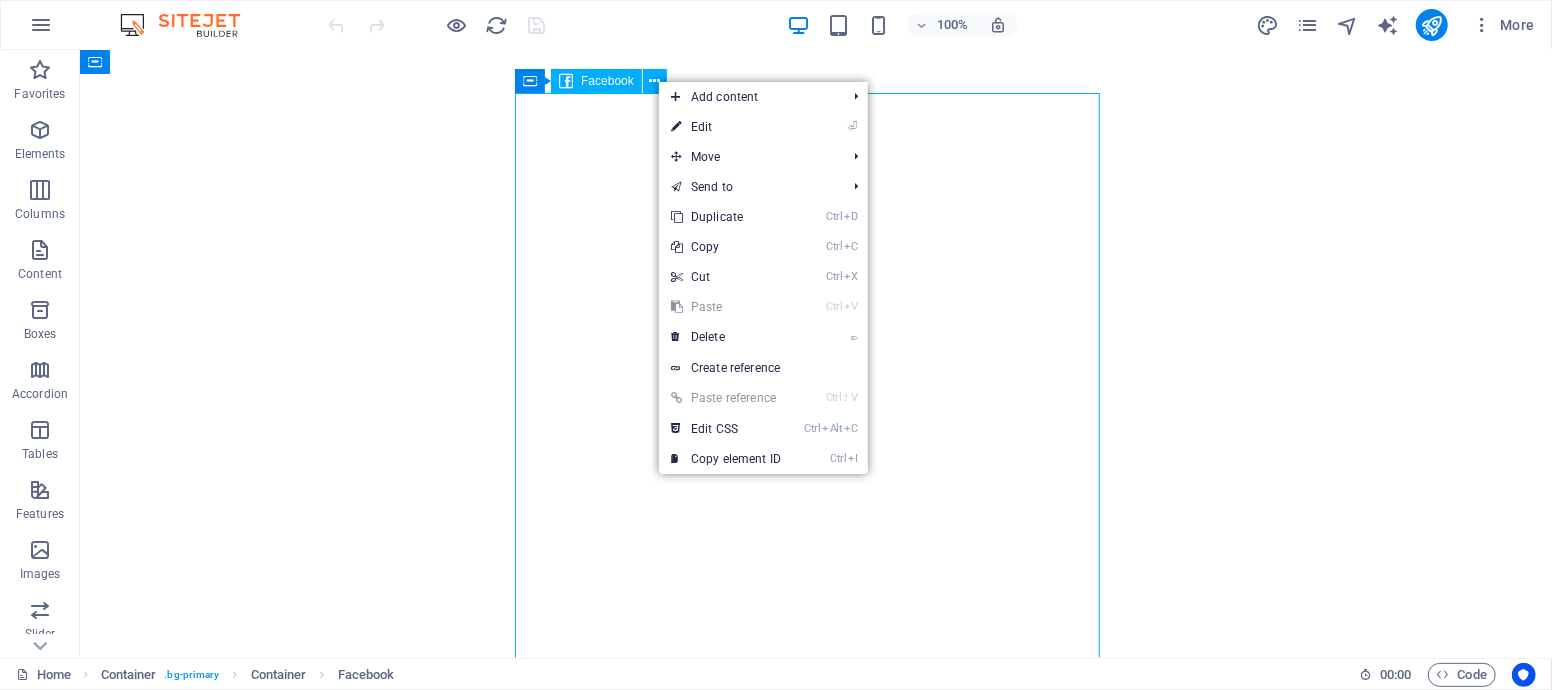 click on "Facebook" at bounding box center (607, 81) 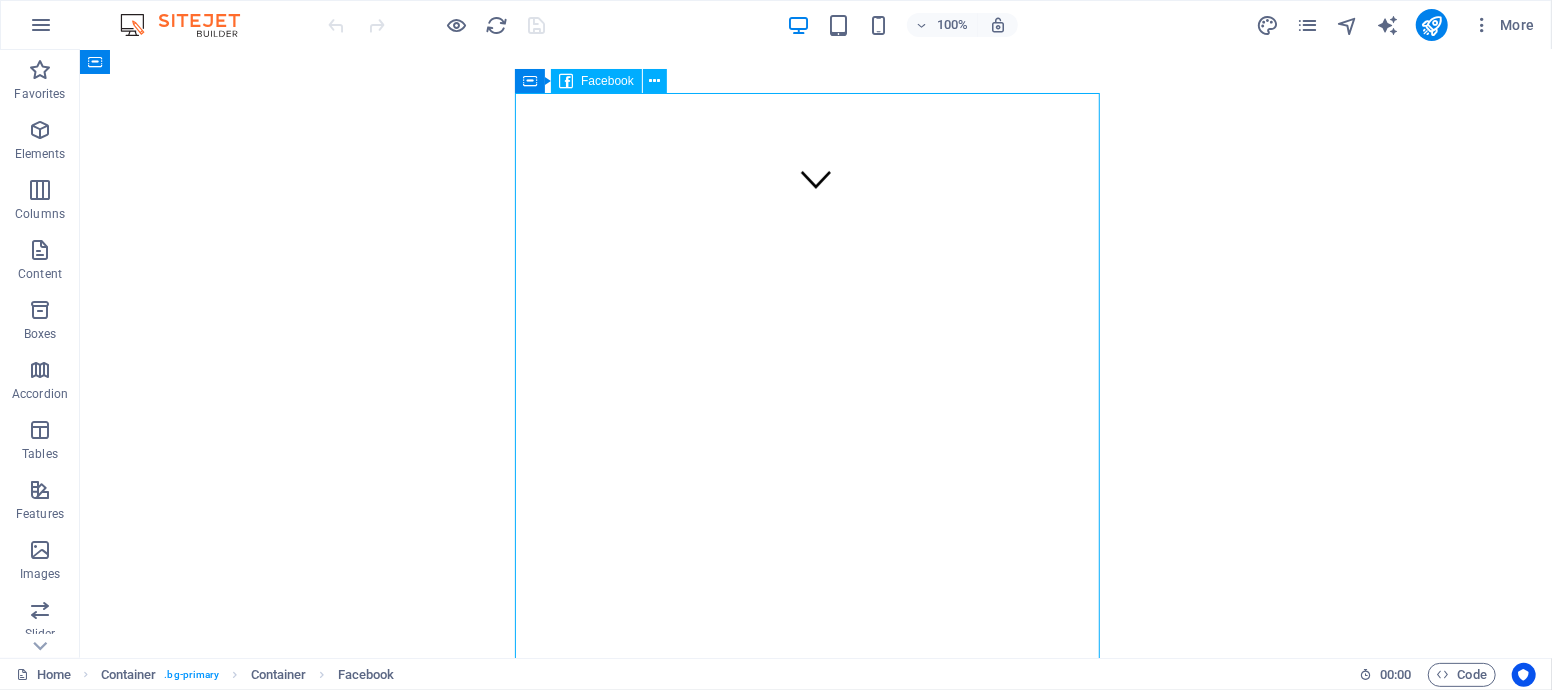click on "Facebook" at bounding box center (607, 81) 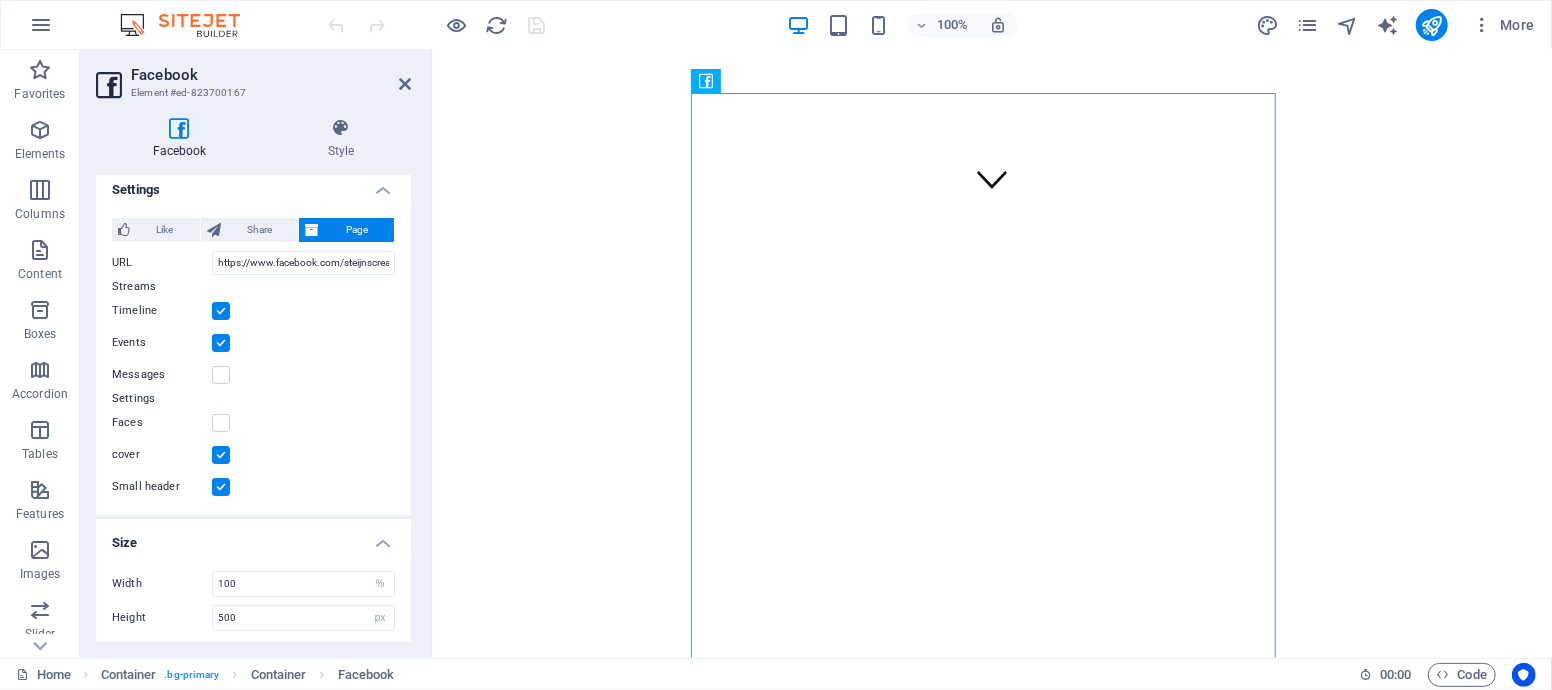scroll, scrollTop: 12, scrollLeft: 0, axis: vertical 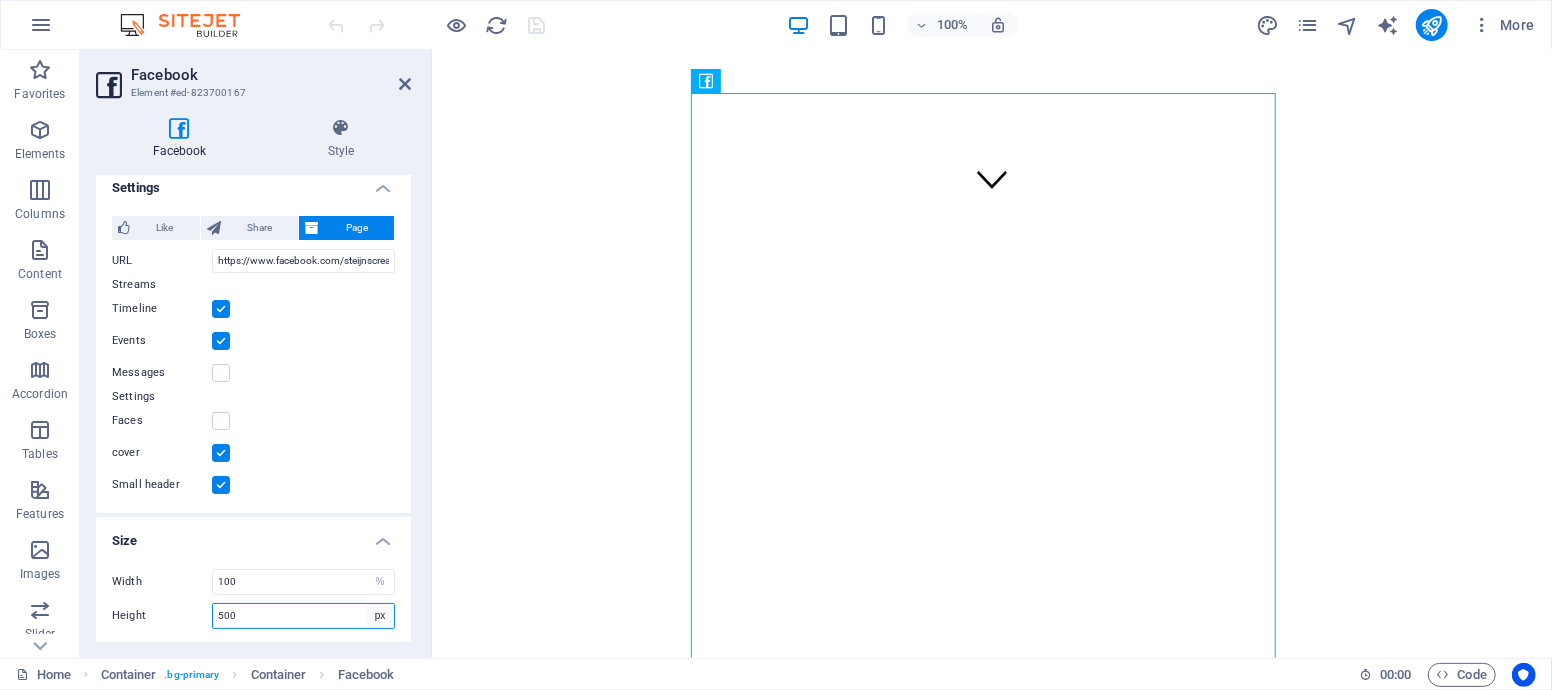 click on "px %" at bounding box center [380, 616] 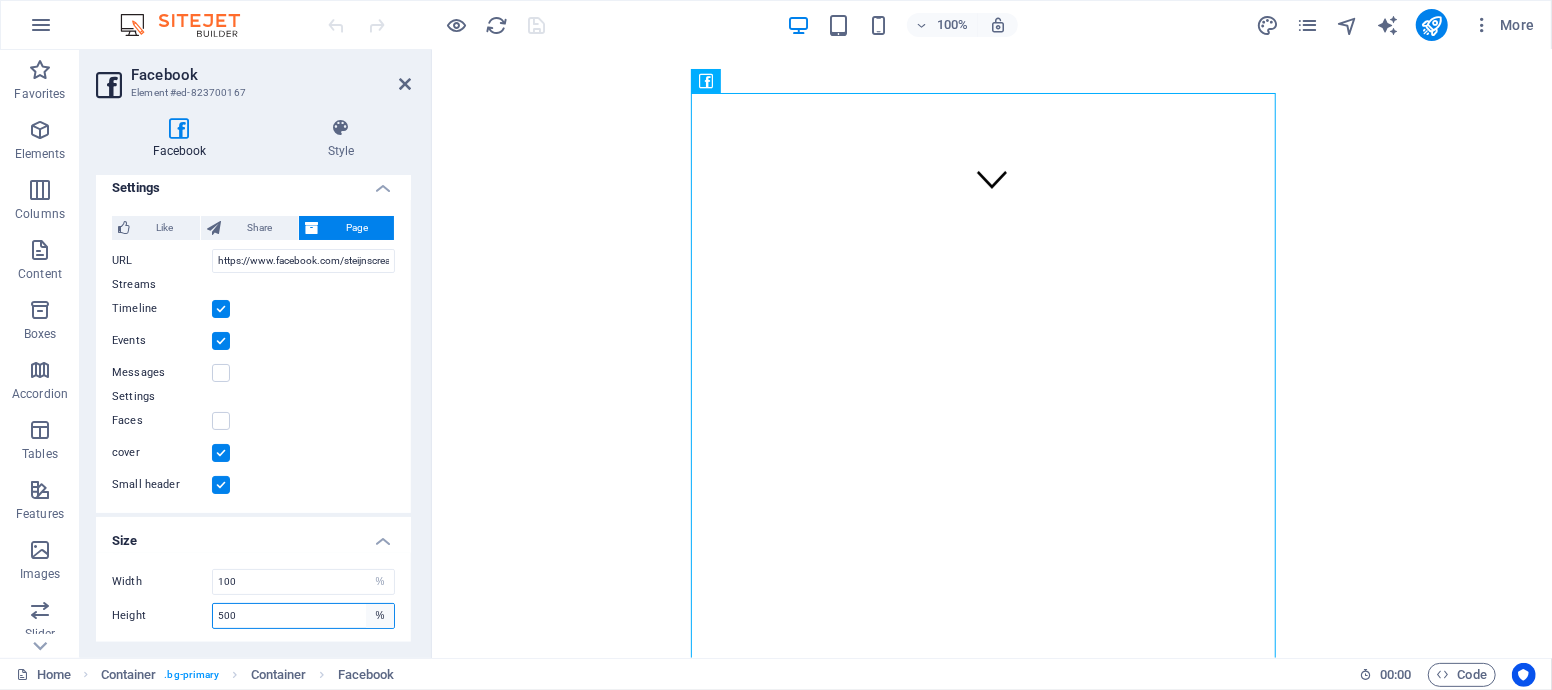 click on "px %" at bounding box center [380, 616] 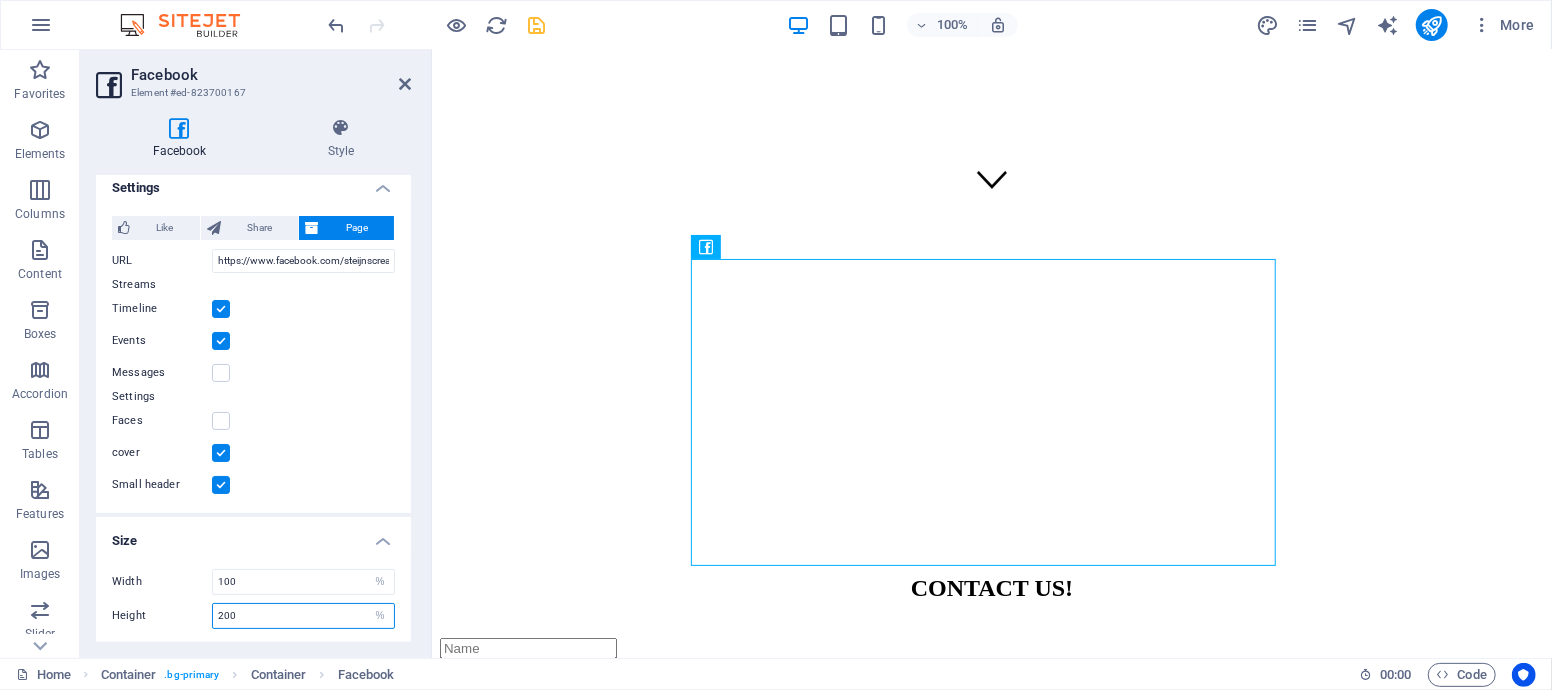 type on "200" 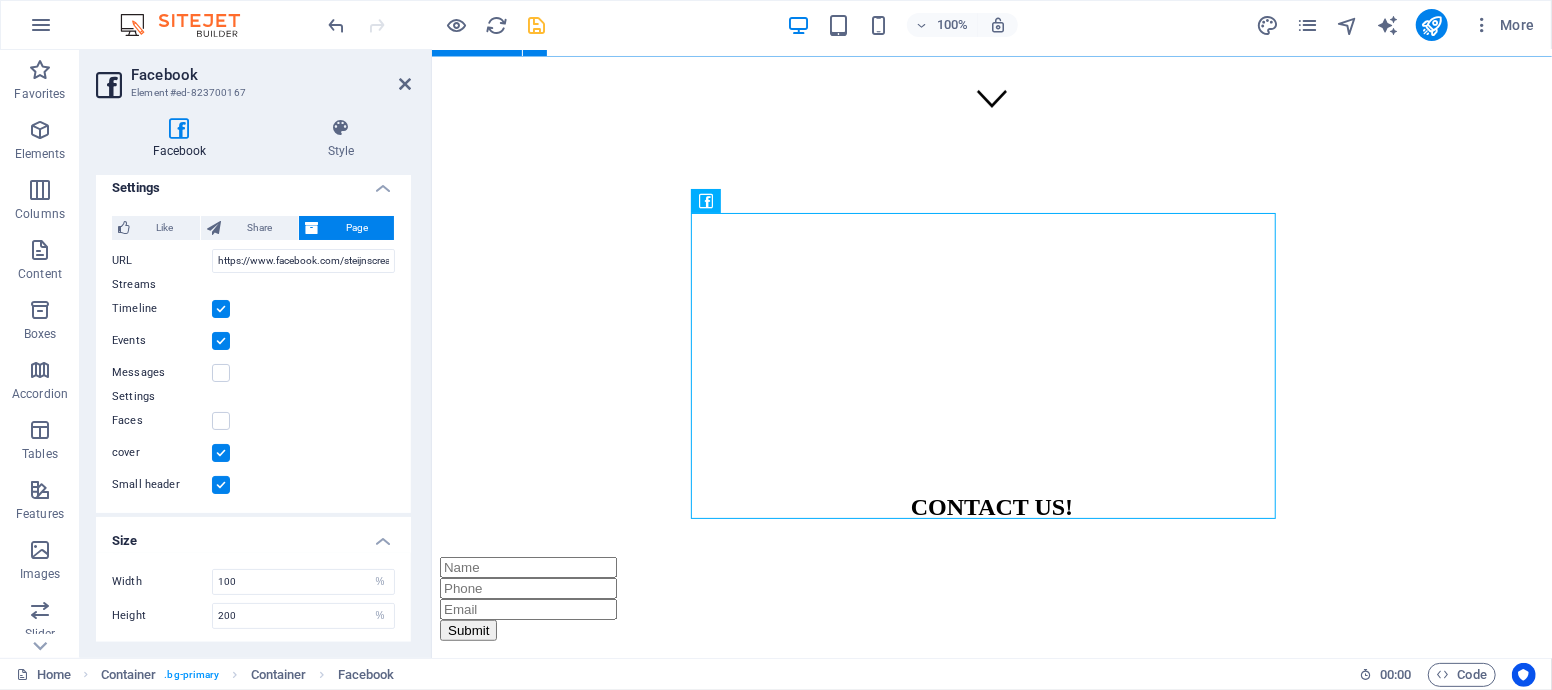 scroll, scrollTop: 555, scrollLeft: 0, axis: vertical 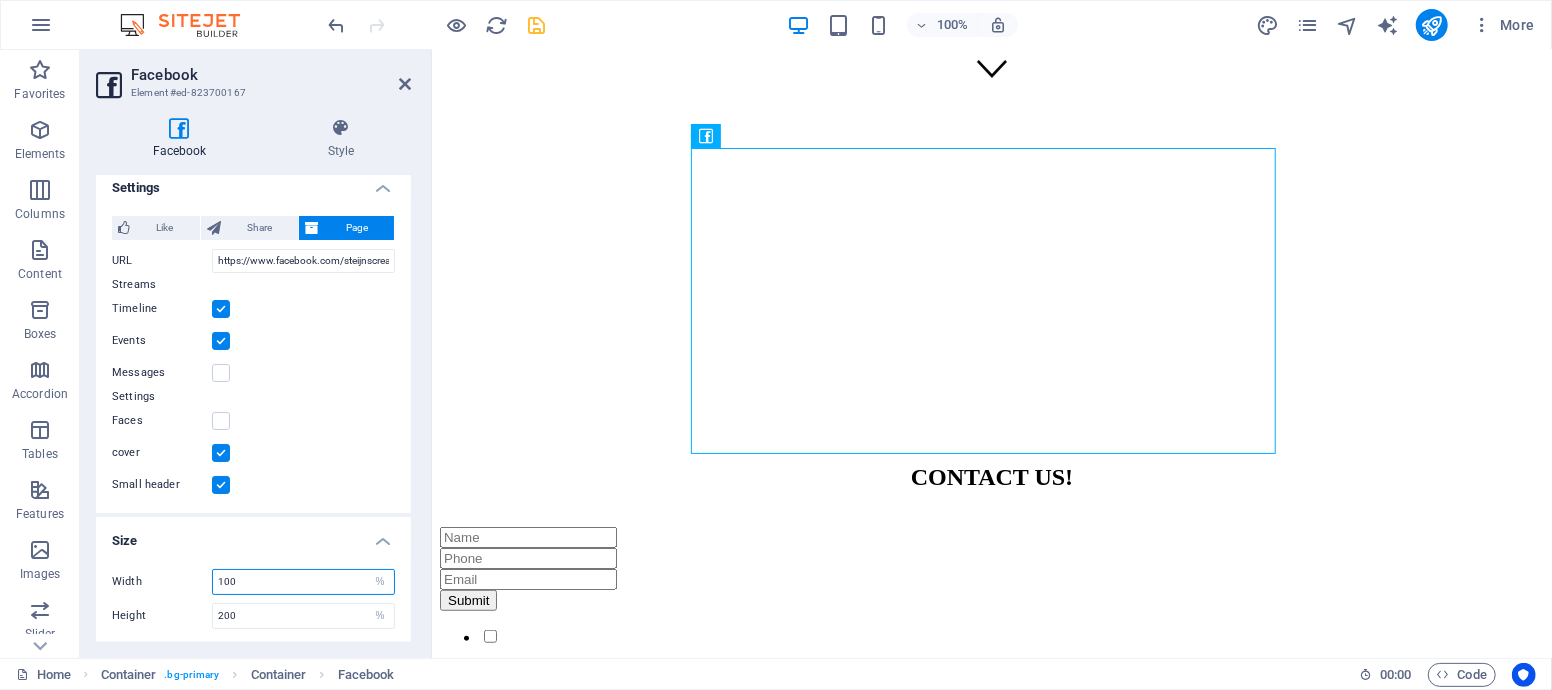 drag, startPoint x: 270, startPoint y: 580, endPoint x: 143, endPoint y: 583, distance: 127.03543 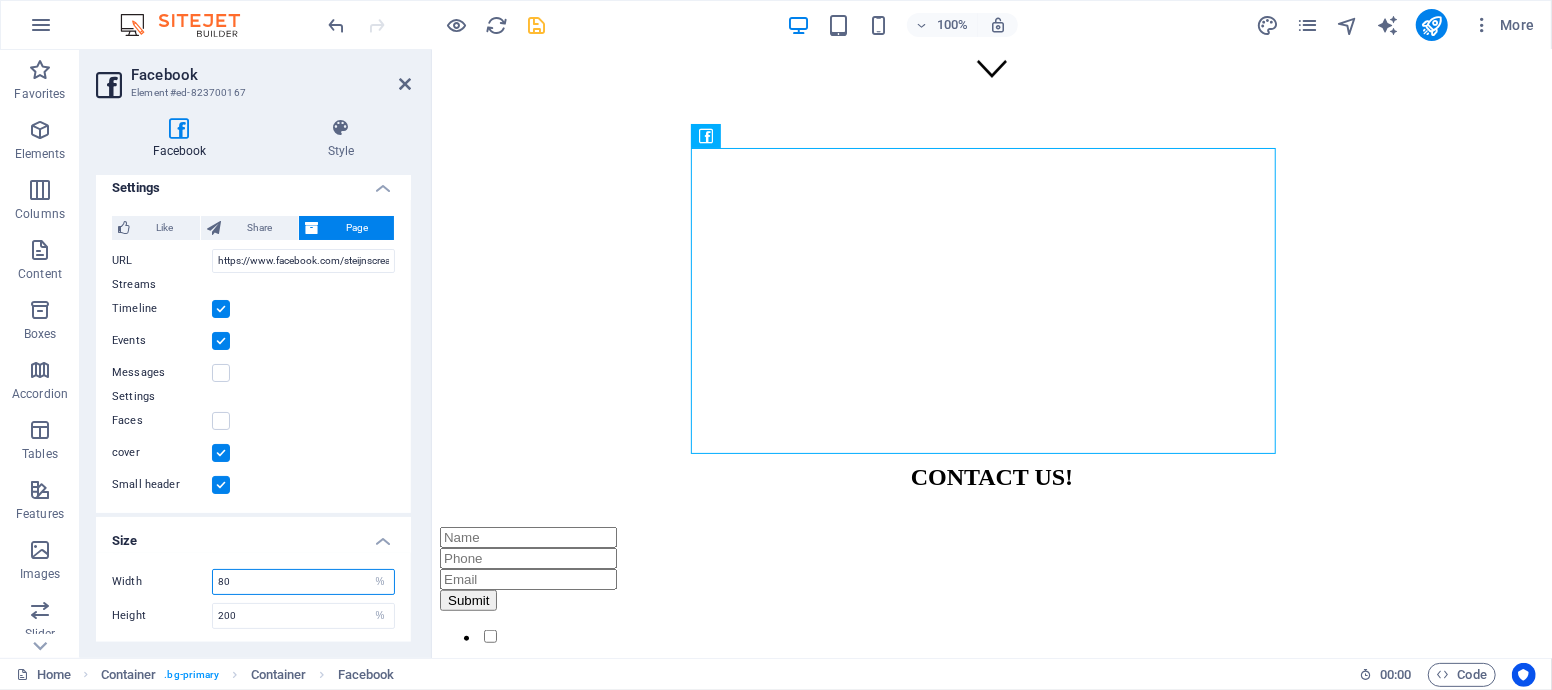 drag, startPoint x: 225, startPoint y: 581, endPoint x: 143, endPoint y: 581, distance: 82 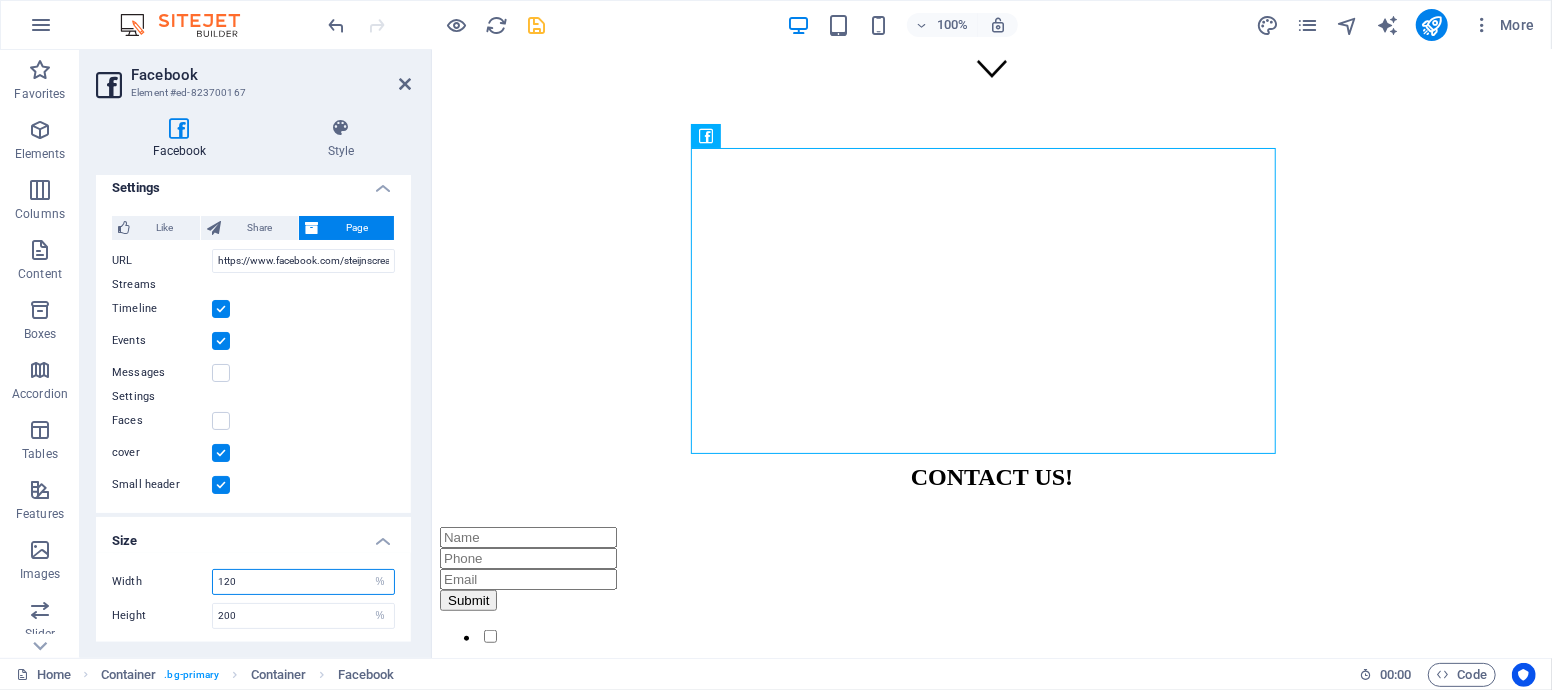 type on "120" 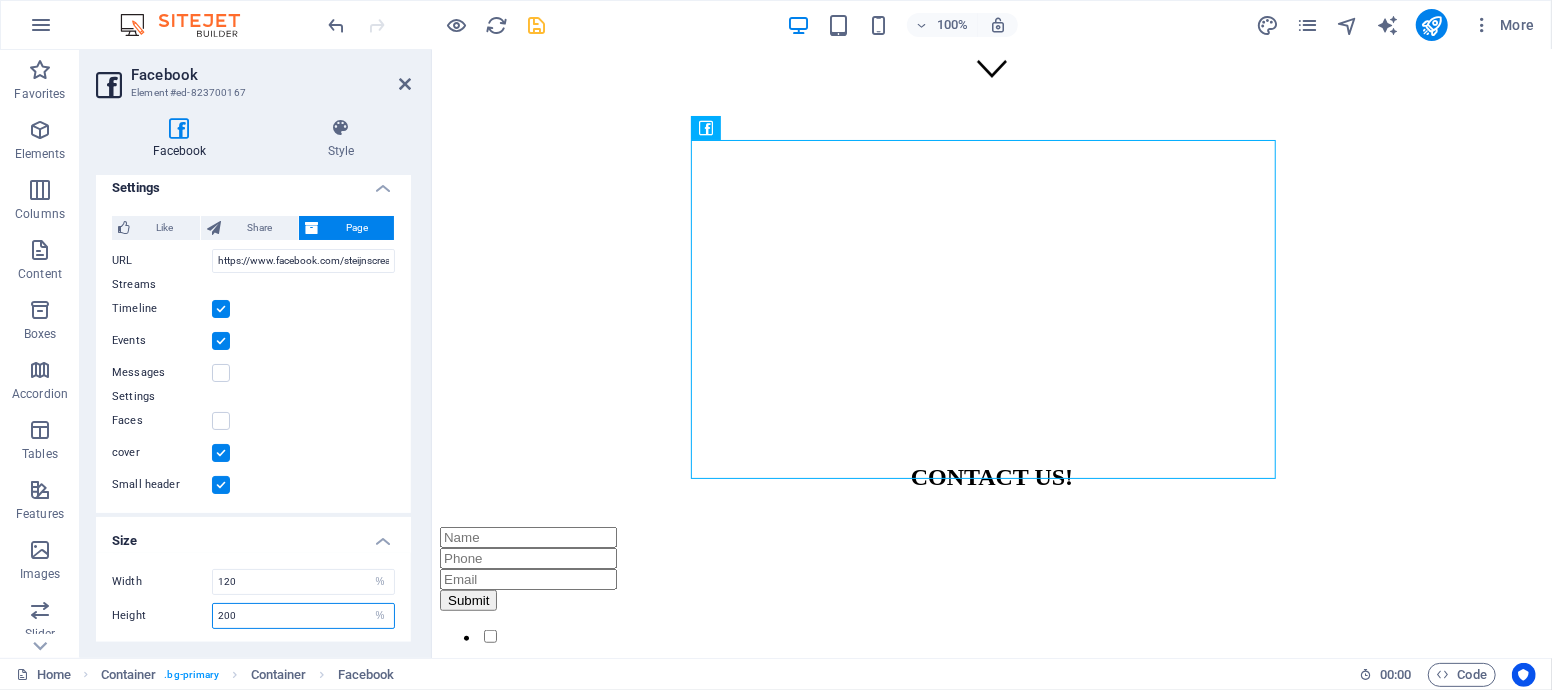 drag, startPoint x: 304, startPoint y: 617, endPoint x: 160, endPoint y: 617, distance: 144 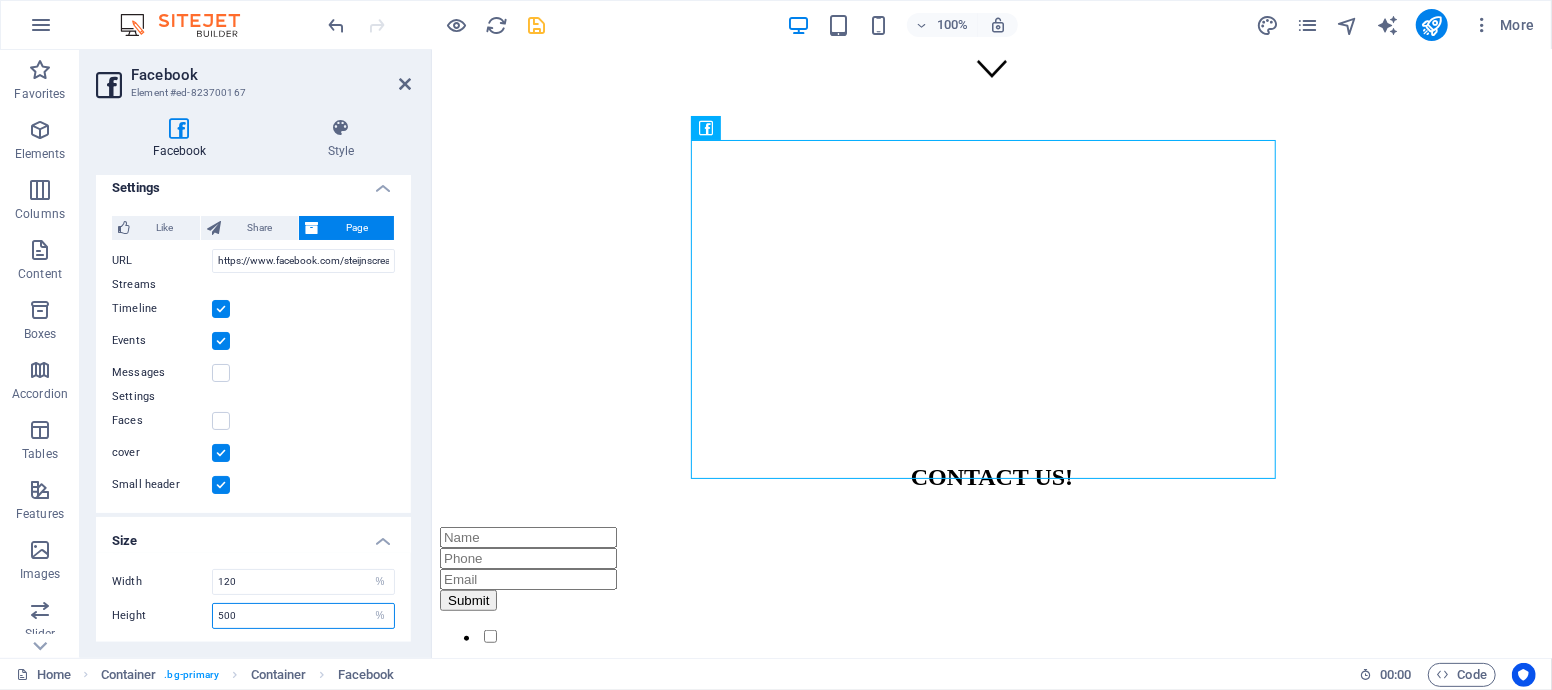 type on "500" 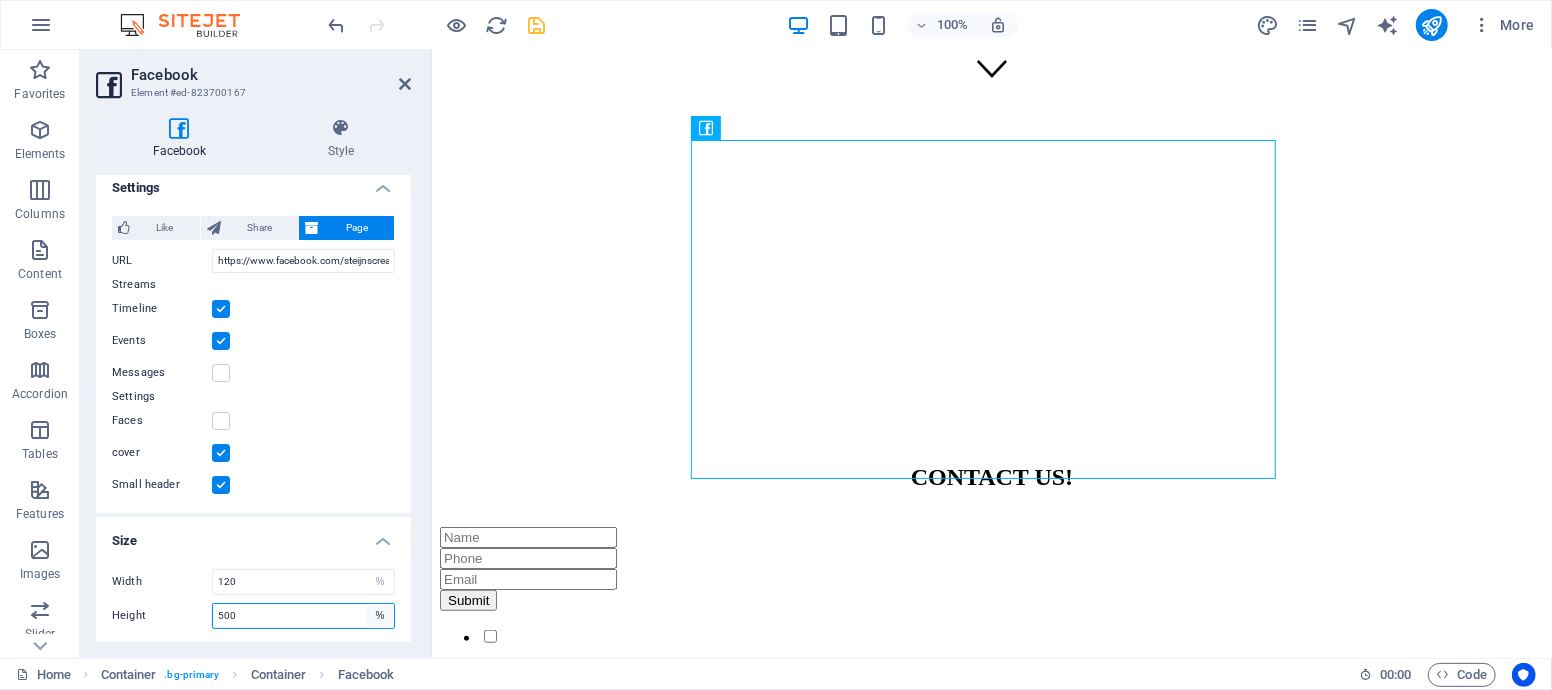 click on "px %" at bounding box center [380, 616] 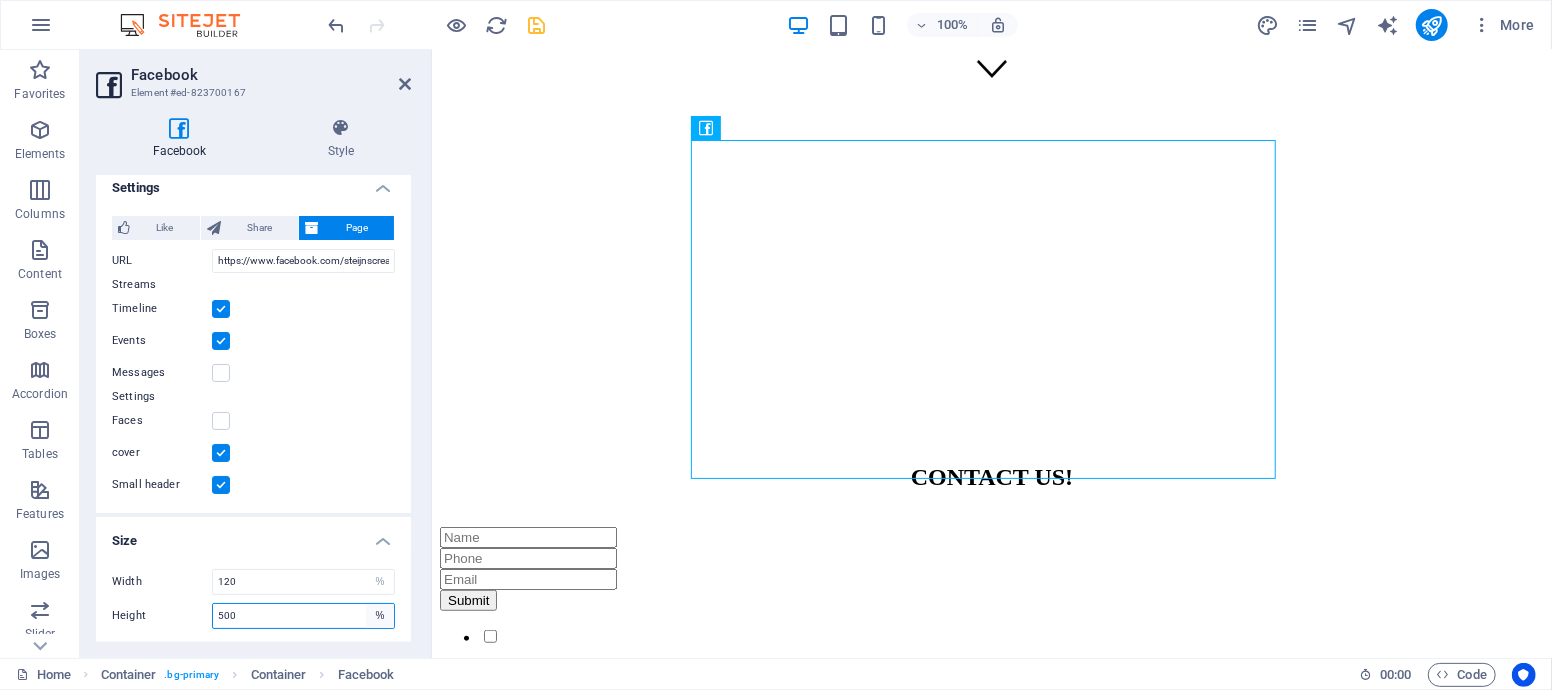 select on "px" 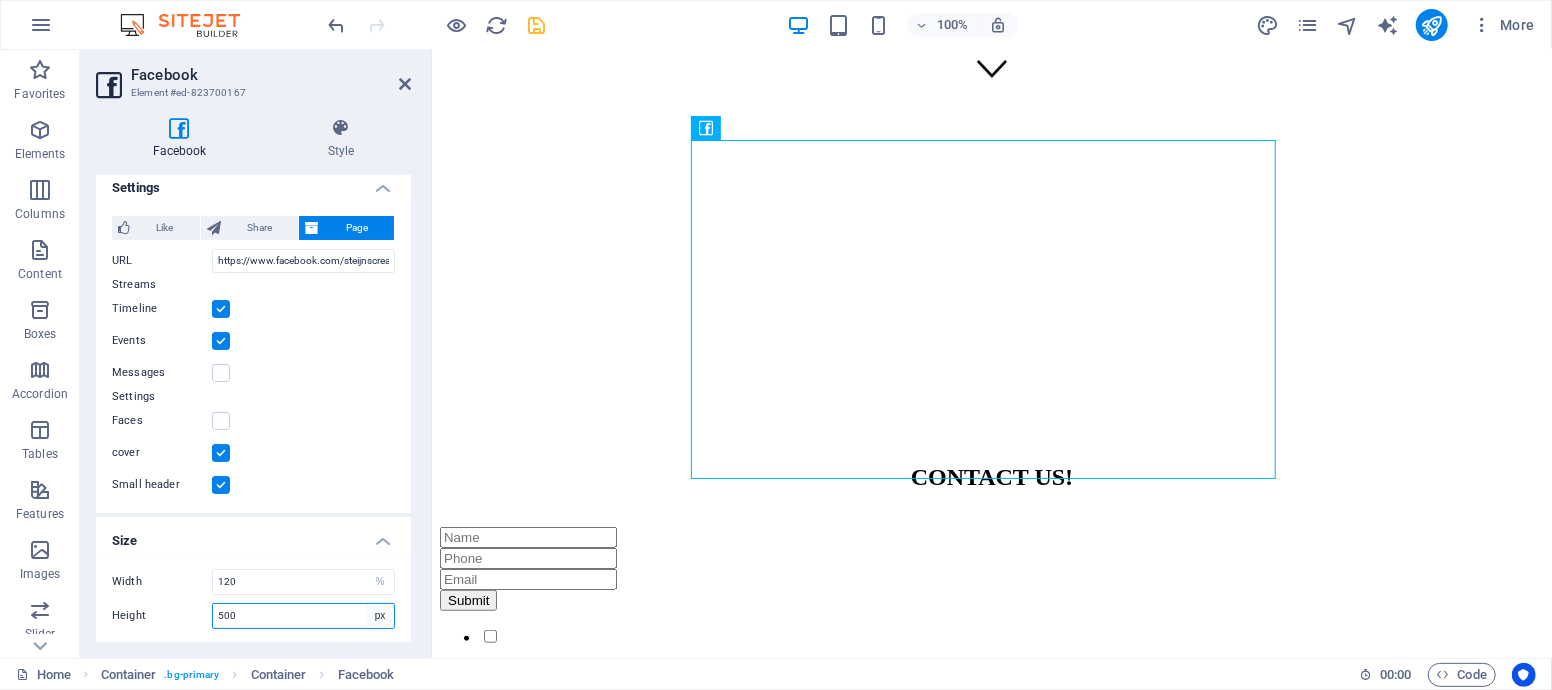 click on "px %" at bounding box center [380, 616] 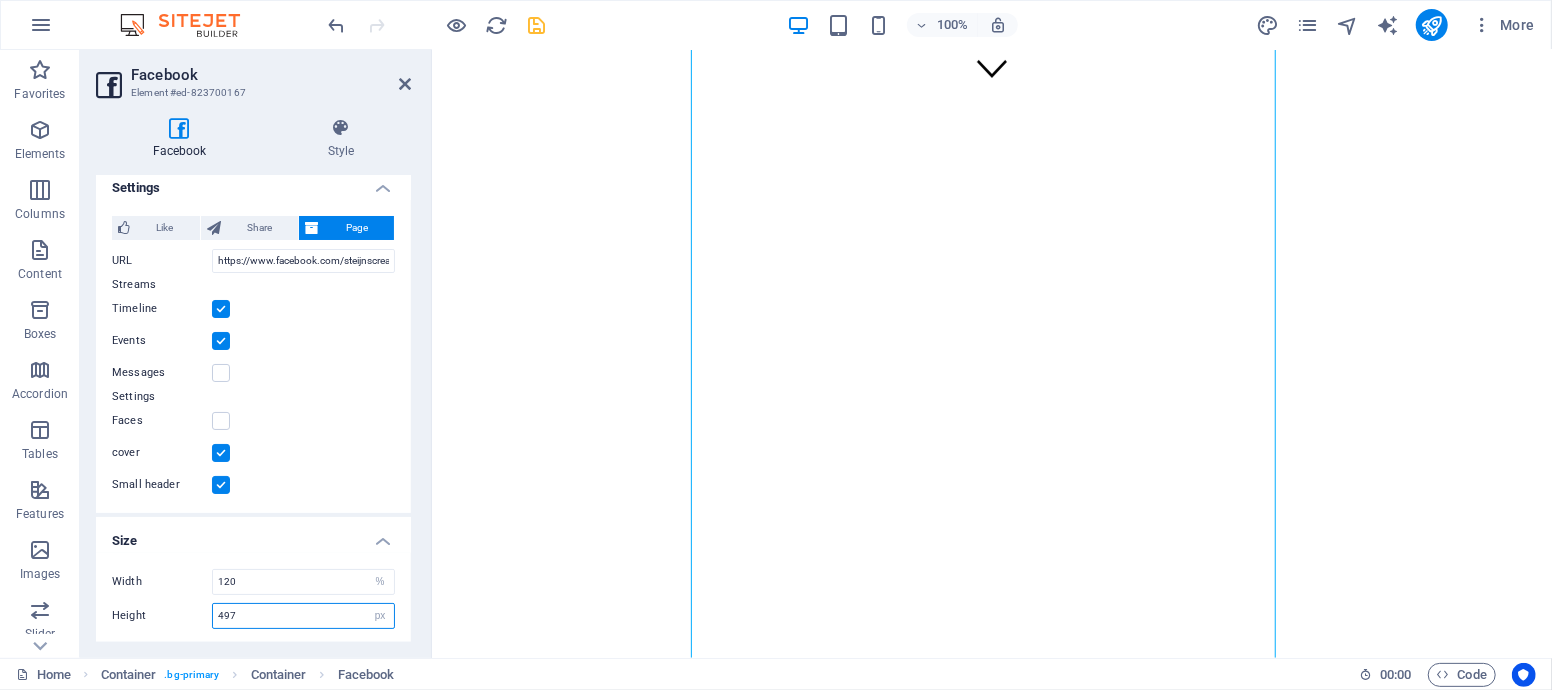 drag, startPoint x: 322, startPoint y: 607, endPoint x: 160, endPoint y: 612, distance: 162.07715 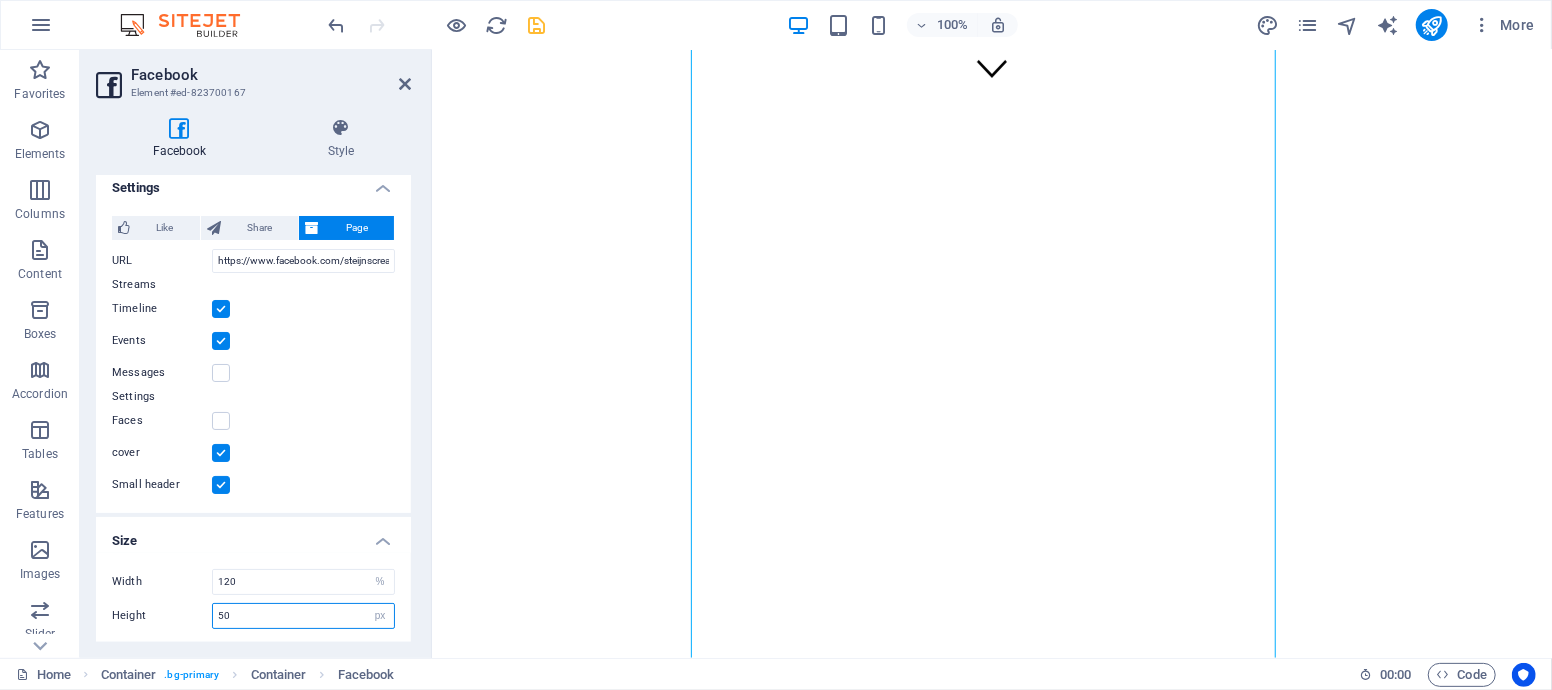 type on "500" 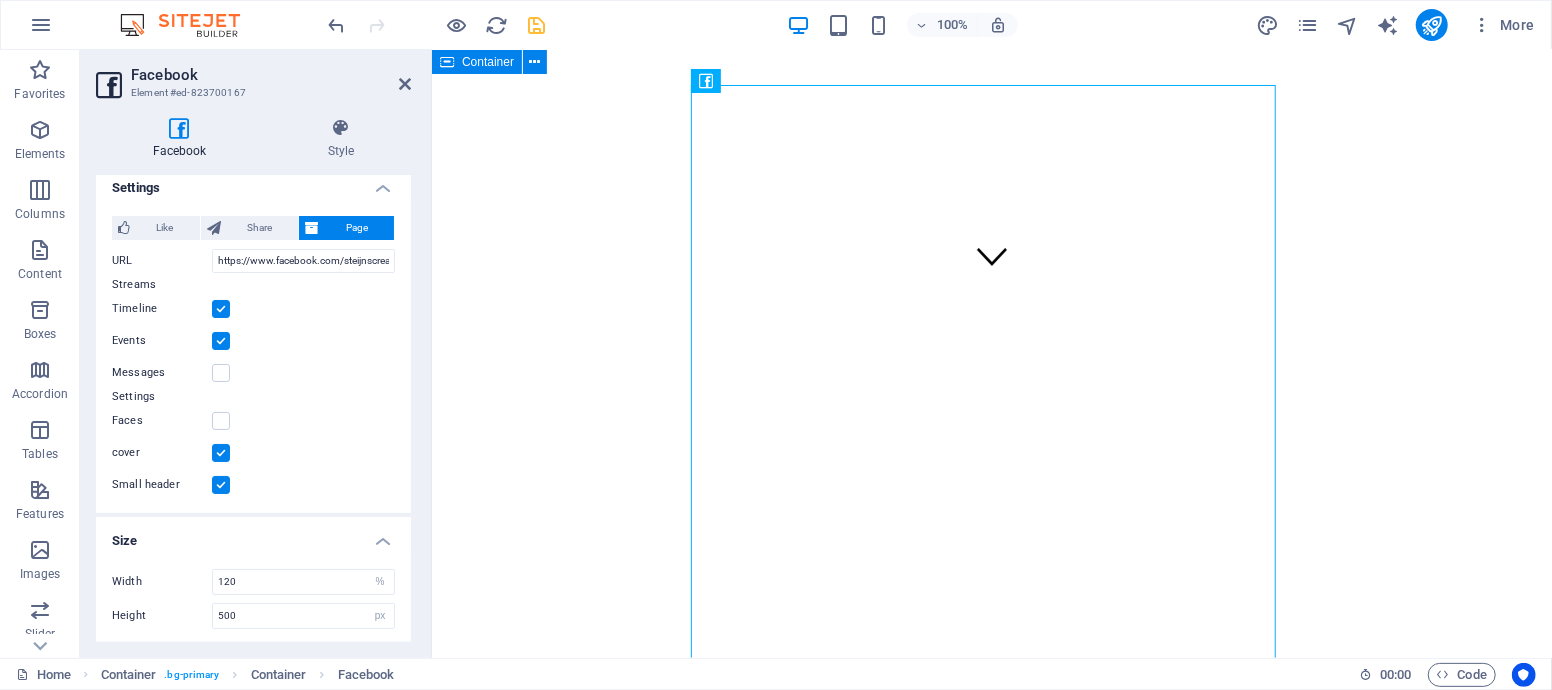 scroll, scrollTop: 333, scrollLeft: 0, axis: vertical 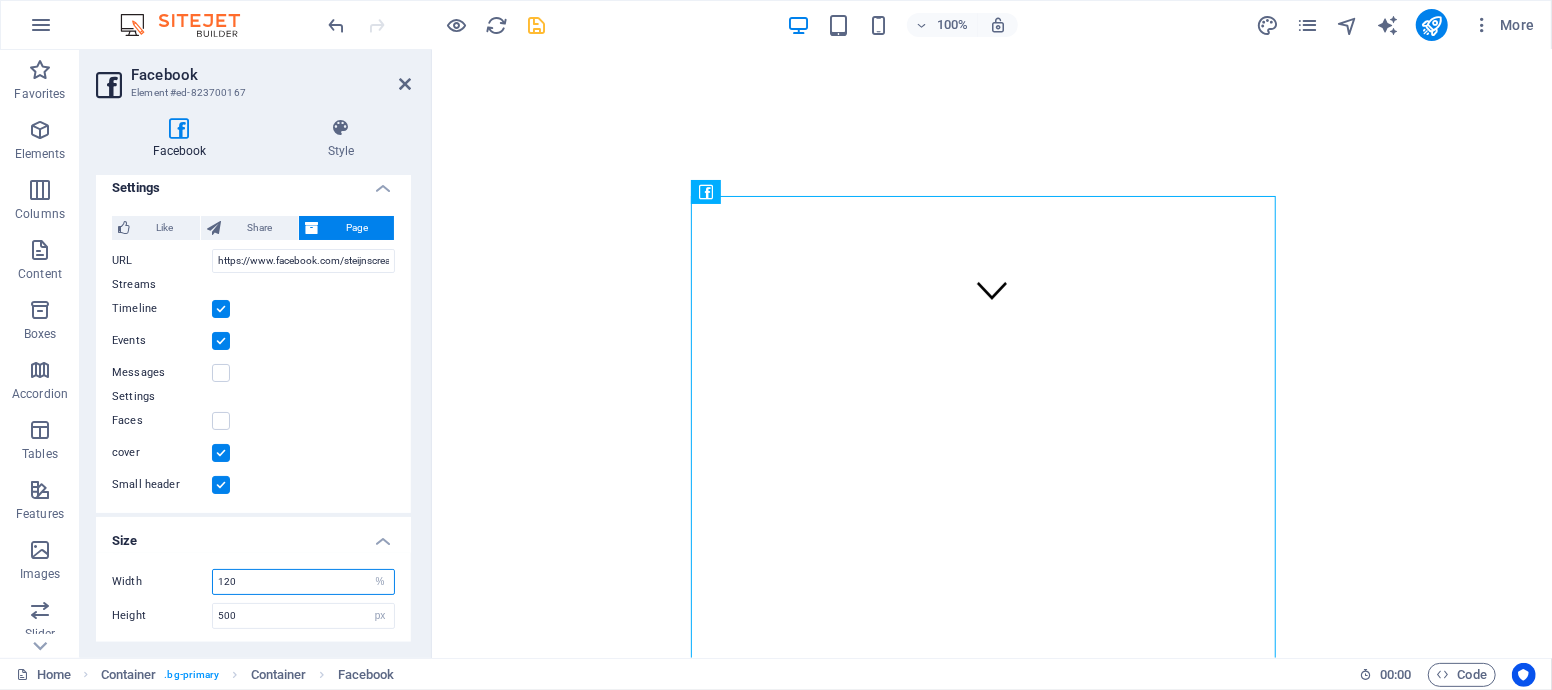 drag, startPoint x: 287, startPoint y: 580, endPoint x: 146, endPoint y: 586, distance: 141.12761 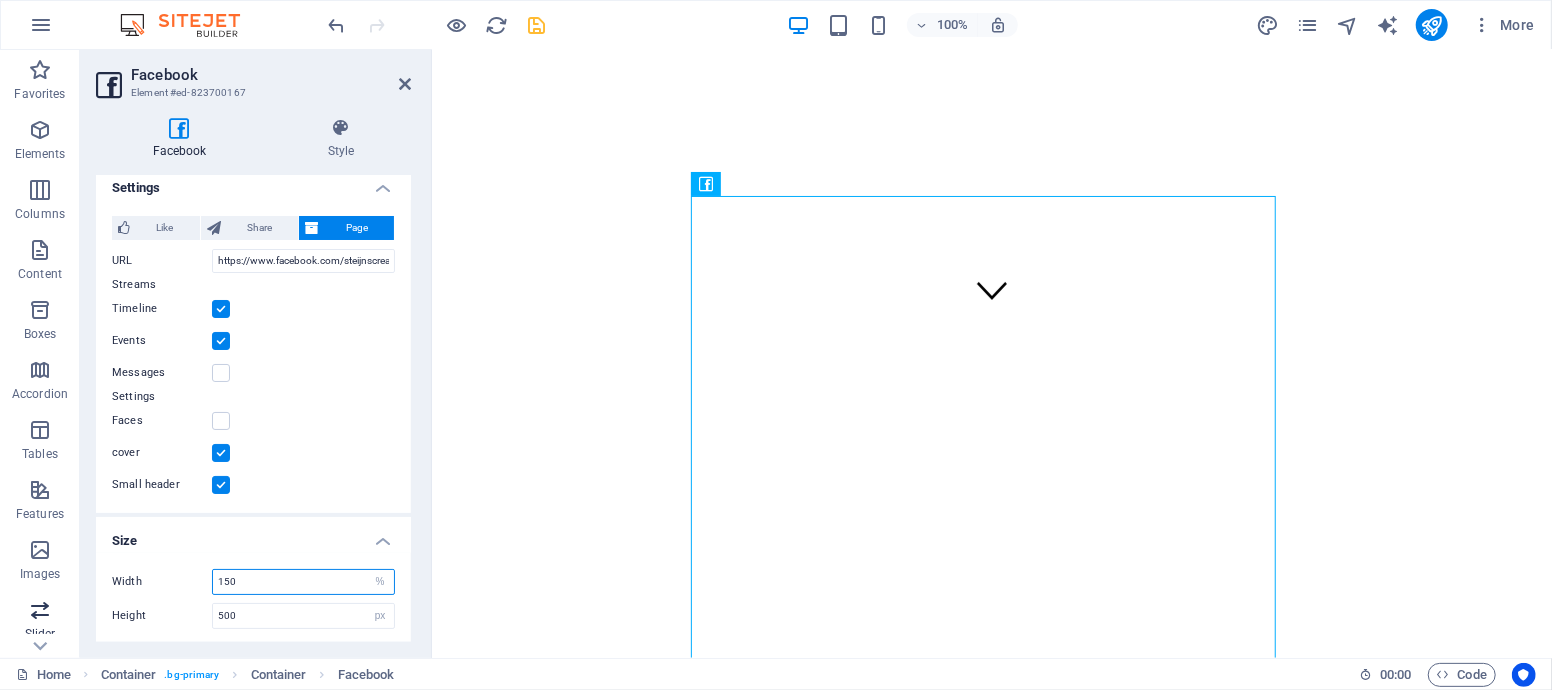 drag, startPoint x: 298, startPoint y: 583, endPoint x: 59, endPoint y: 591, distance: 239.13385 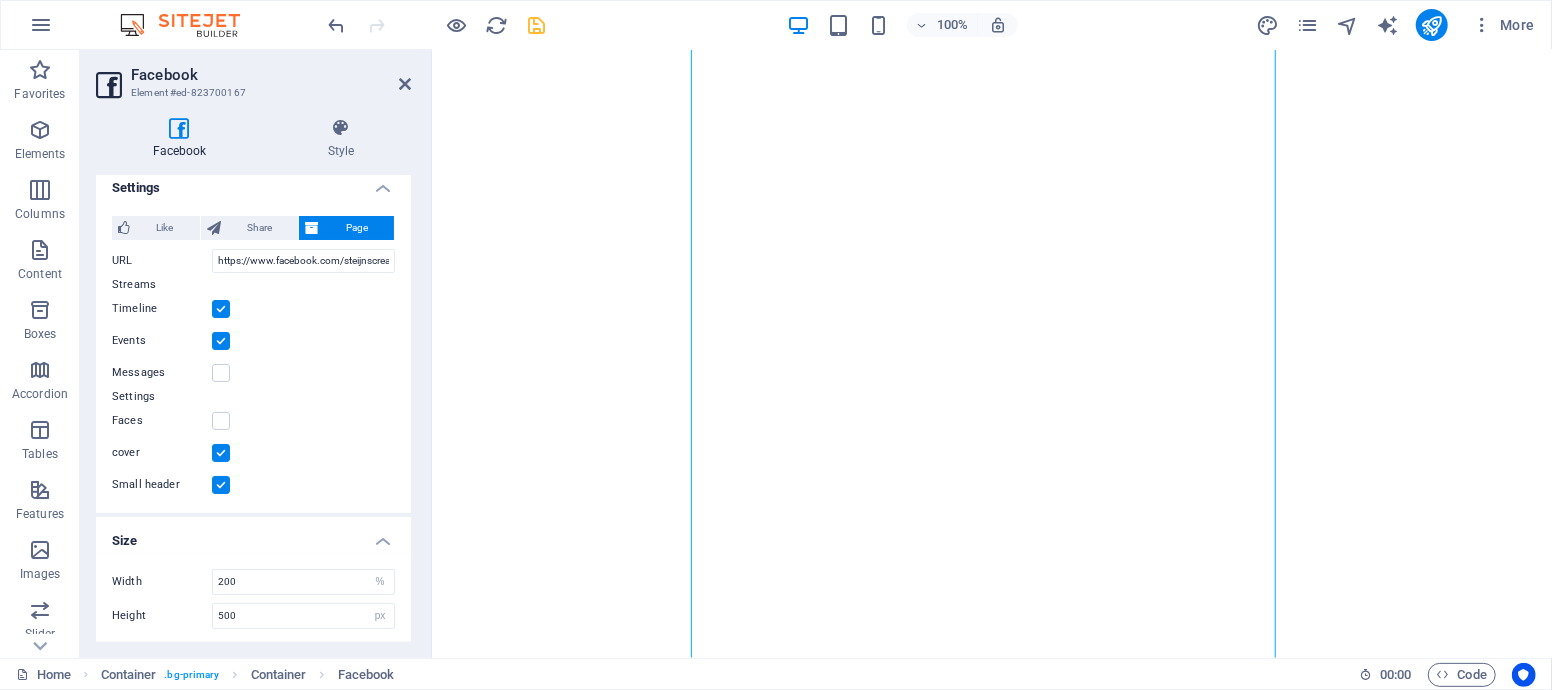 scroll, scrollTop: 778, scrollLeft: 0, axis: vertical 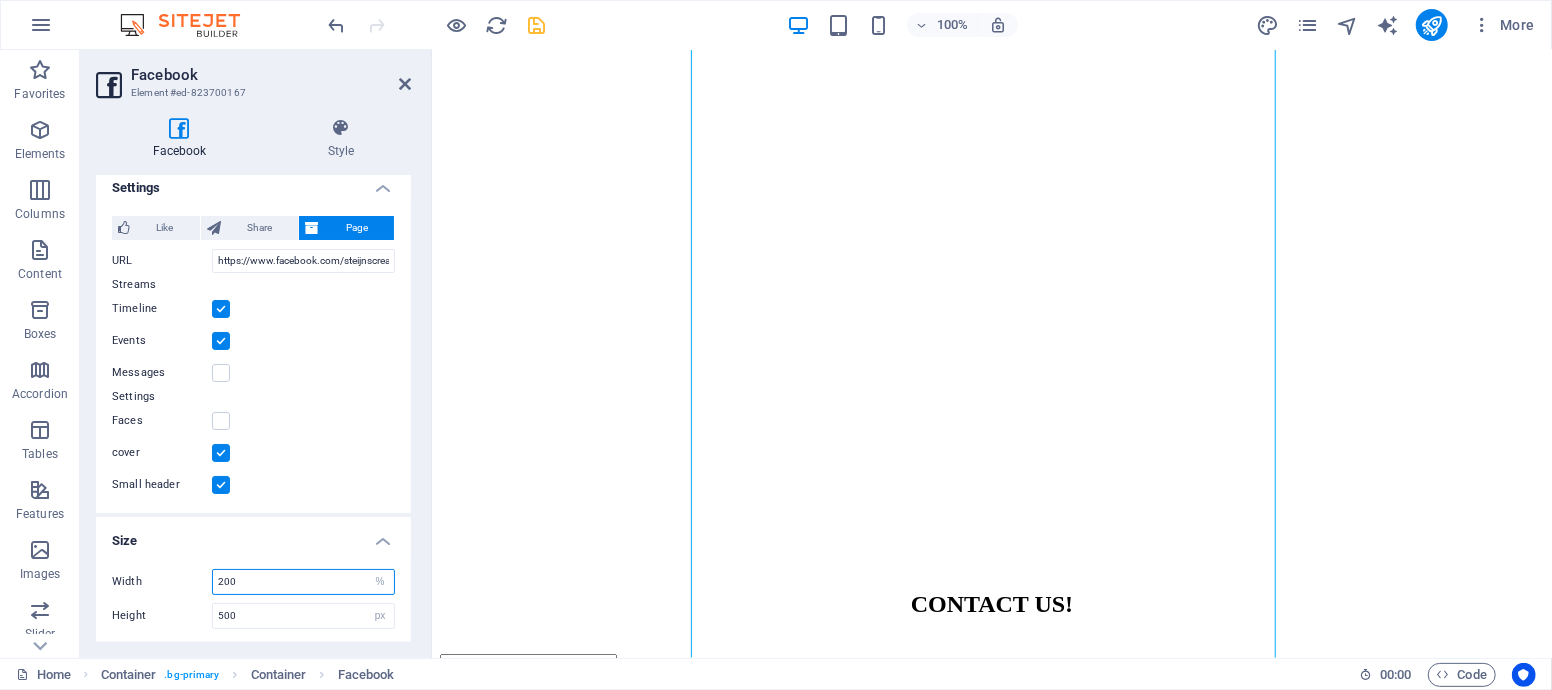 drag, startPoint x: 265, startPoint y: 567, endPoint x: 175, endPoint y: 576, distance: 90.44888 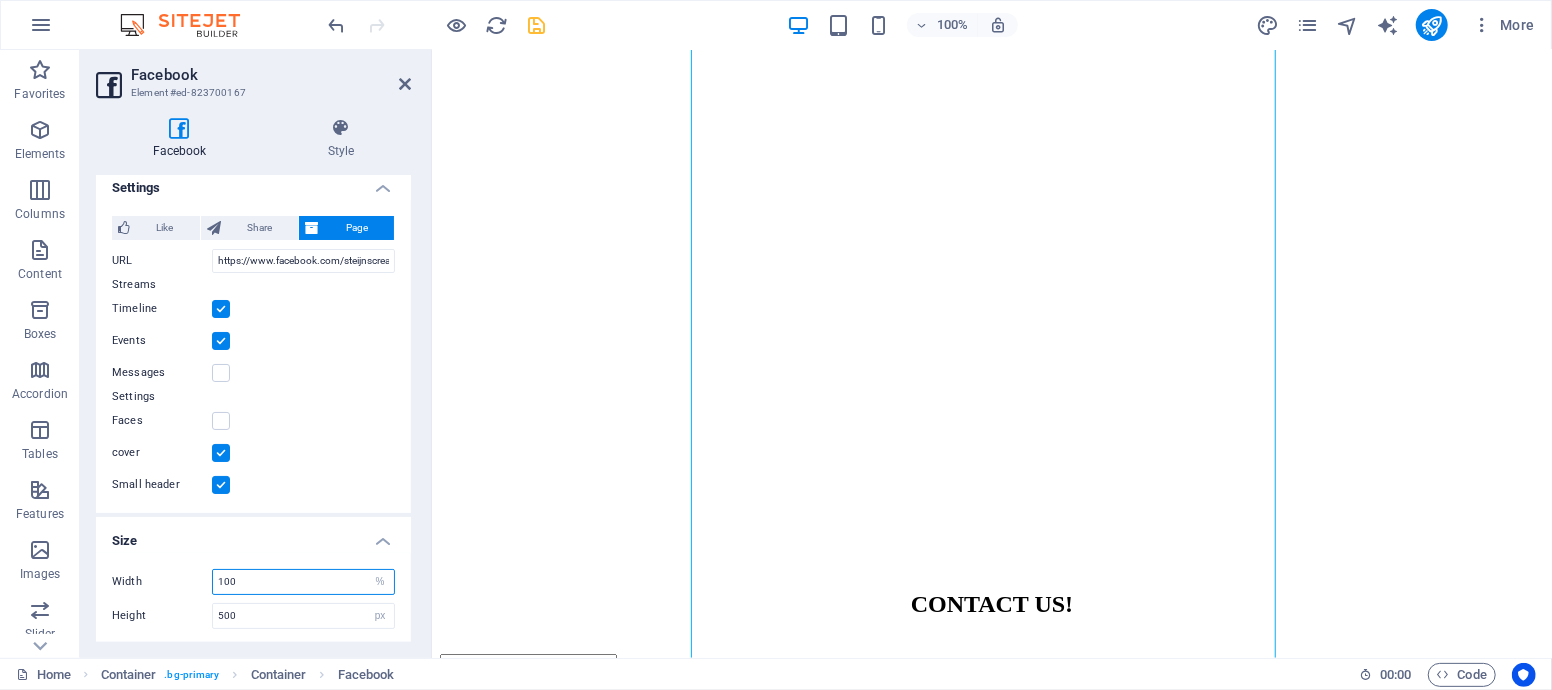 type on "100" 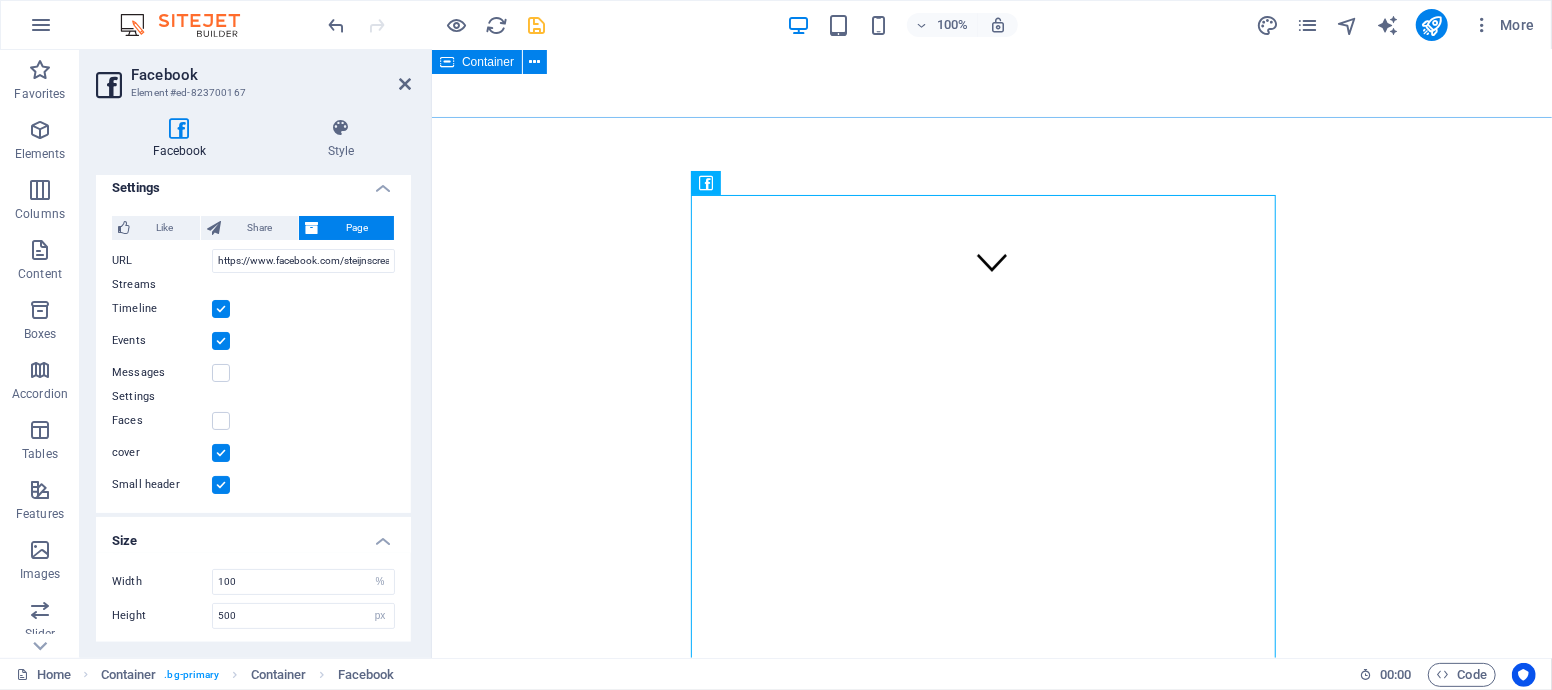scroll, scrollTop: 333, scrollLeft: 0, axis: vertical 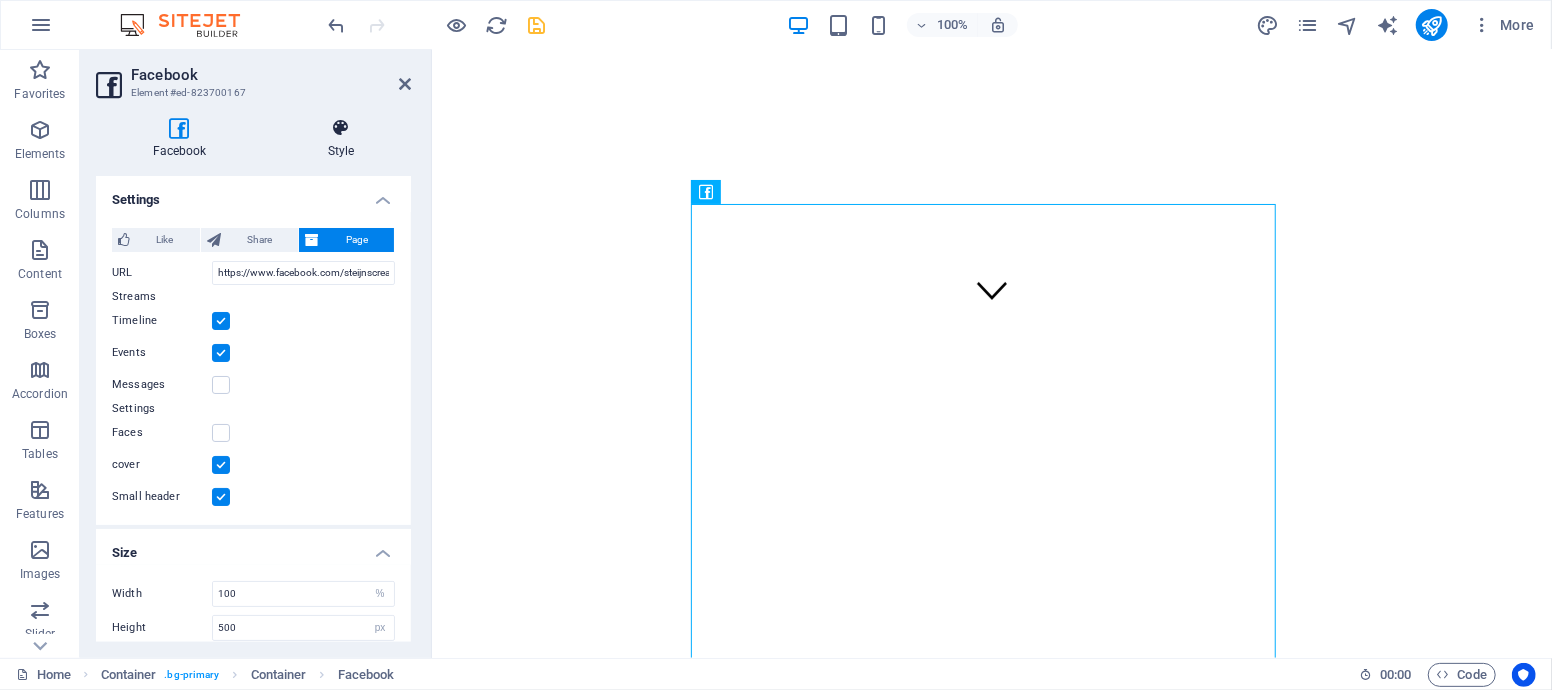 click on "Style" at bounding box center (341, 139) 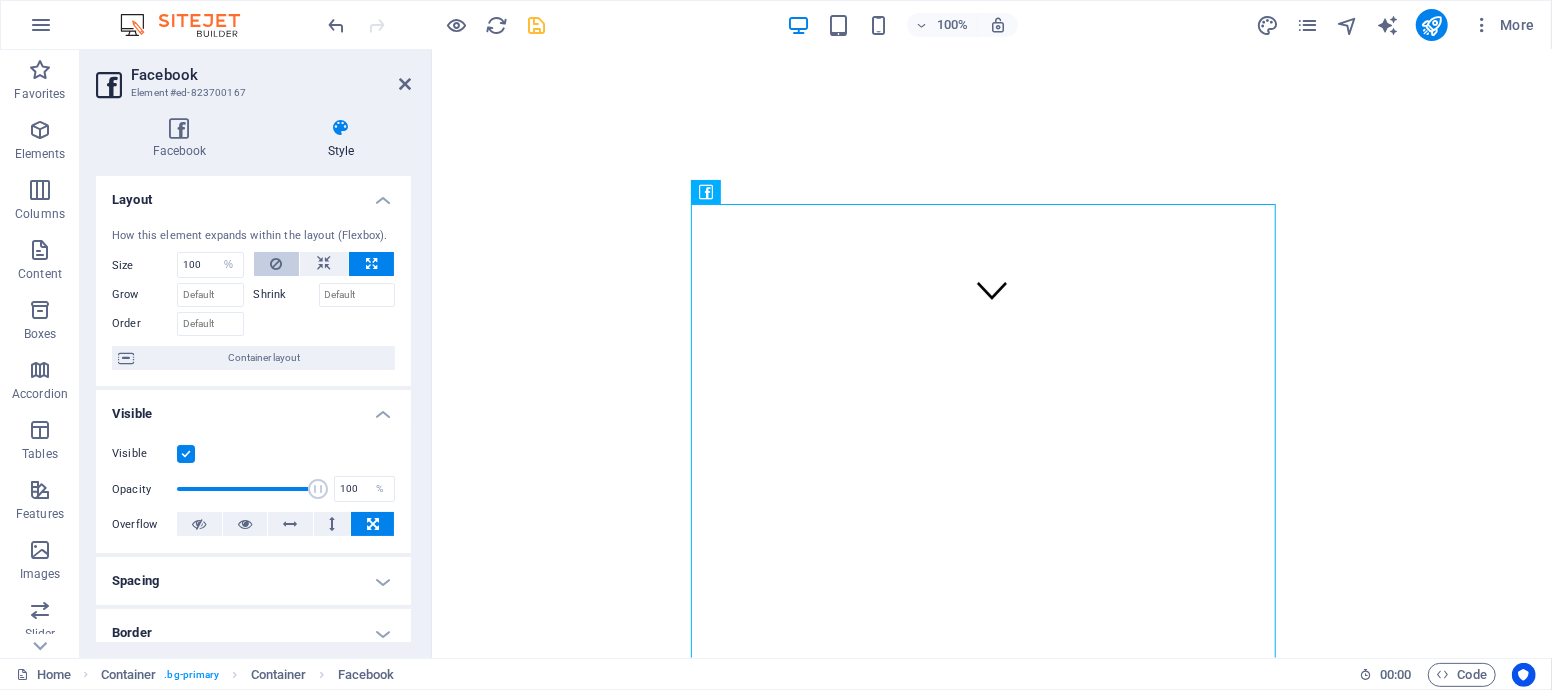 click at bounding box center [276, 264] 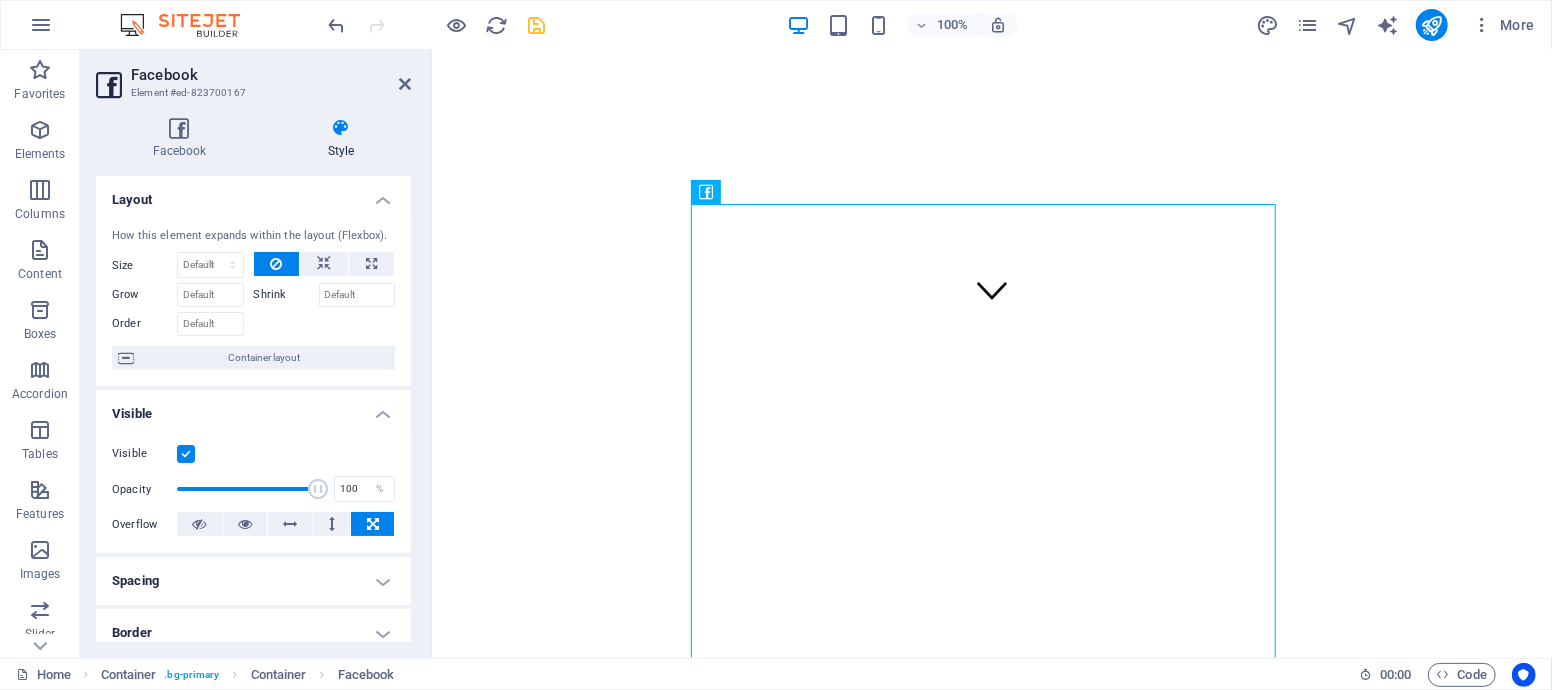 type 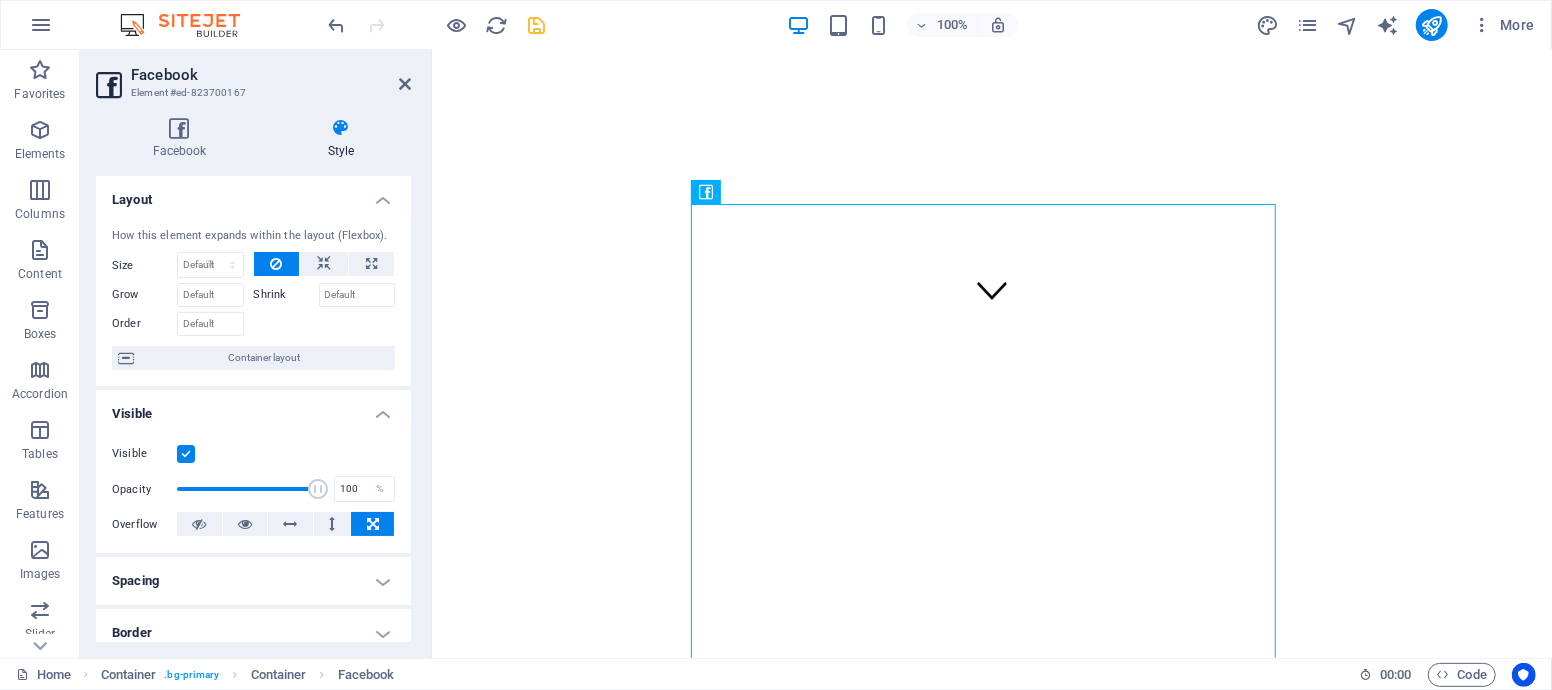select on "DISABLED_OPTION_VALUE" 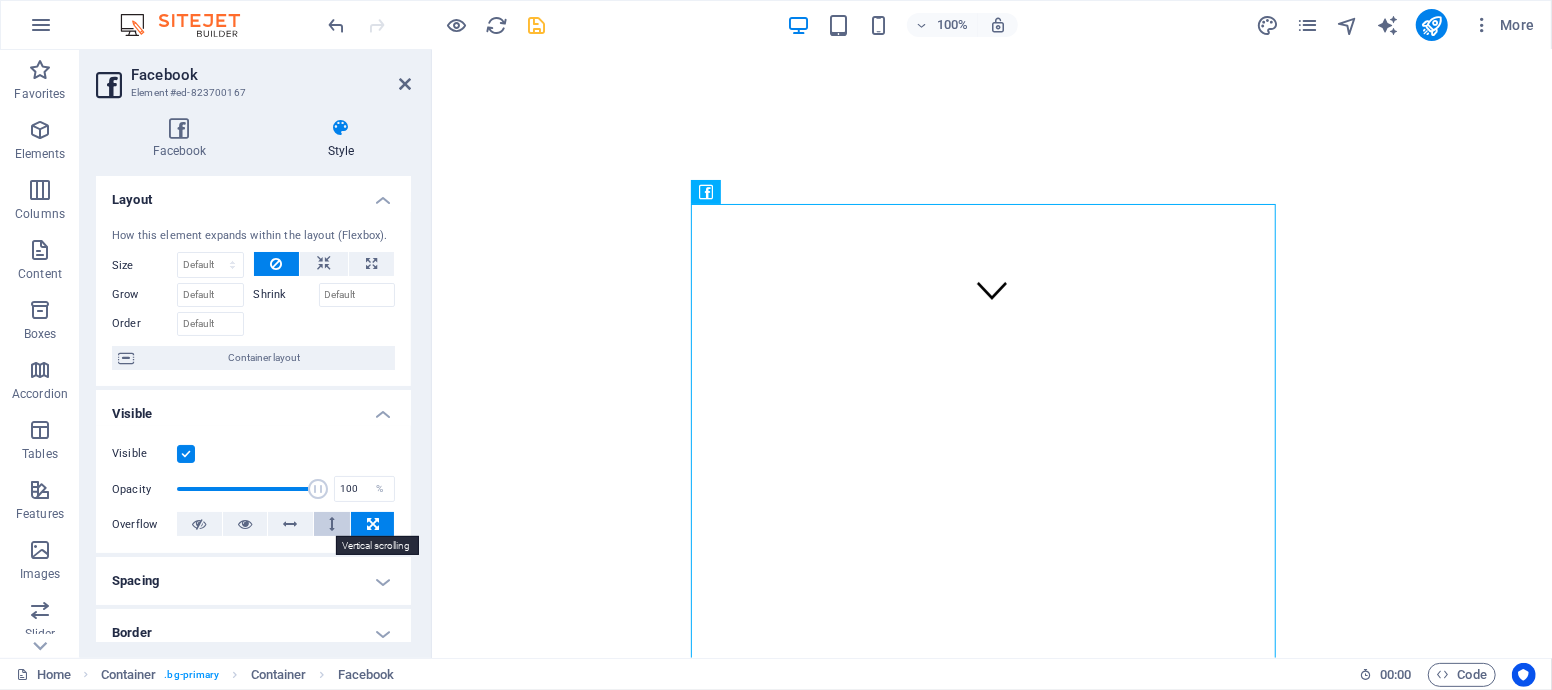 click at bounding box center [332, 524] 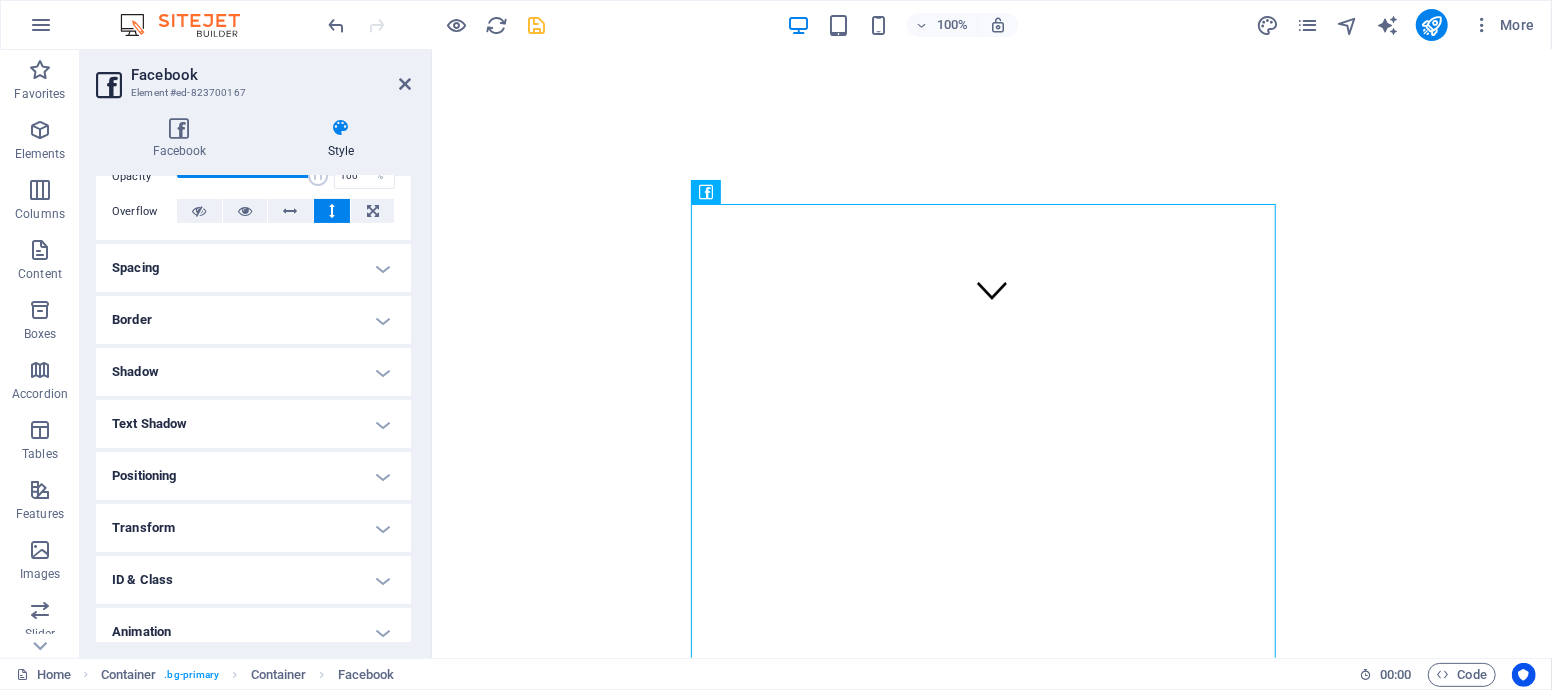scroll, scrollTop: 333, scrollLeft: 0, axis: vertical 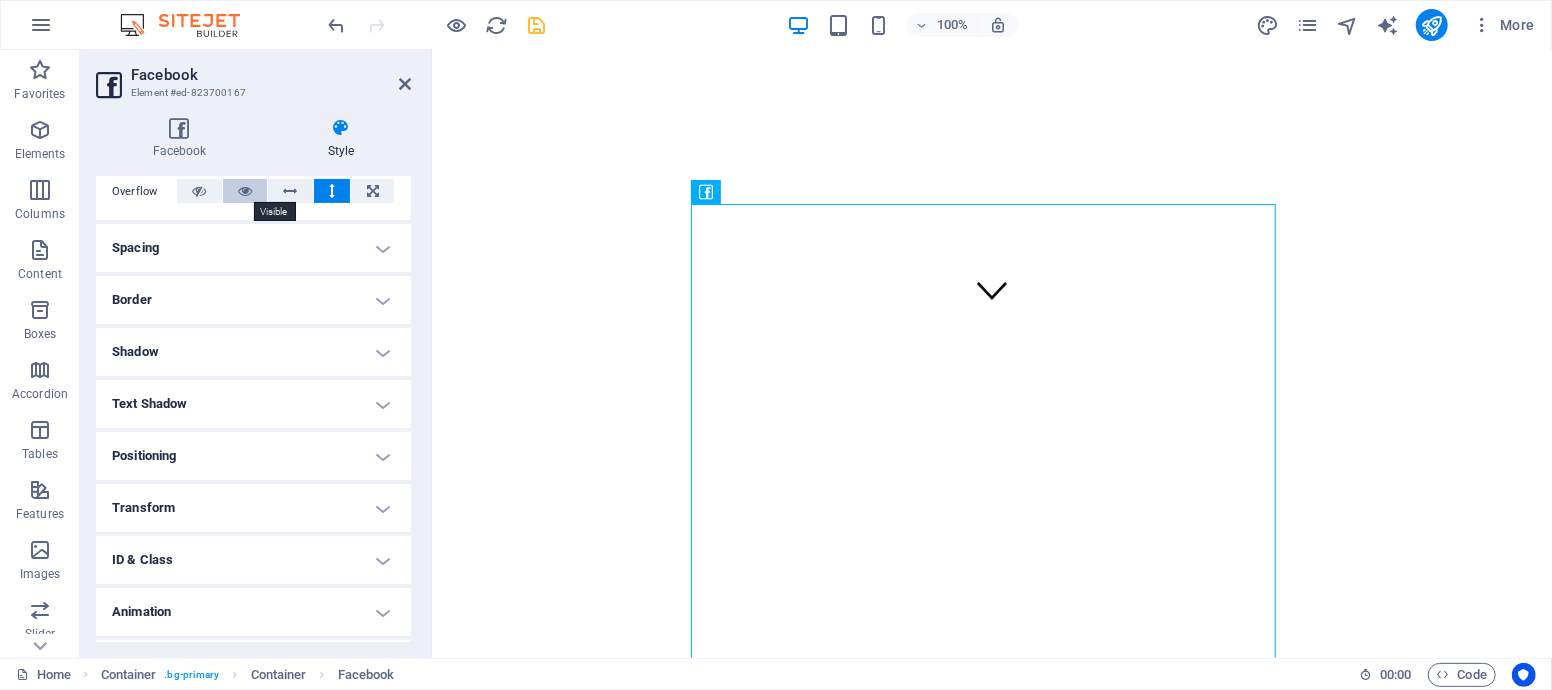 click at bounding box center (245, 191) 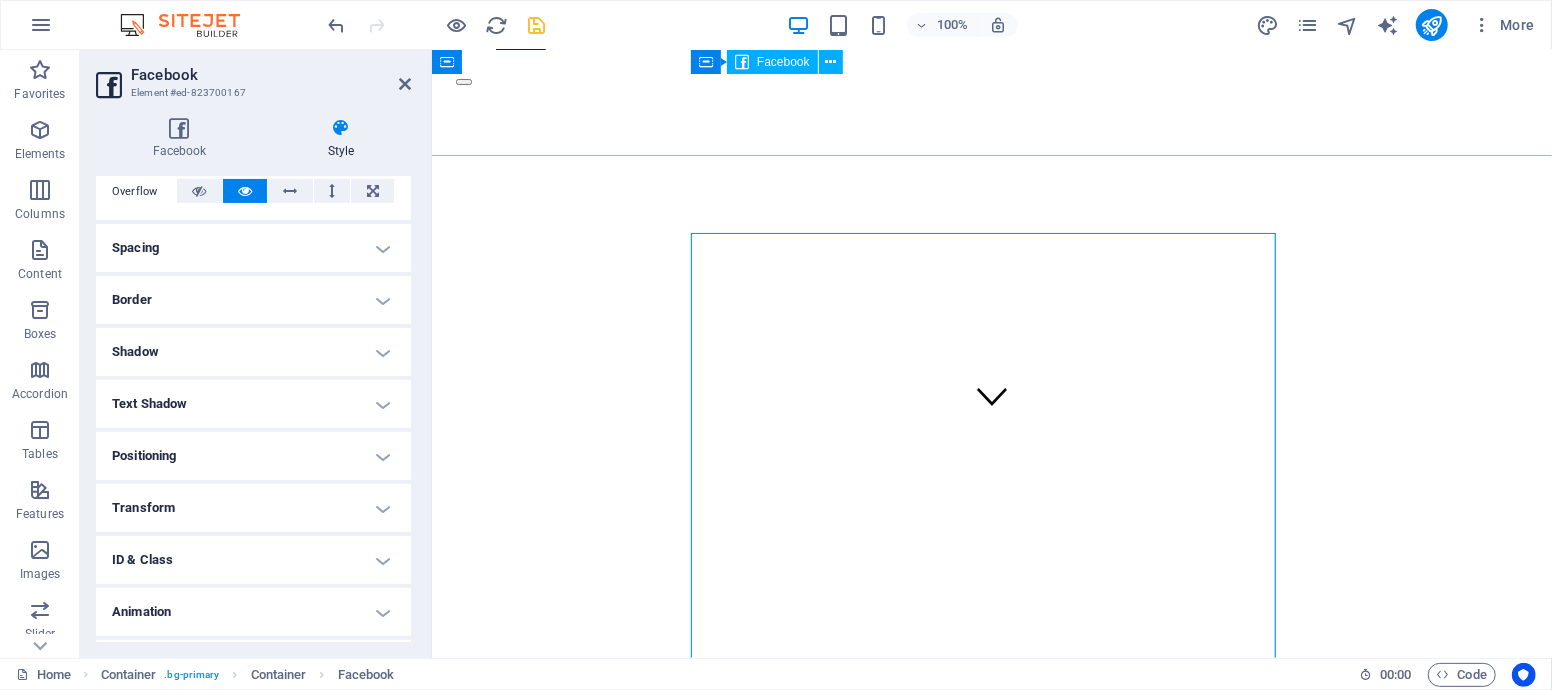 scroll, scrollTop: 222, scrollLeft: 0, axis: vertical 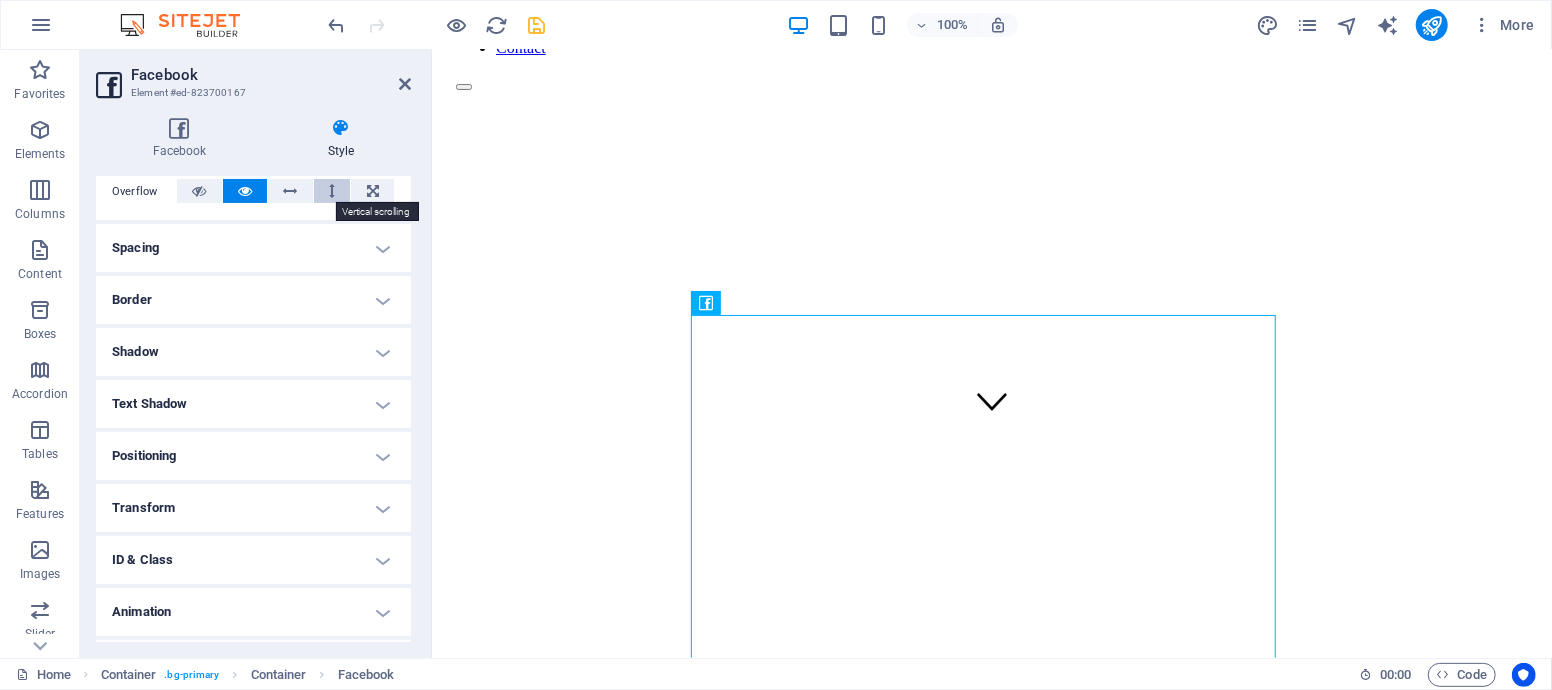 click at bounding box center (332, 191) 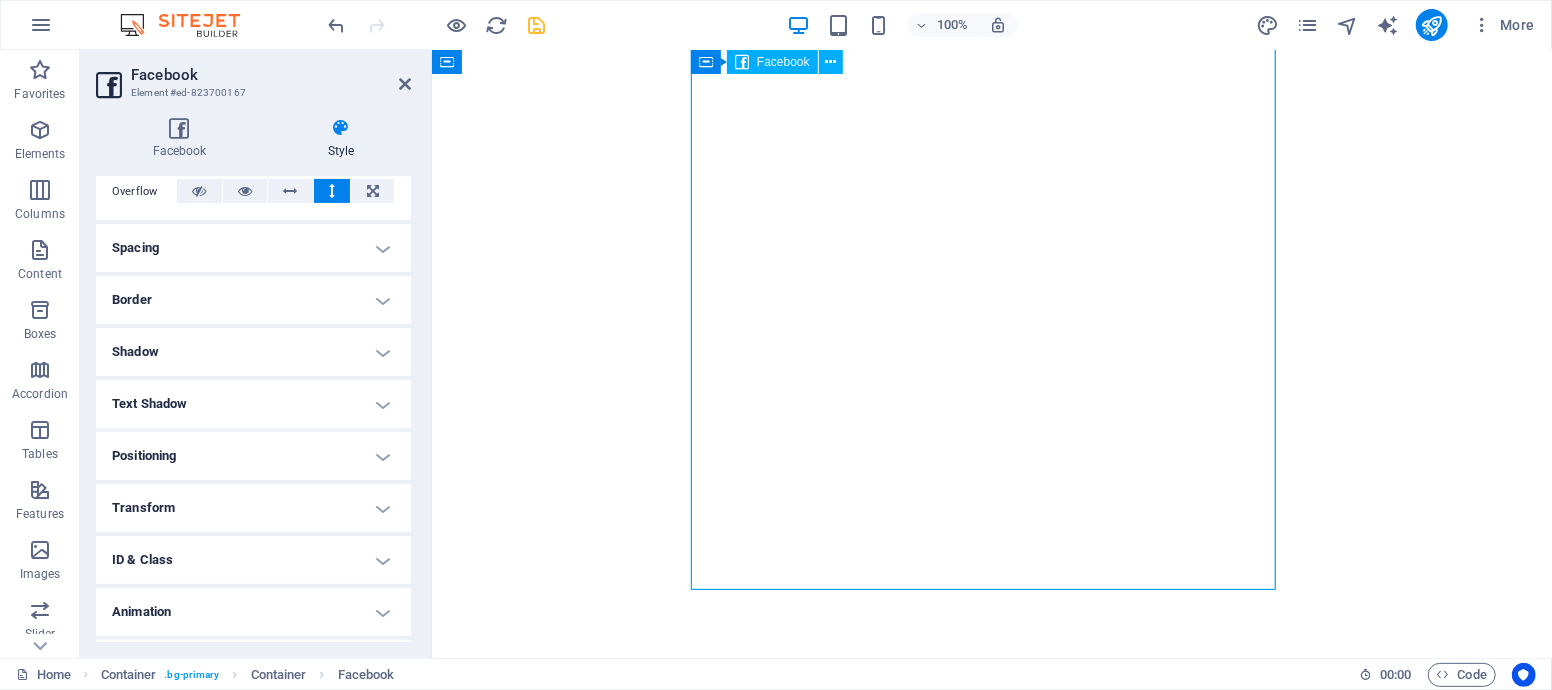 scroll, scrollTop: 555, scrollLeft: 0, axis: vertical 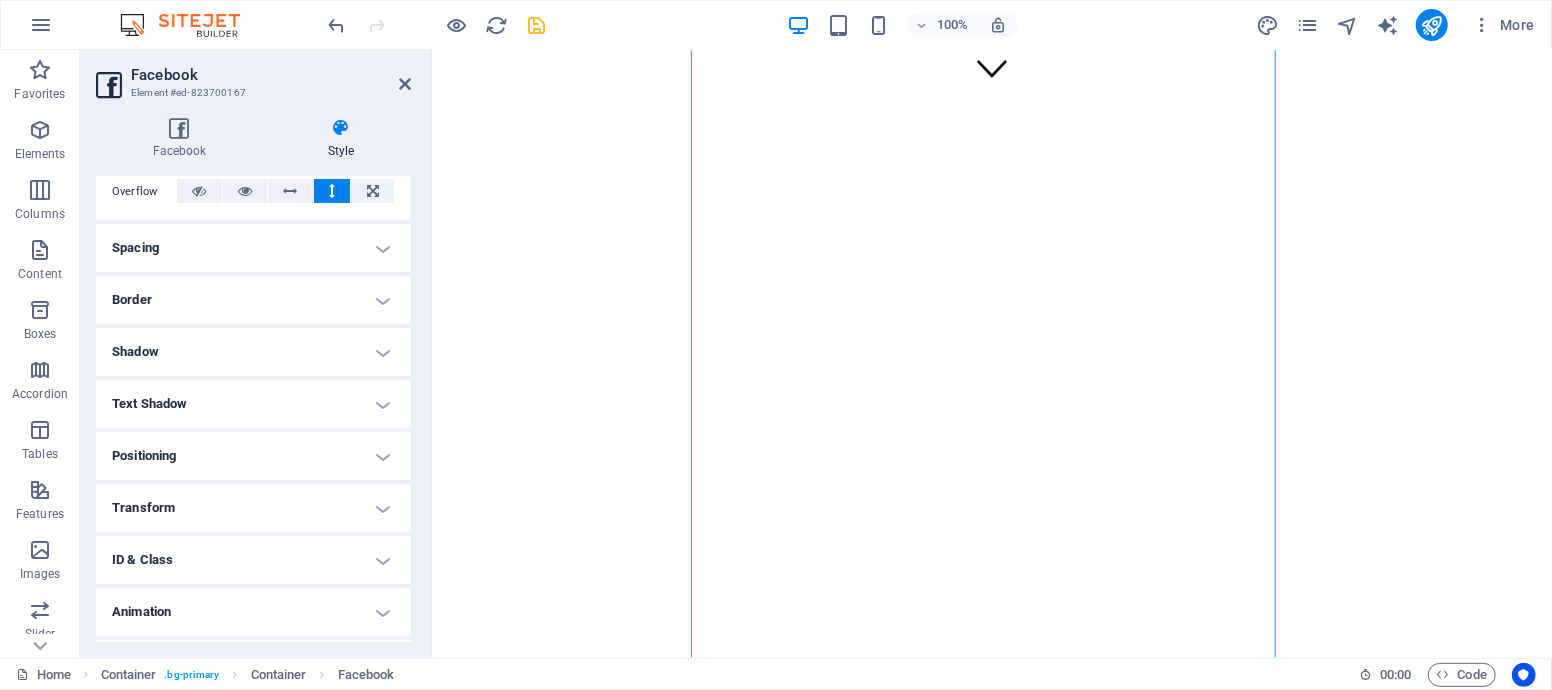 click on "Transform" at bounding box center [253, 508] 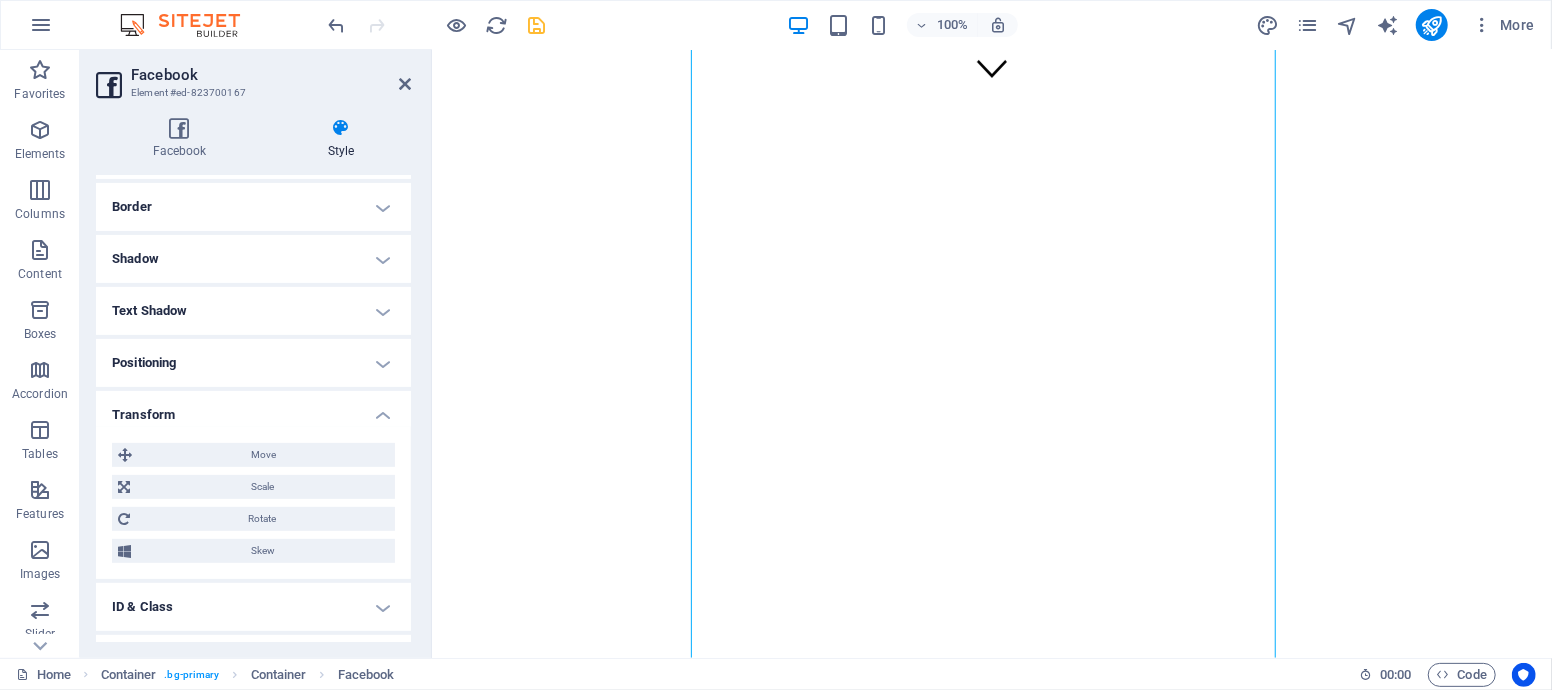 scroll, scrollTop: 517, scrollLeft: 0, axis: vertical 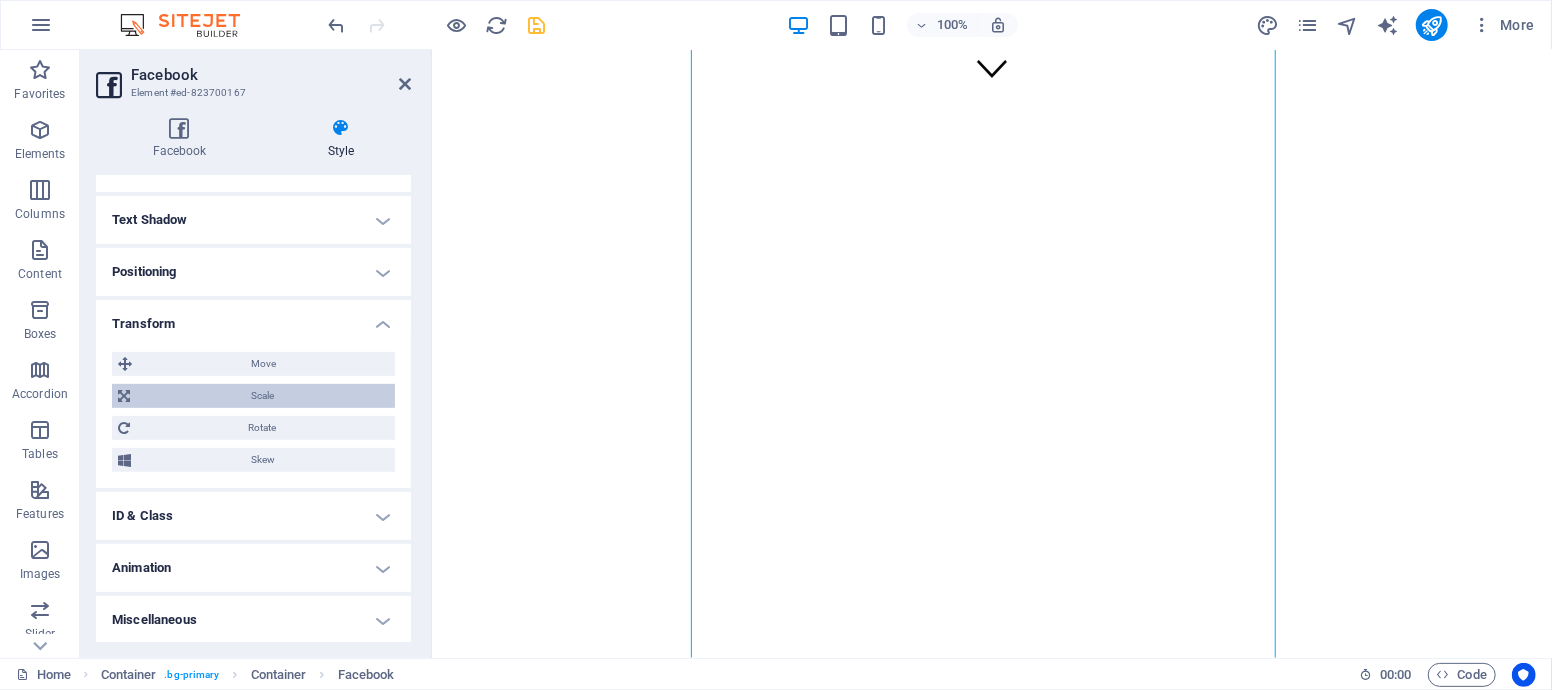 click on "Scale" at bounding box center [262, 396] 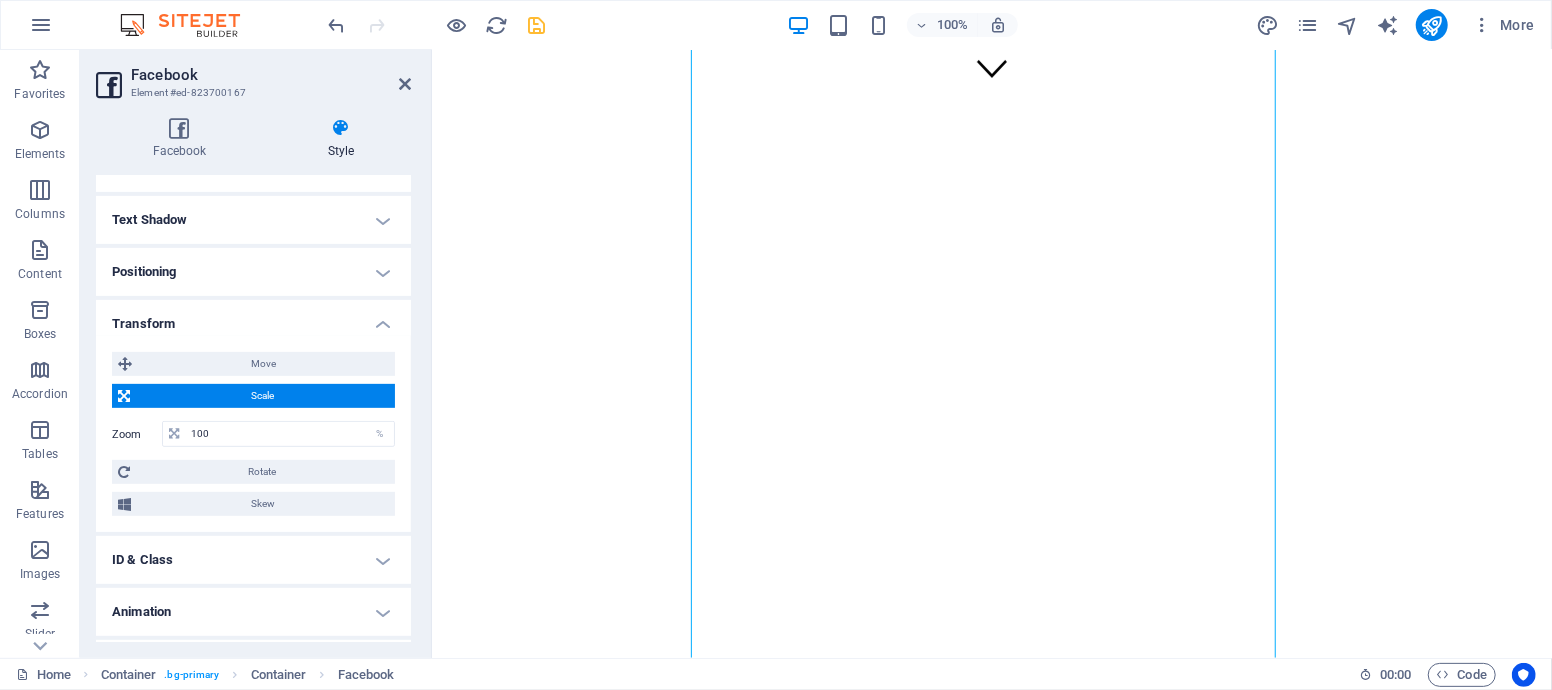 scroll, scrollTop: 561, scrollLeft: 0, axis: vertical 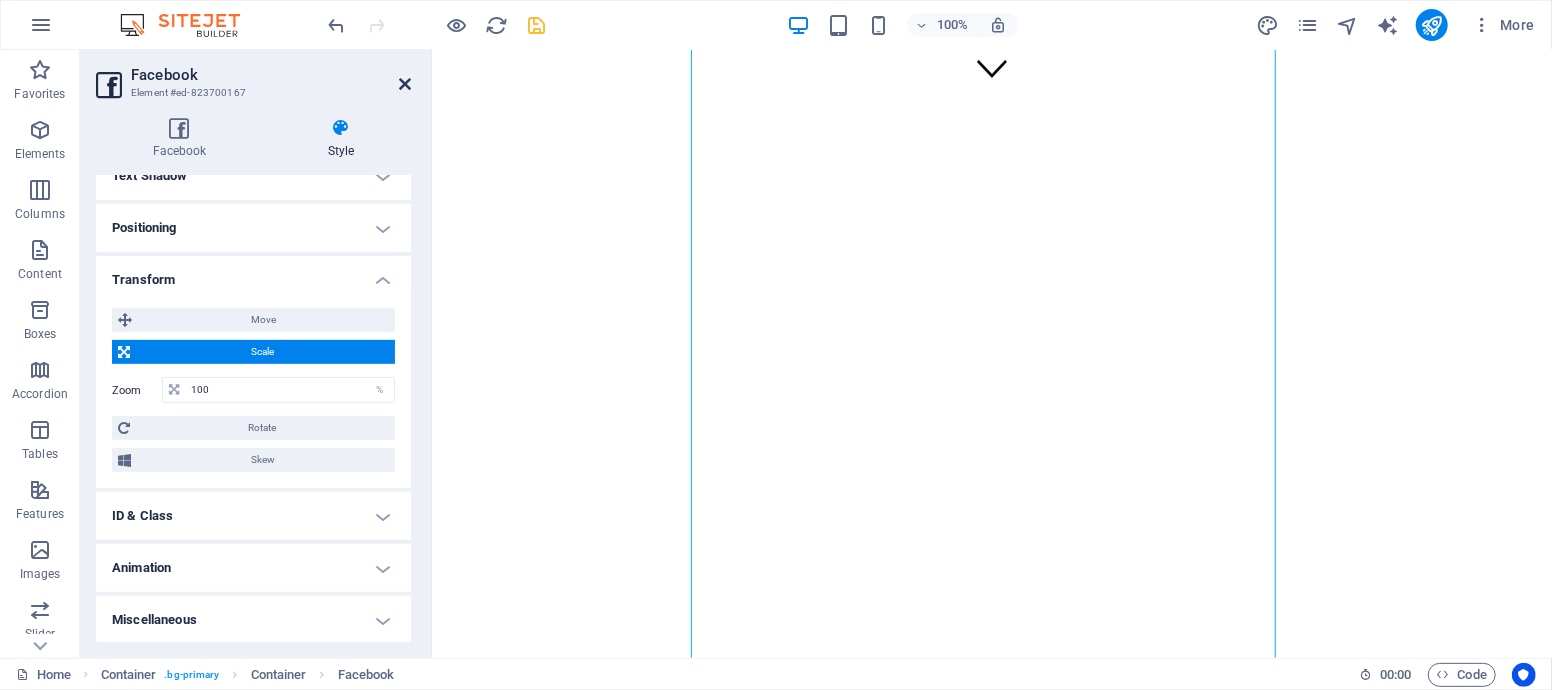 click at bounding box center [405, 84] 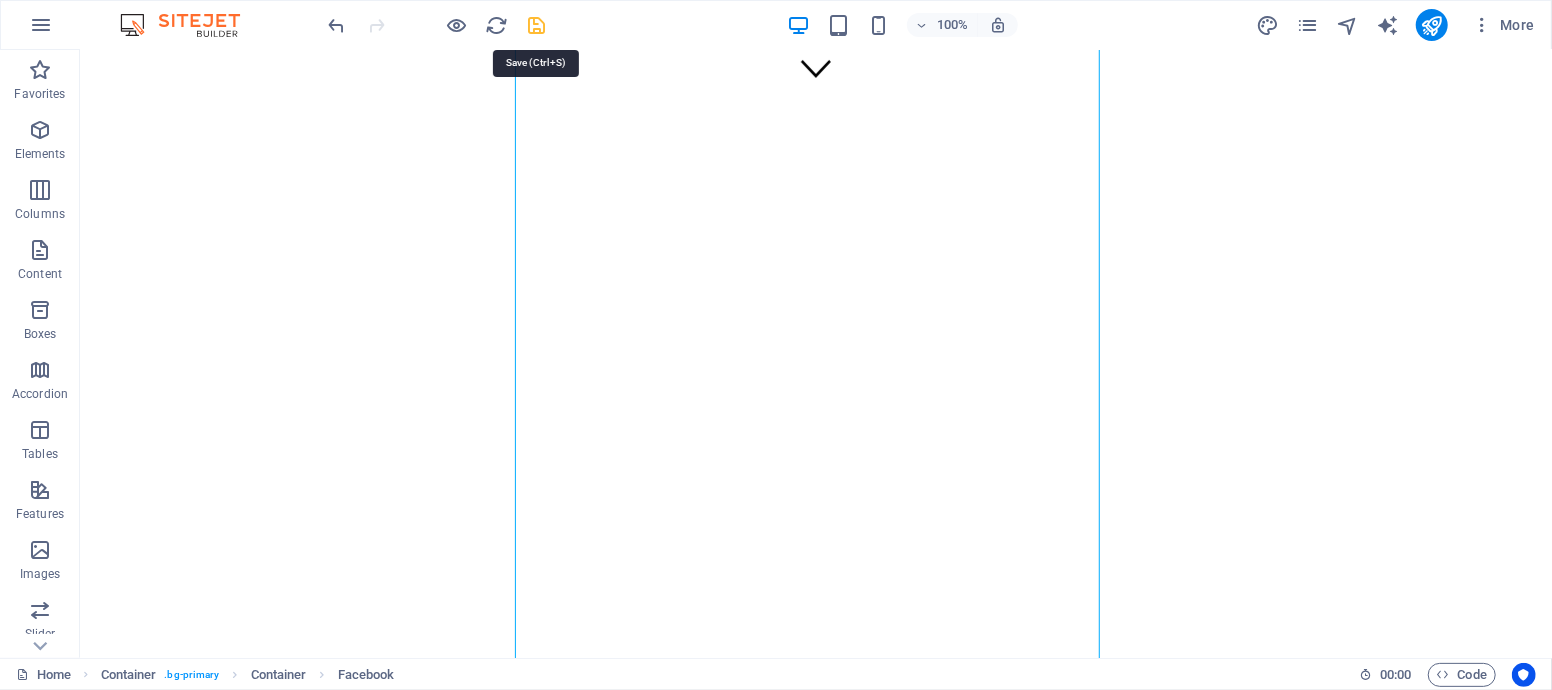 click at bounding box center (537, 25) 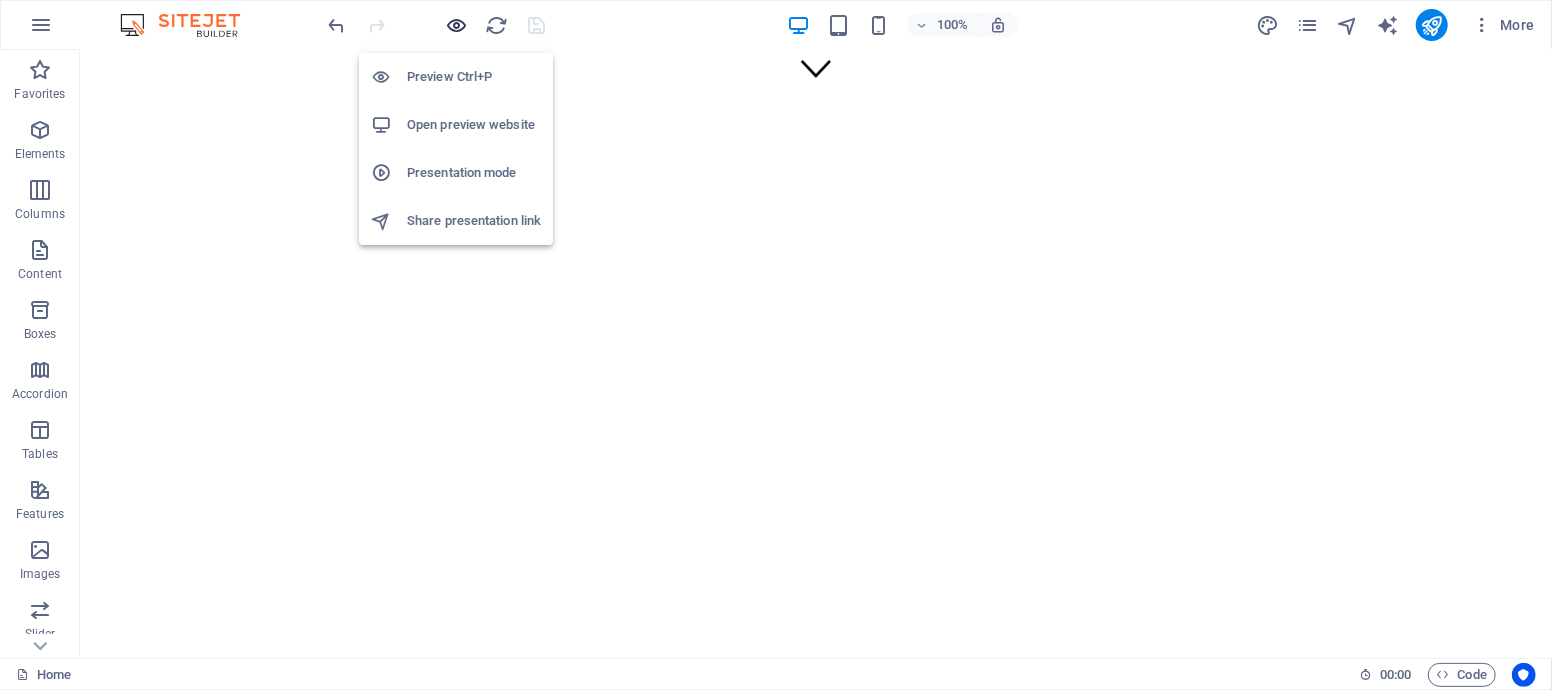 click at bounding box center [457, 25] 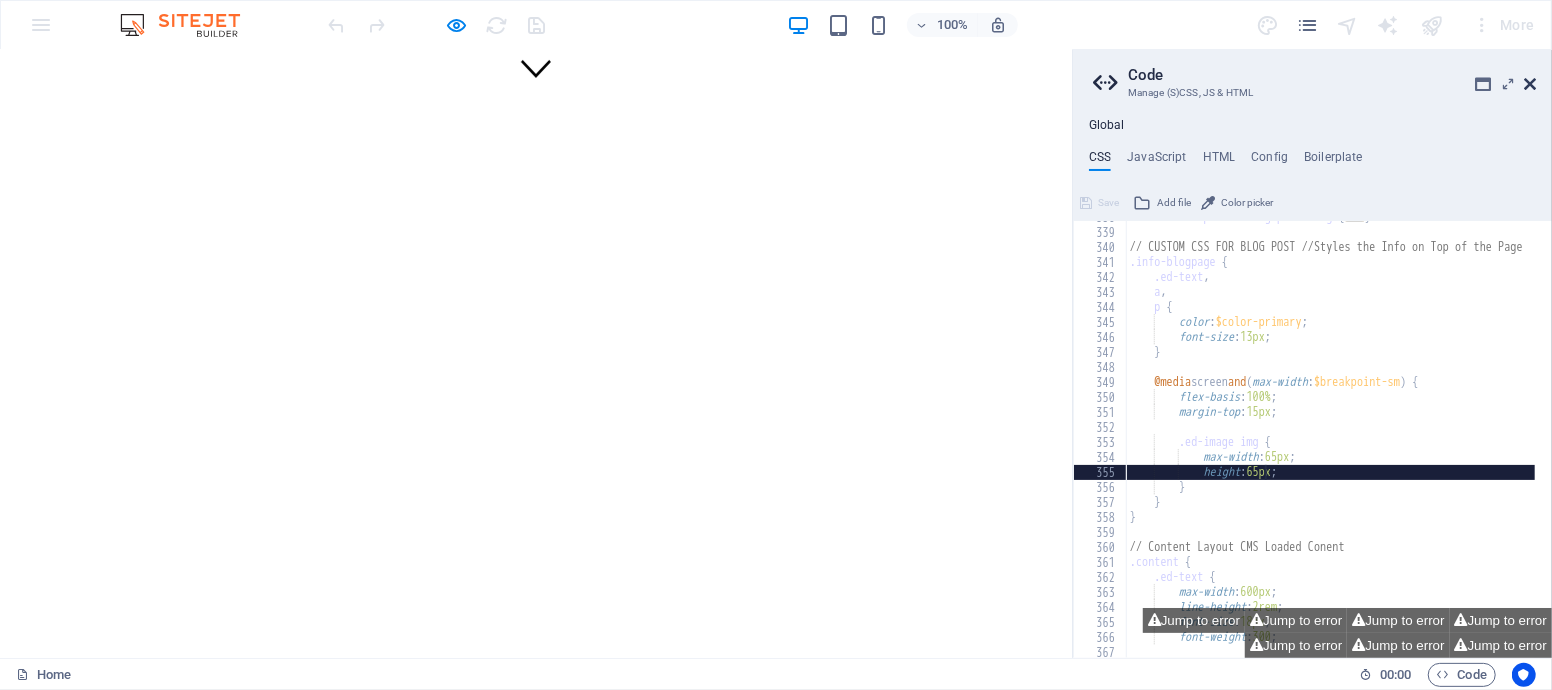 drag, startPoint x: 1528, startPoint y: 81, endPoint x: 1527, endPoint y: 31, distance: 50.01 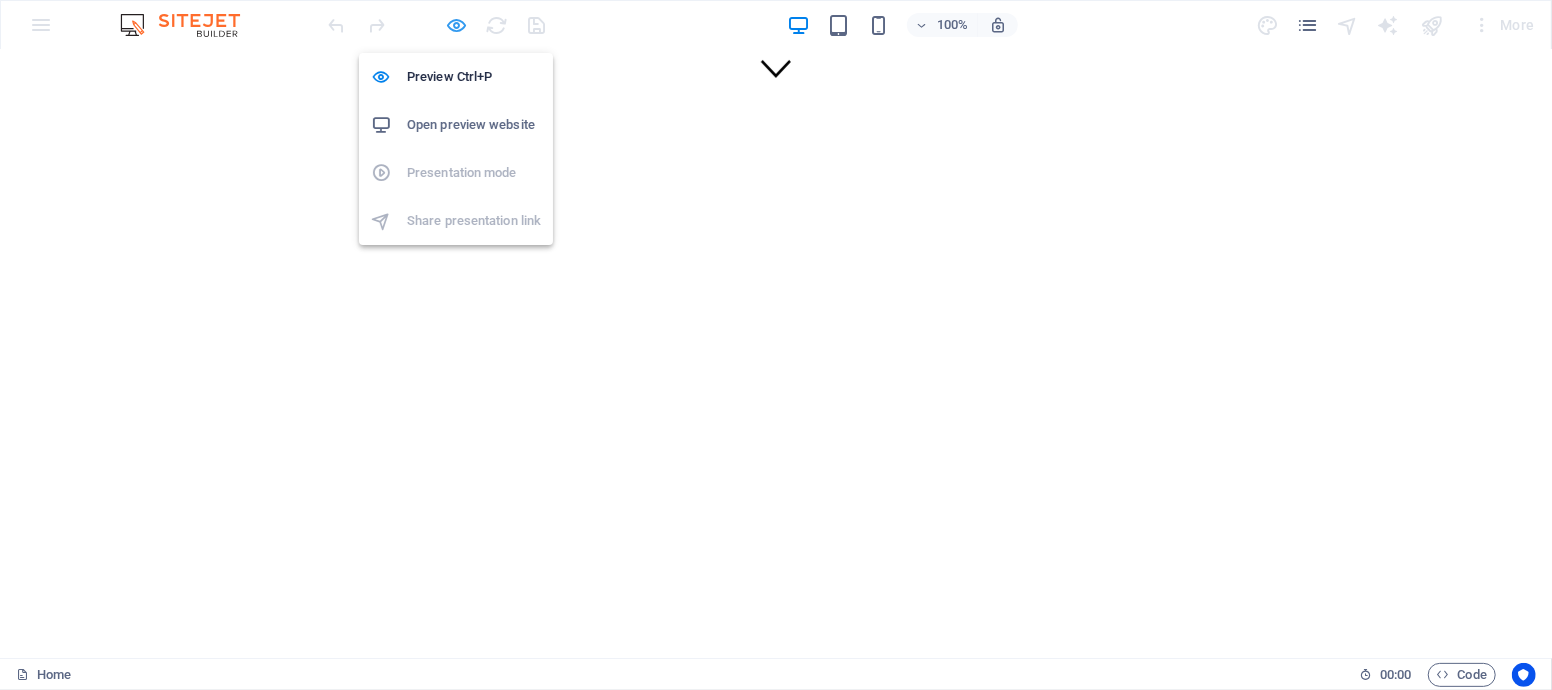 click at bounding box center (457, 25) 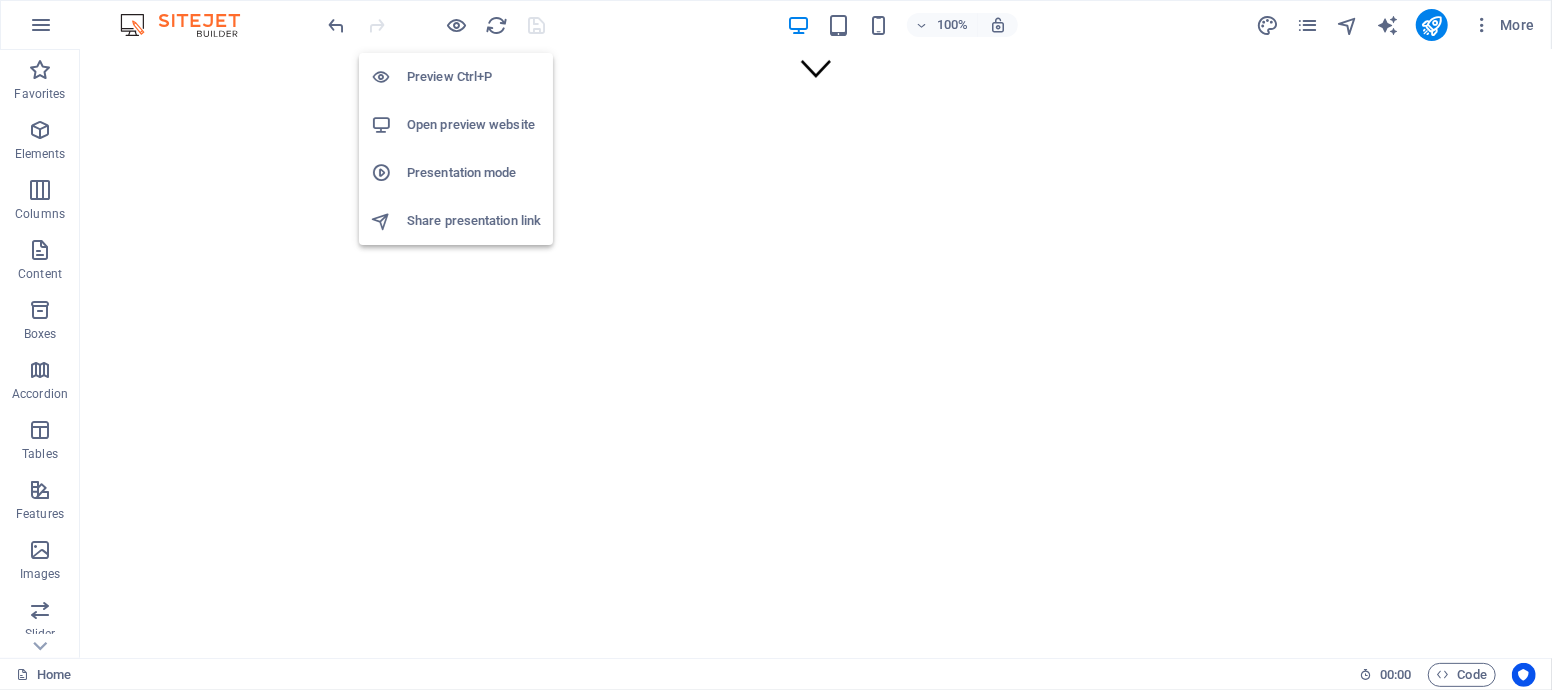 click on "Open preview website" at bounding box center (474, 125) 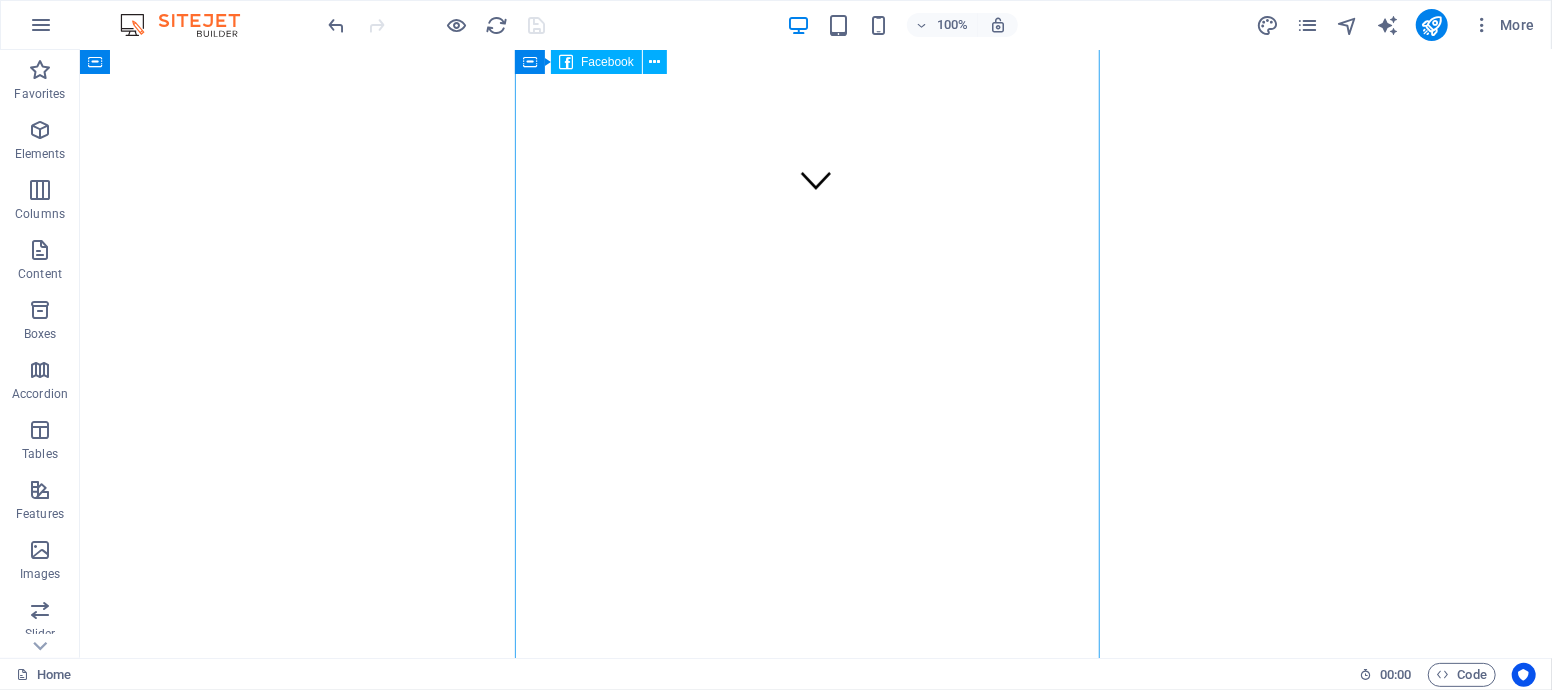 scroll, scrollTop: 333, scrollLeft: 0, axis: vertical 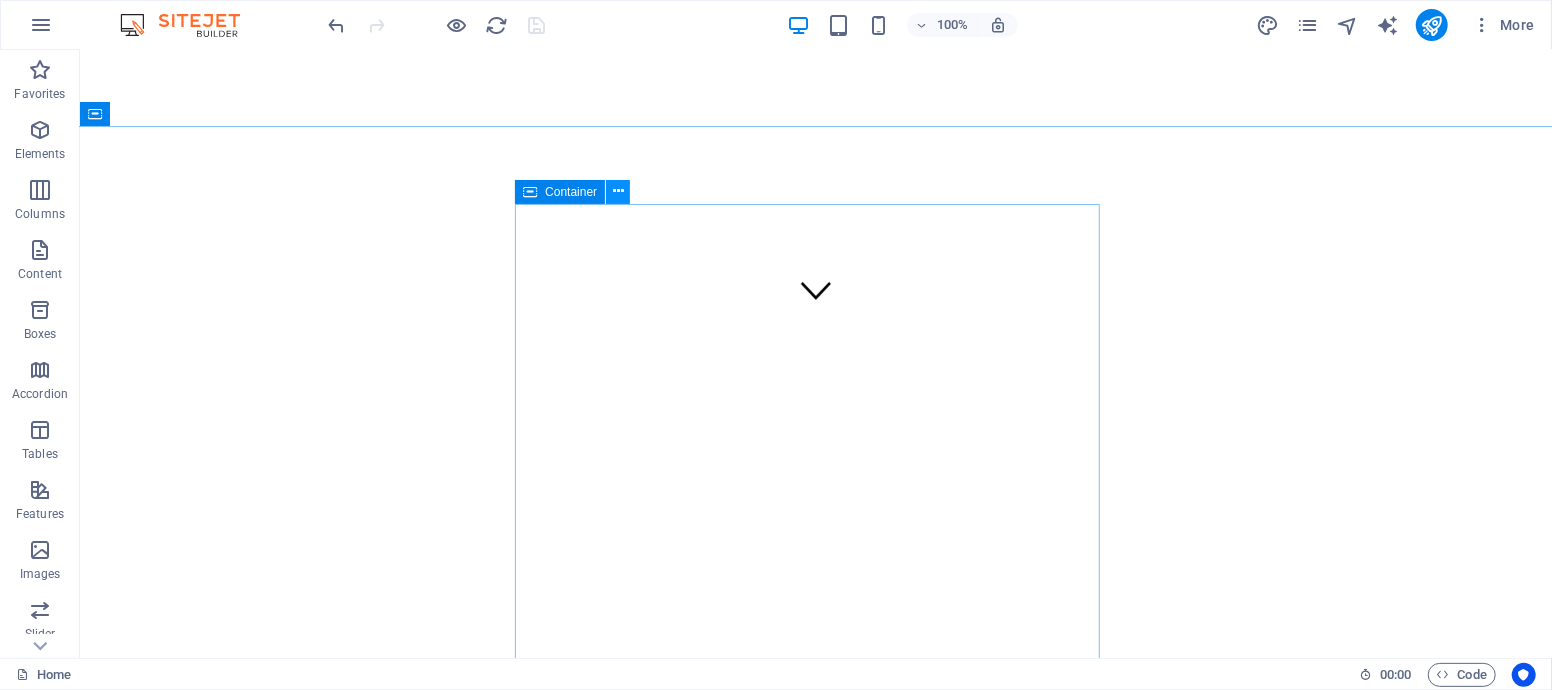 click at bounding box center [618, 191] 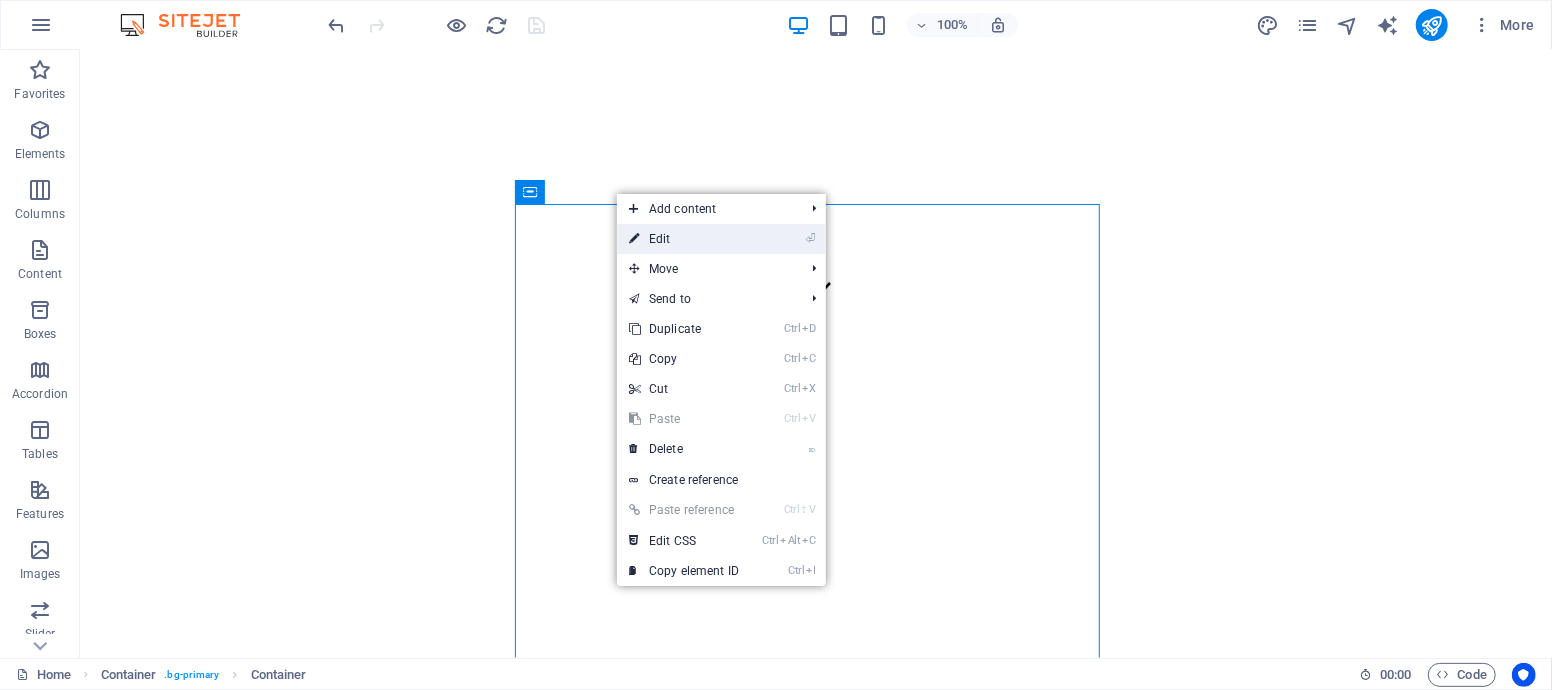 click on "⏎  Edit" at bounding box center (684, 239) 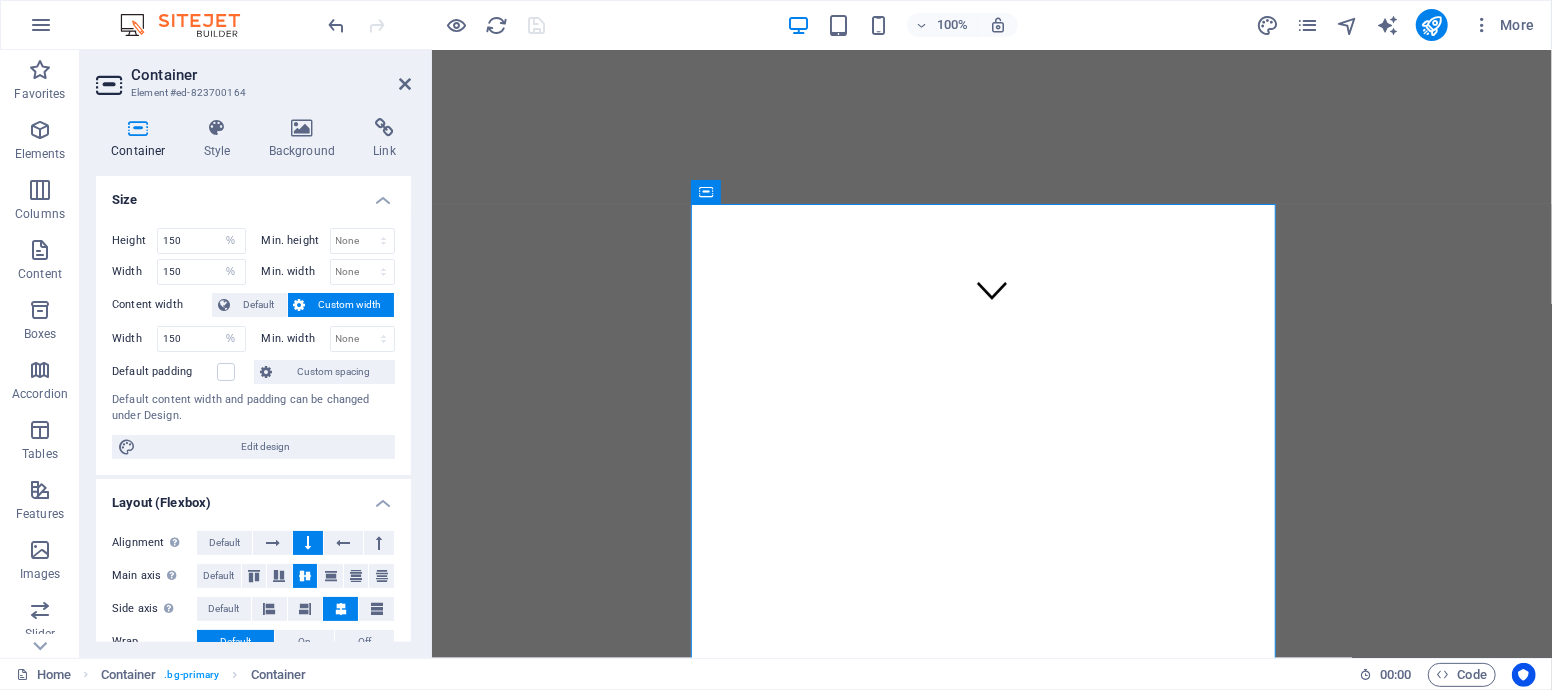 click on "Height 150 Default px rem % vh vw Min. height None px rem % vh vw Width 150 Default px rem % em vh vw Min. width None px rem % vh vw Content width Default Custom width Width 150 Default px rem % em vh vw Min. width None px rem % vh vw Default padding Custom spacing Default content width and padding can be changed under Design. Edit design" at bounding box center [253, 343] 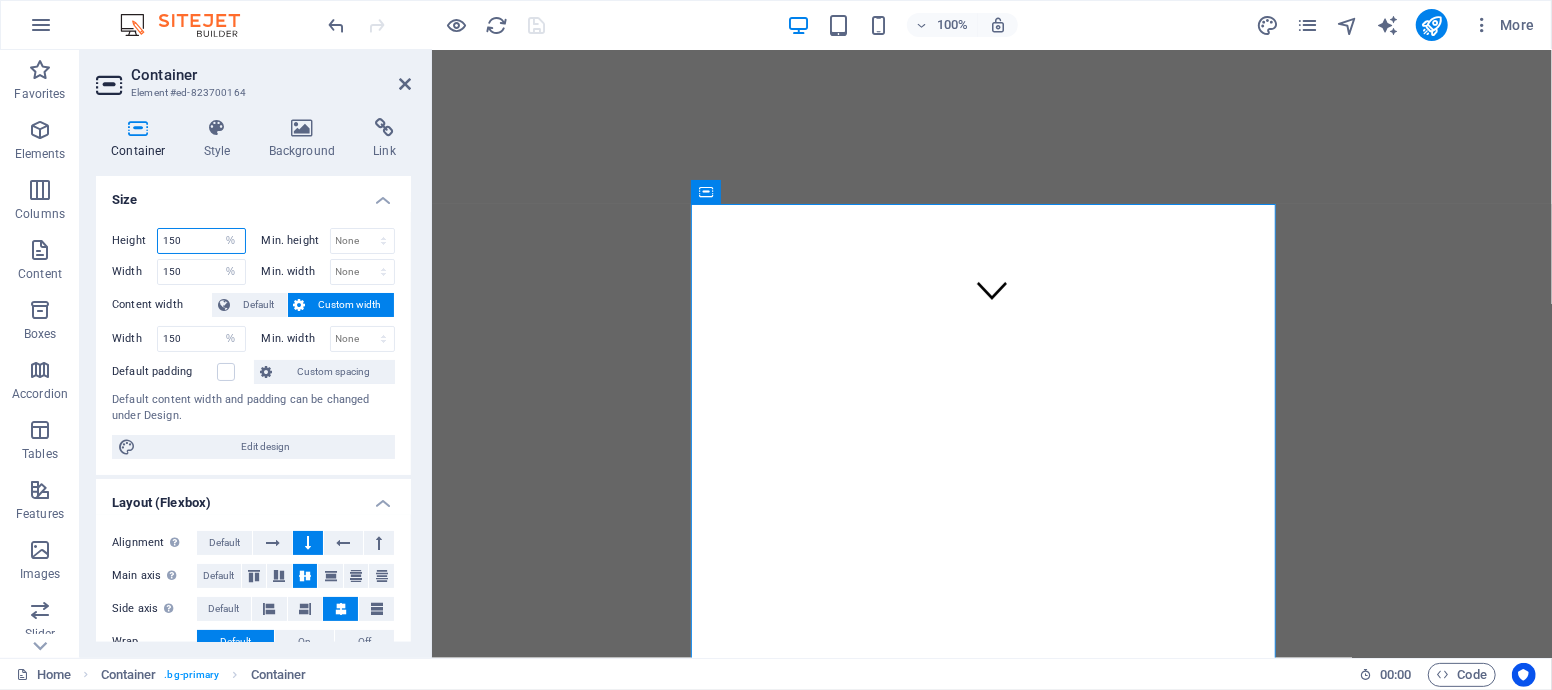 click on "Height 150 Default px rem % vh vw" at bounding box center [179, 241] 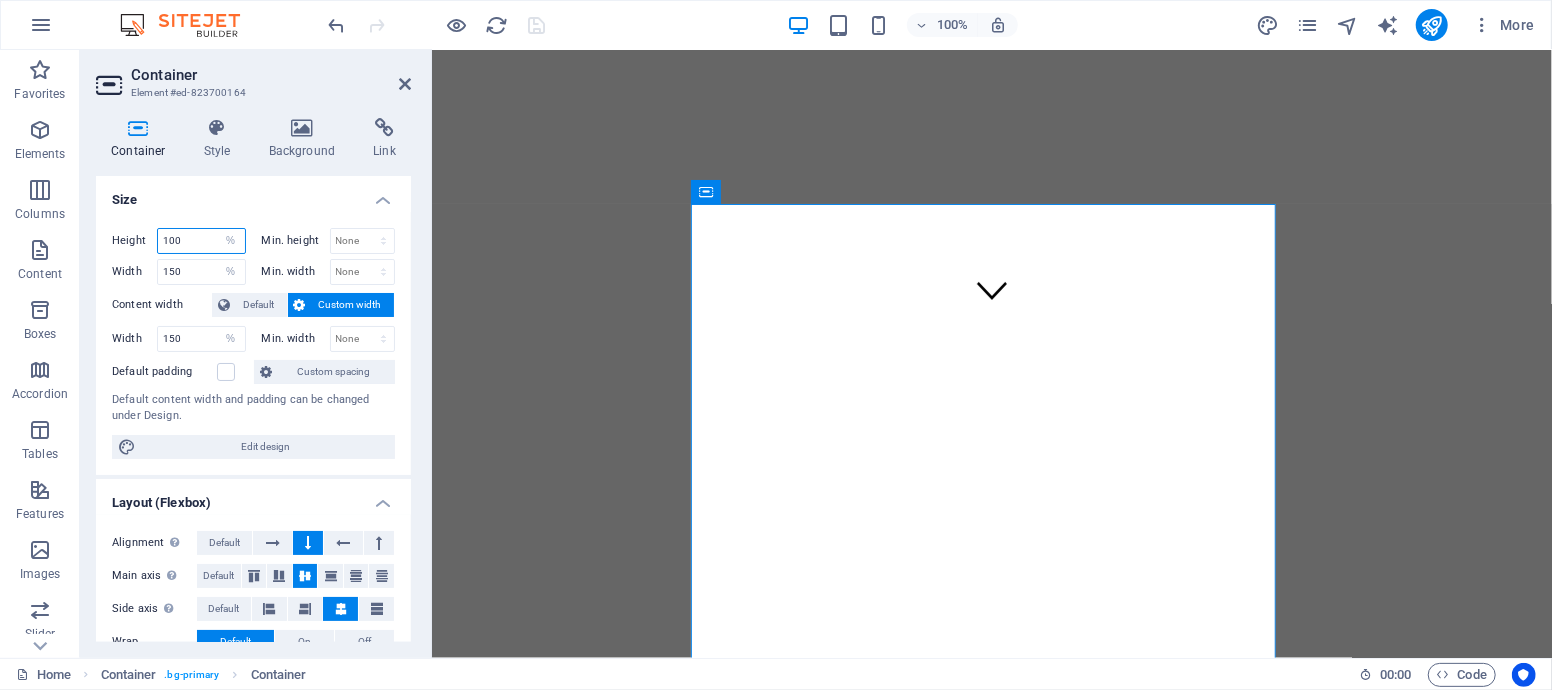 type on "100" 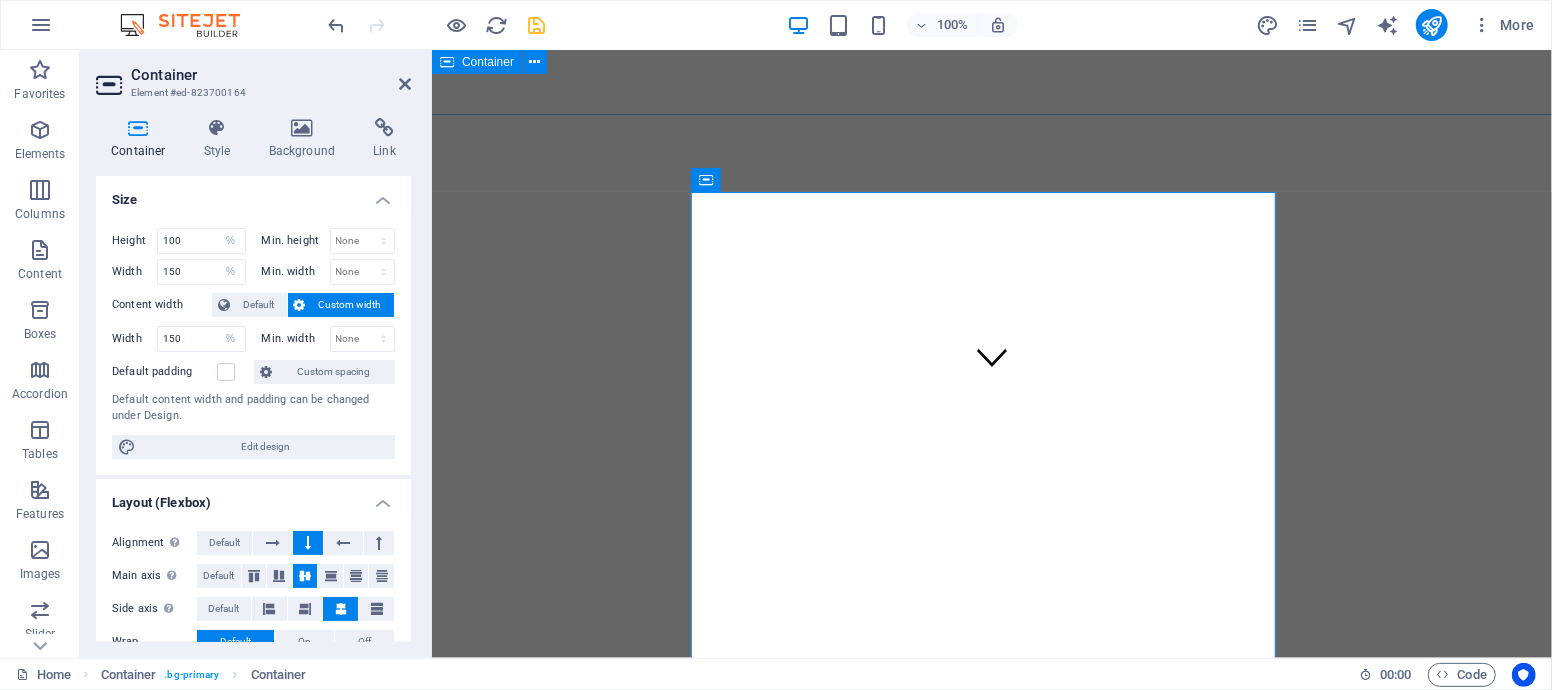 scroll, scrollTop: 222, scrollLeft: 0, axis: vertical 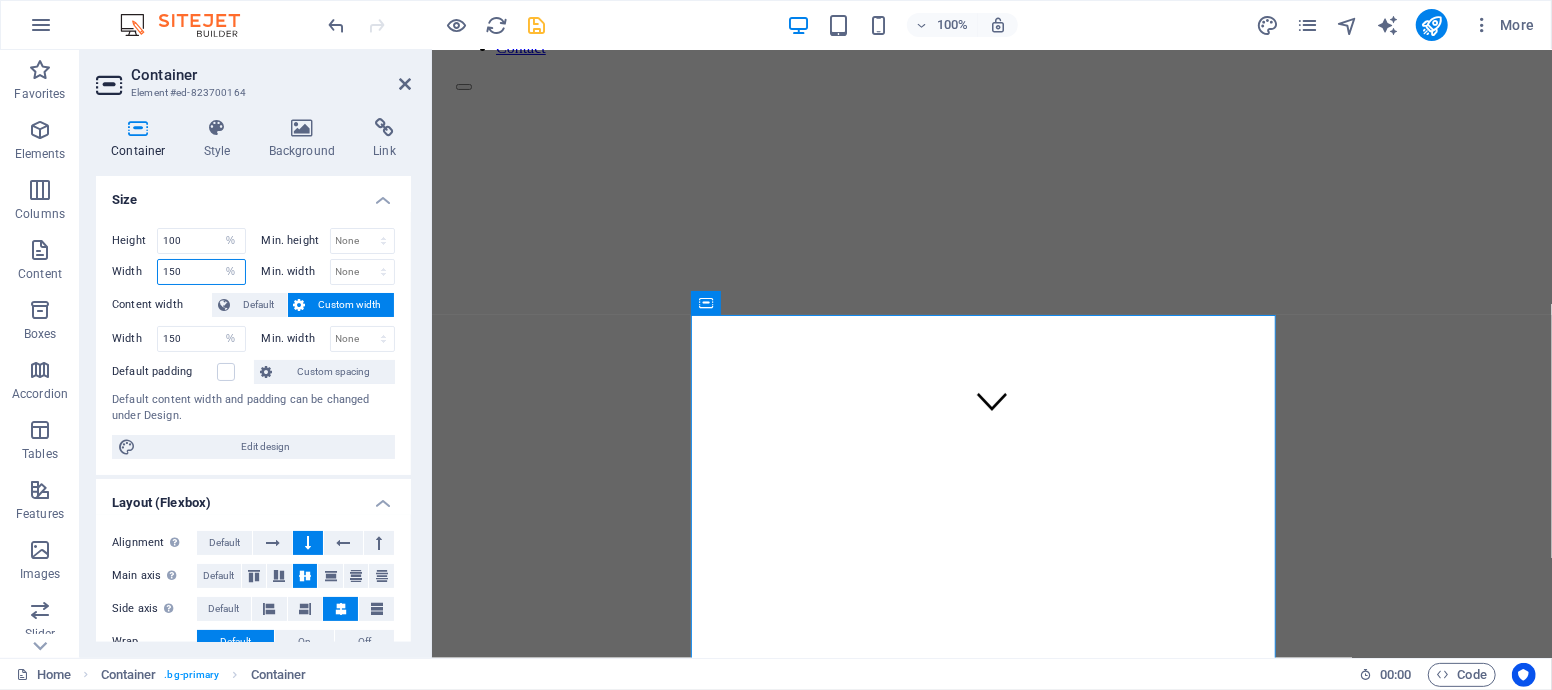 drag, startPoint x: 192, startPoint y: 263, endPoint x: 79, endPoint y: 267, distance: 113.07078 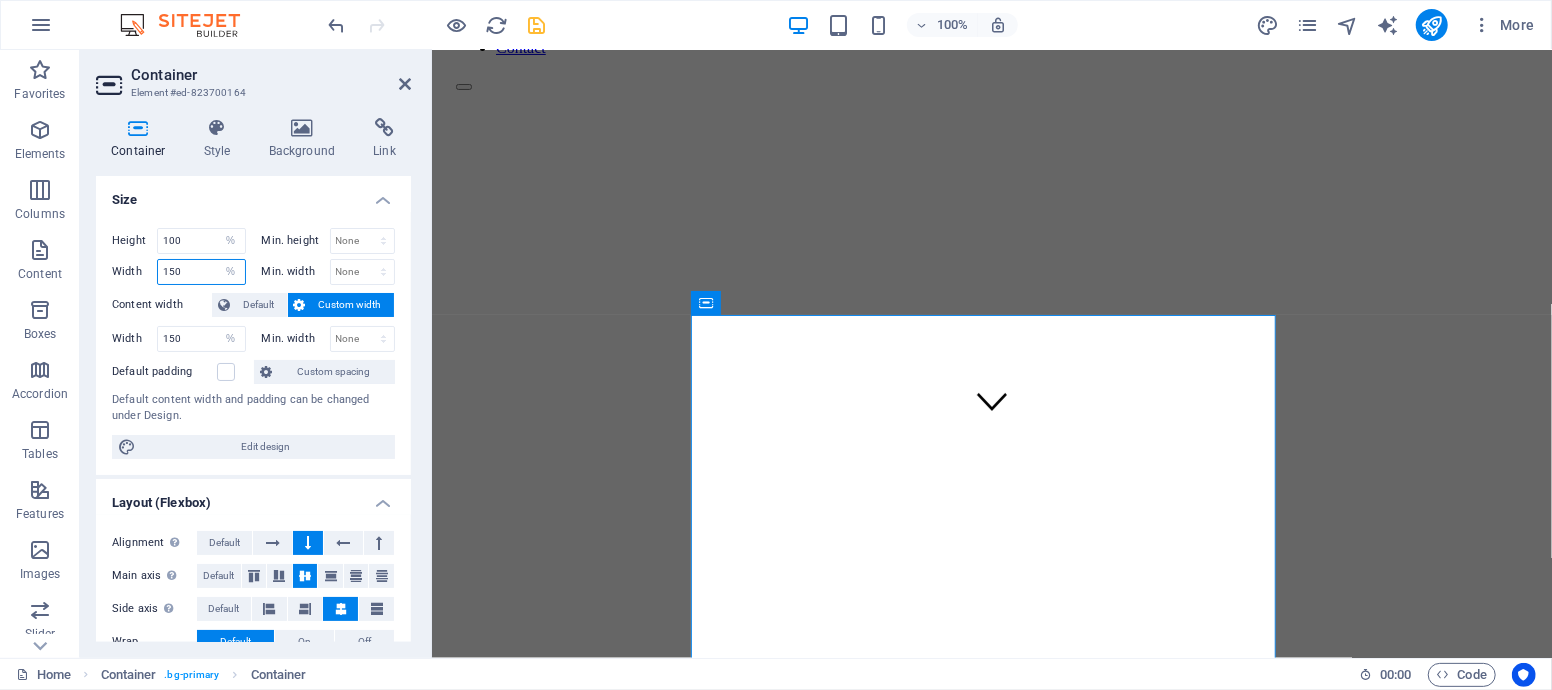 click on "Favorites Elements Columns Content Boxes Accordion Tables Features Images Slider Header Footer Forms Marketing Collections Container Element #[ID]
Container Style Background Link Size Height 100 Default px rem % vh vw Min. height None px rem % vh vw Width 150 Default px rem % em vh vw Min. width None px rem % vh vw Content width Default Custom width Width 150 Default px rem % em vh vw Min. width None px rem % vh vw Default padding Custom spacing Default content width and padding can be changed under Design. Edit design Layout (Flexbox) Alignment Determines the flex direction. Default Main axis Determine how elements should behave along the main axis inside this container (justify content). Default Side axis Control the vertical direction of the element inside of the container (align items). Default Wrap Default On Off Fill Controls the distances and direction of elements on the y-axis across several lines (align content). Default Accessibility Role None Alert Article Banner Comment %" at bounding box center (776, 354) 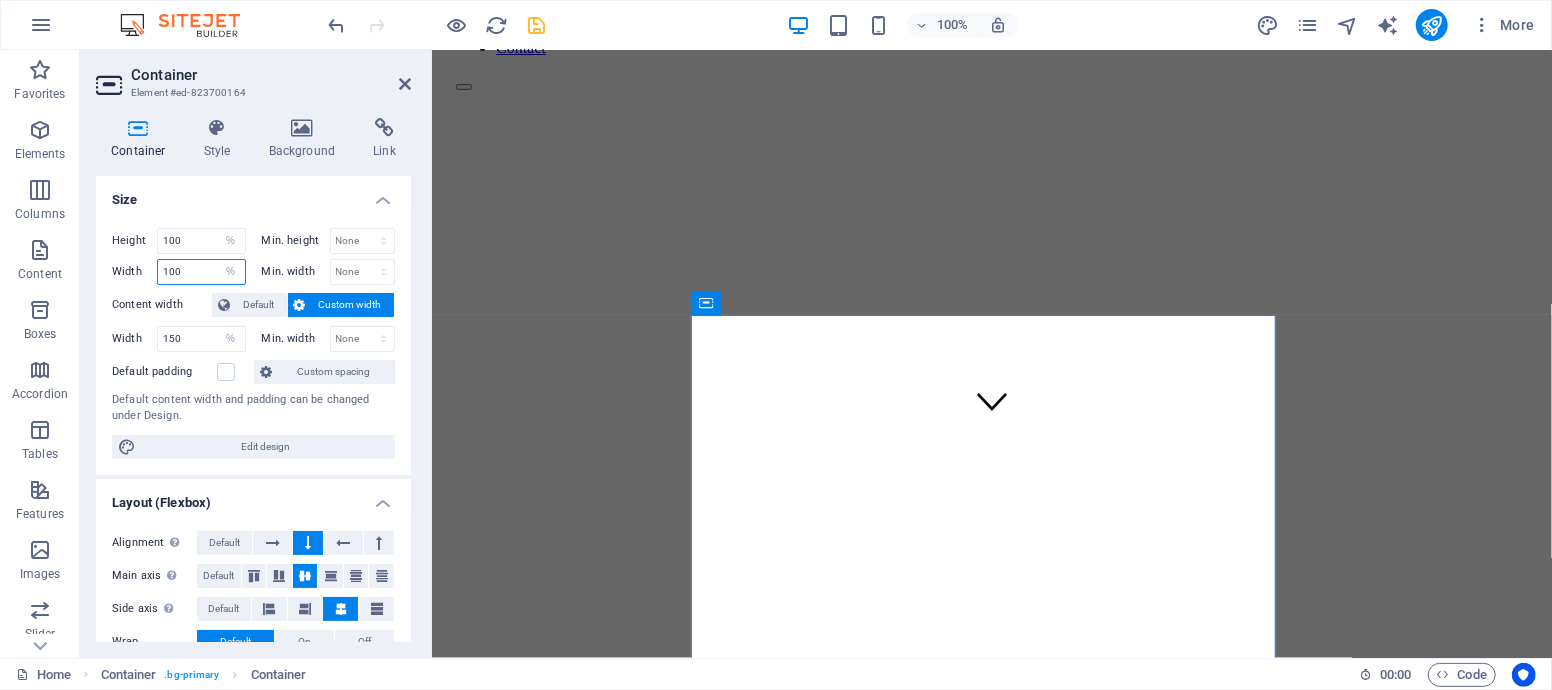 type on "100" 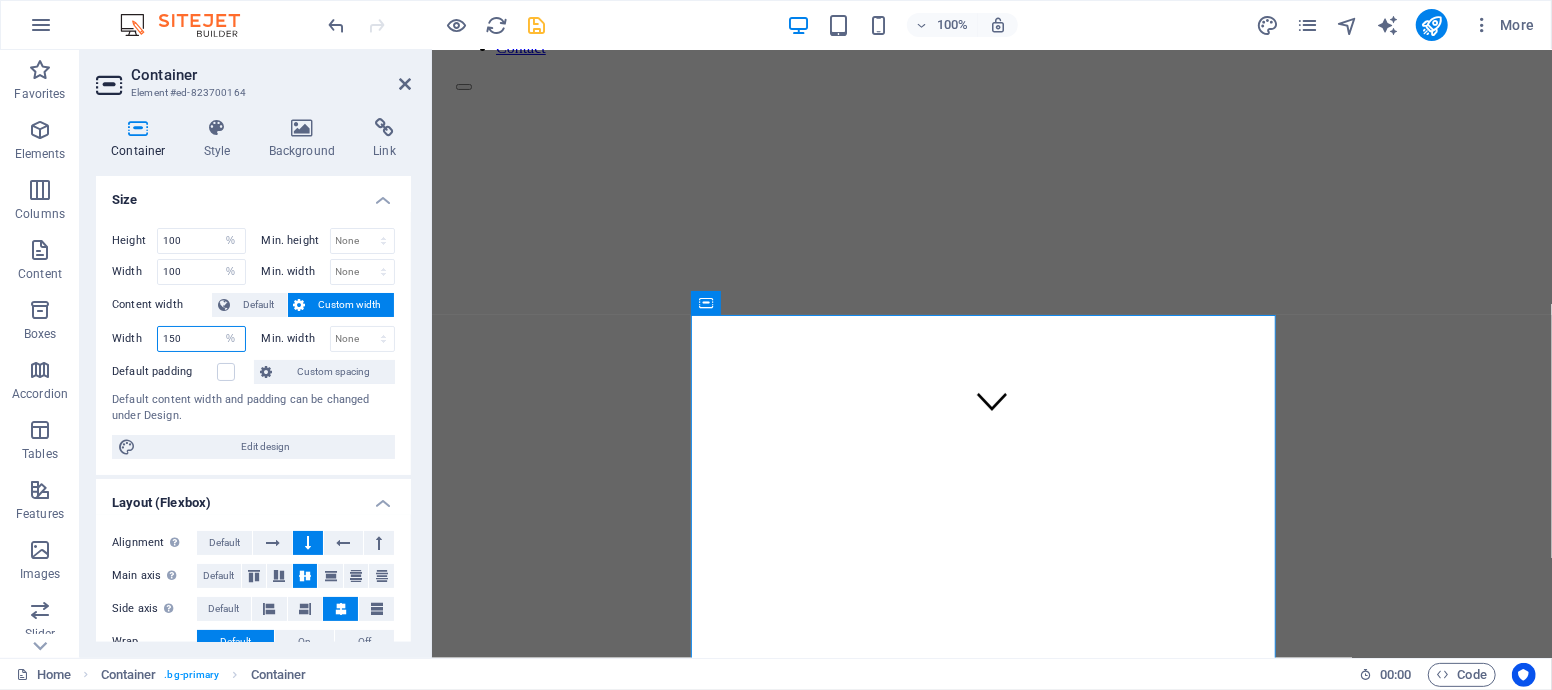 drag, startPoint x: 195, startPoint y: 338, endPoint x: 113, endPoint y: 340, distance: 82.02438 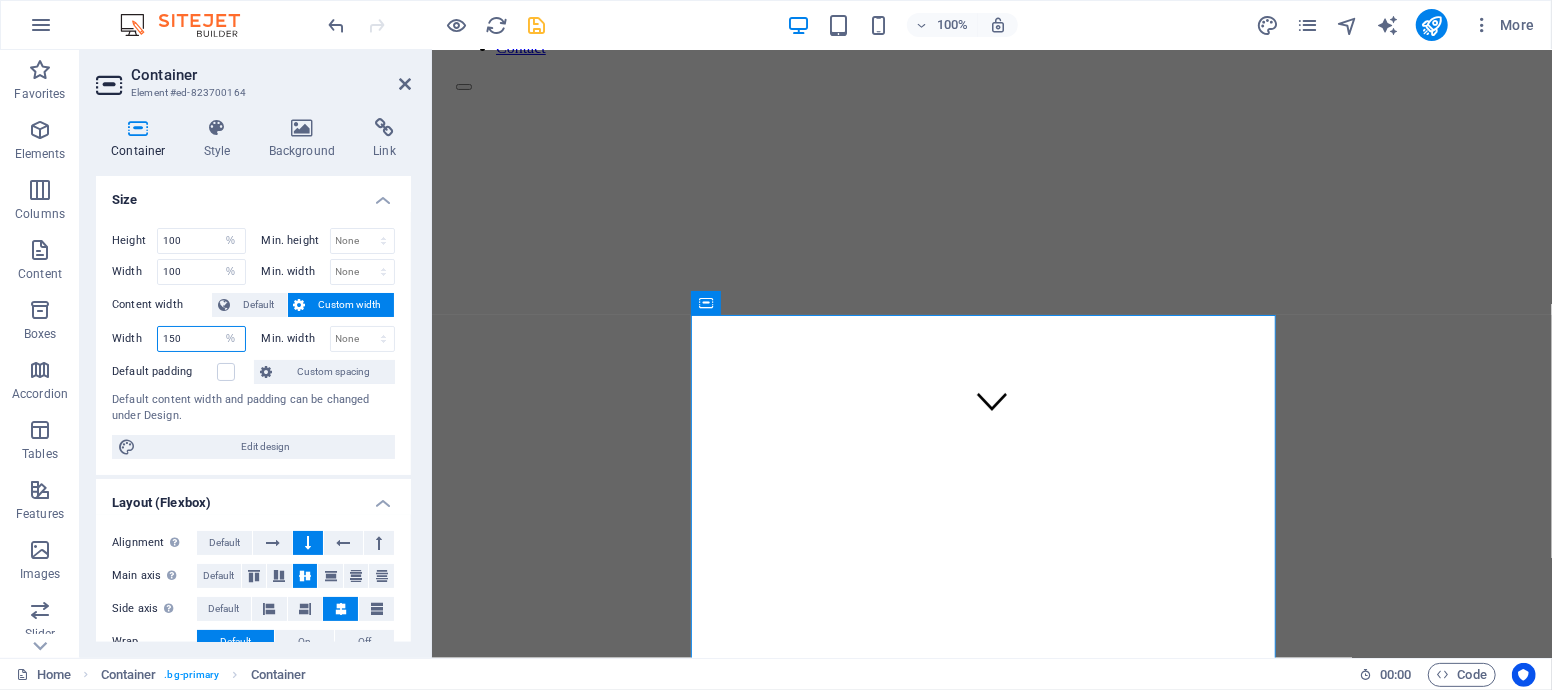 click on "Width 150 Default px rem % em vh vw" at bounding box center [179, 339] 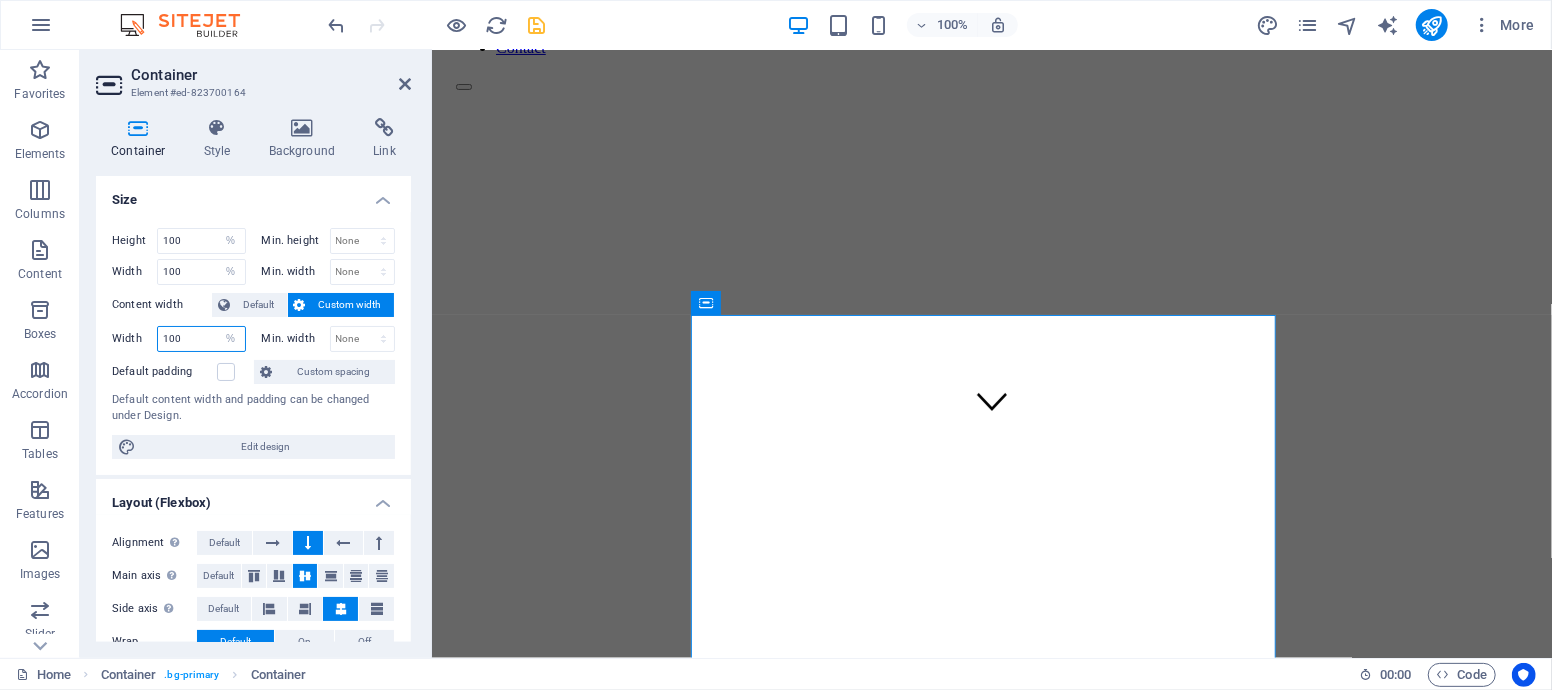 type on "100" 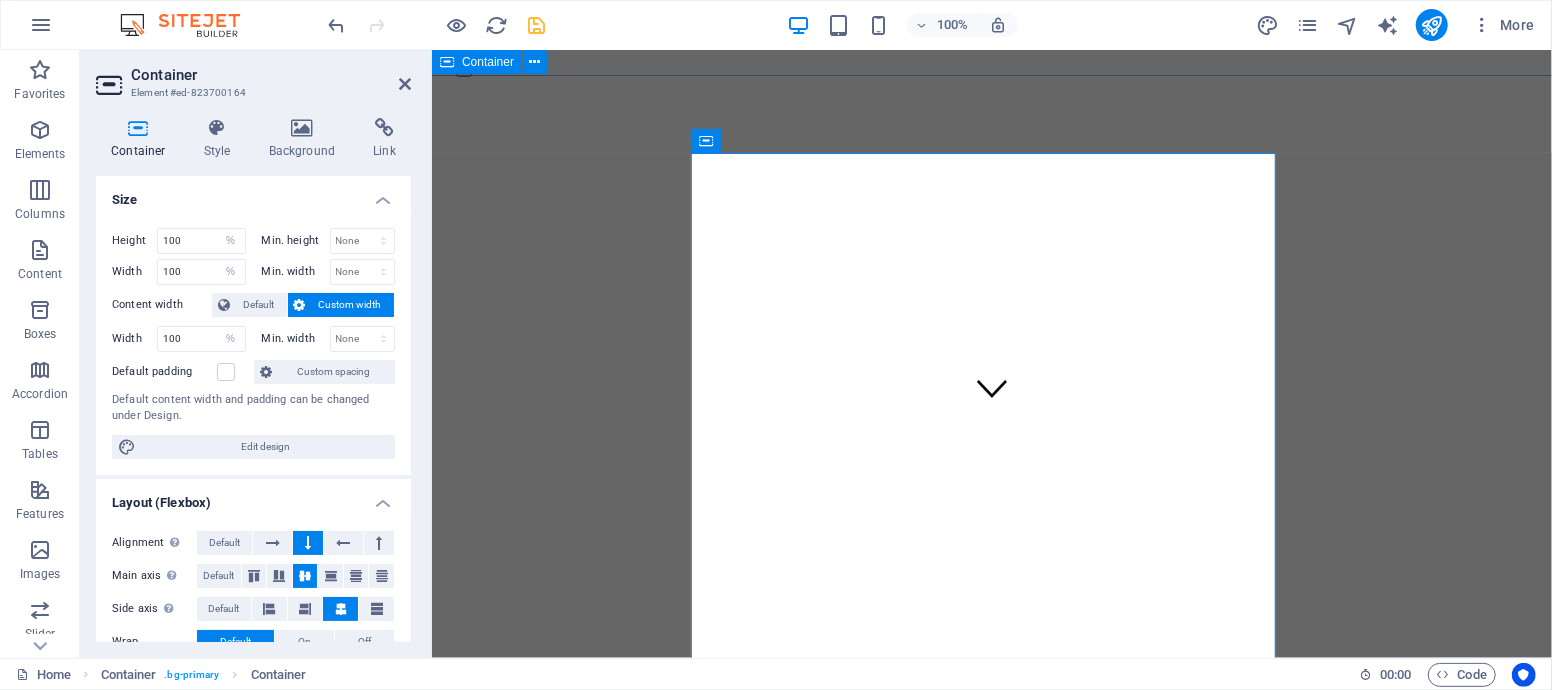 scroll, scrollTop: 222, scrollLeft: 0, axis: vertical 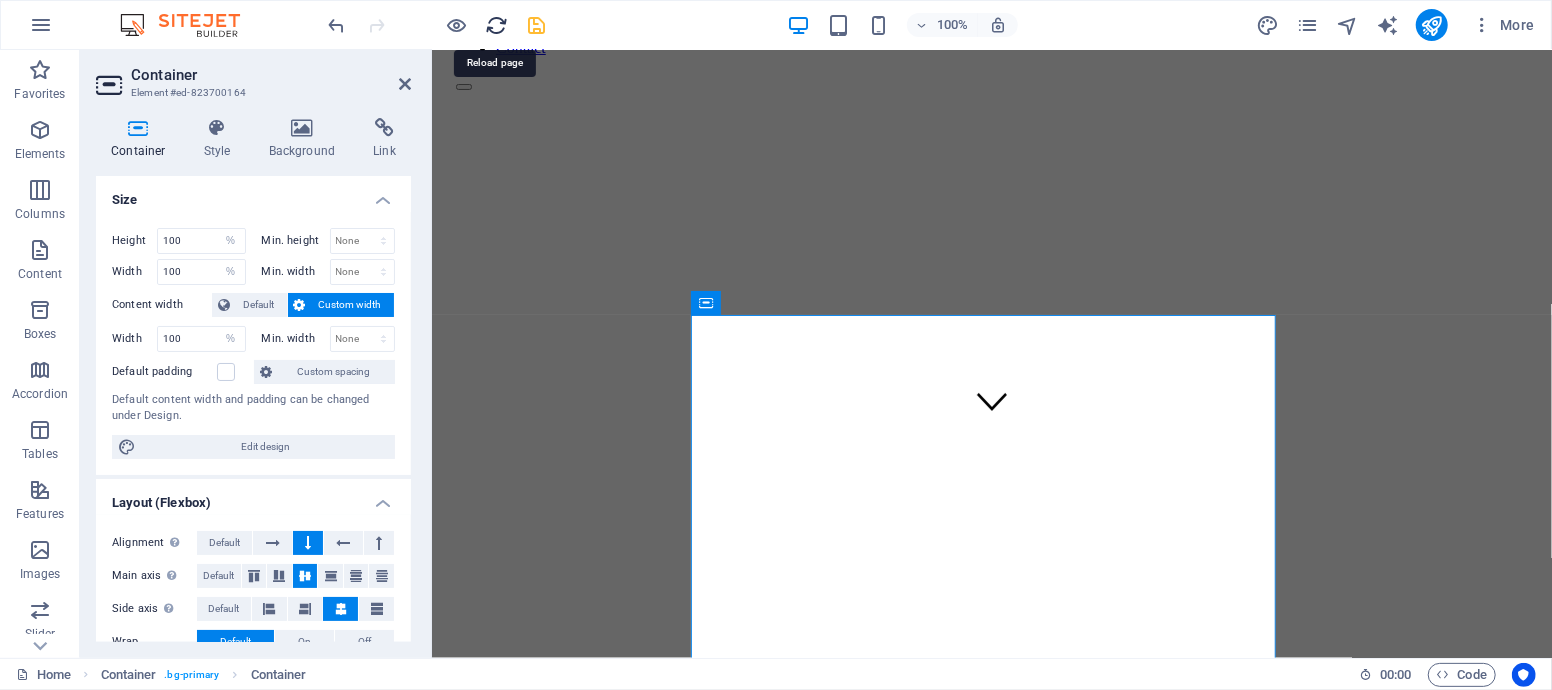 click at bounding box center (497, 25) 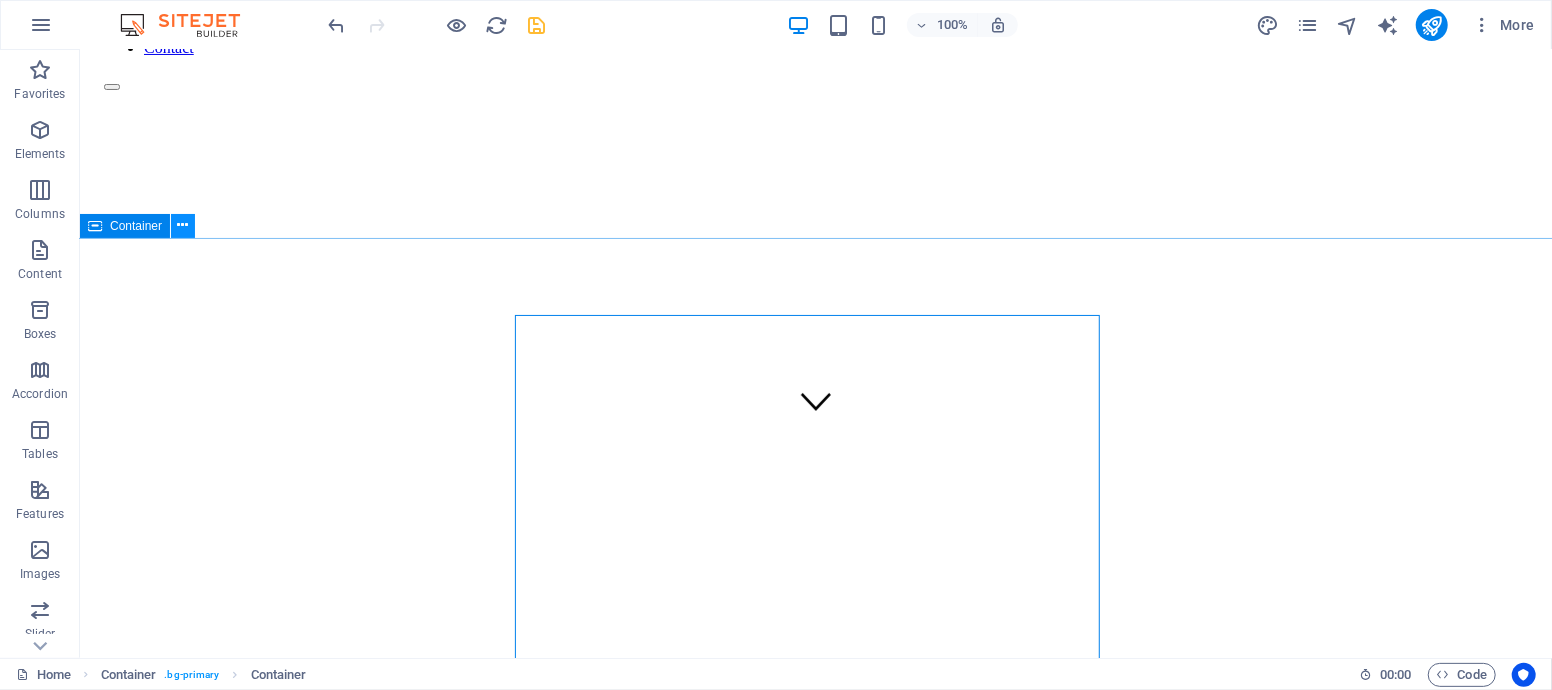 click at bounding box center [183, 225] 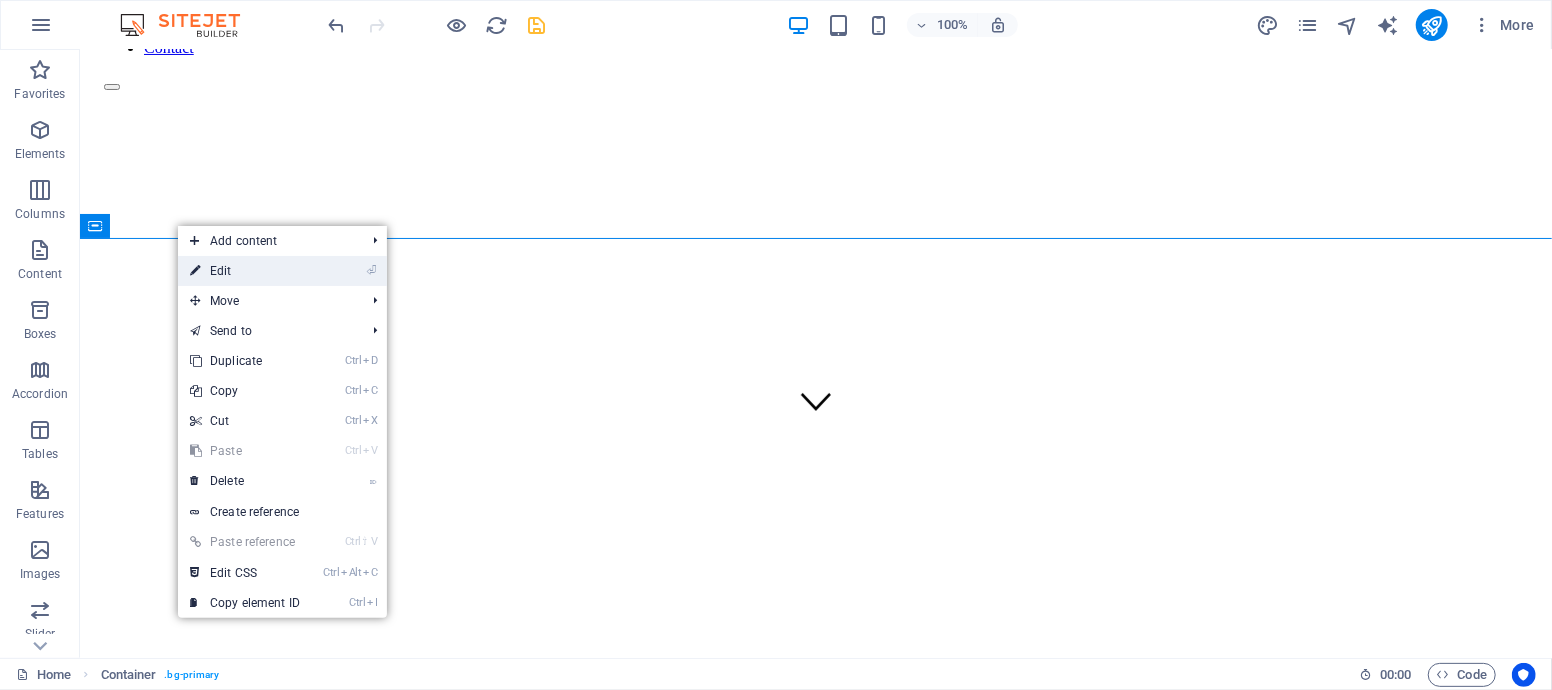 click on "⏎  Edit" at bounding box center (245, 271) 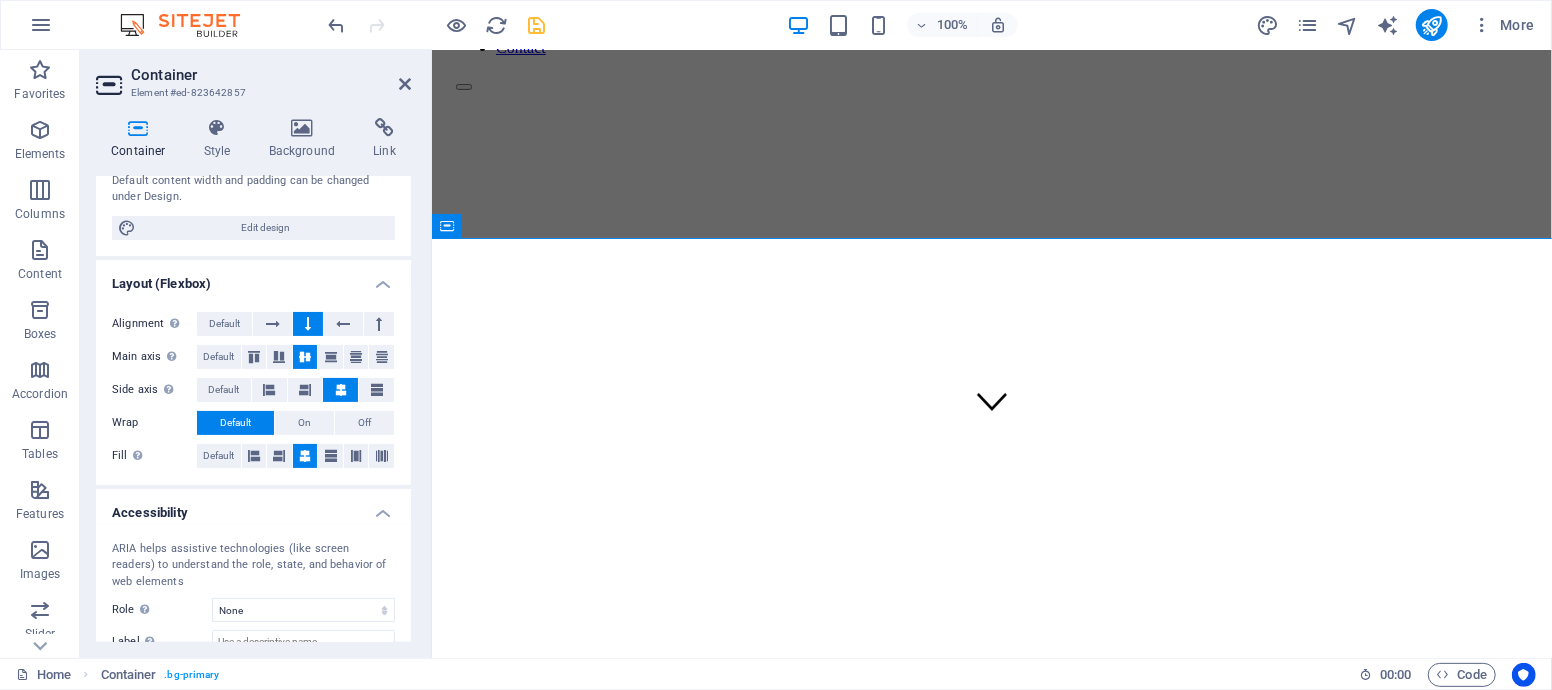 scroll, scrollTop: 222, scrollLeft: 0, axis: vertical 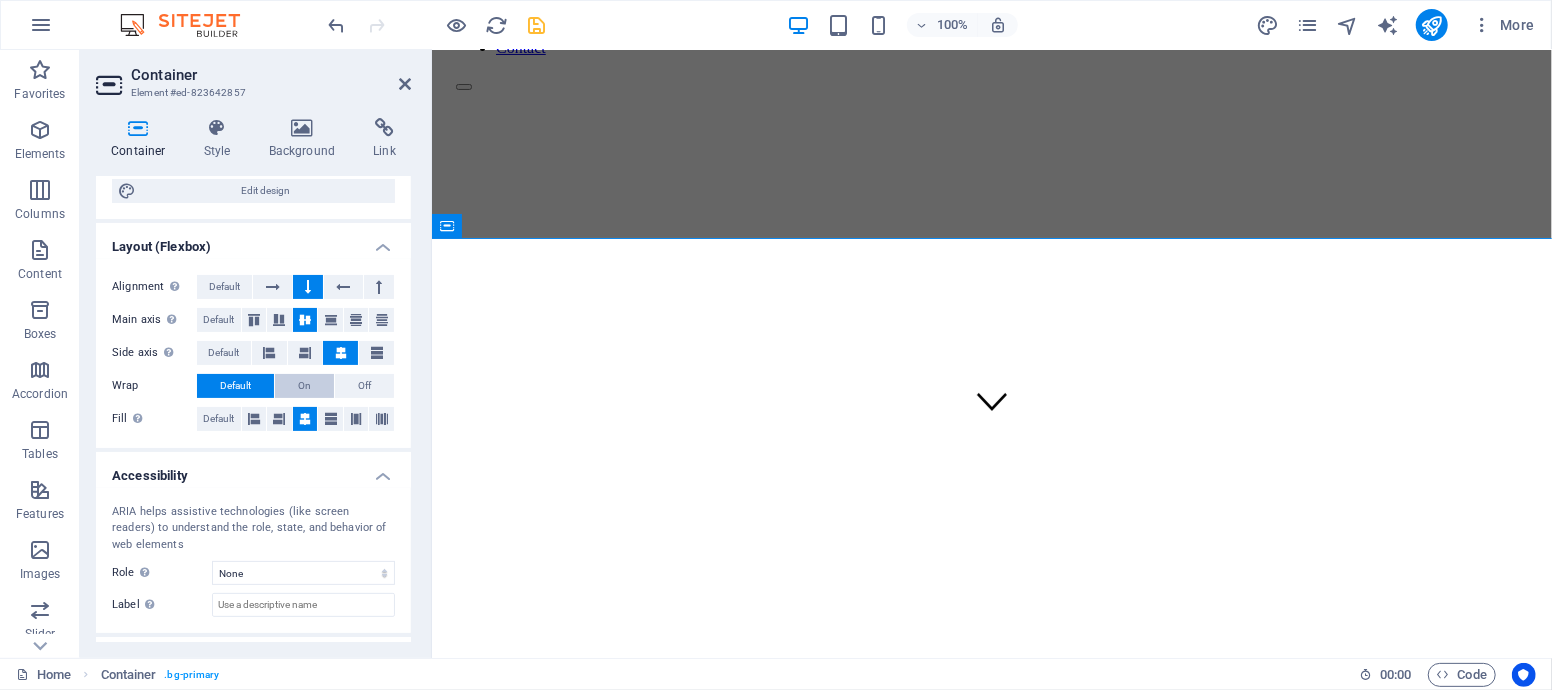 click on "On" at bounding box center [304, 386] 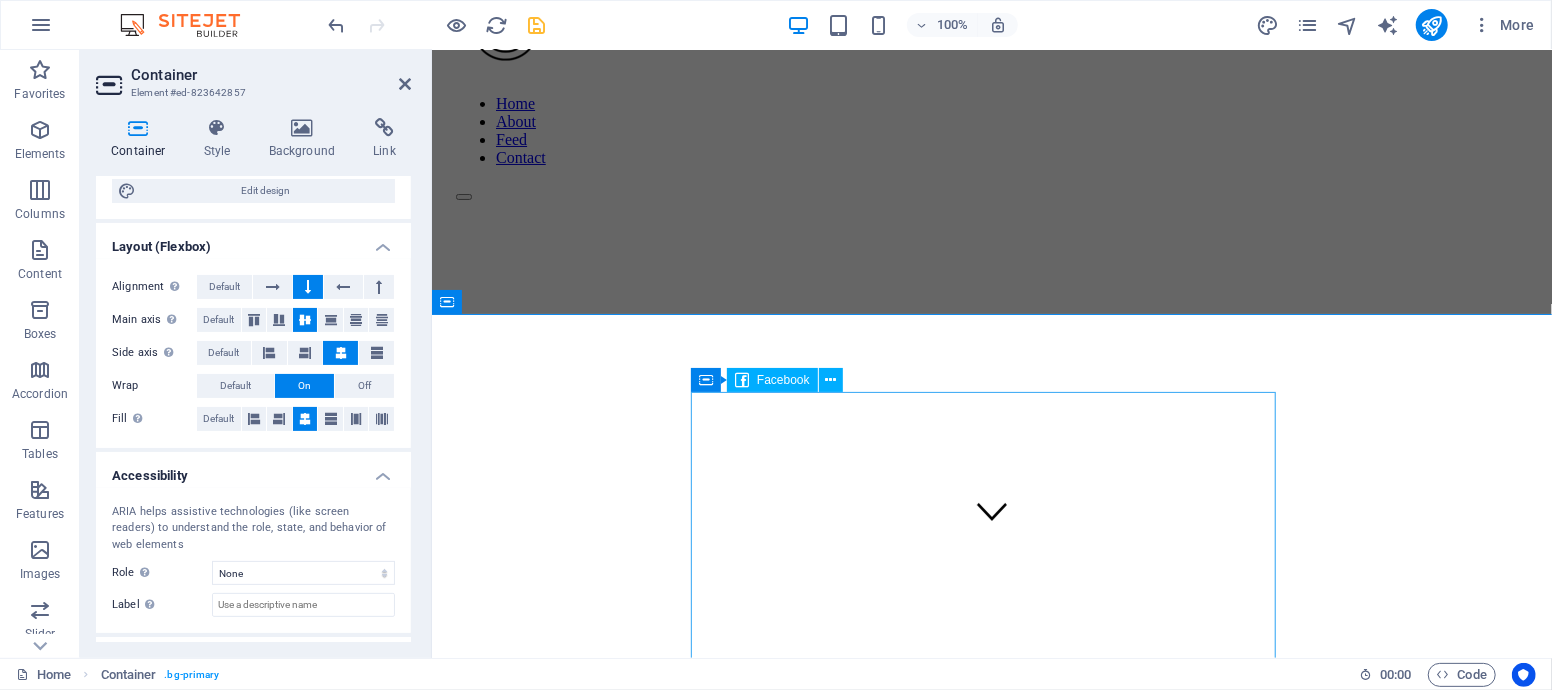 scroll, scrollTop: 111, scrollLeft: 0, axis: vertical 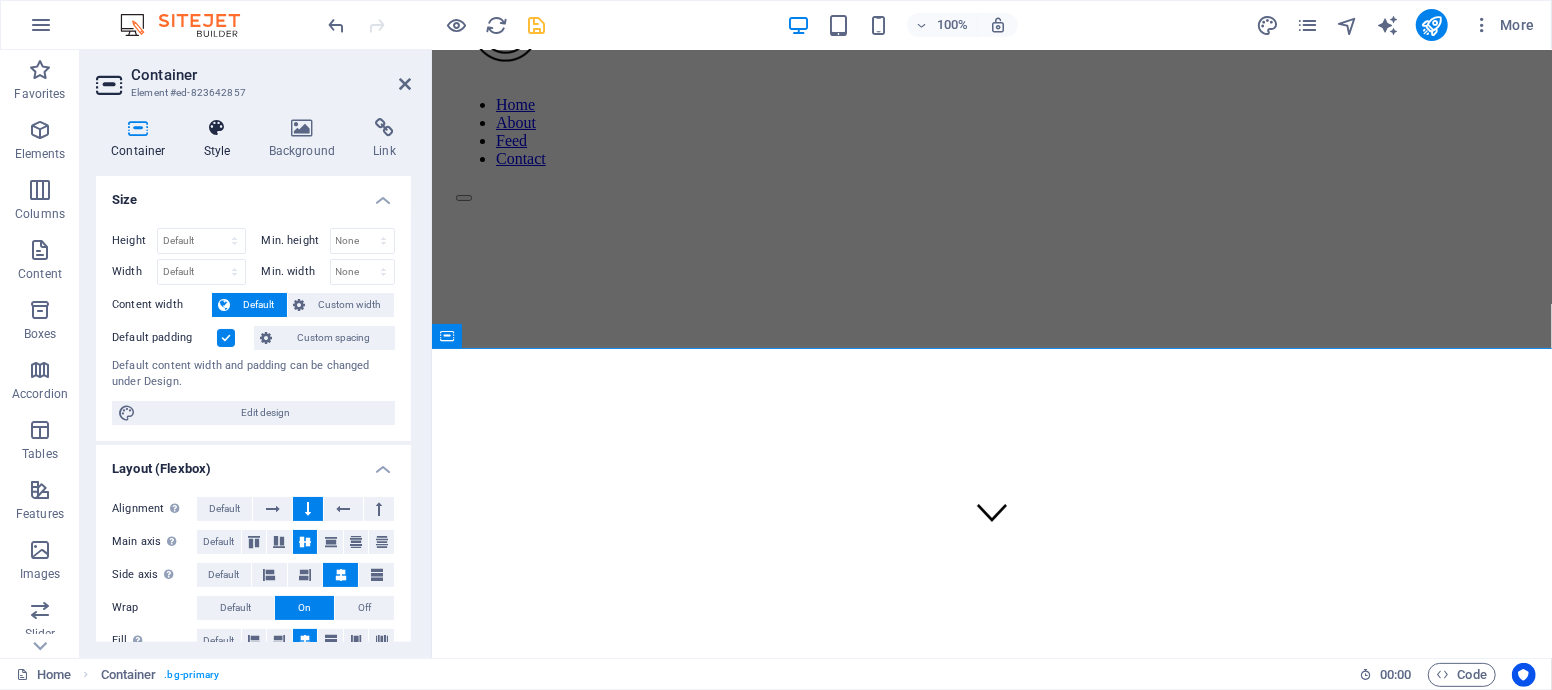 click at bounding box center [217, 128] 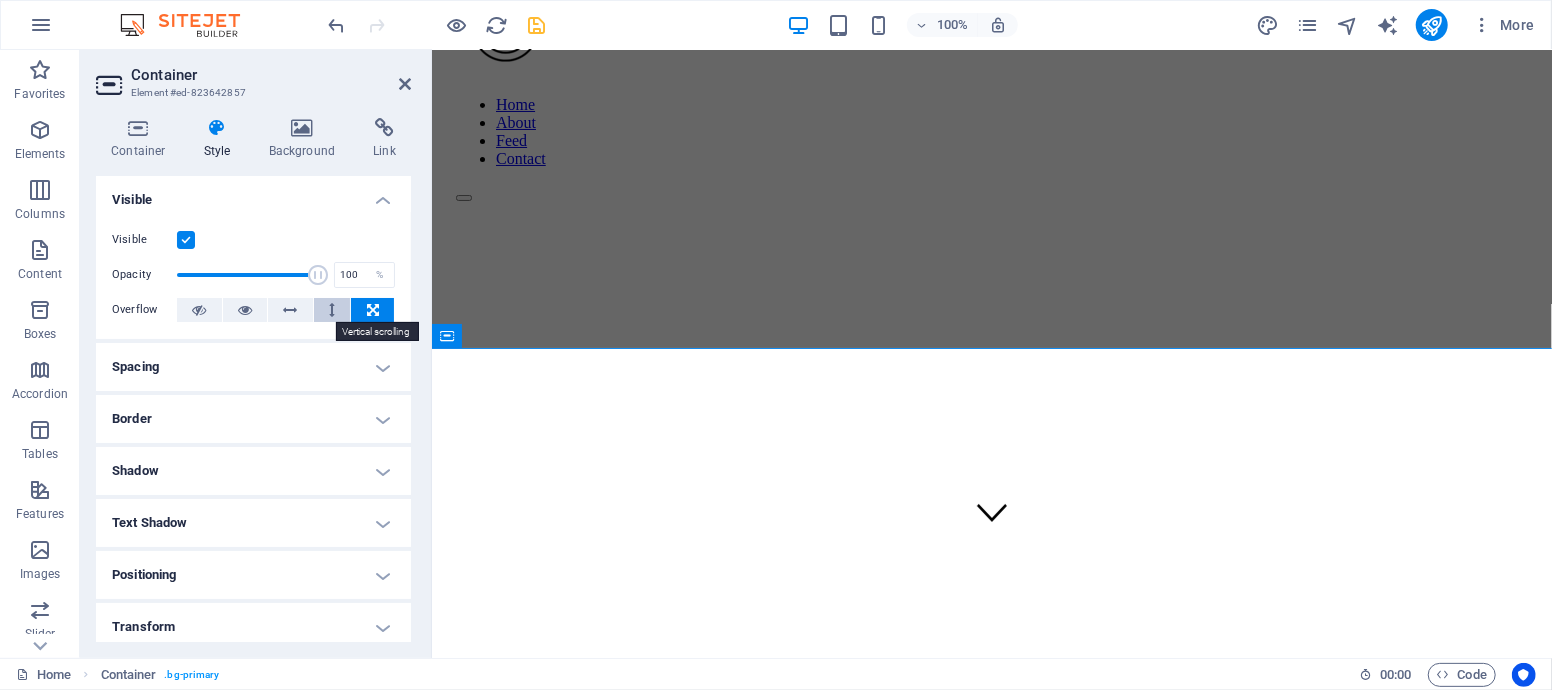 click at bounding box center [332, 310] 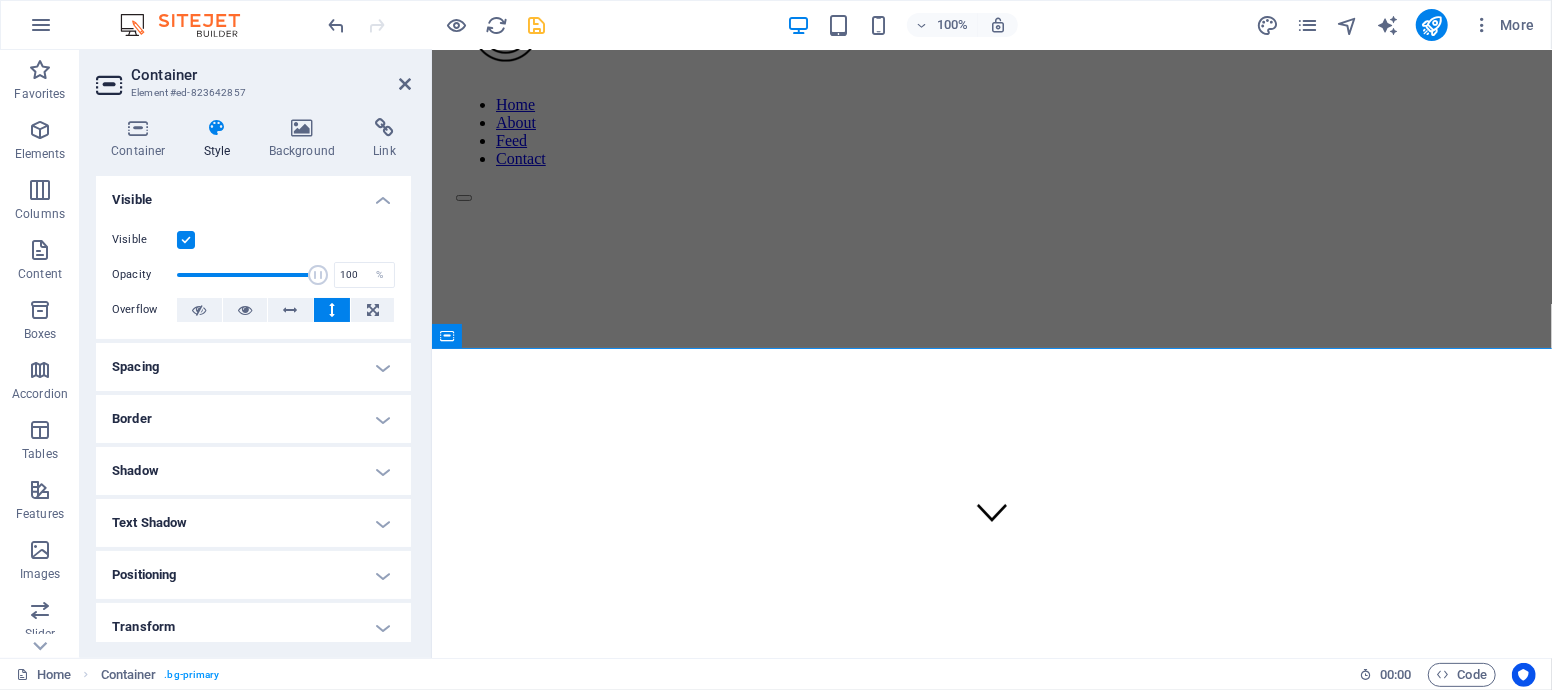 click on "Transform" at bounding box center (253, 627) 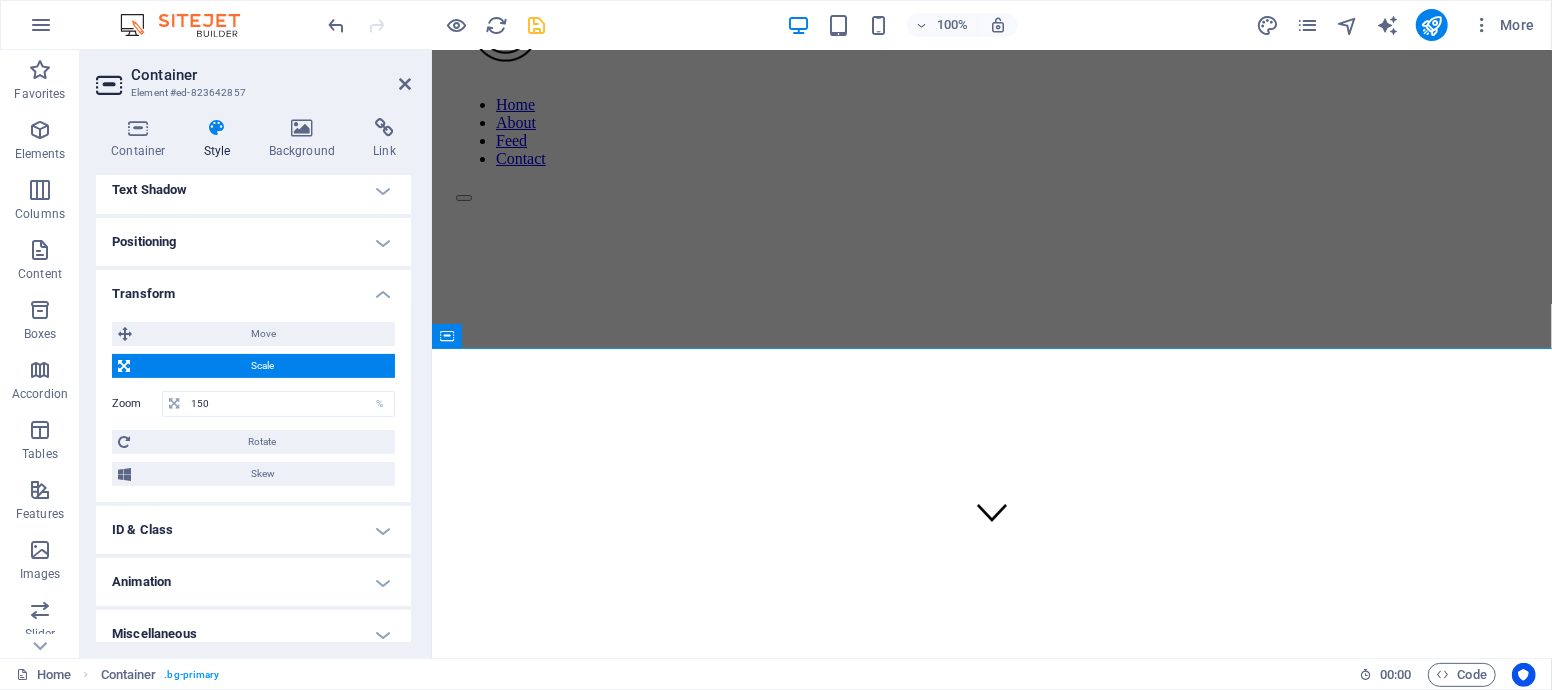 scroll, scrollTop: 347, scrollLeft: 0, axis: vertical 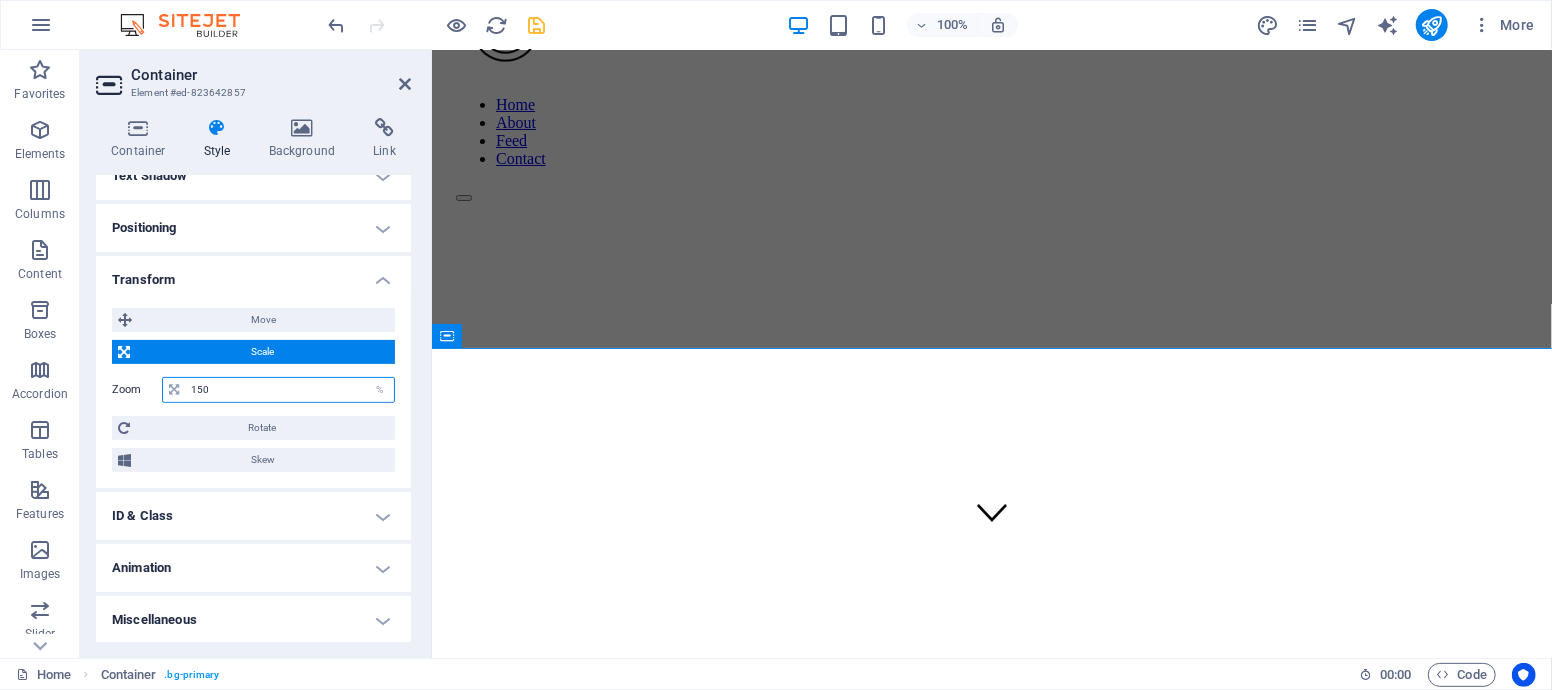 drag, startPoint x: 231, startPoint y: 390, endPoint x: 166, endPoint y: 393, distance: 65.06919 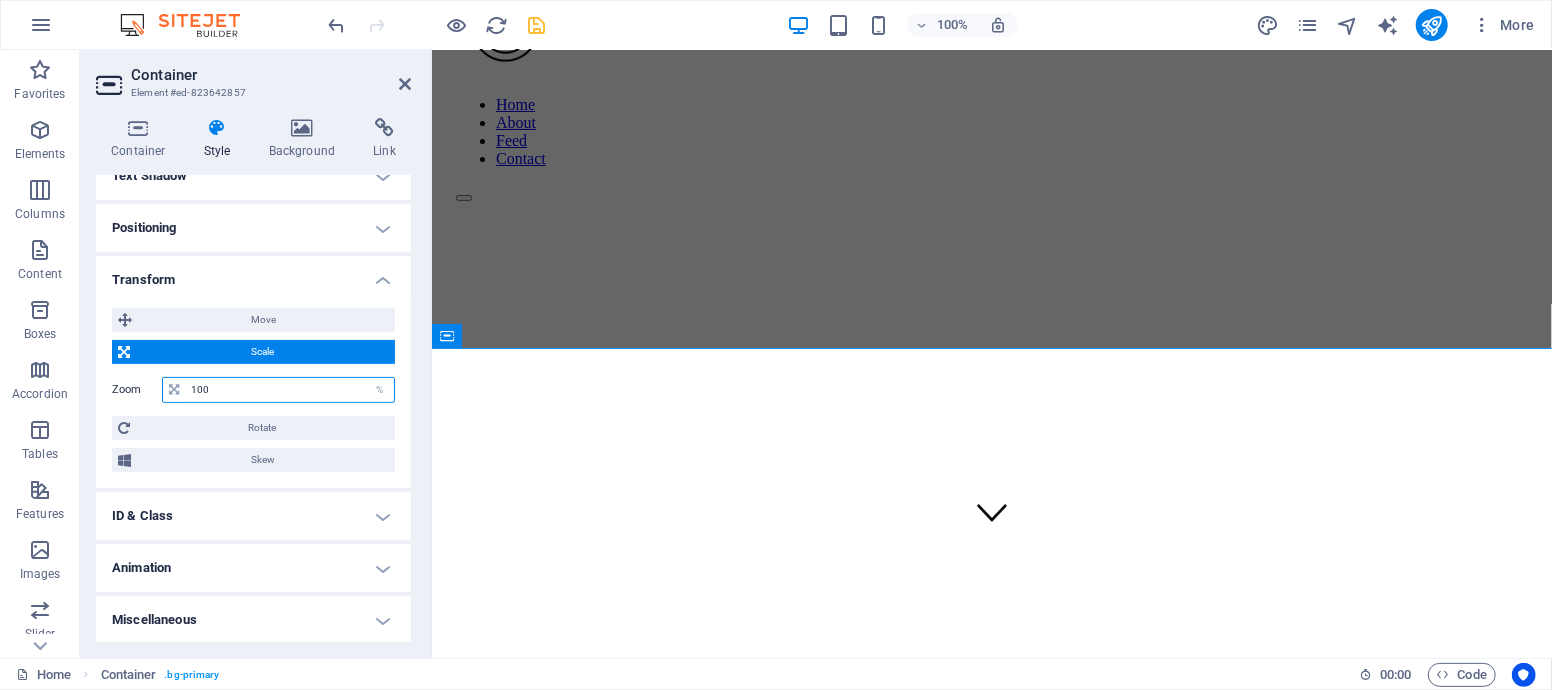 type on "100" 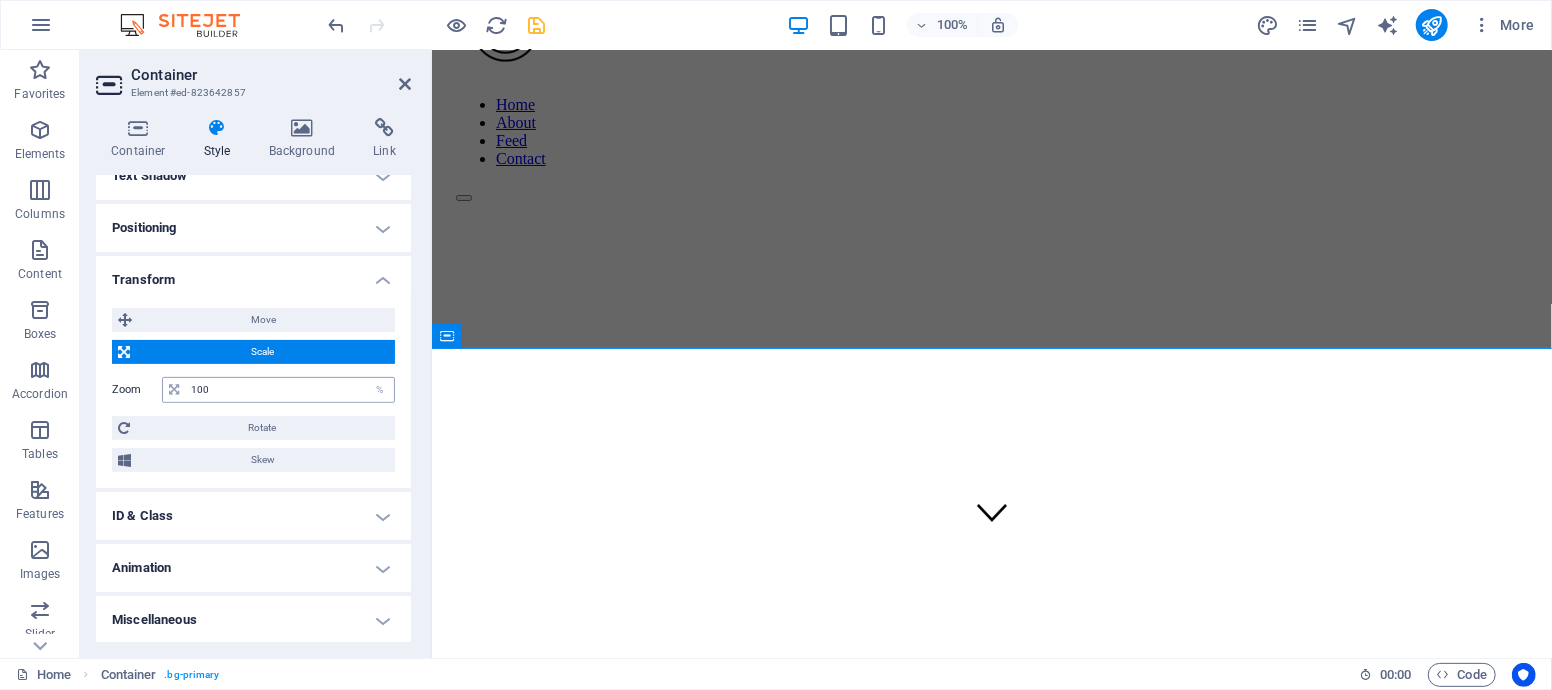 type 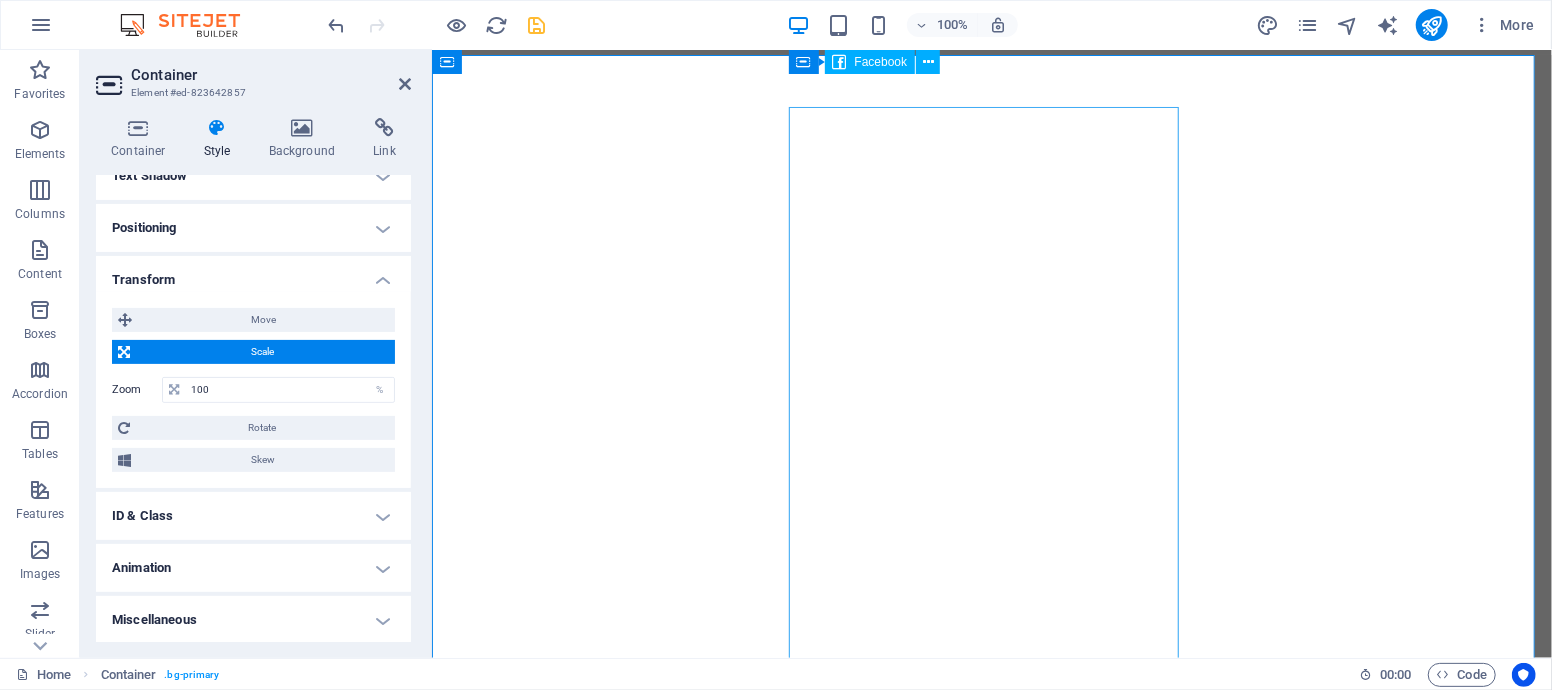 scroll, scrollTop: 555, scrollLeft: 0, axis: vertical 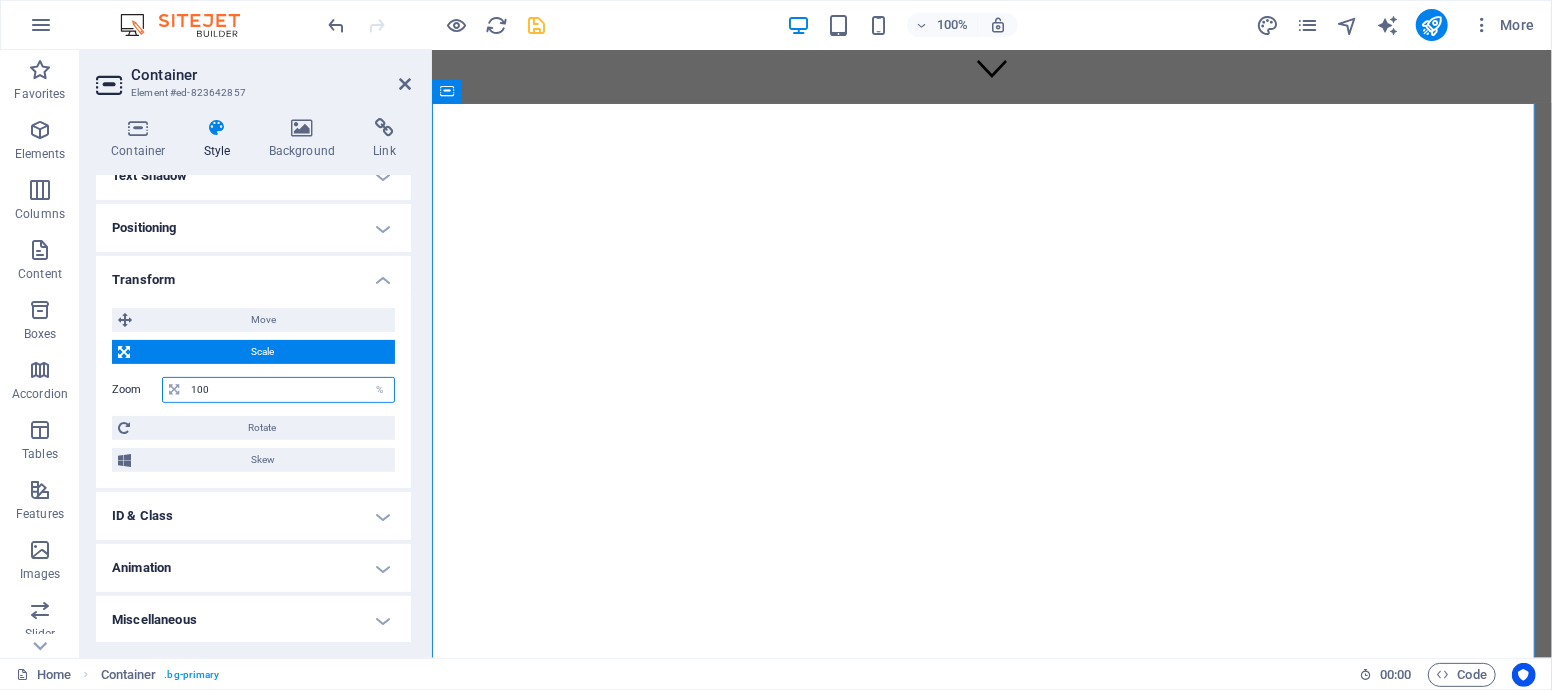 drag, startPoint x: 132, startPoint y: 393, endPoint x: 117, endPoint y: 393, distance: 15 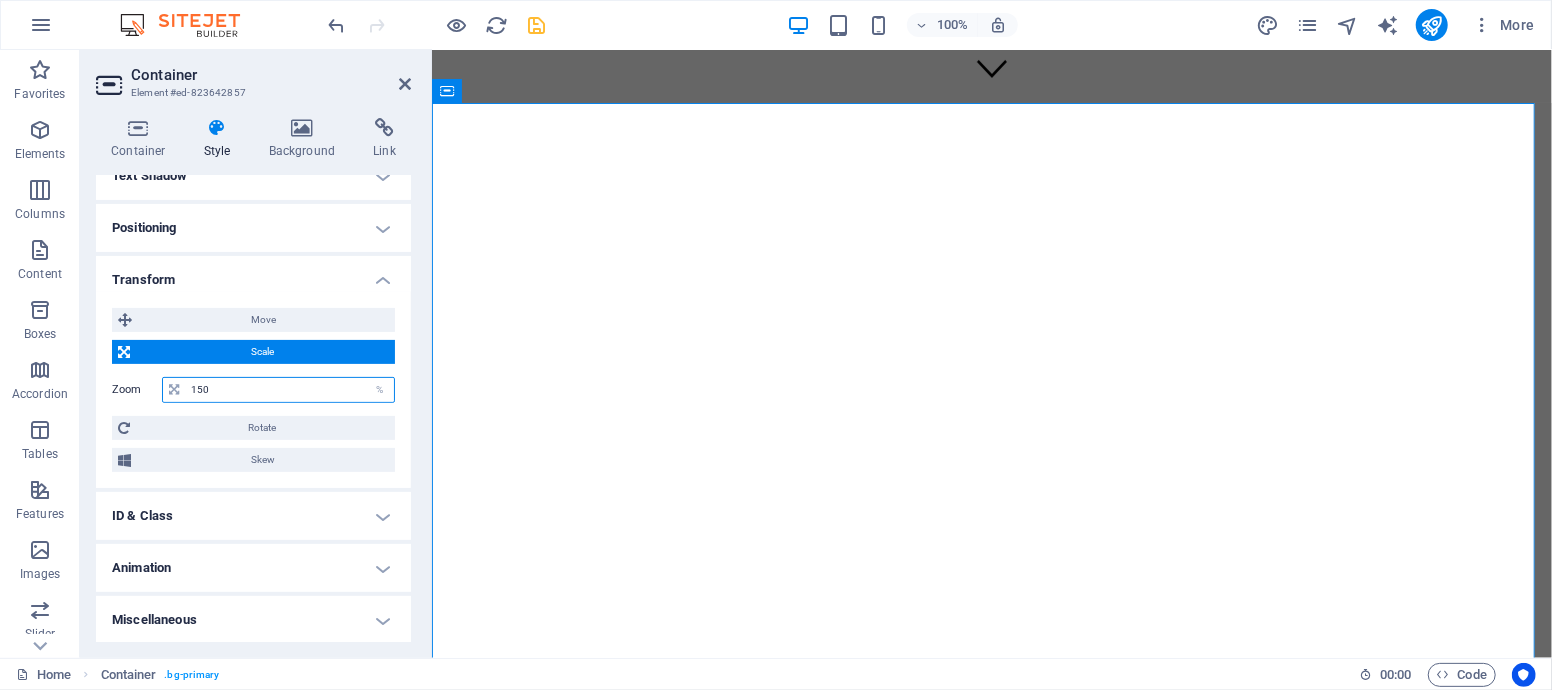 type on "150" 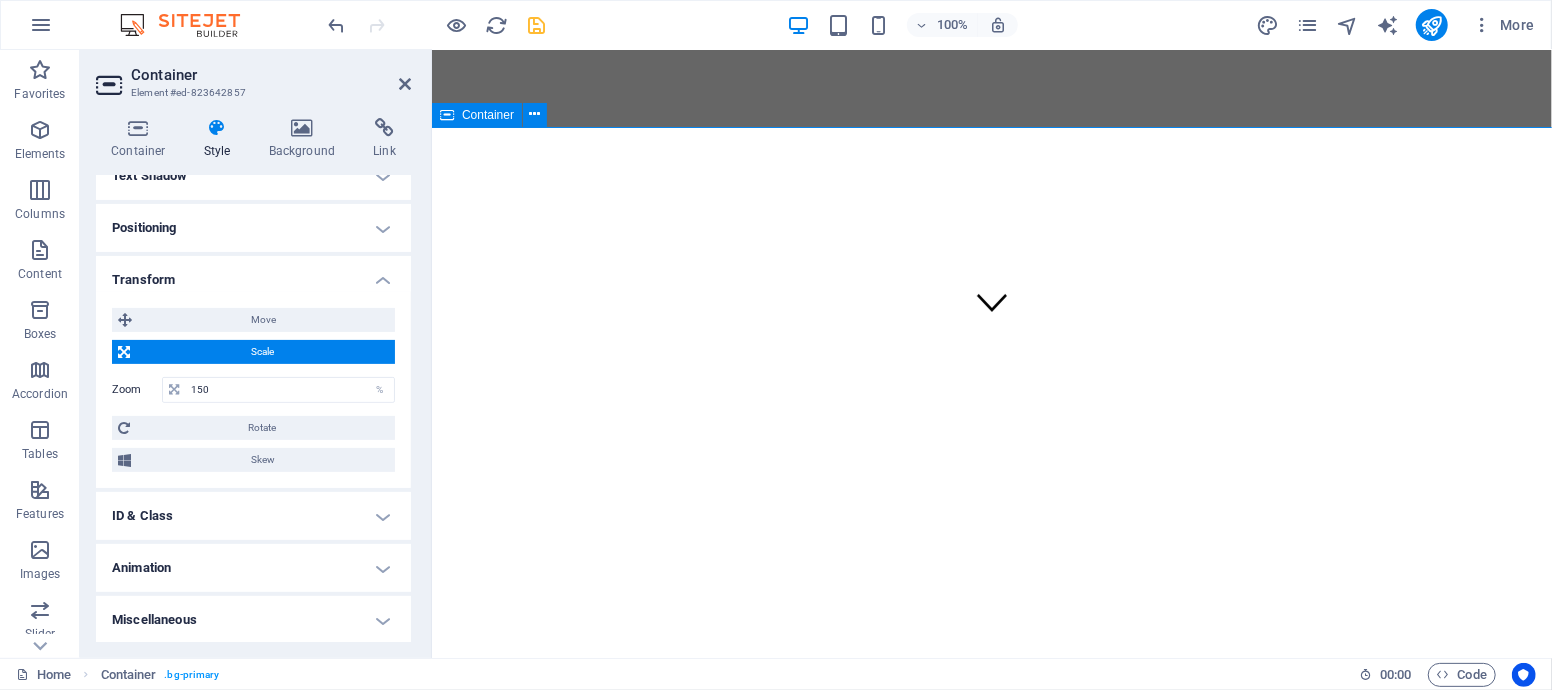 scroll, scrollTop: 333, scrollLeft: 0, axis: vertical 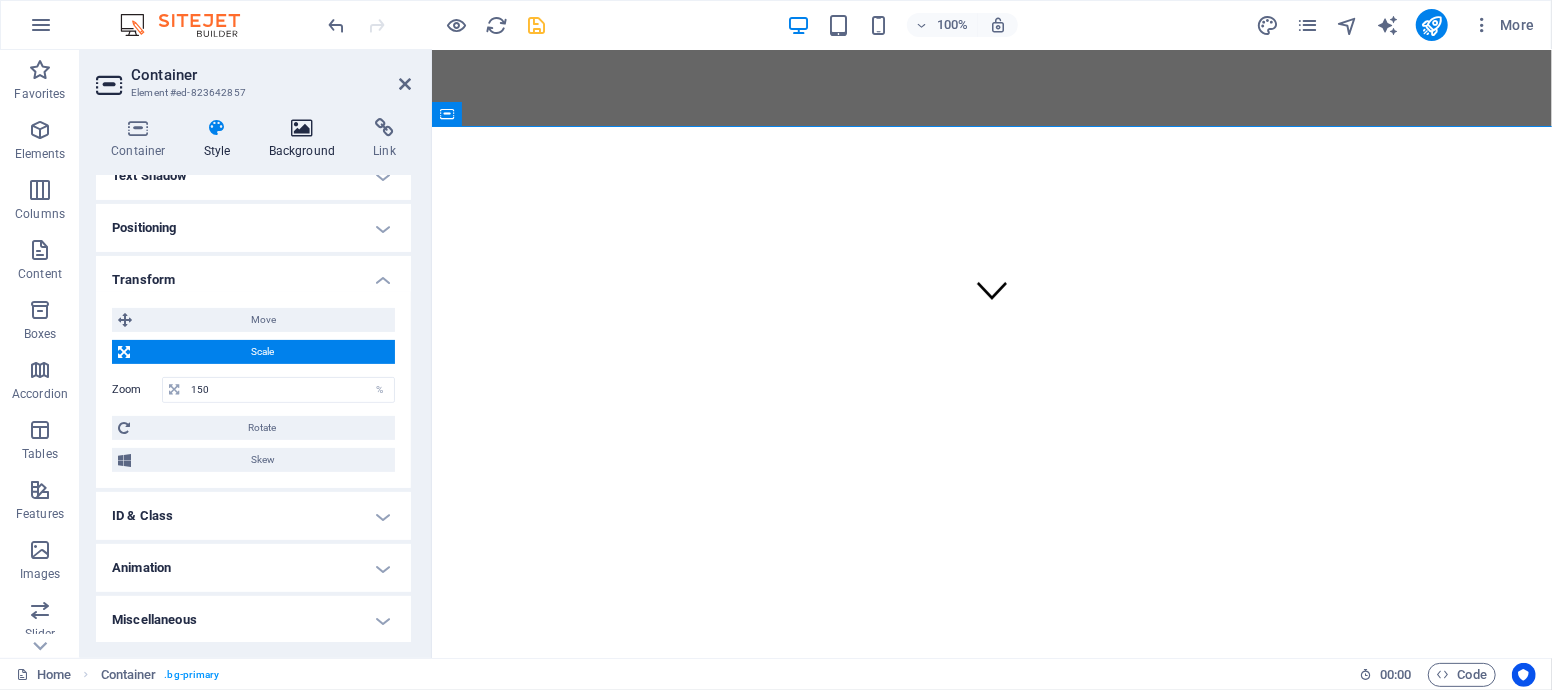 click at bounding box center [302, 128] 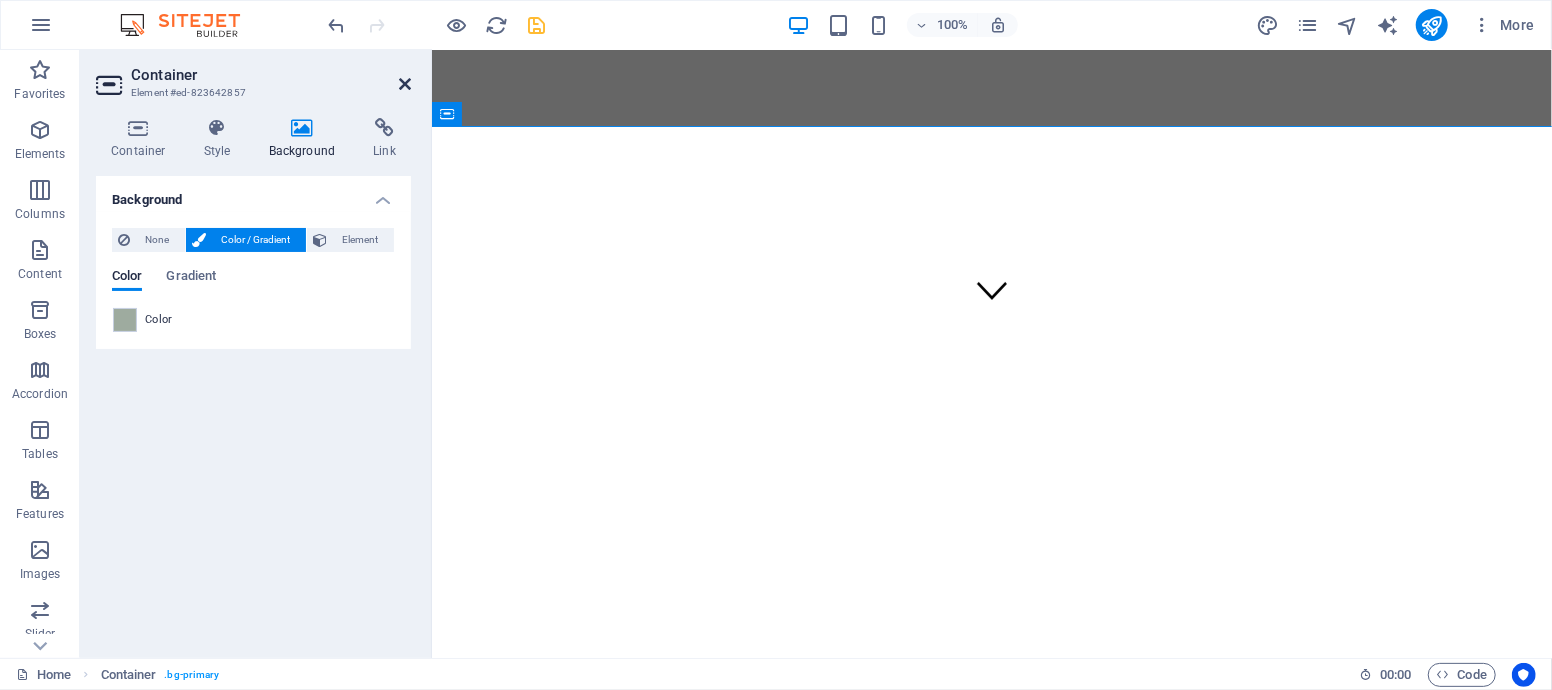 drag, startPoint x: 405, startPoint y: 82, endPoint x: 325, endPoint y: 34, distance: 93.29523 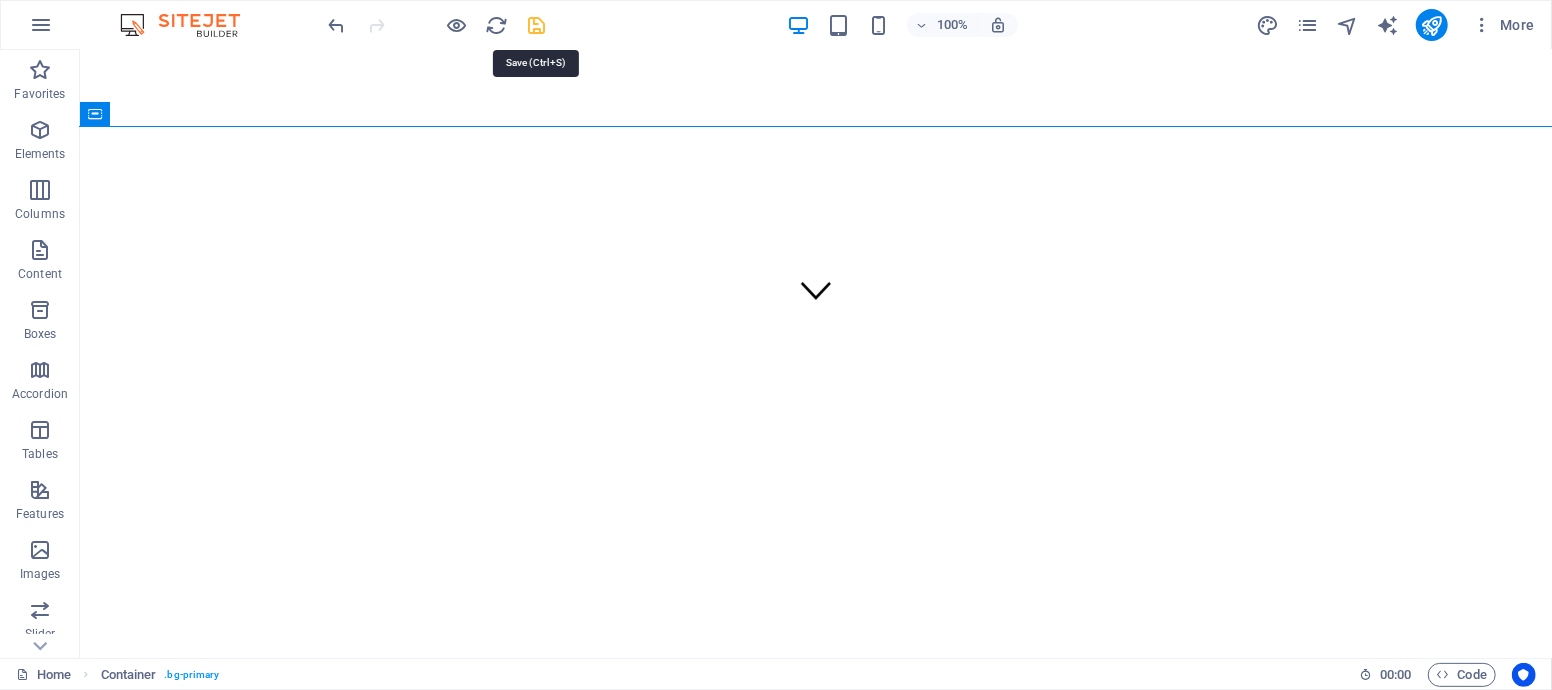 click at bounding box center (537, 25) 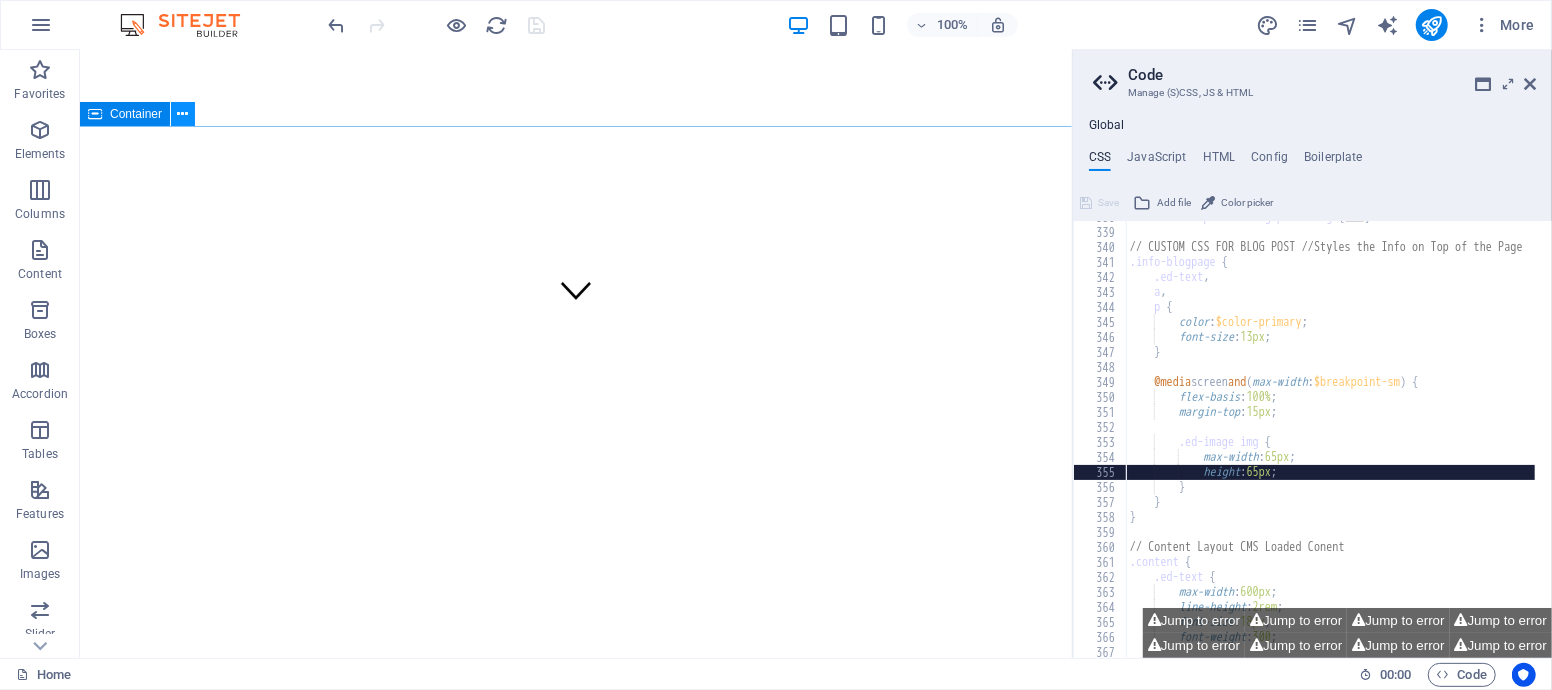 click at bounding box center (183, 114) 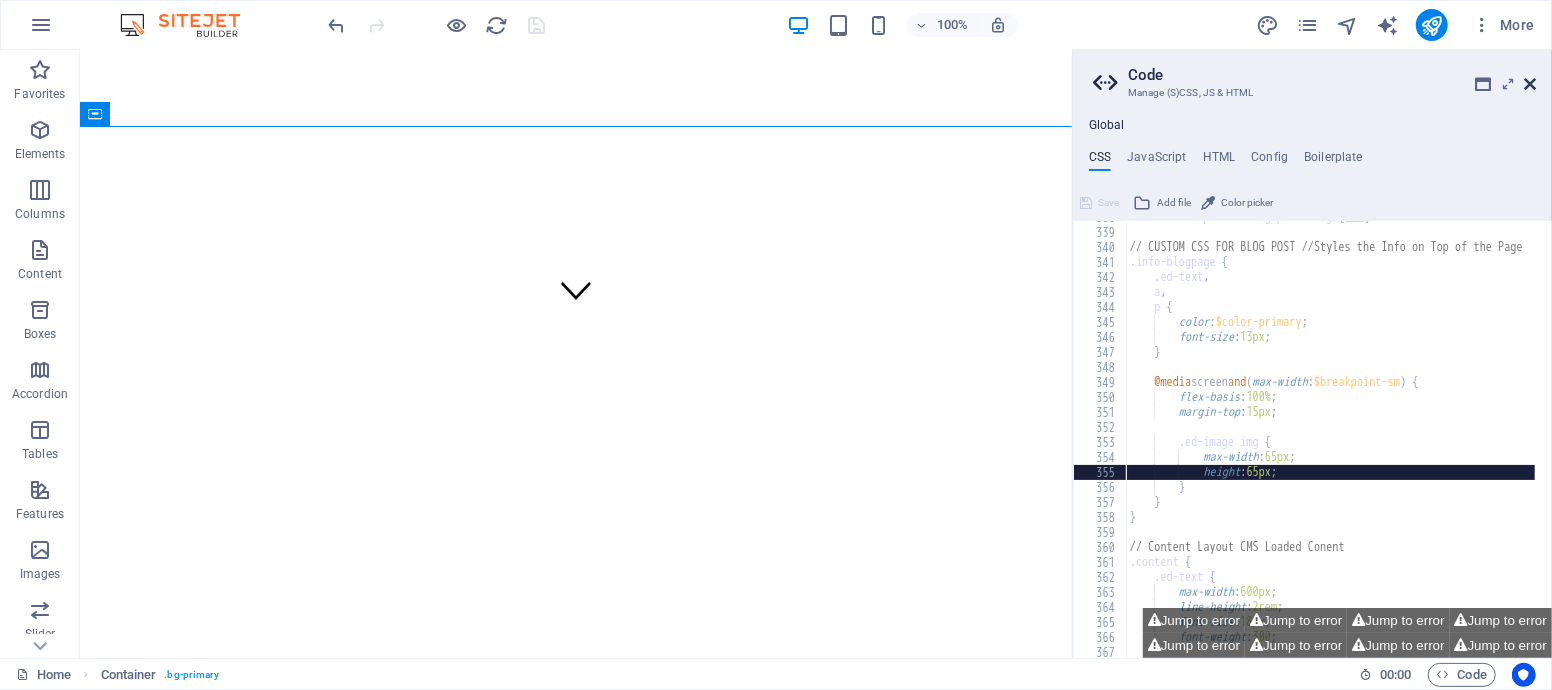 click at bounding box center (1530, 84) 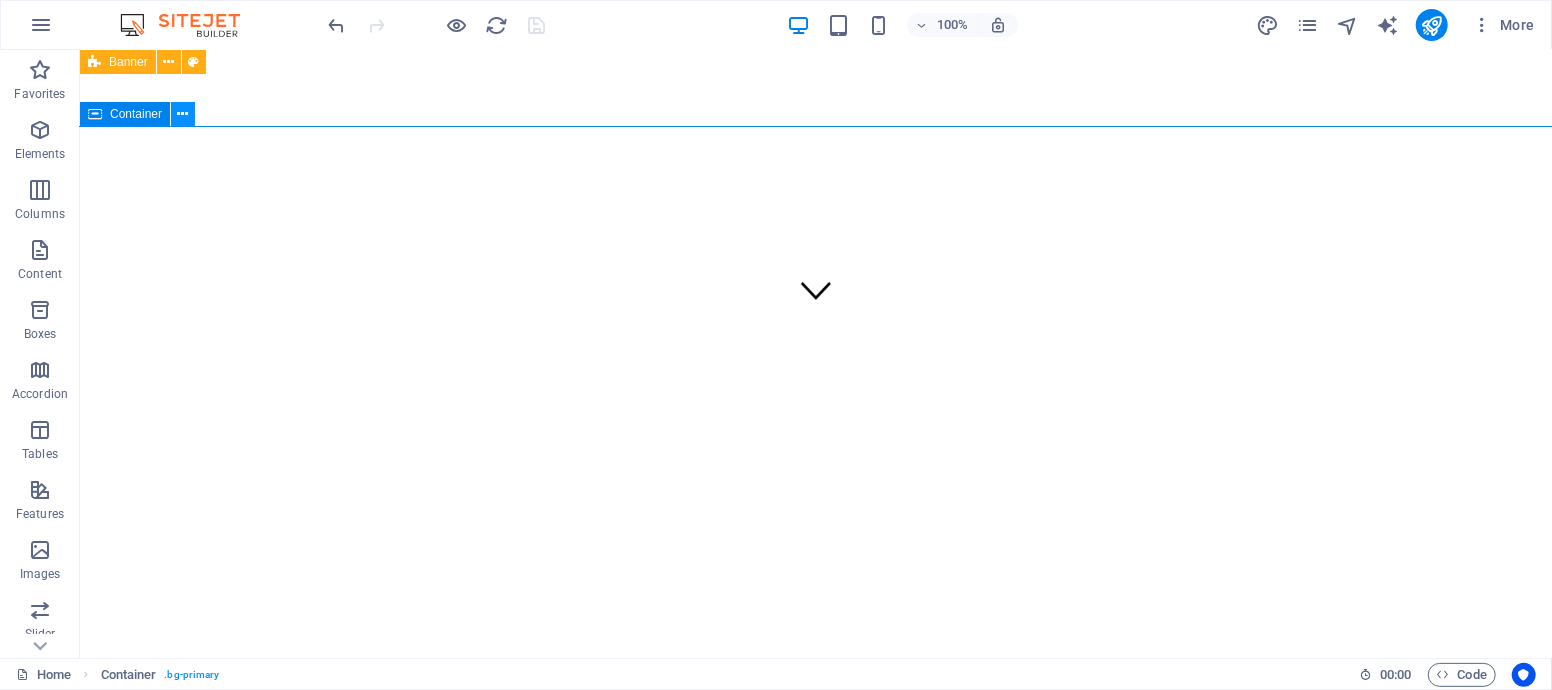 click at bounding box center (183, 114) 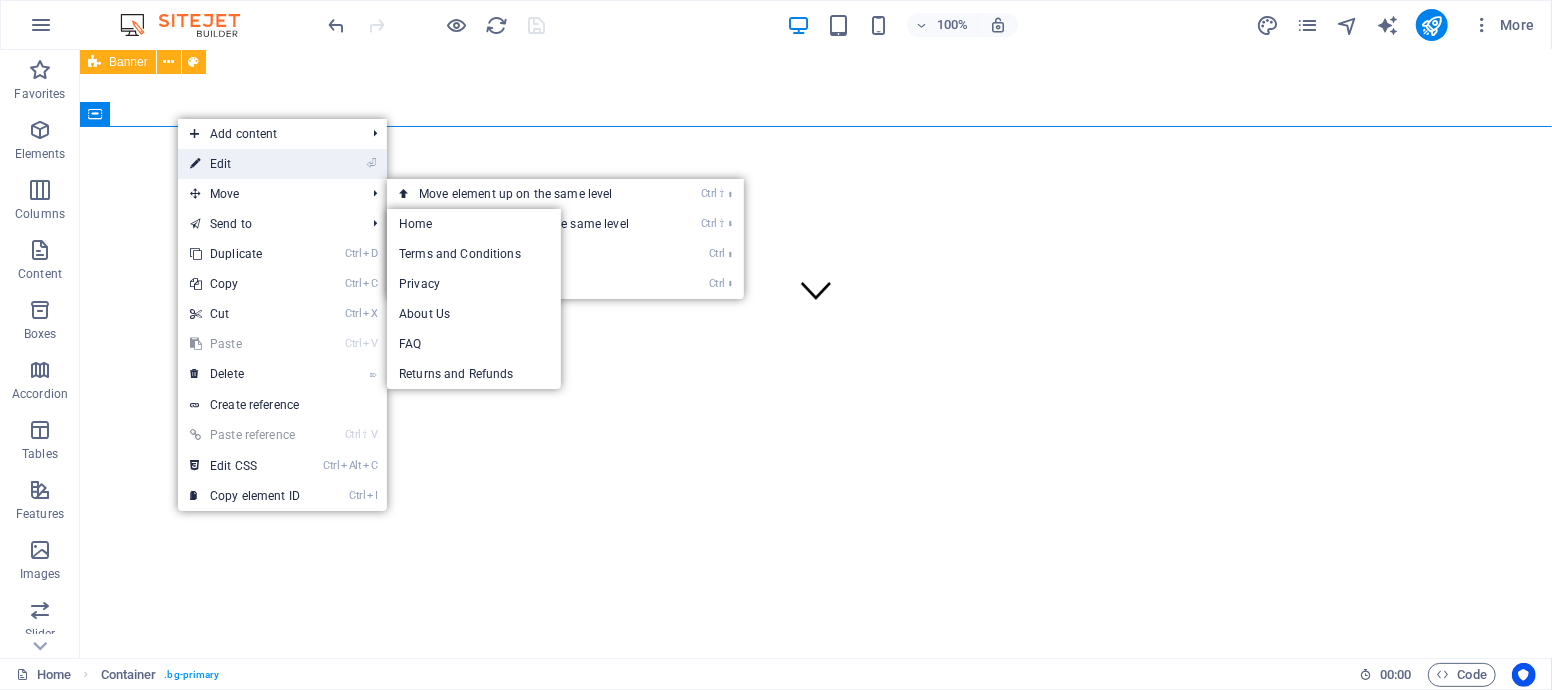 click on "⏎  Edit" at bounding box center (245, 164) 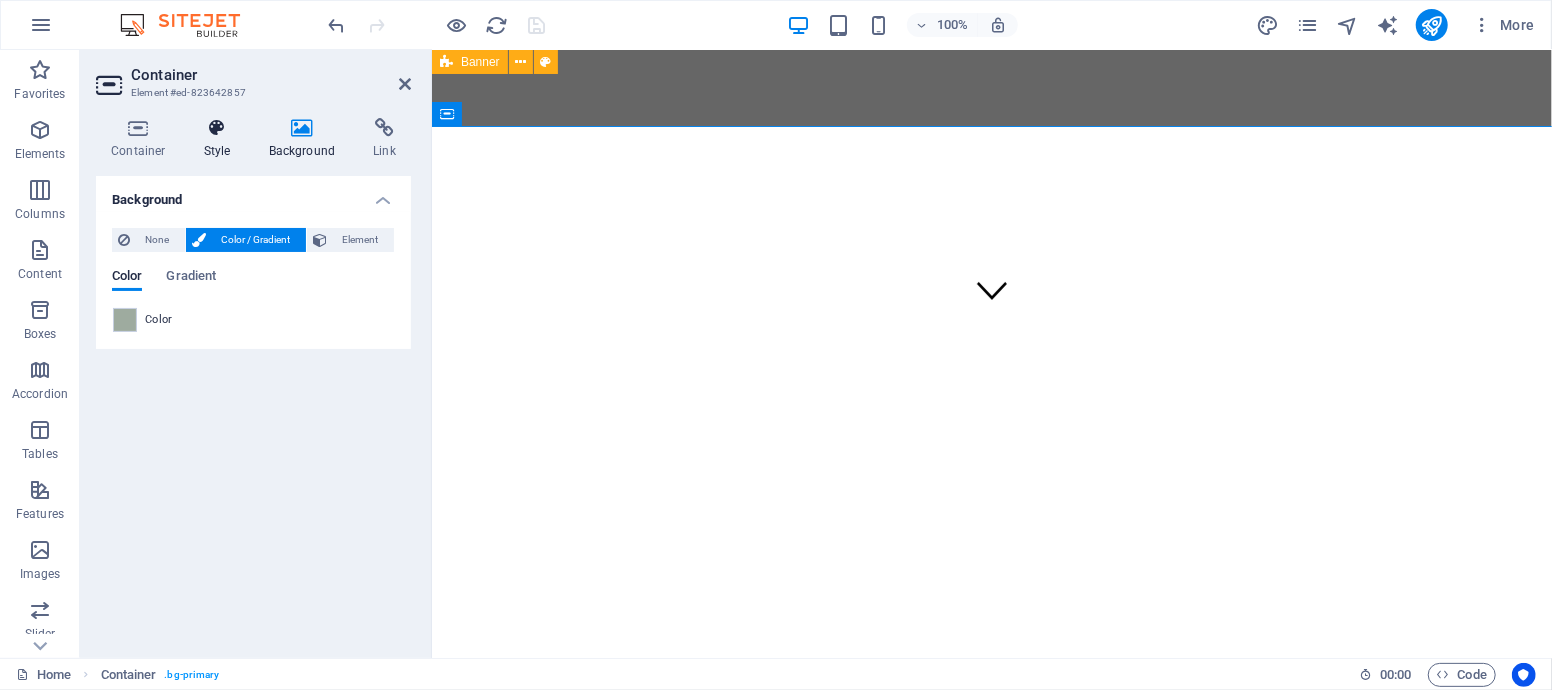 click on "Style" at bounding box center [221, 139] 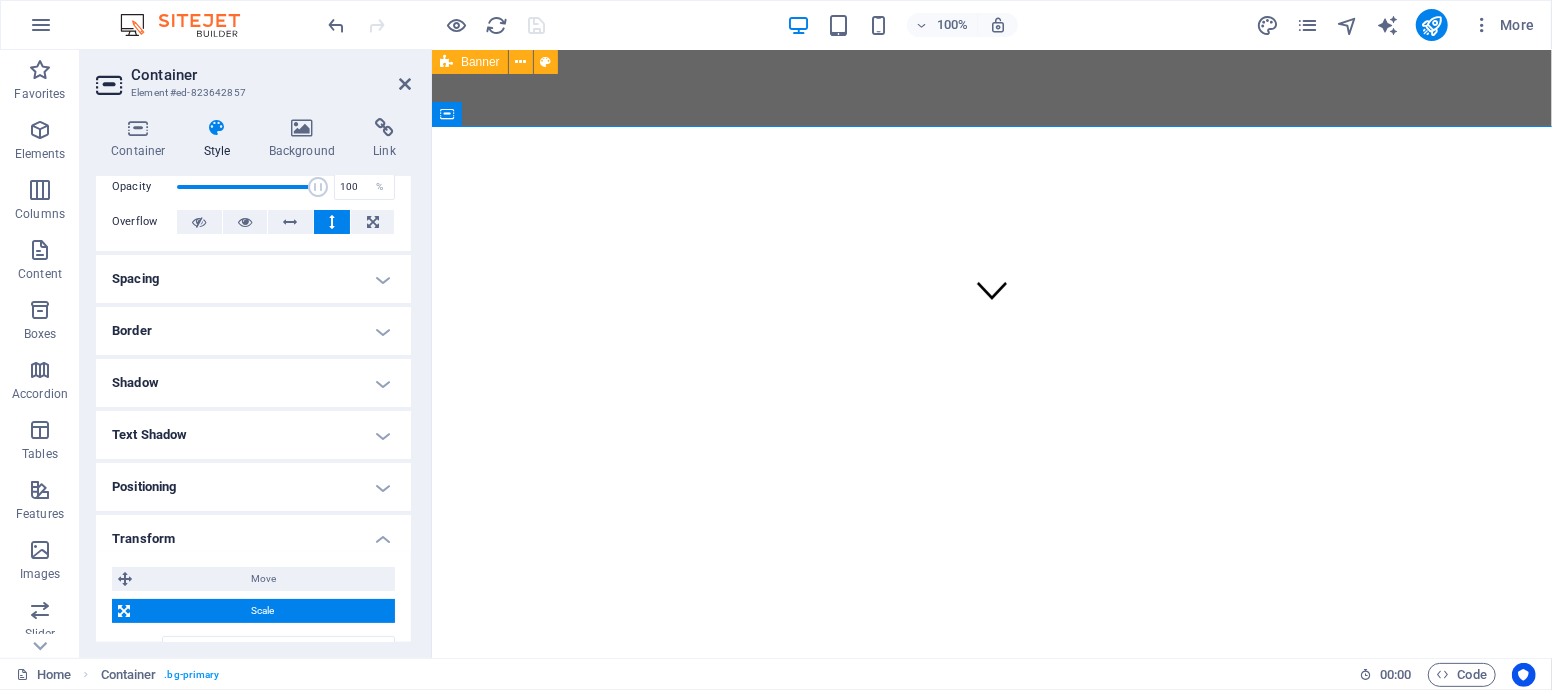scroll, scrollTop: 0, scrollLeft: 0, axis: both 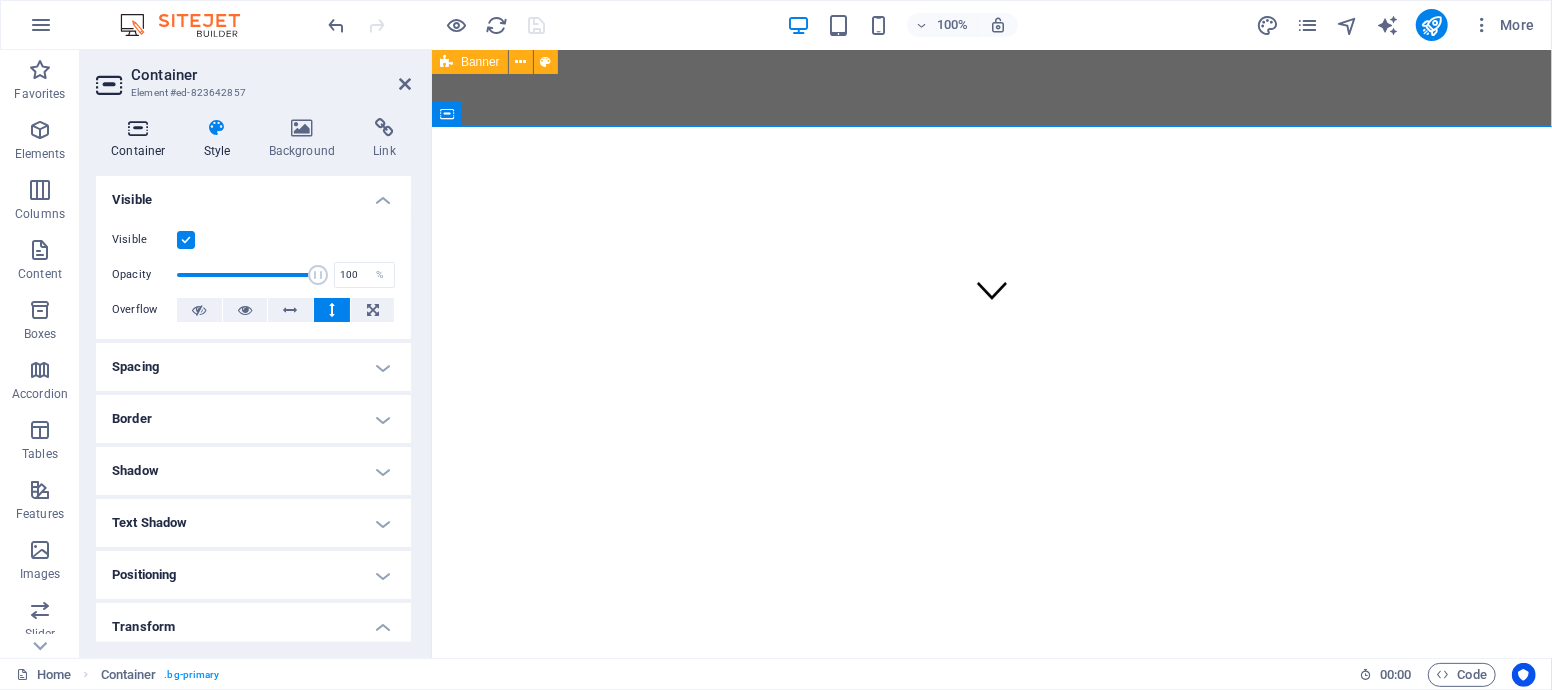 click on "Container" at bounding box center [142, 139] 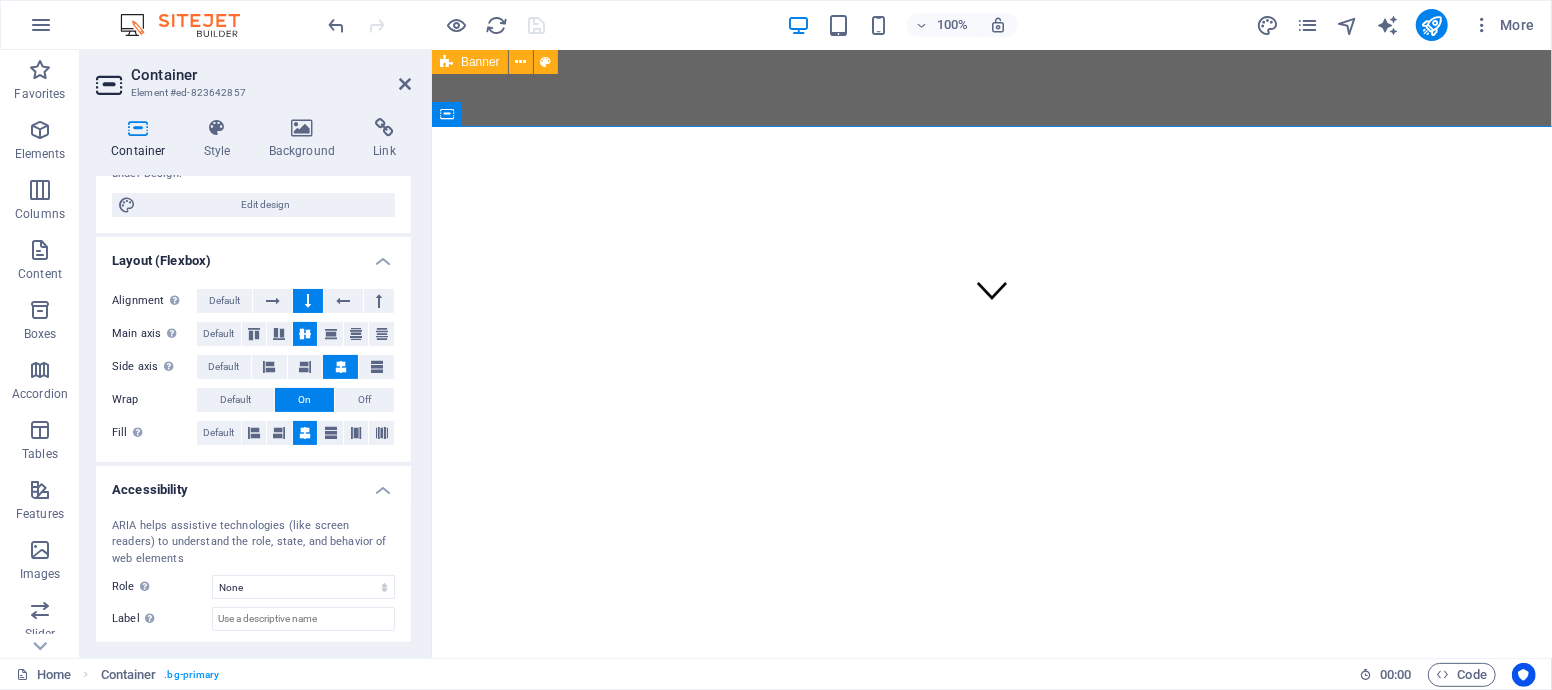 scroll, scrollTop: 307, scrollLeft: 0, axis: vertical 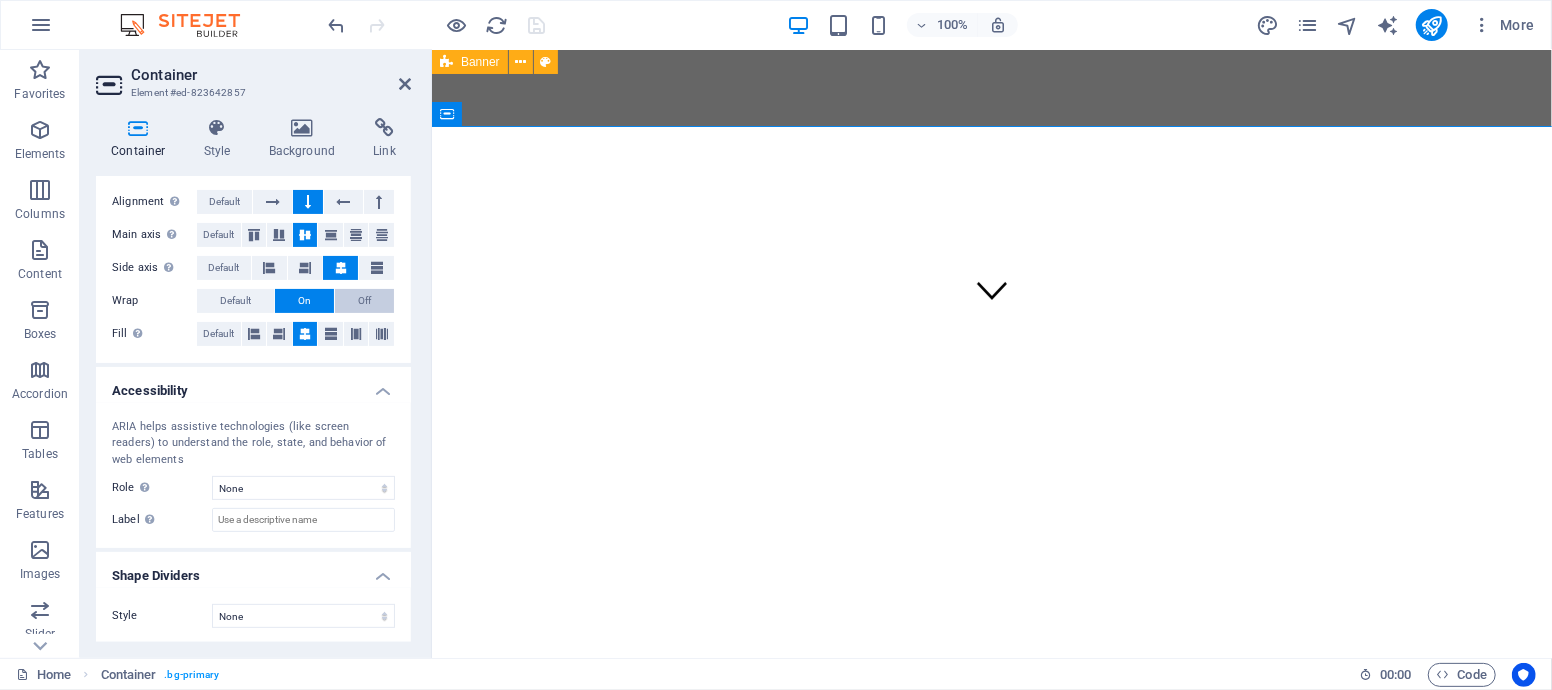 click on "Off" at bounding box center [364, 301] 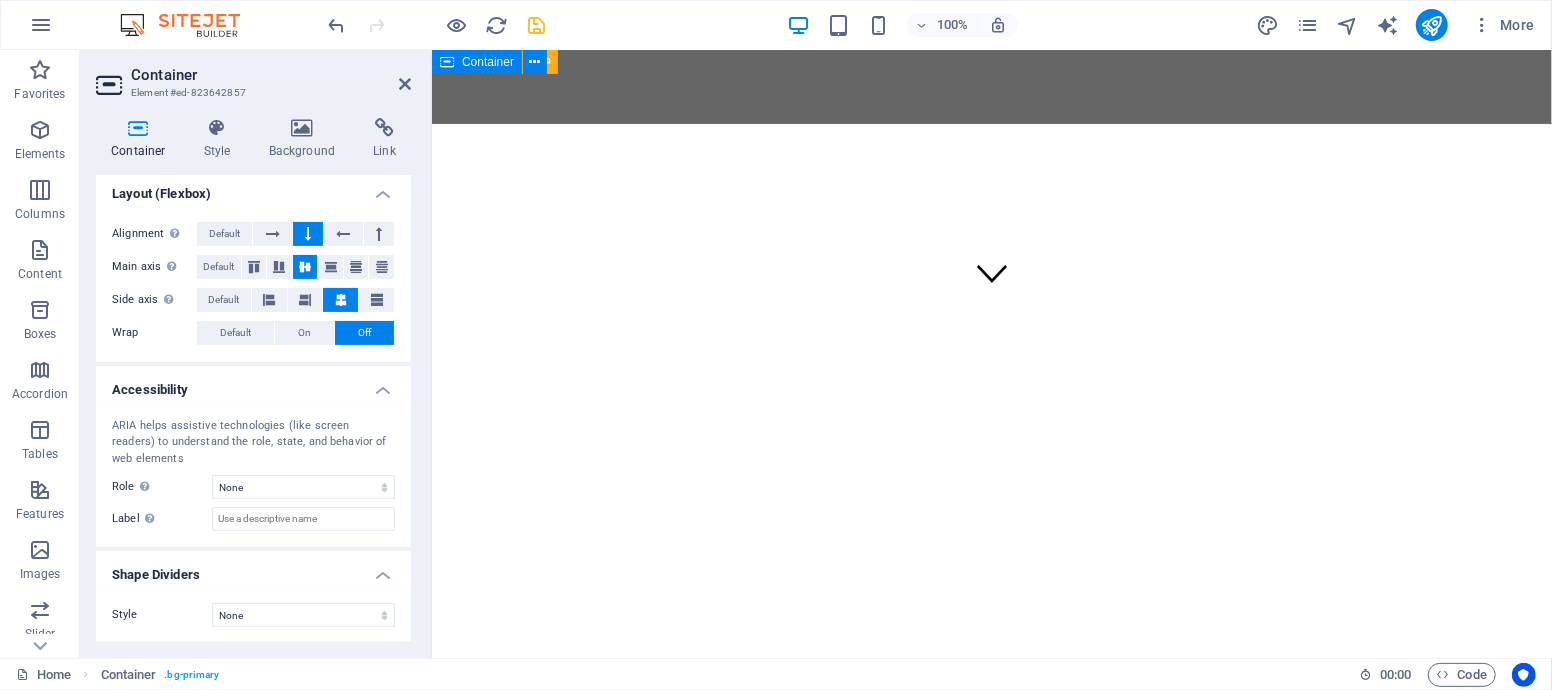 scroll, scrollTop: 333, scrollLeft: 0, axis: vertical 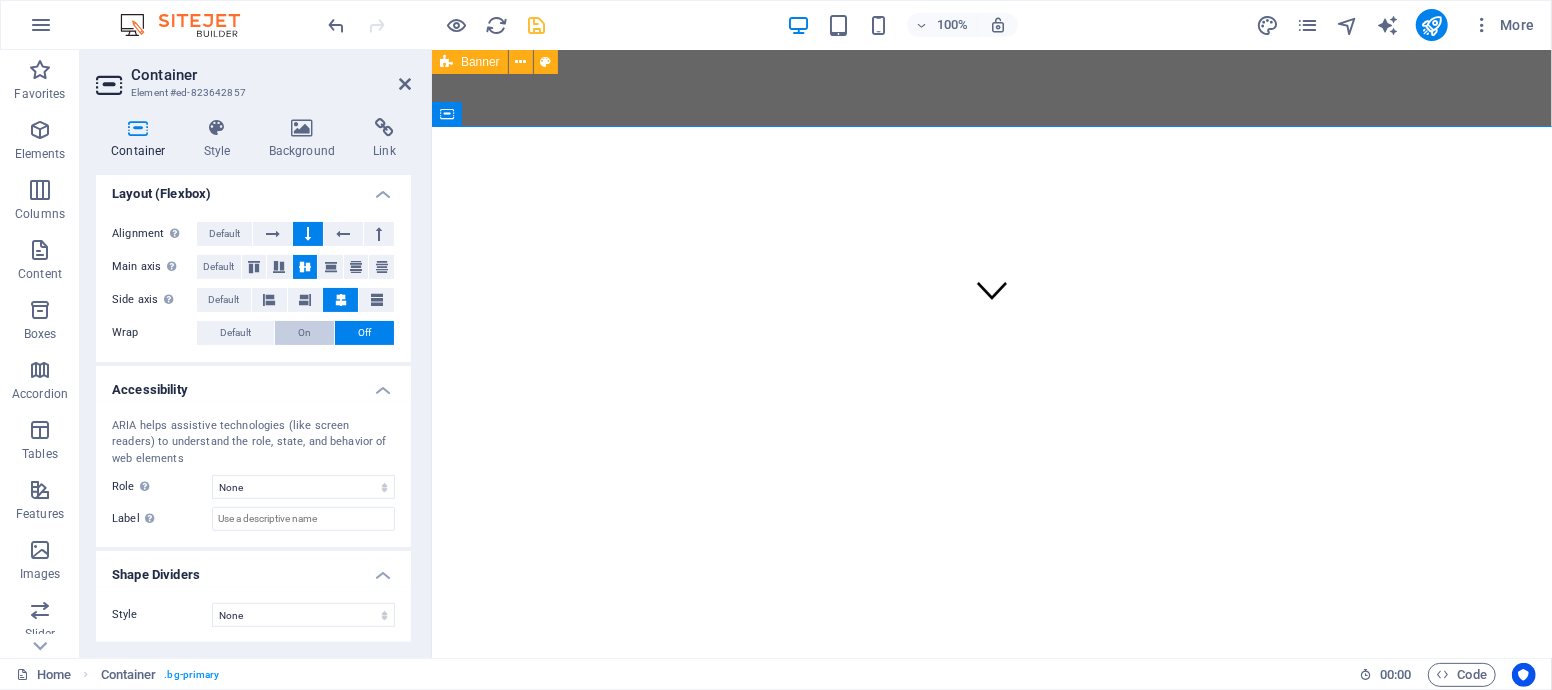 click on "On" at bounding box center [304, 333] 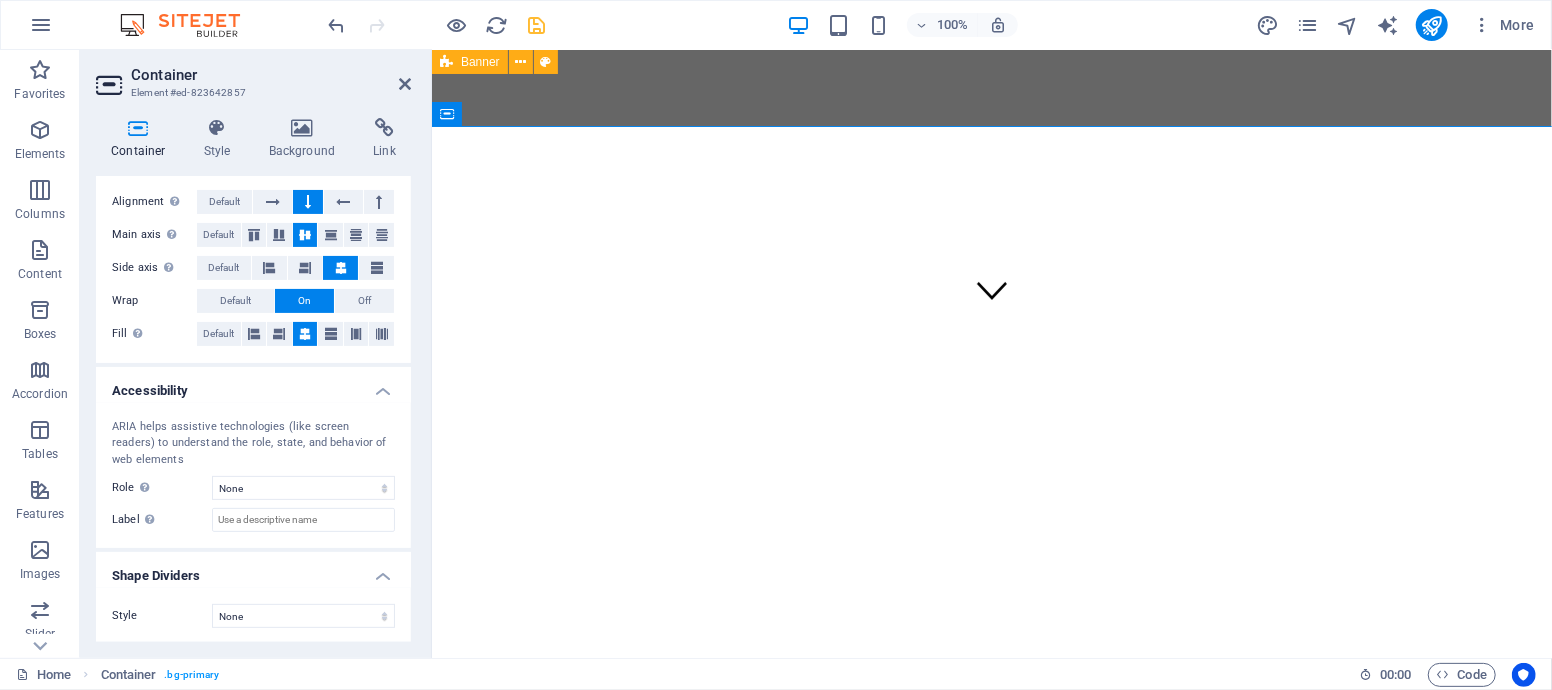scroll, scrollTop: 0, scrollLeft: 0, axis: both 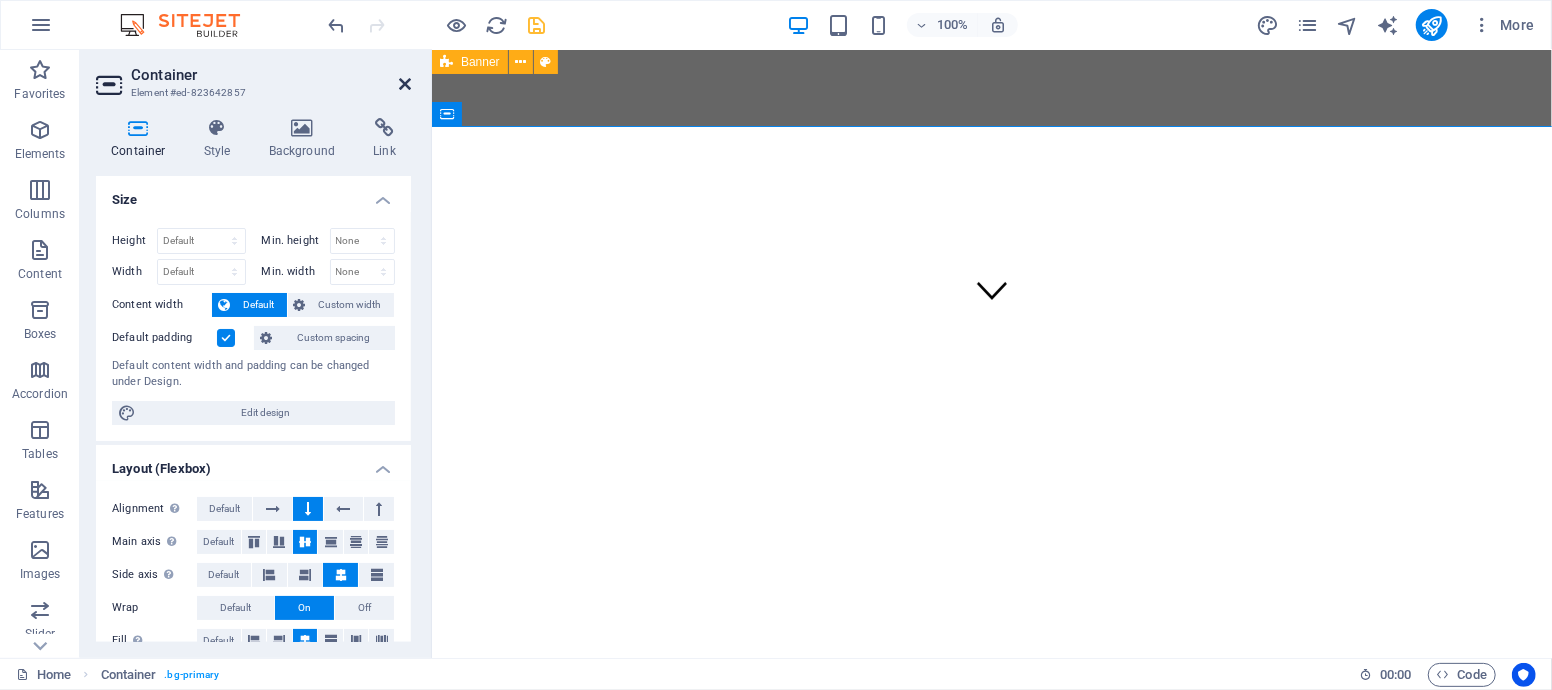 drag, startPoint x: 400, startPoint y: 77, endPoint x: 320, endPoint y: 29, distance: 93.29523 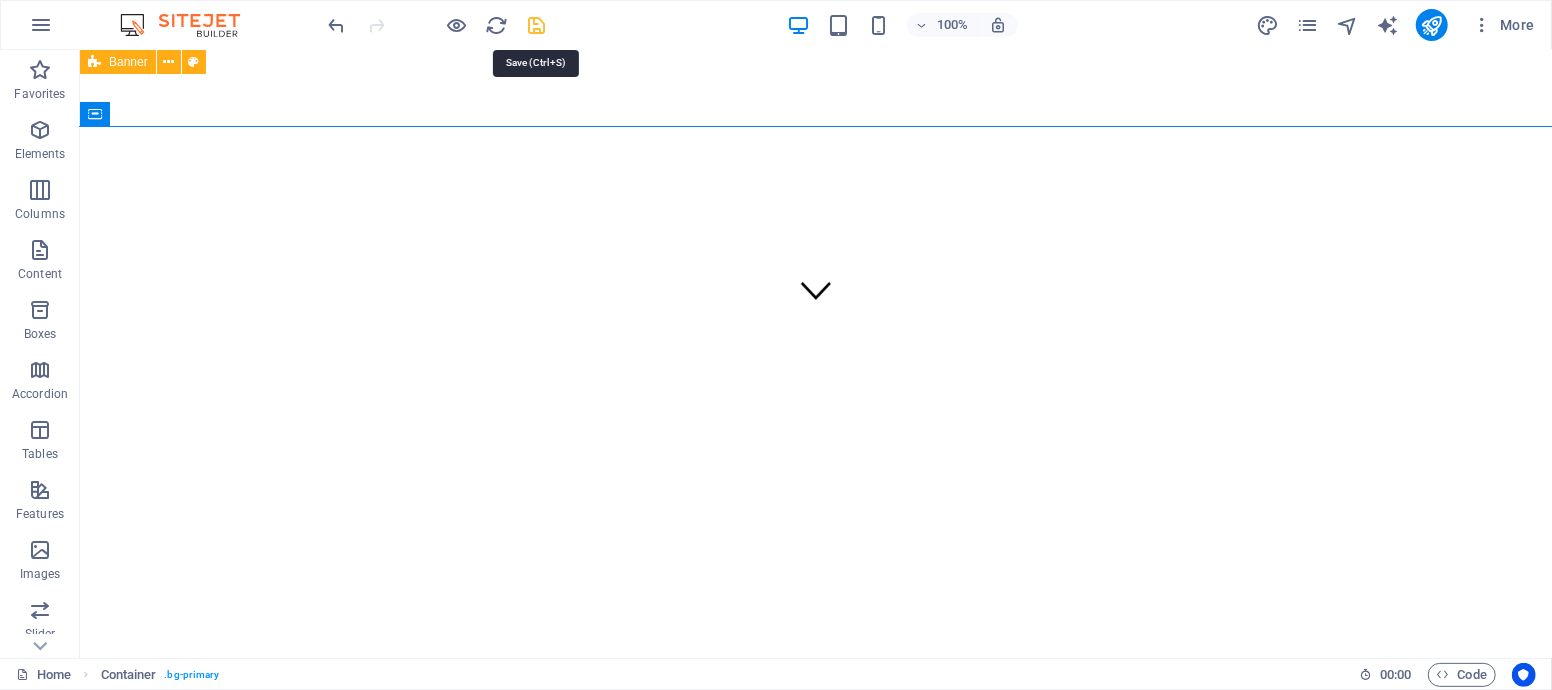 click at bounding box center [537, 25] 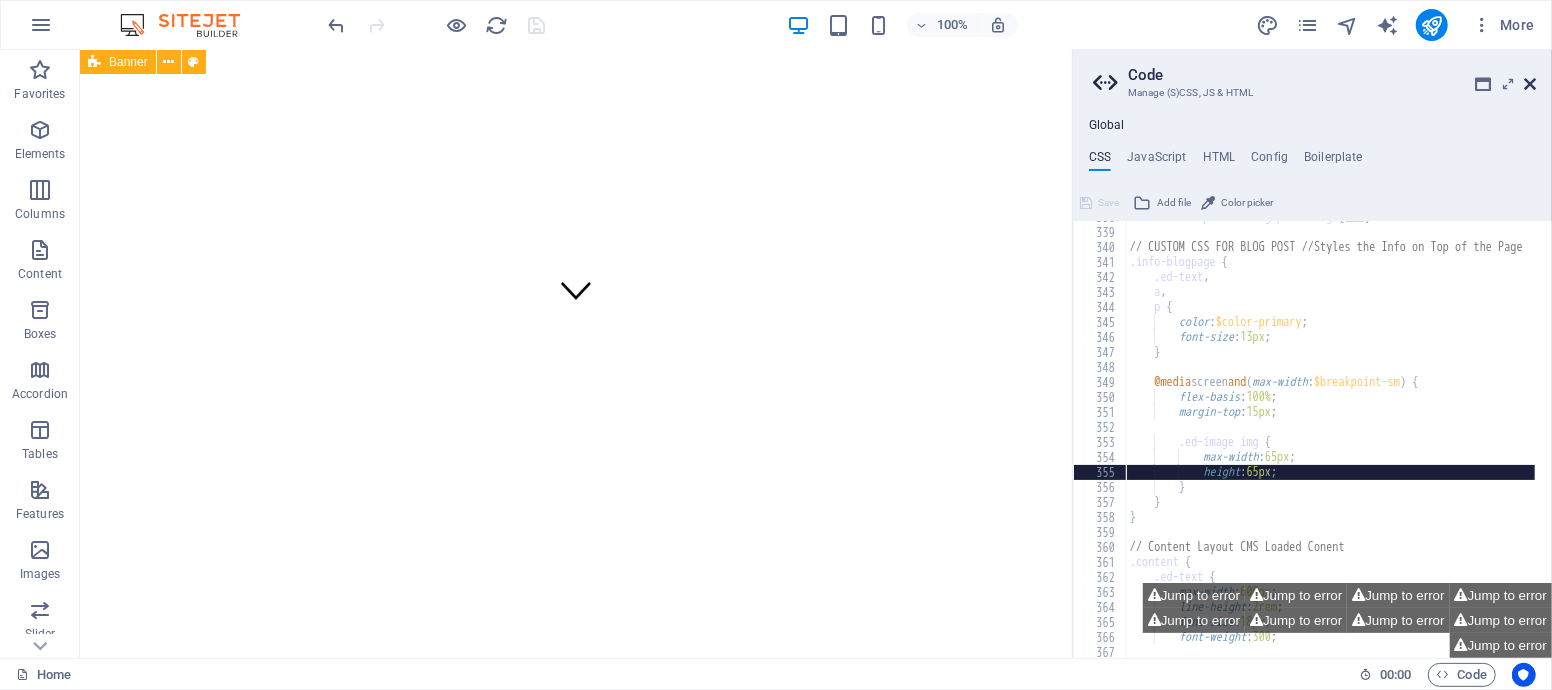 drag, startPoint x: 1528, startPoint y: 84, endPoint x: 1448, endPoint y: 34, distance: 94.33981 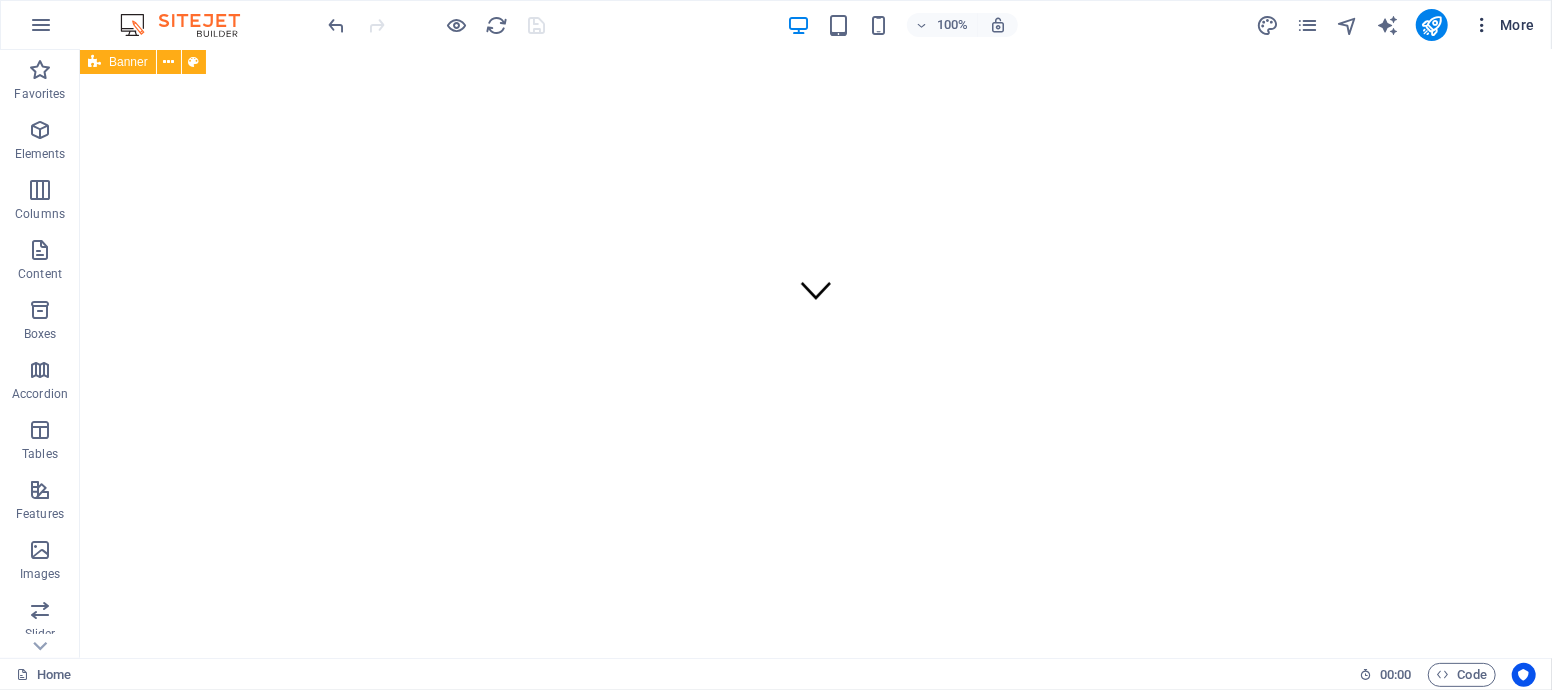 click on "More" at bounding box center [1503, 25] 